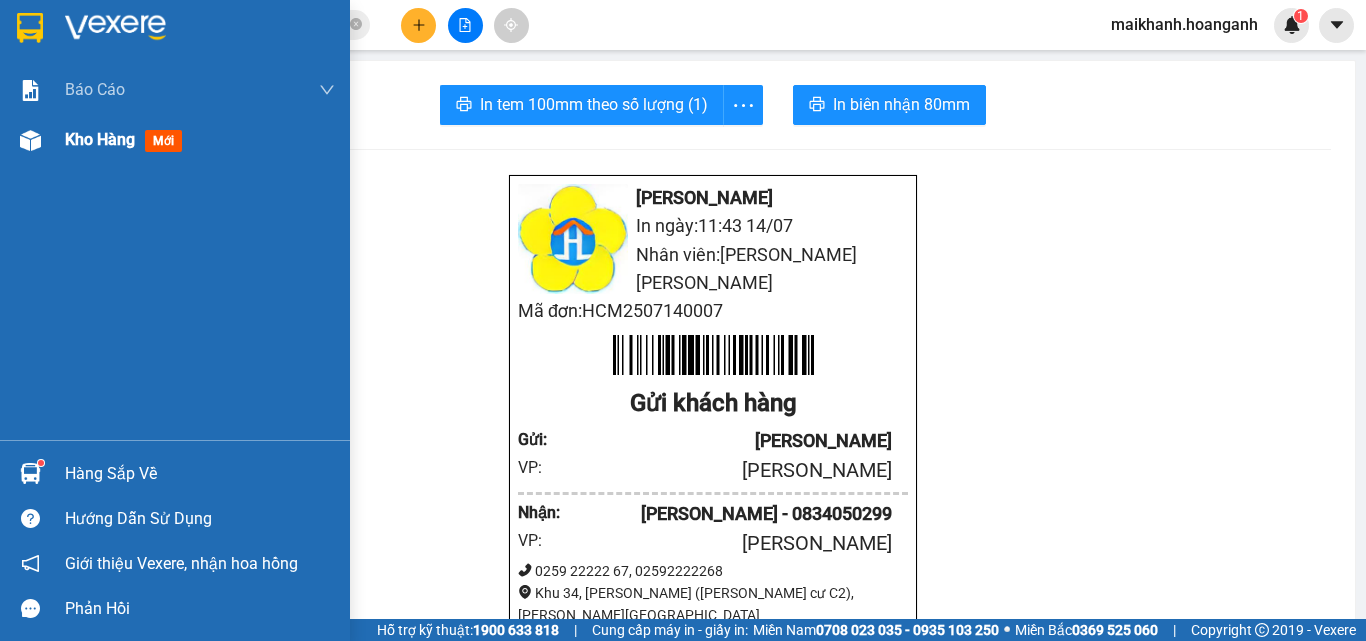 scroll, scrollTop: 0, scrollLeft: 0, axis: both 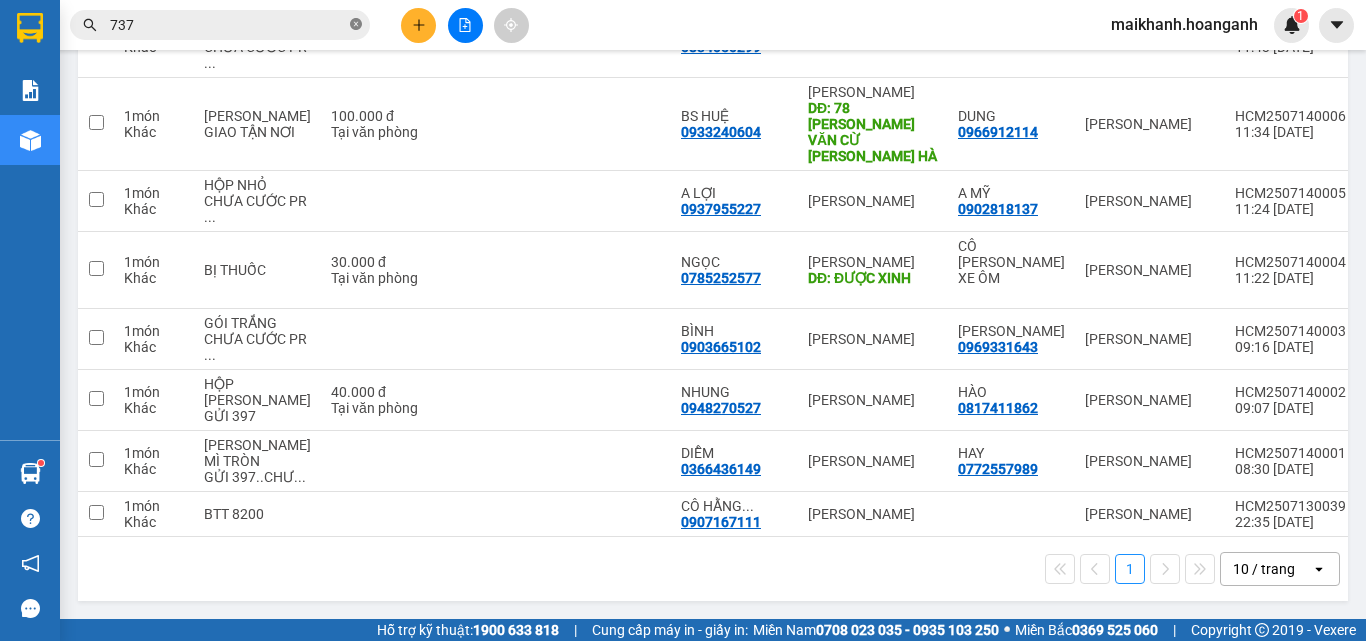click 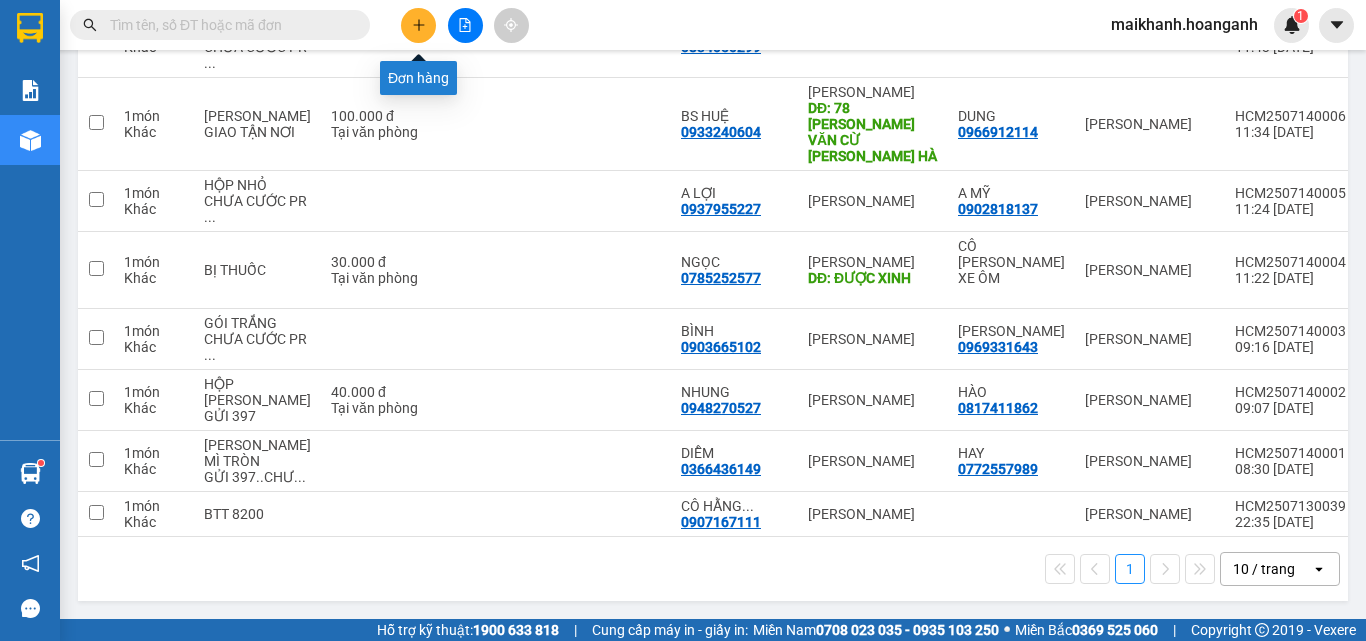 click at bounding box center (418, 25) 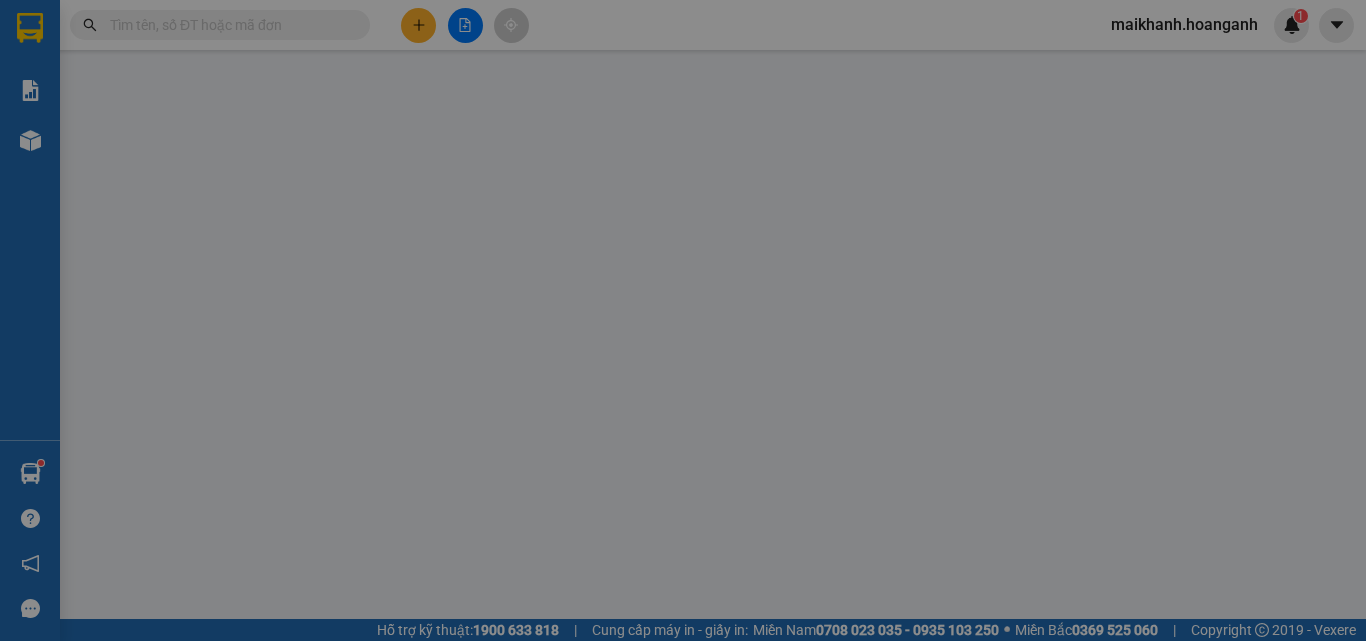 scroll, scrollTop: 0, scrollLeft: 0, axis: both 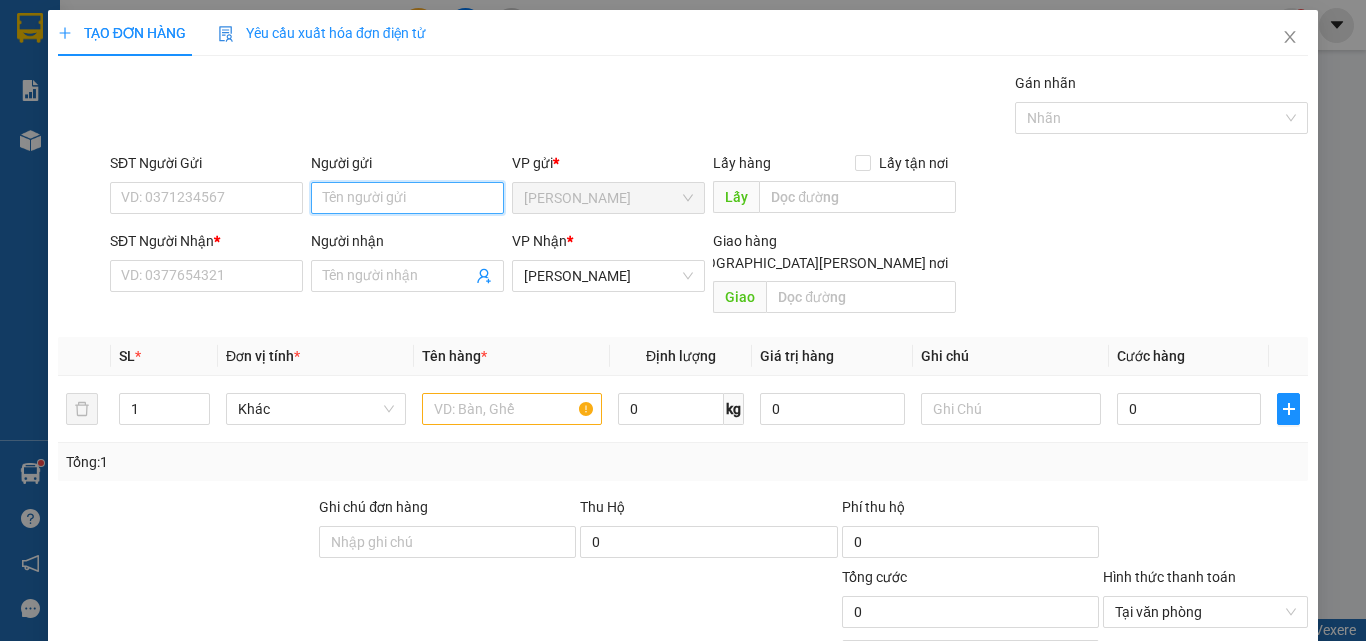 click on "Người gửi" at bounding box center [407, 198] 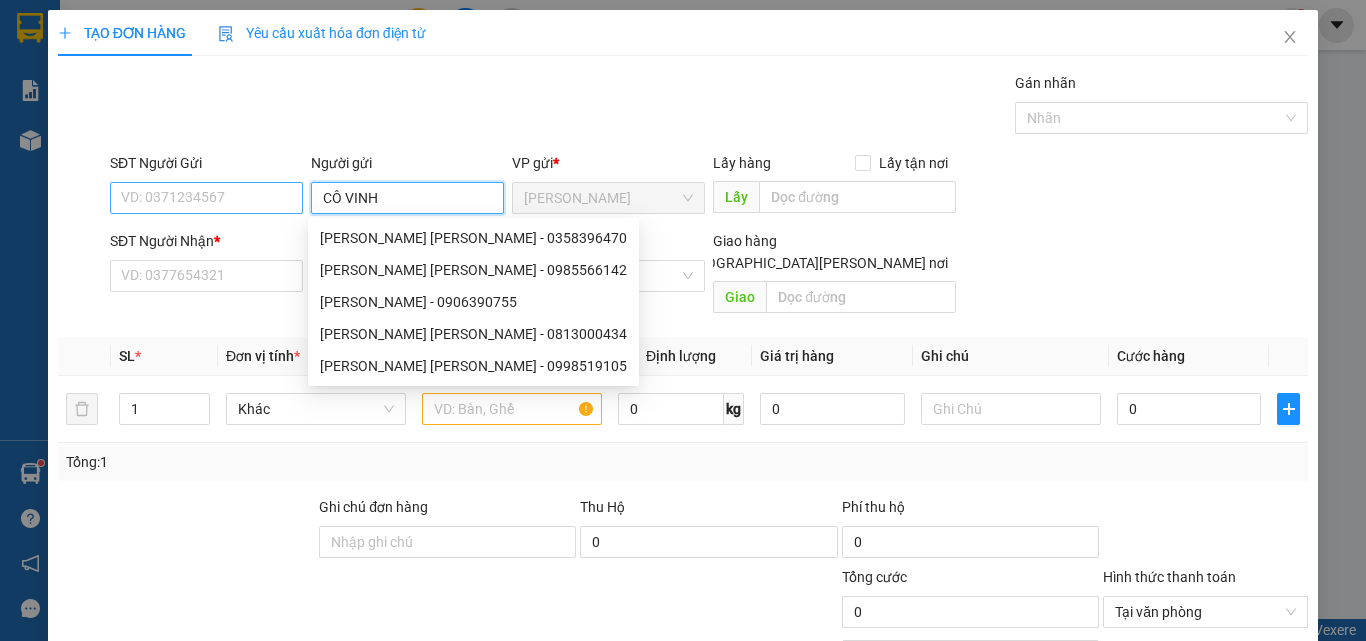 type on "CÔ VINH" 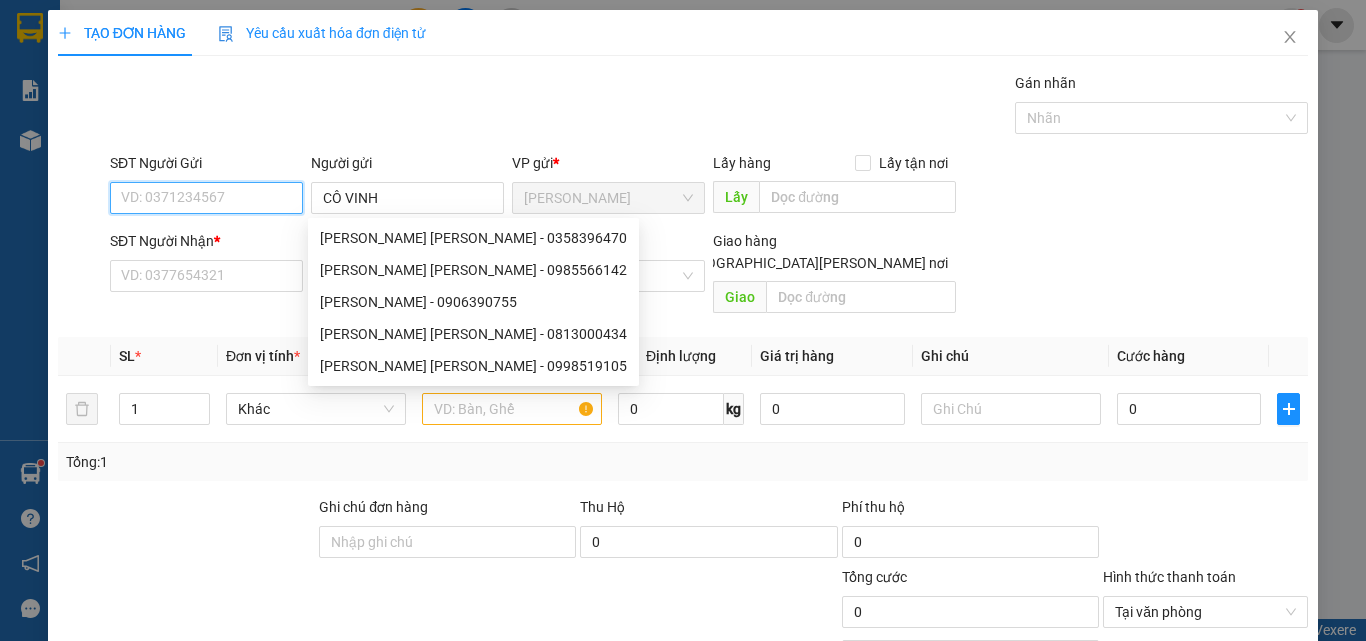 click on "SĐT Người Gửi" at bounding box center [206, 198] 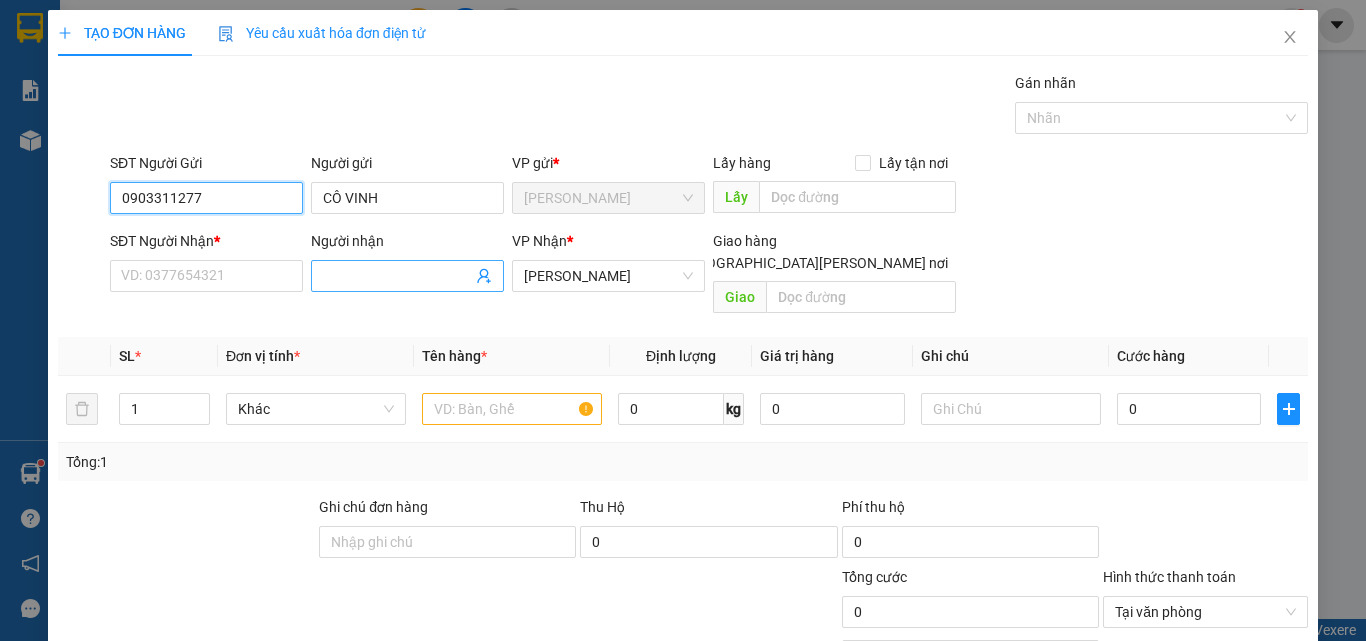 type on "0903311277" 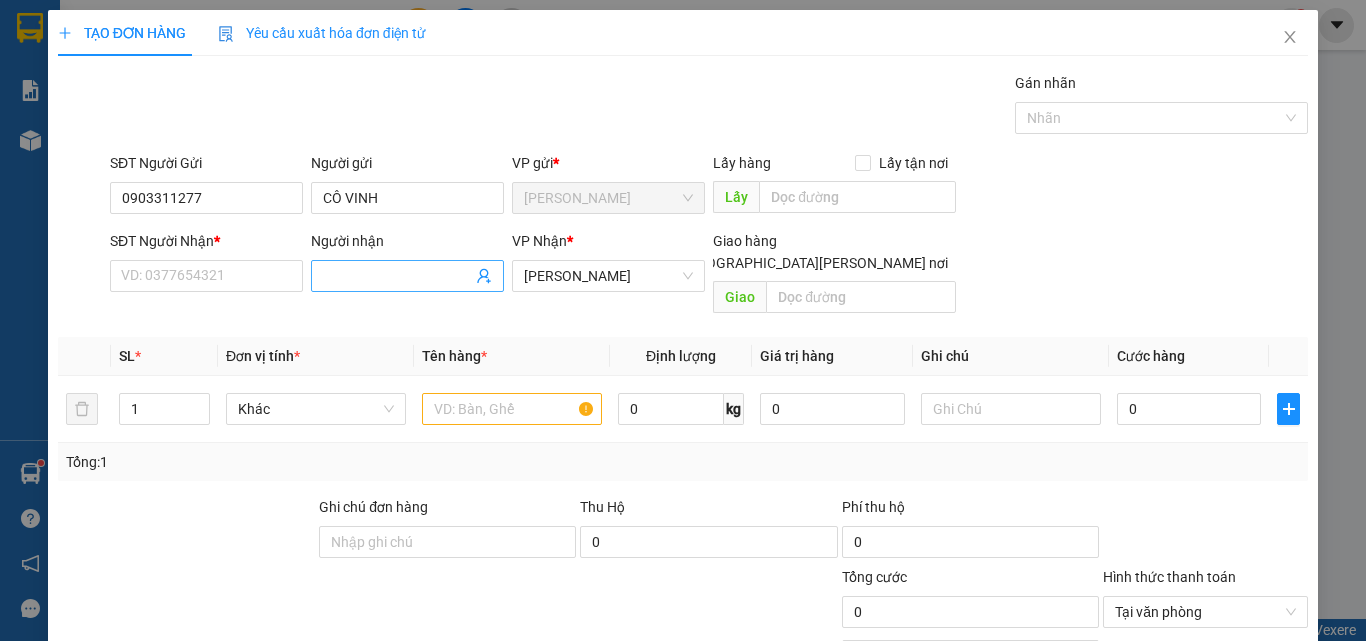 click on "Người nhận" at bounding box center (397, 276) 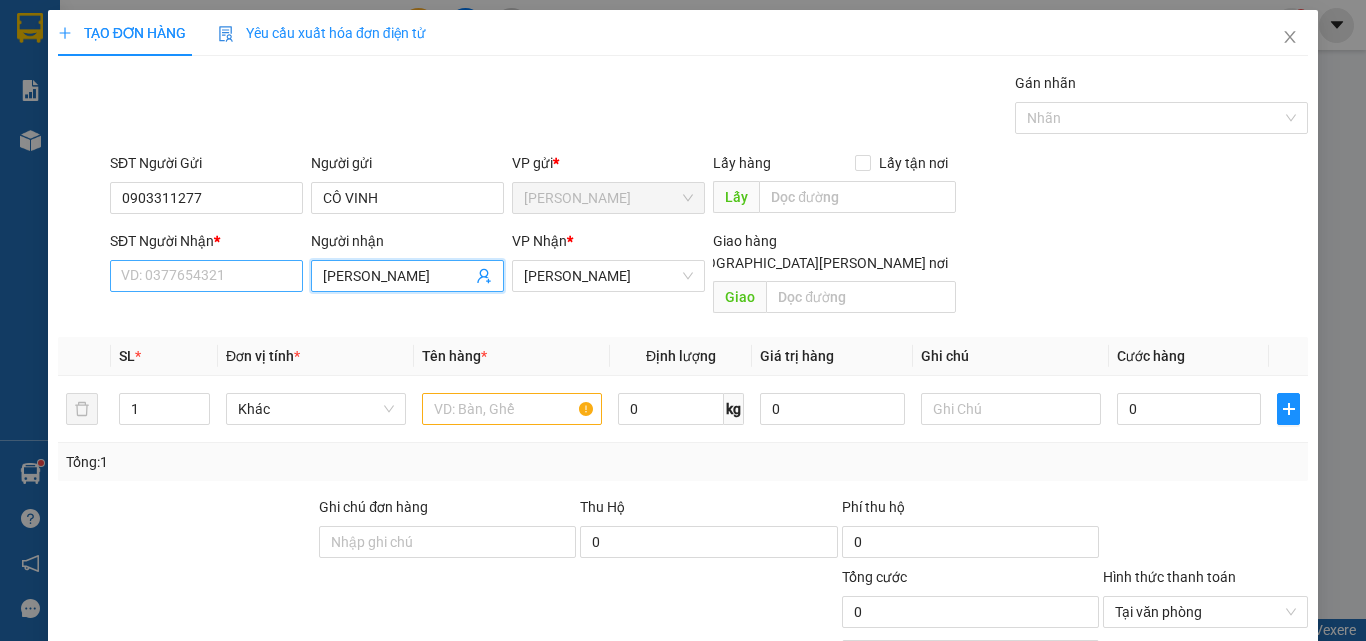 type on "[PERSON_NAME]" 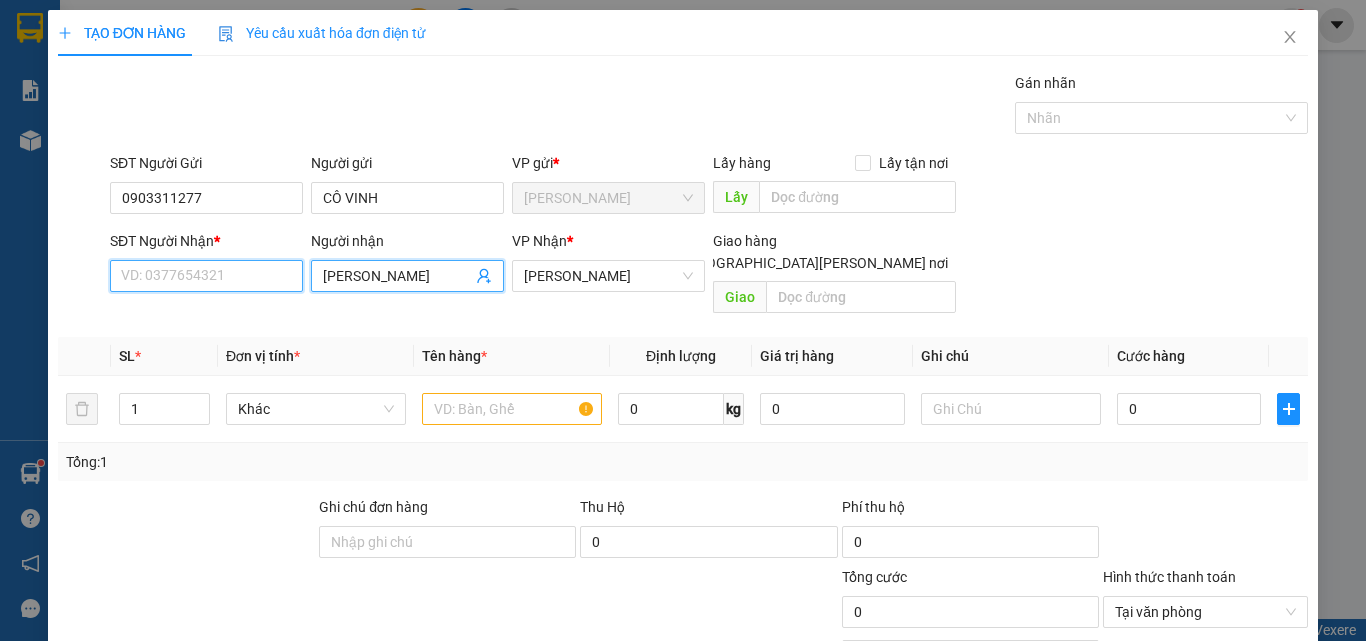 click on "SĐT Người Nhận  *" at bounding box center [206, 276] 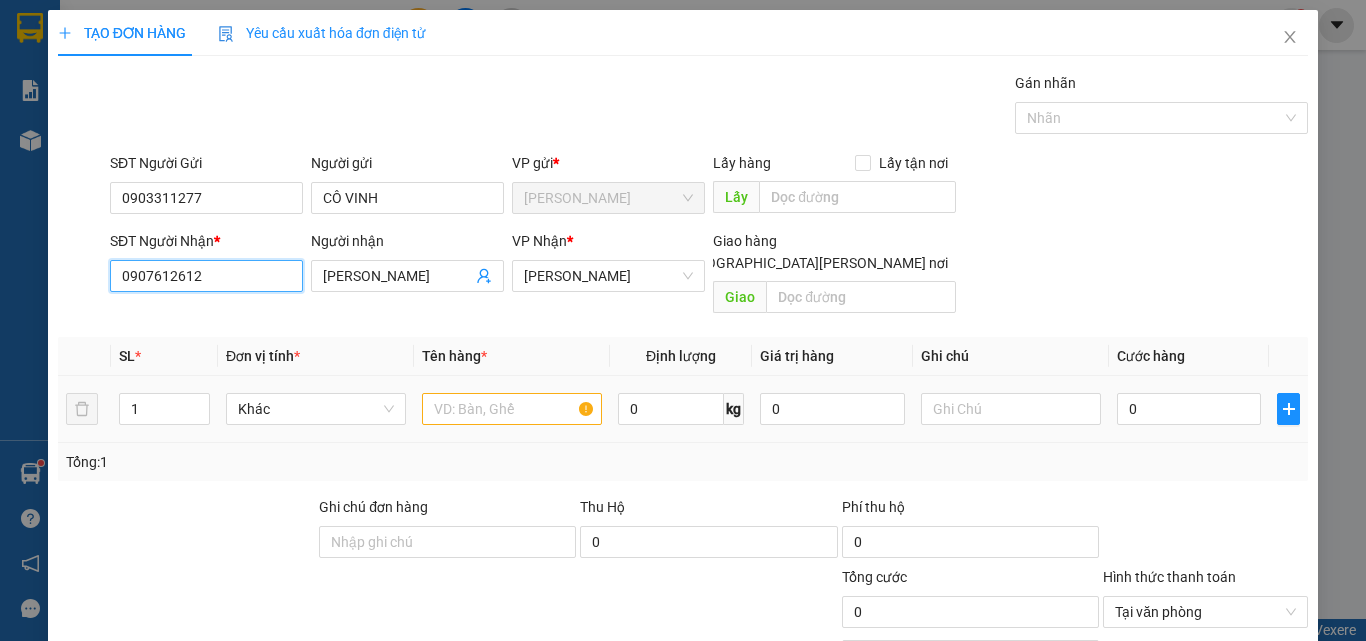 type on "0907612612" 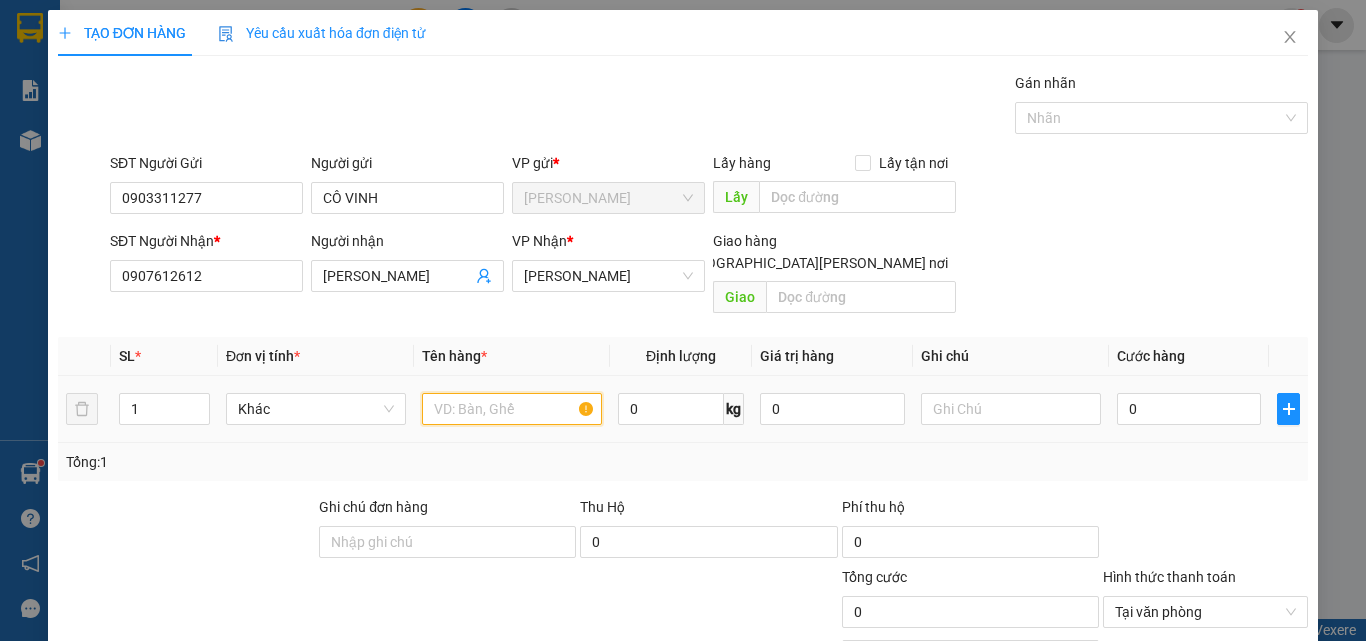 click at bounding box center (512, 409) 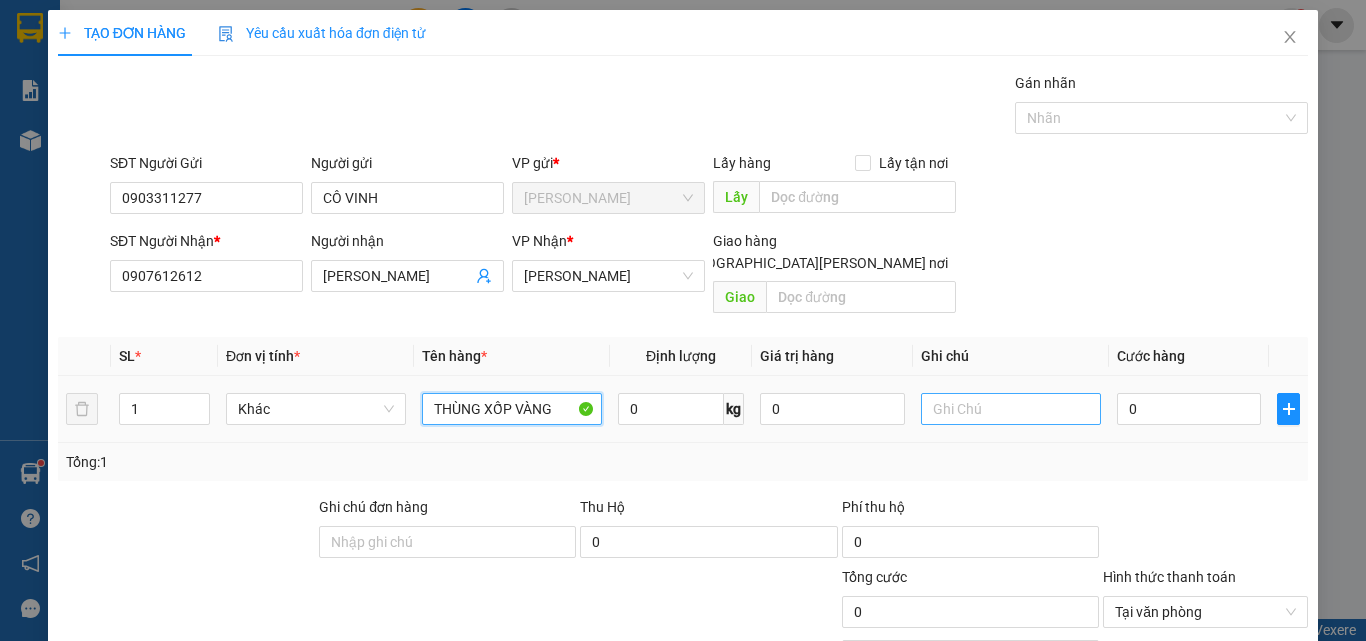 type on "THÙNG XỐP VÀNG" 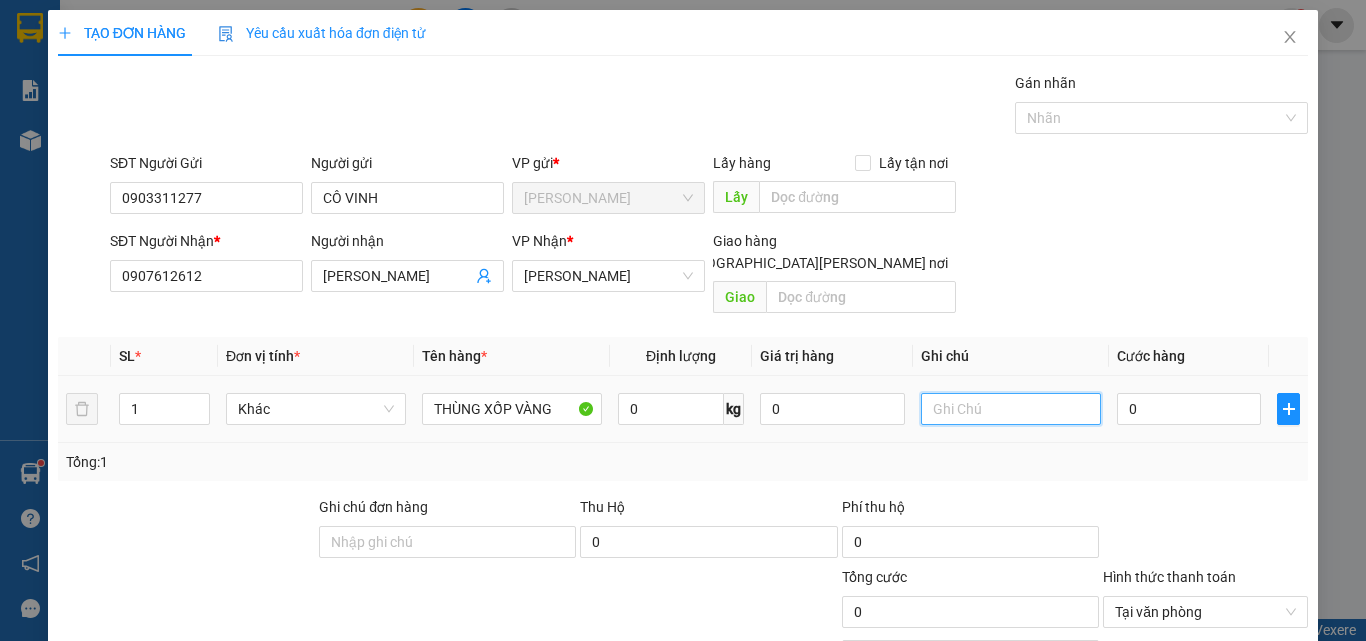 click at bounding box center (1011, 409) 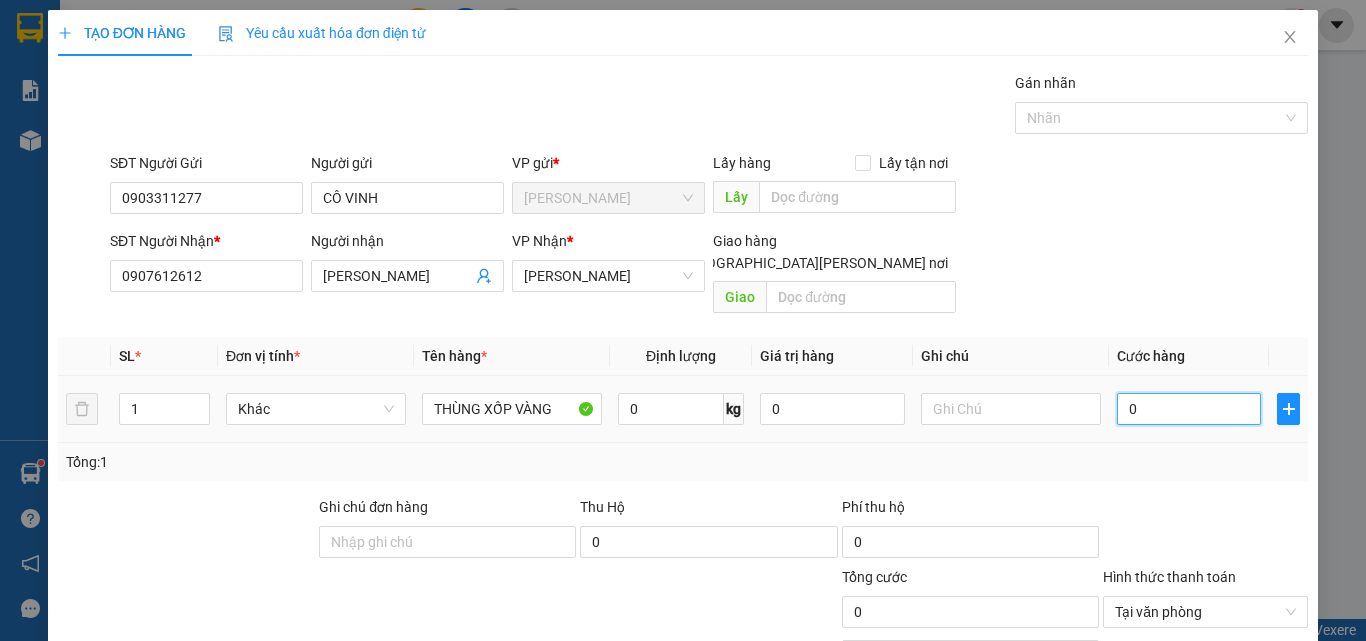 click on "0" at bounding box center [1189, 409] 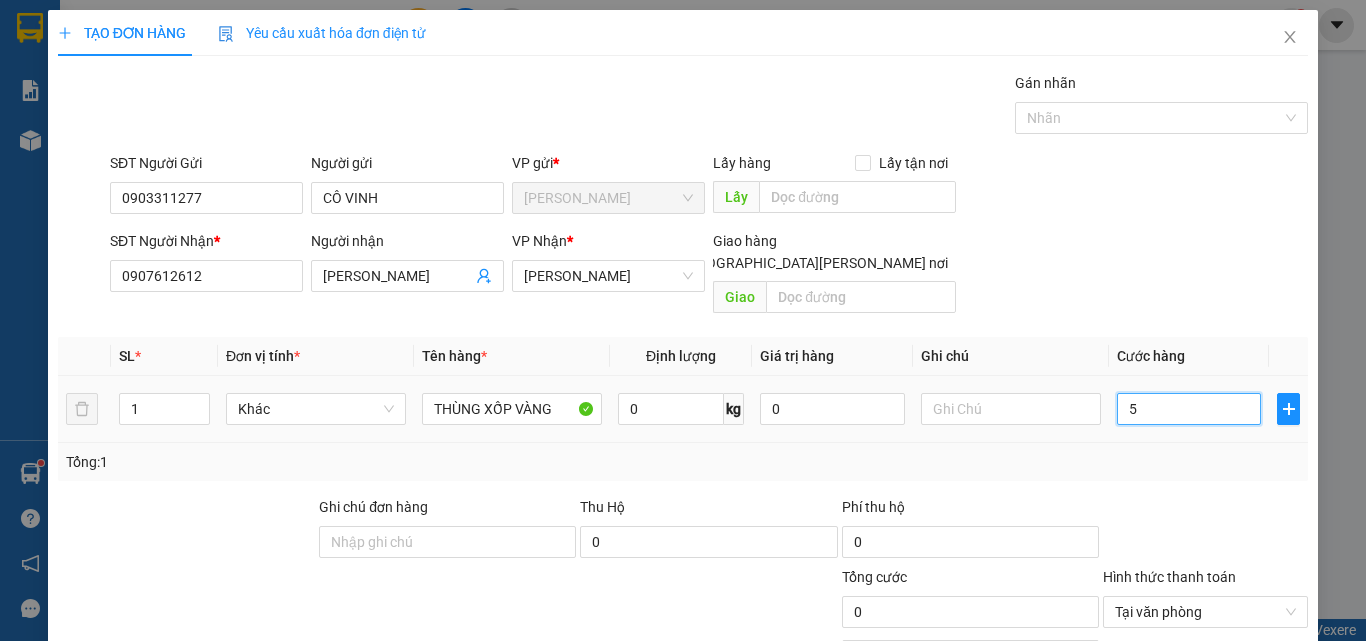 type on "5" 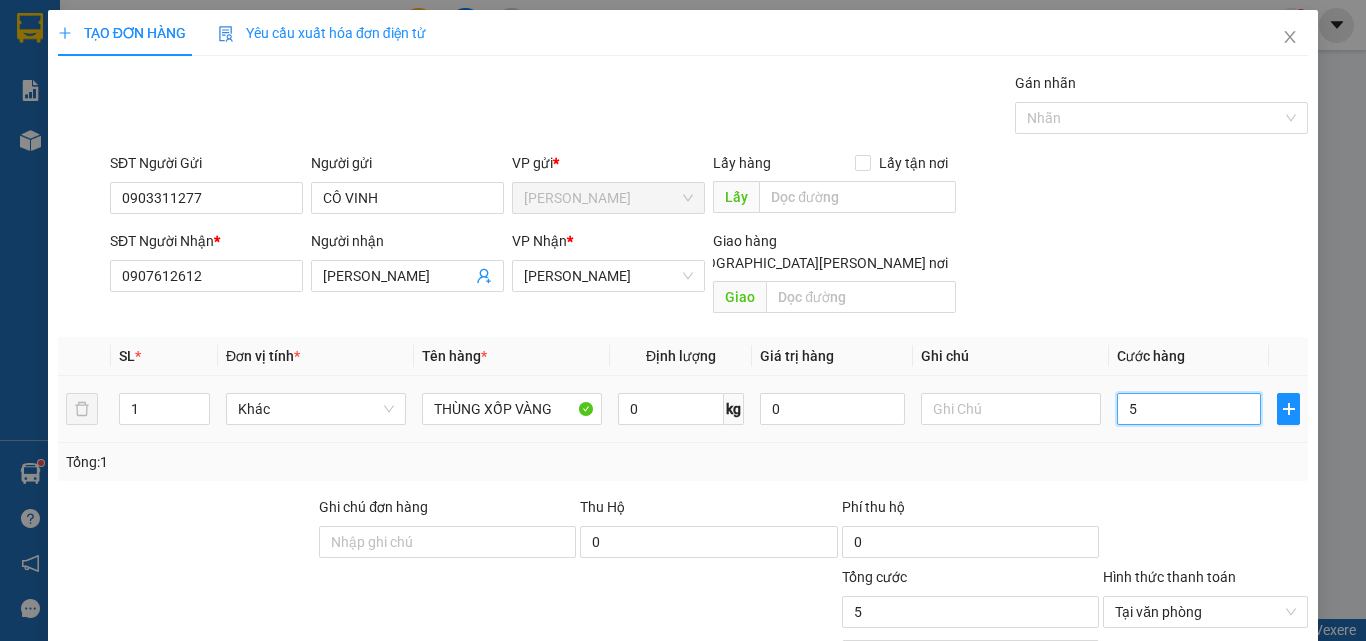 type on "50" 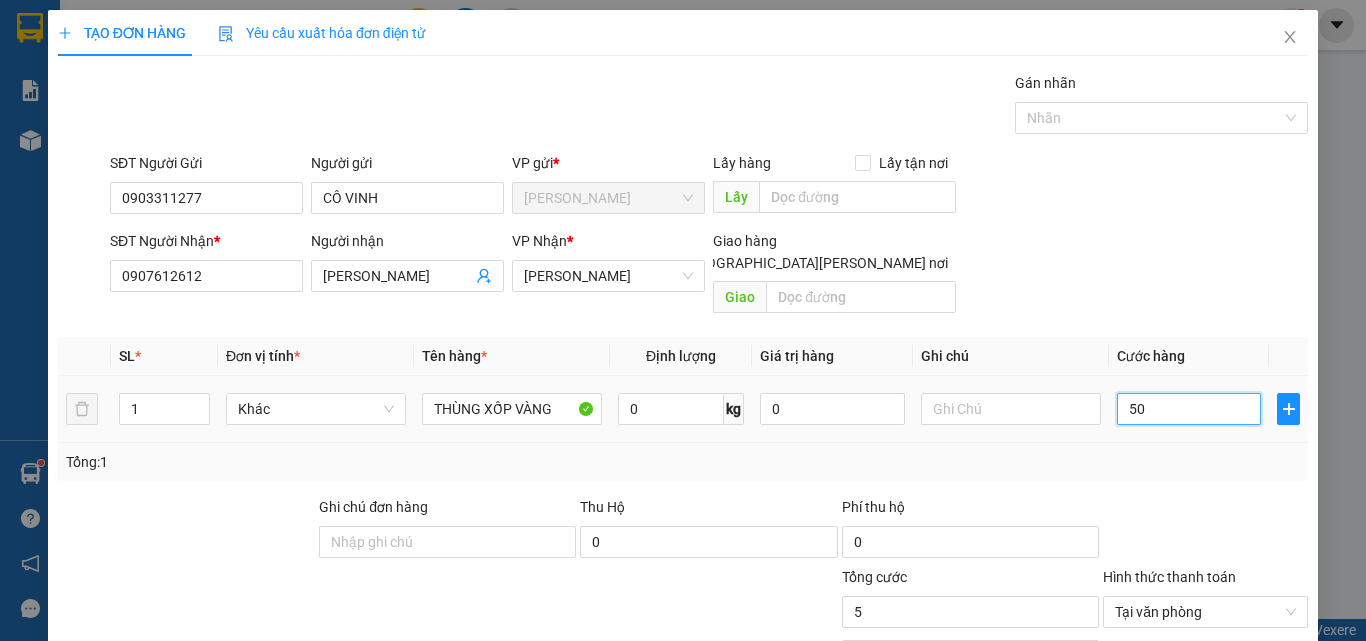 type on "50" 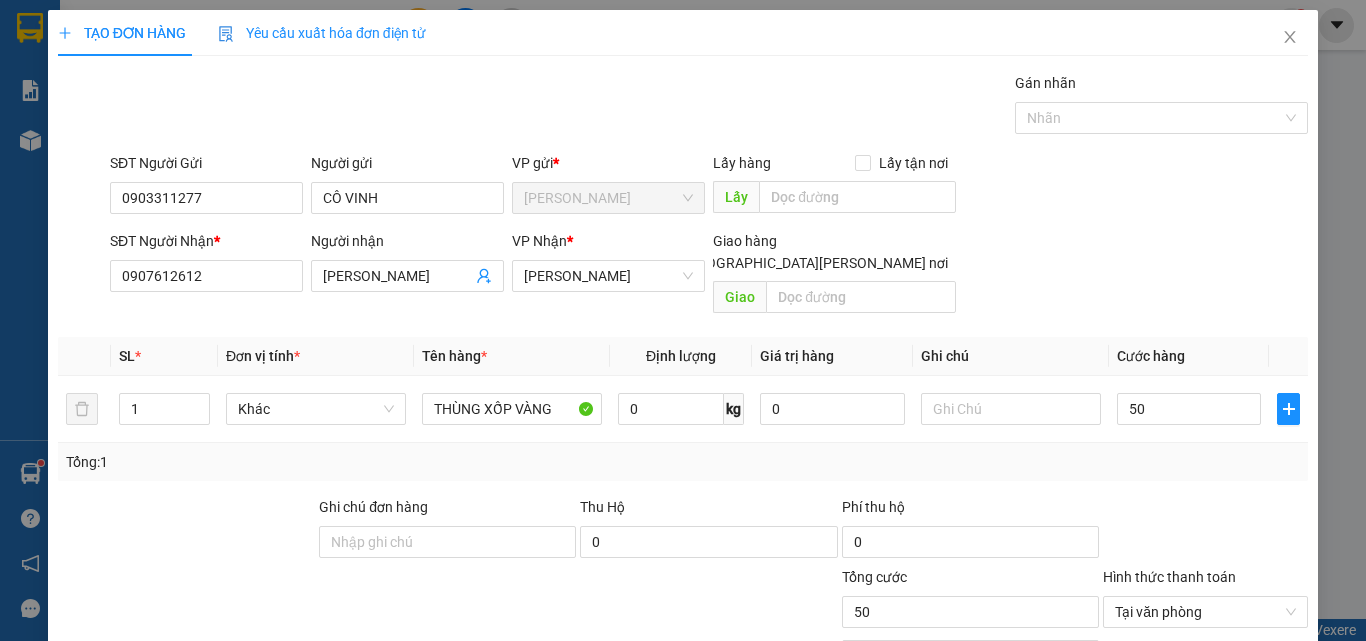 type on "50.000" 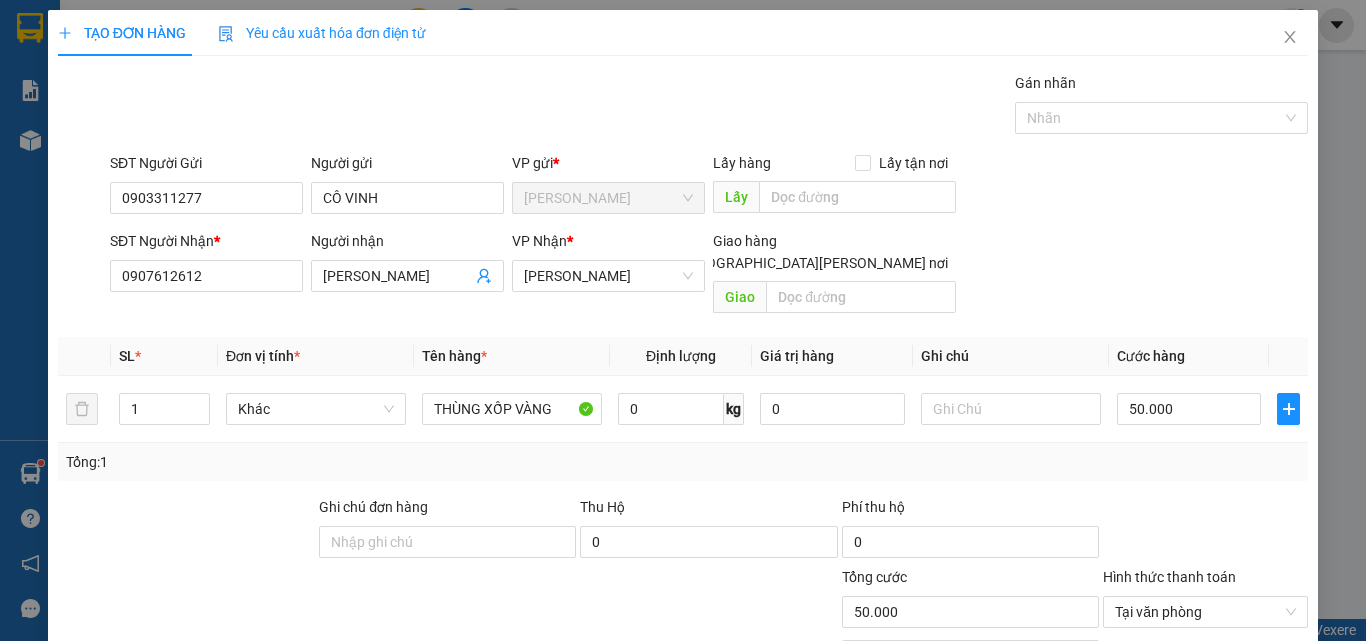 scroll, scrollTop: 161, scrollLeft: 0, axis: vertical 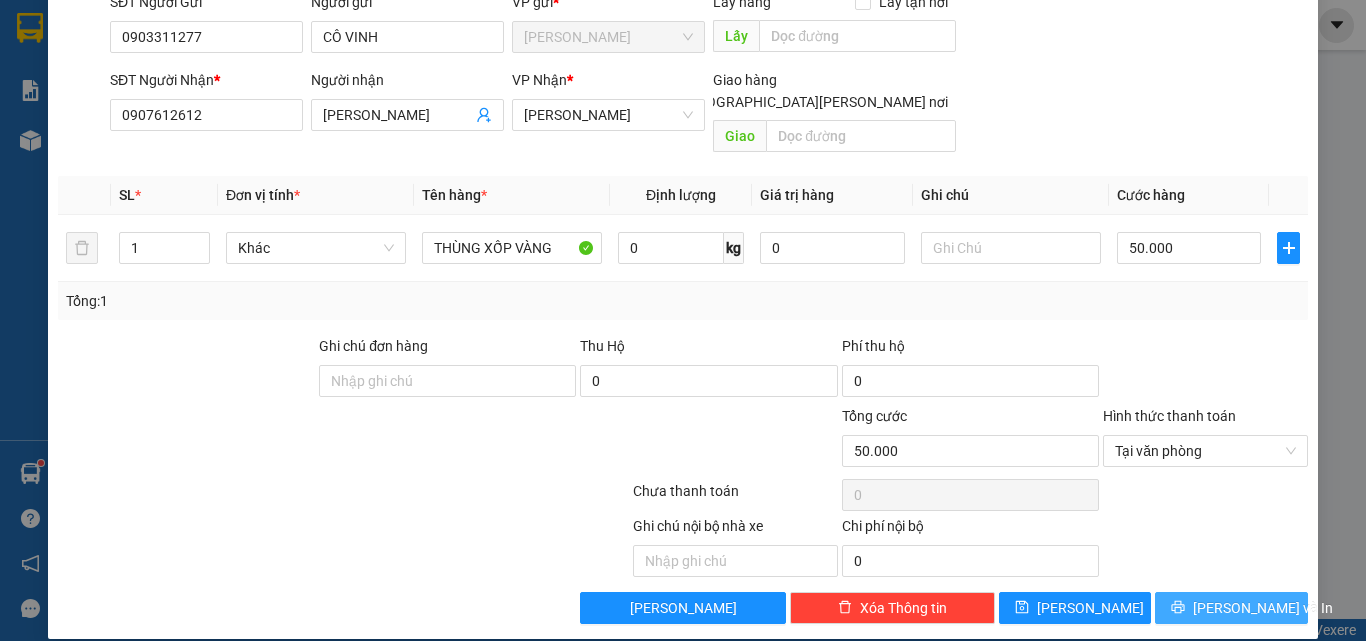 click on "[PERSON_NAME] và In" at bounding box center [1231, 608] 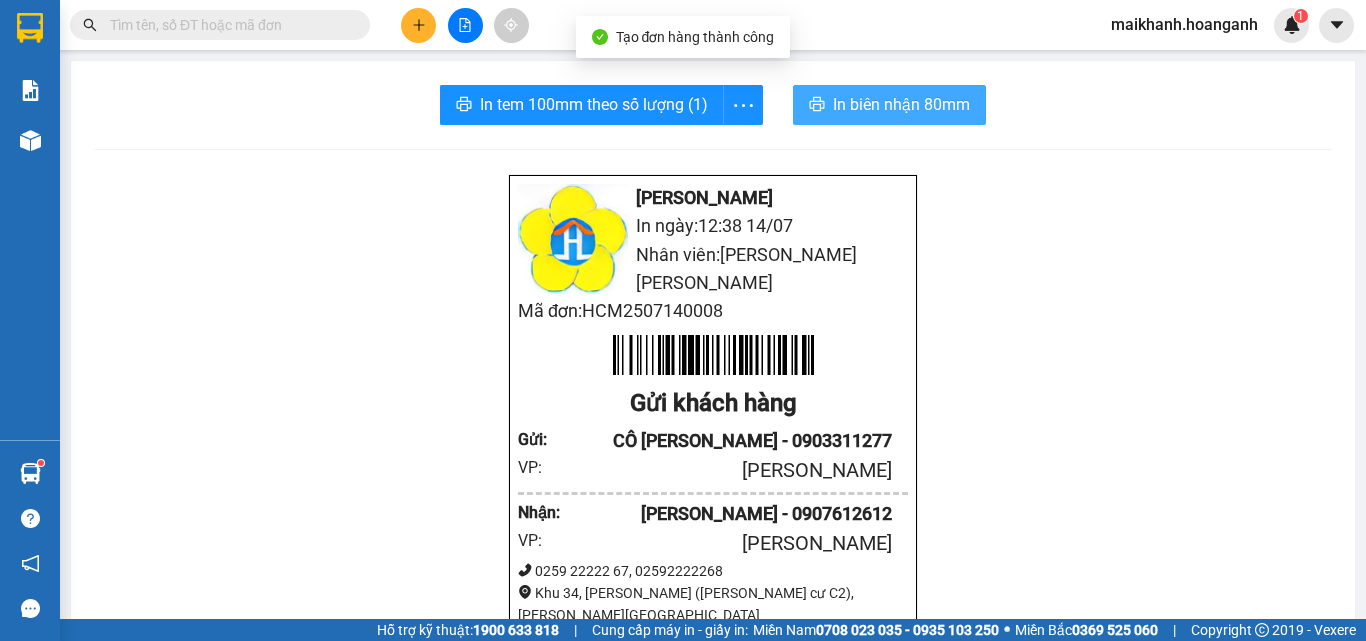 click on "In biên nhận 80mm" at bounding box center (901, 104) 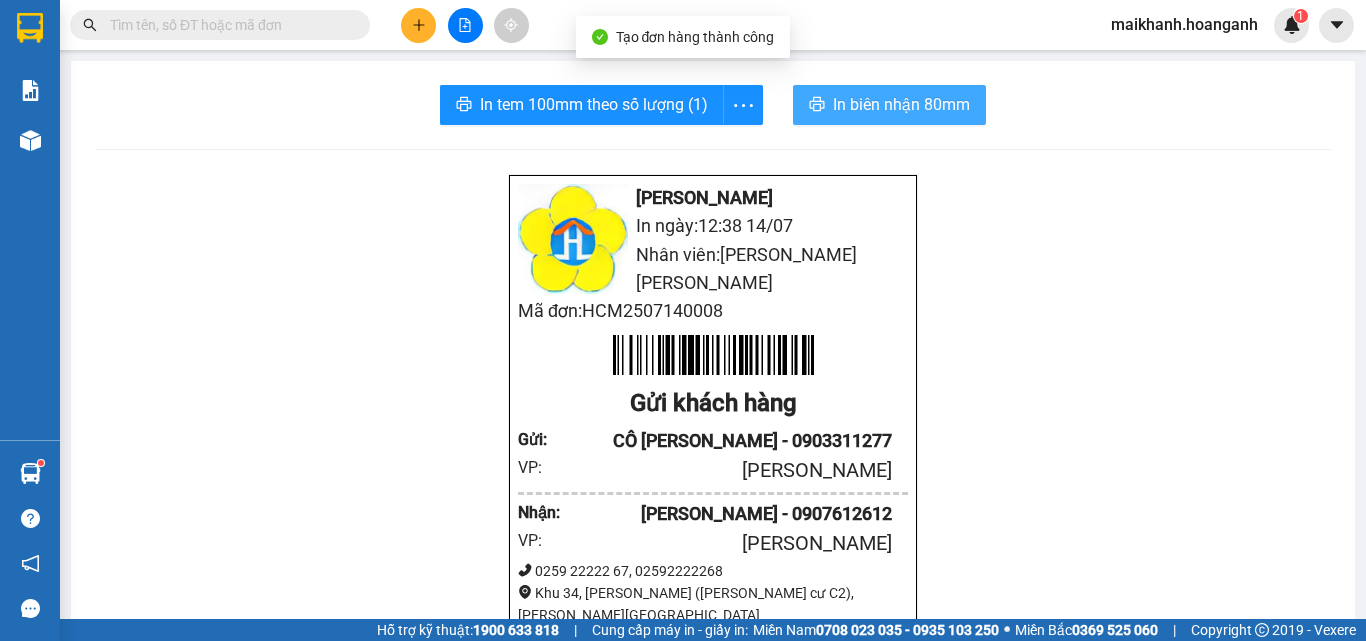 scroll, scrollTop: 0, scrollLeft: 0, axis: both 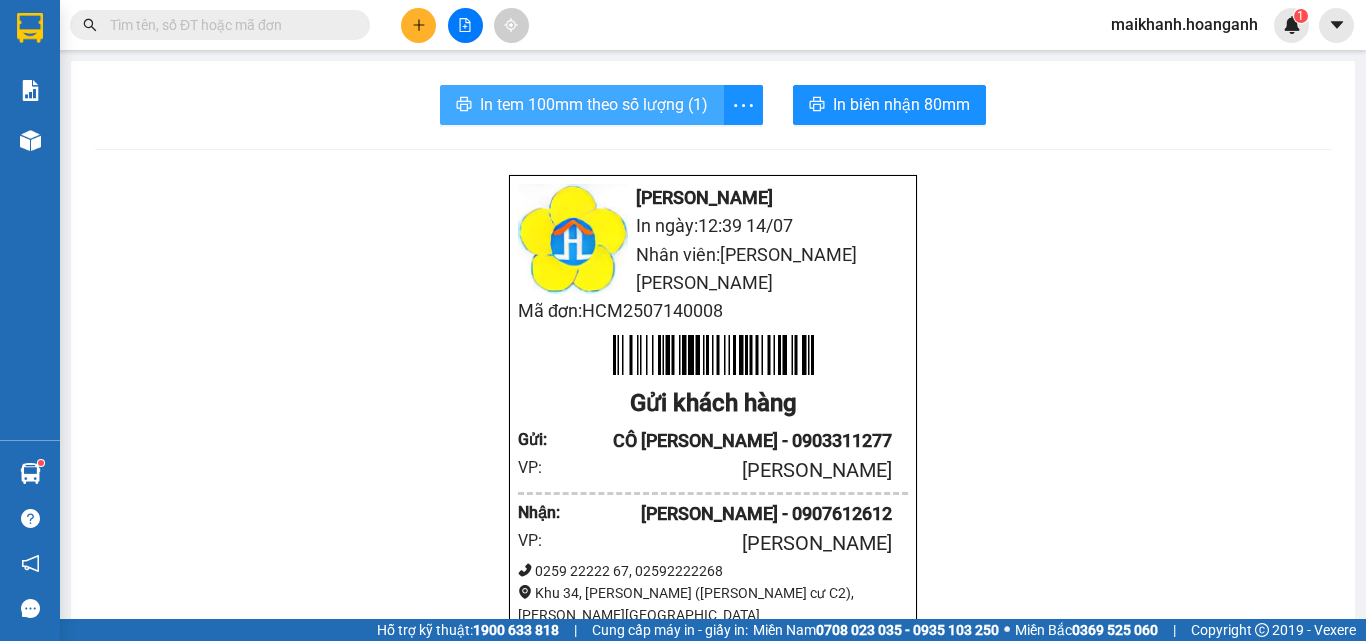 click on "In tem 100mm theo số lượng
(1)" at bounding box center (594, 104) 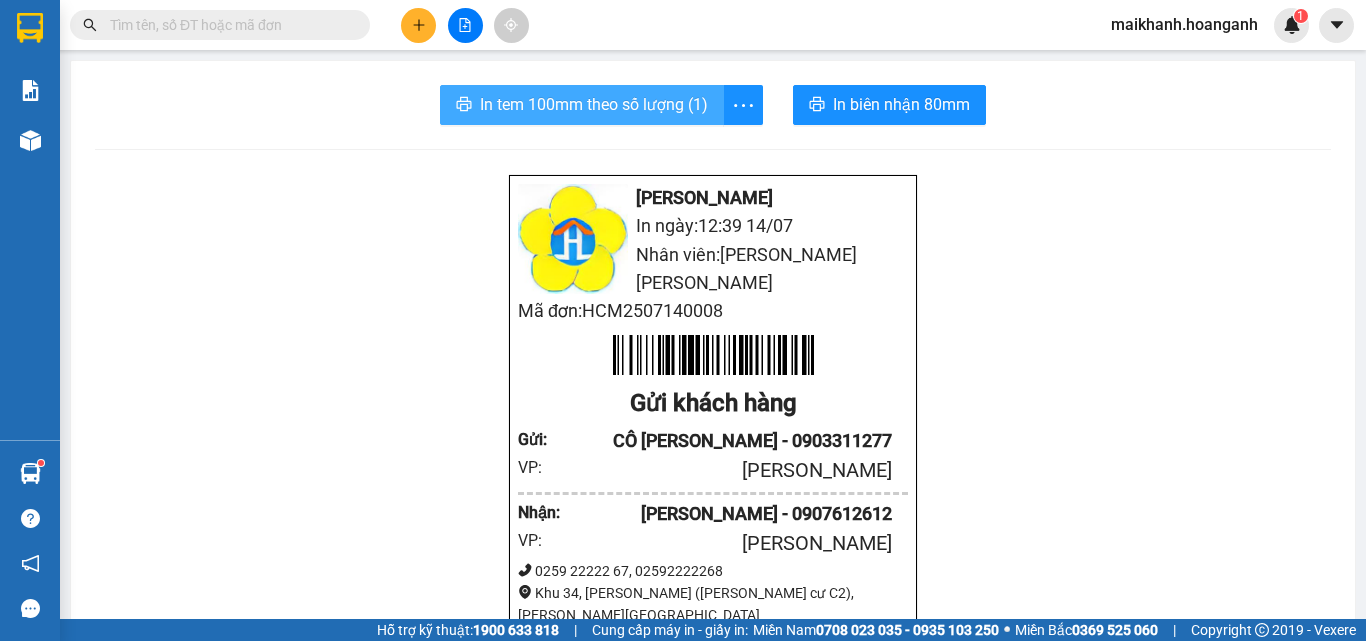 scroll, scrollTop: 0, scrollLeft: 0, axis: both 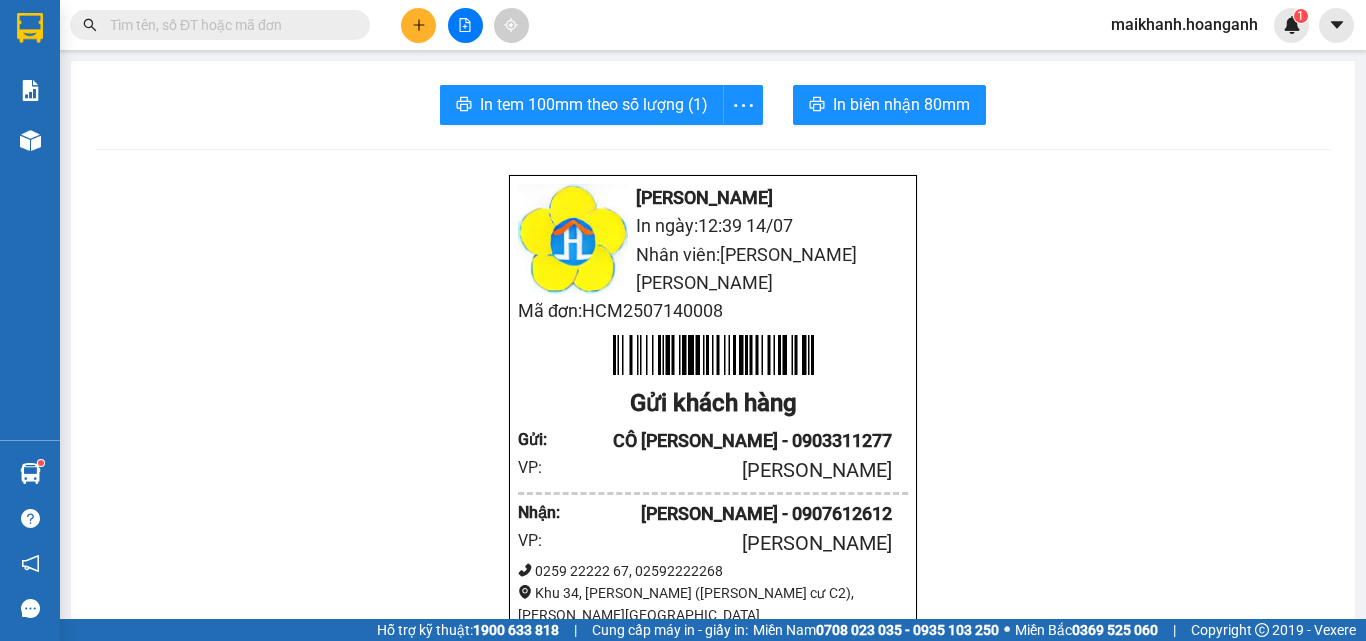 click at bounding box center [228, 25] 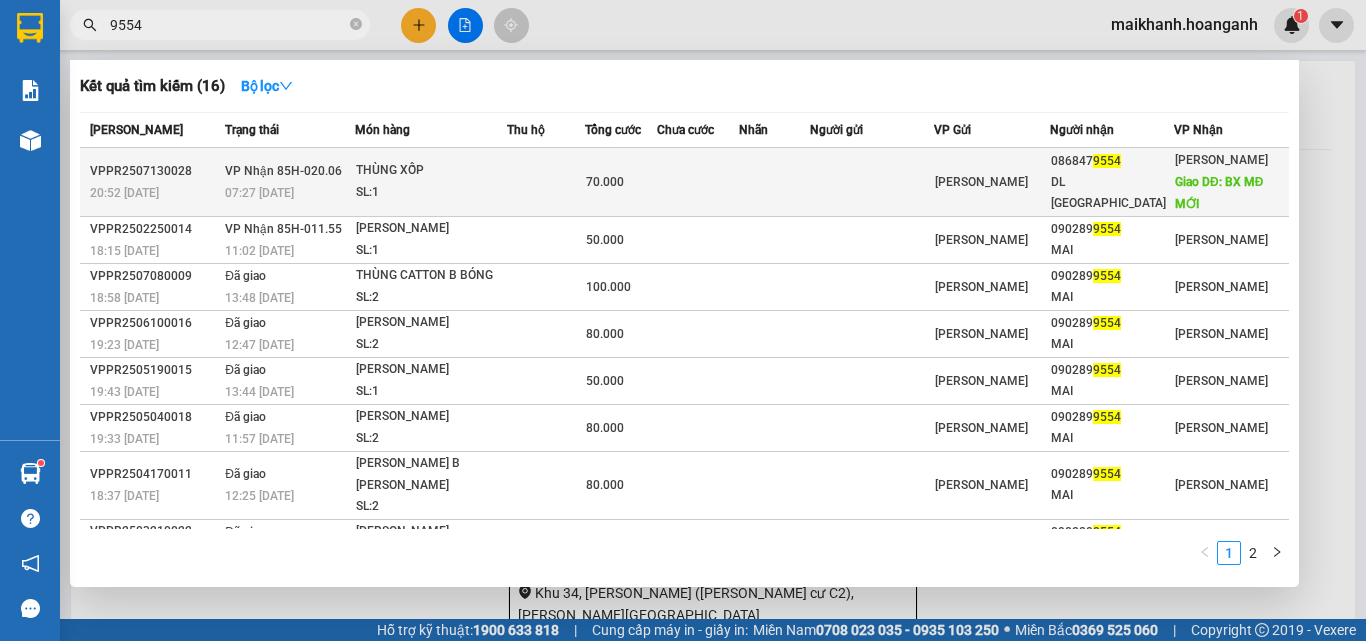type on "9554" 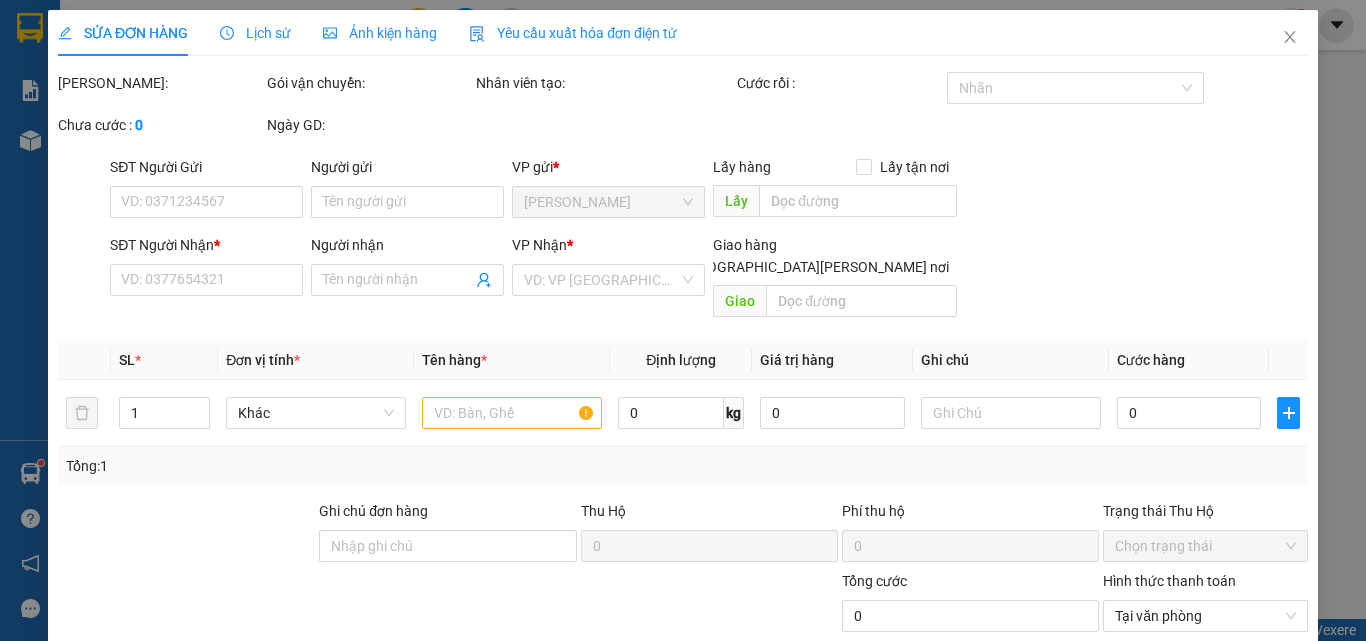 type on "0868479554" 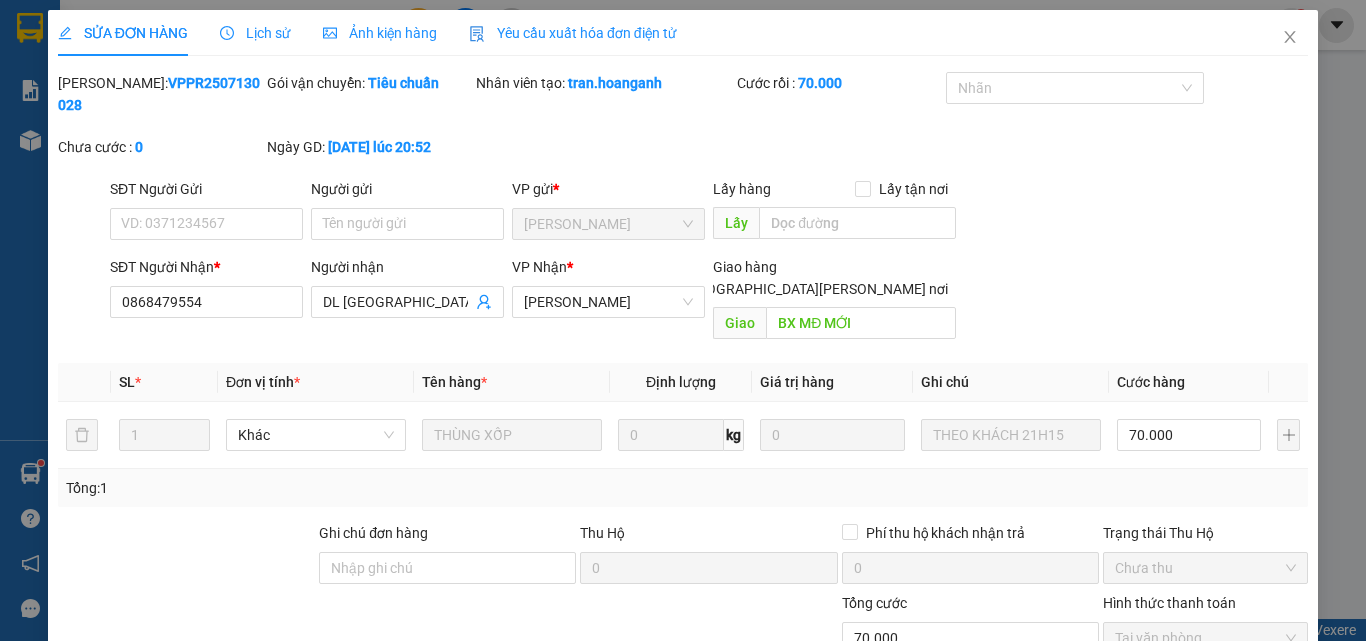 scroll, scrollTop: 165, scrollLeft: 0, axis: vertical 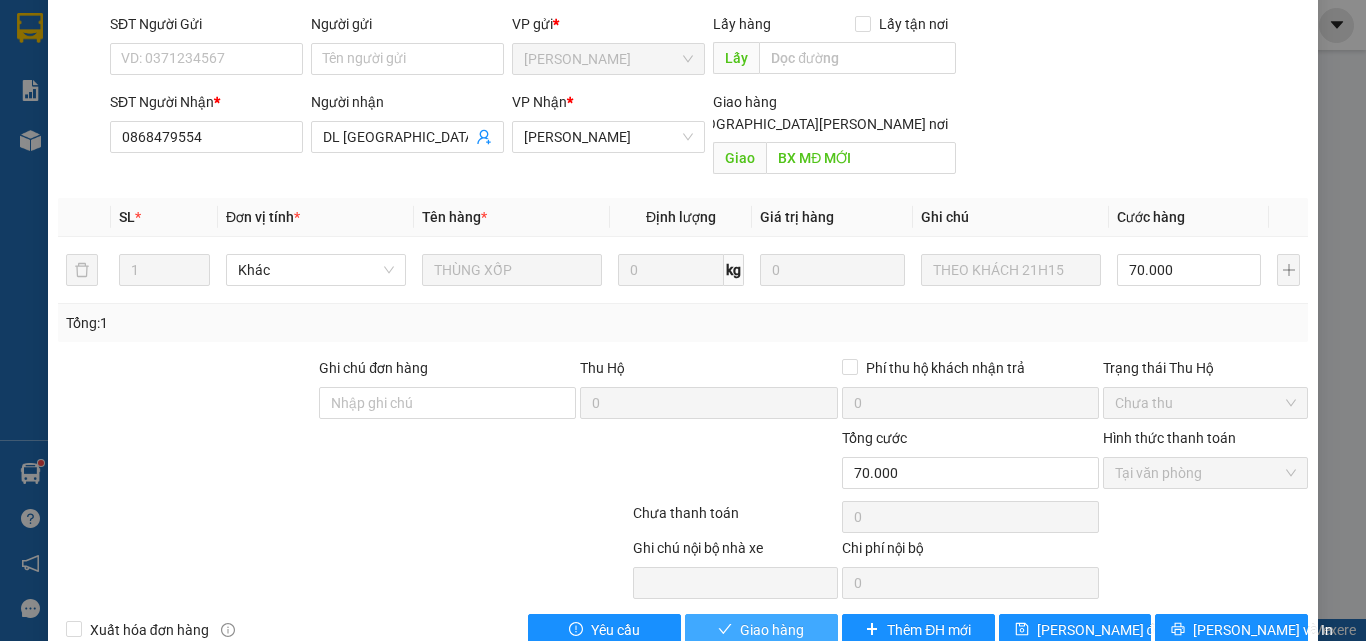 click on "Giao hàng" at bounding box center (772, 630) 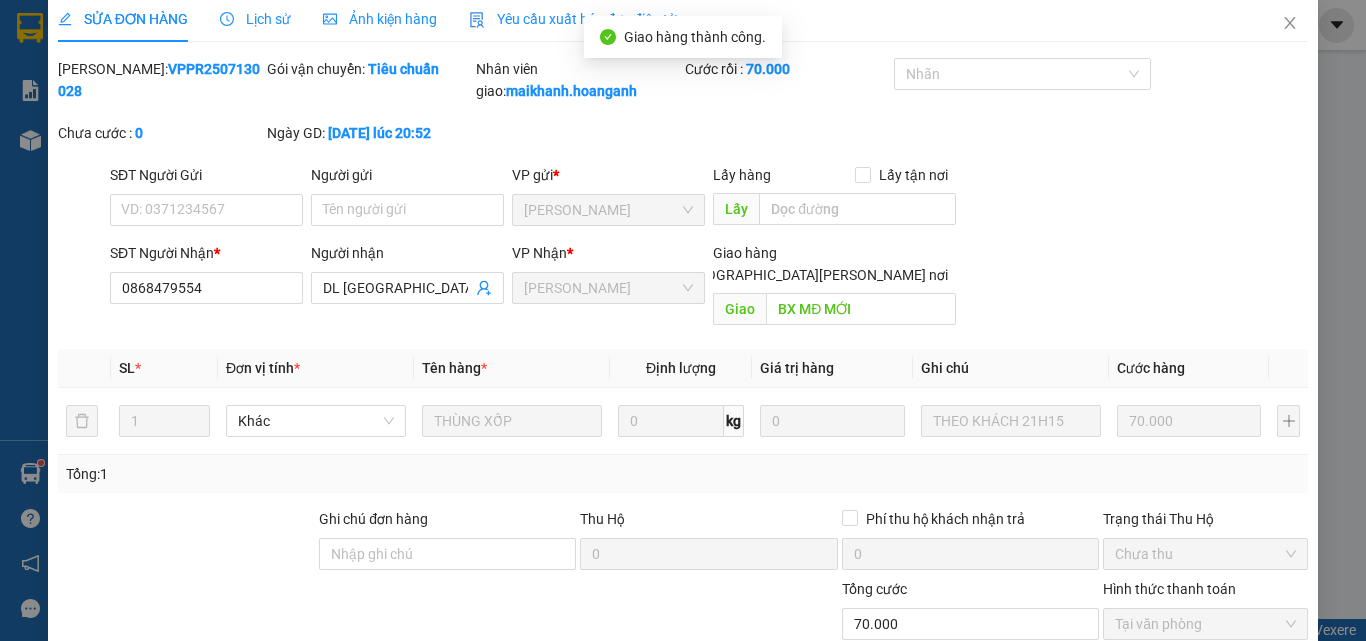 scroll, scrollTop: 0, scrollLeft: 0, axis: both 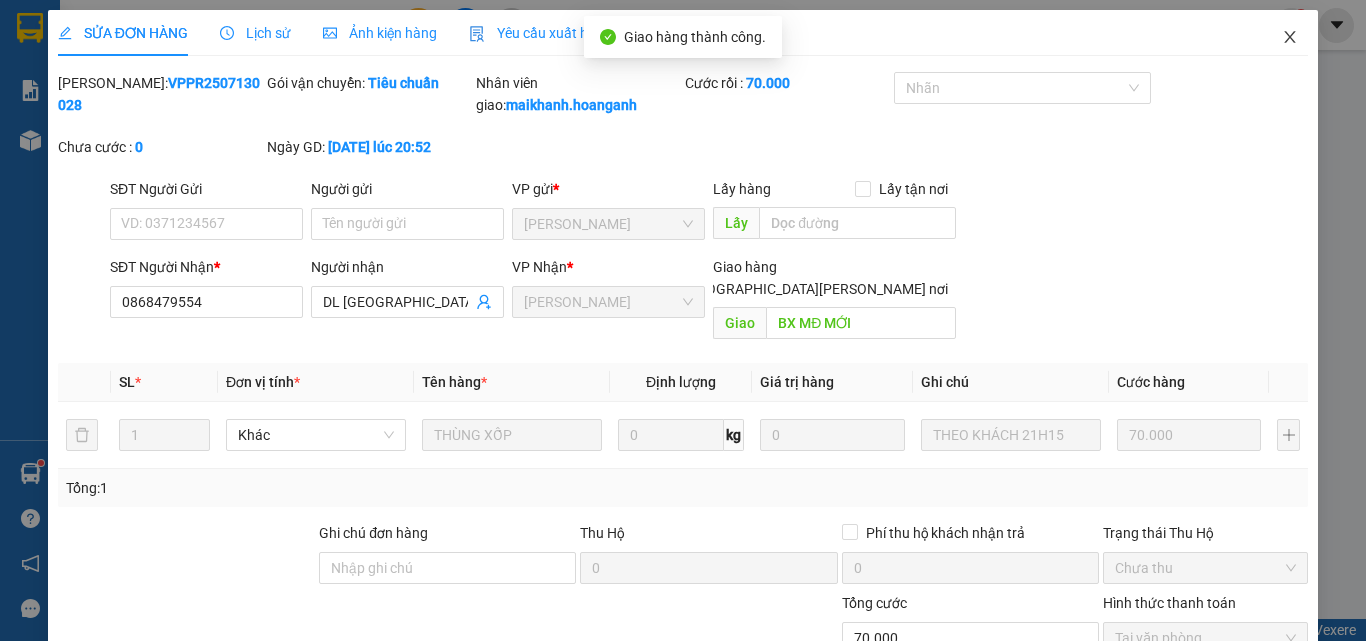 click 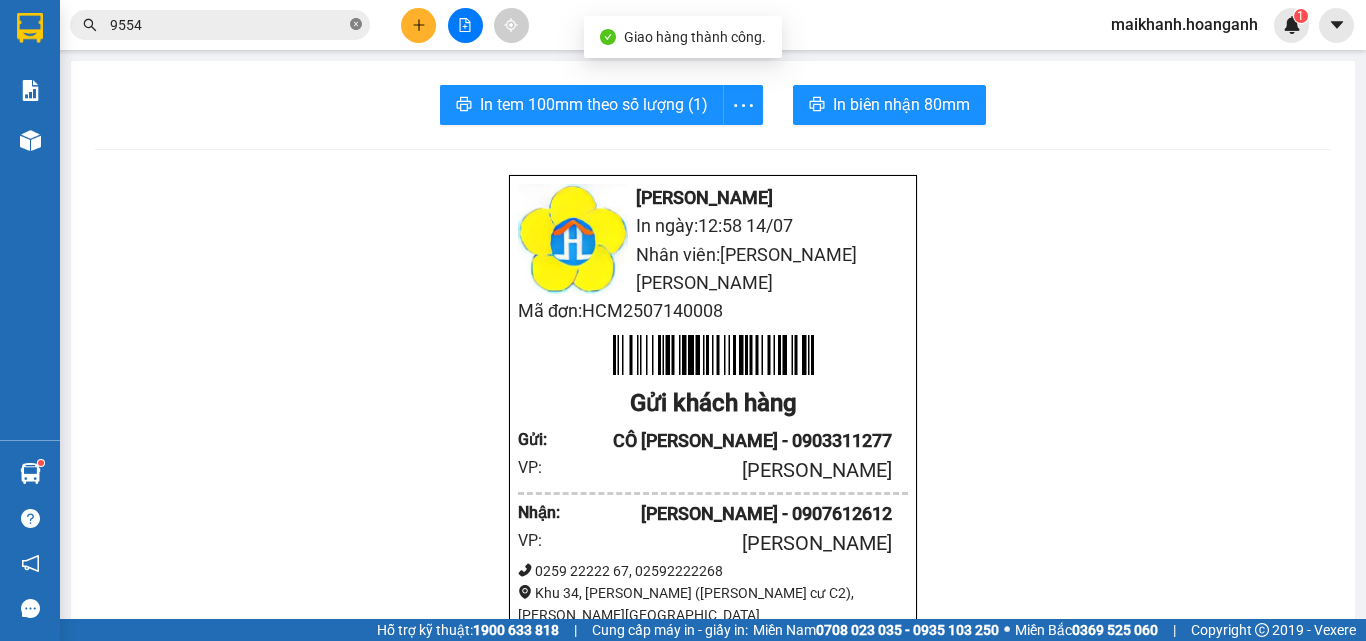 click 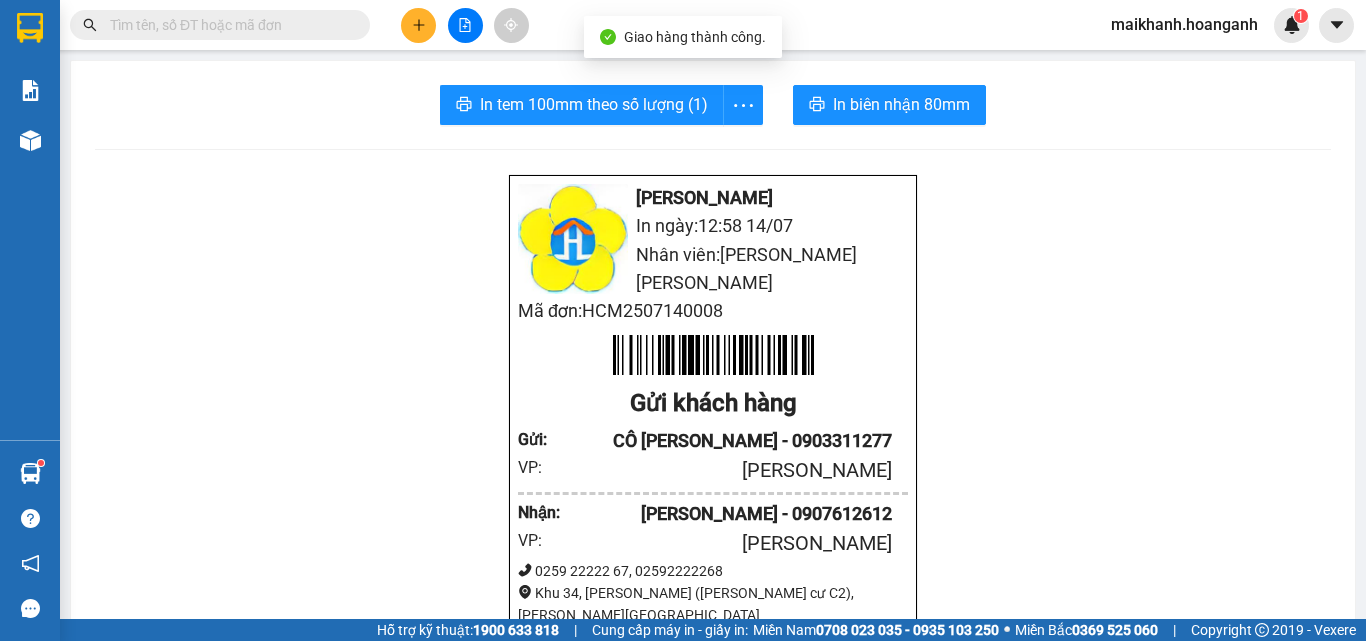 click at bounding box center [228, 25] 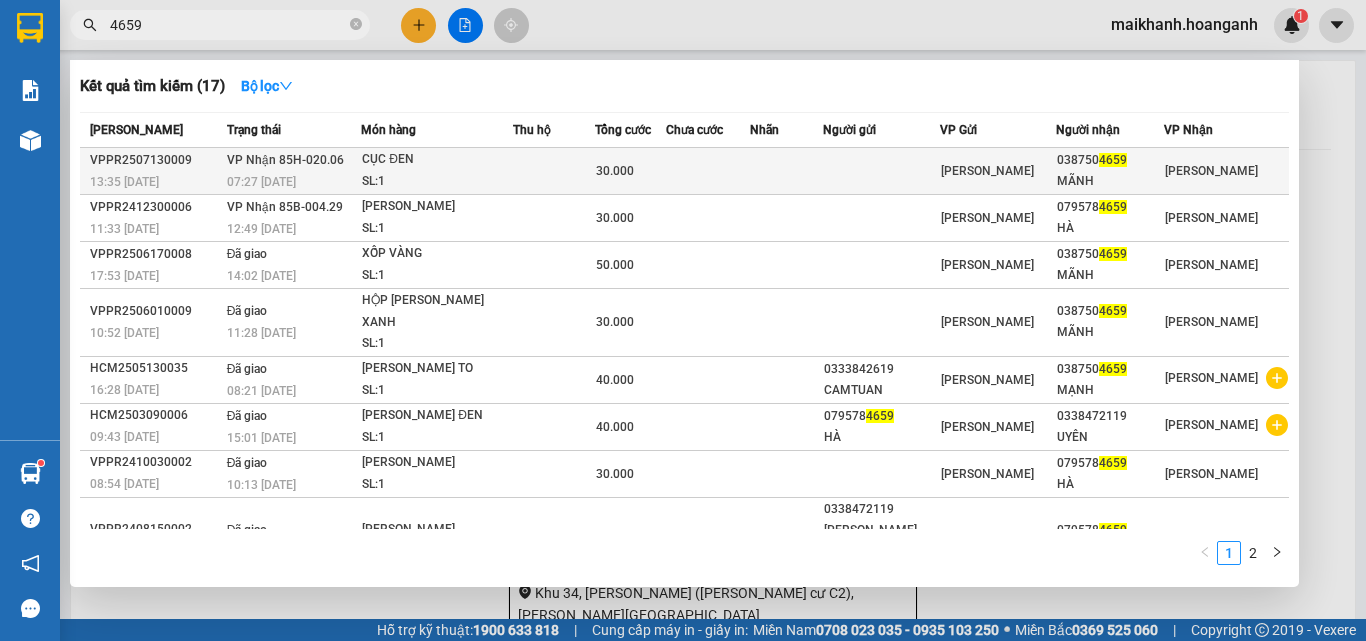 type on "4659" 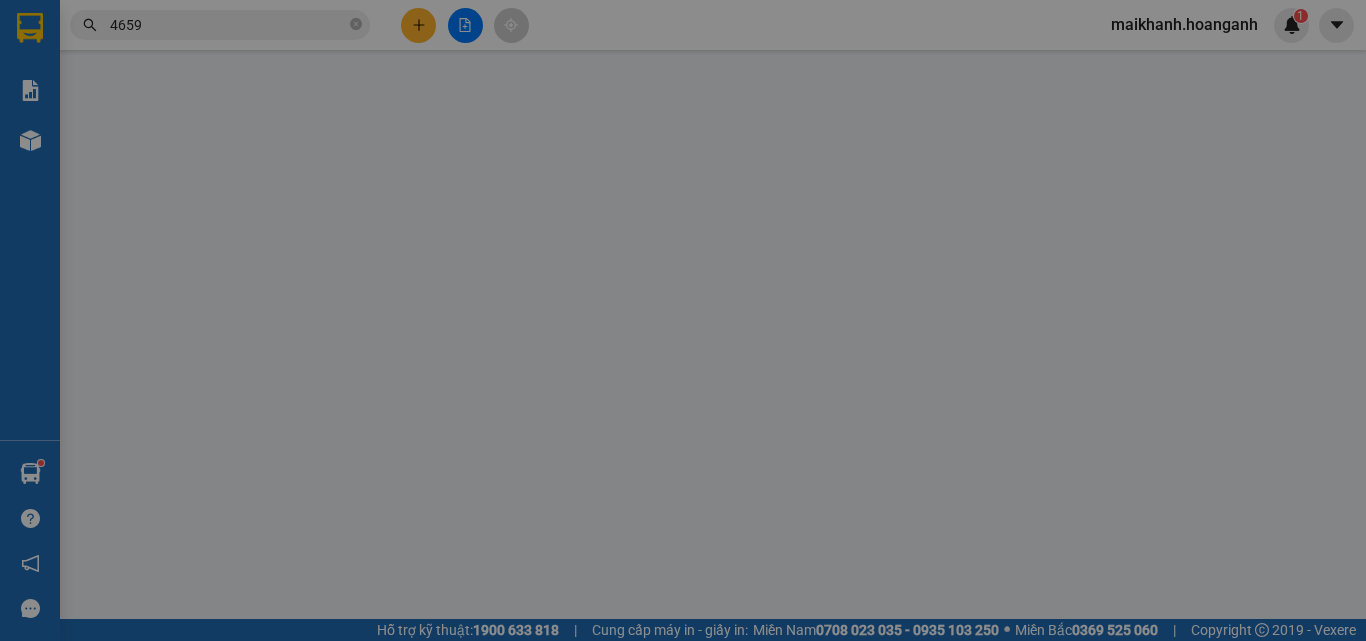 type on "0387504659" 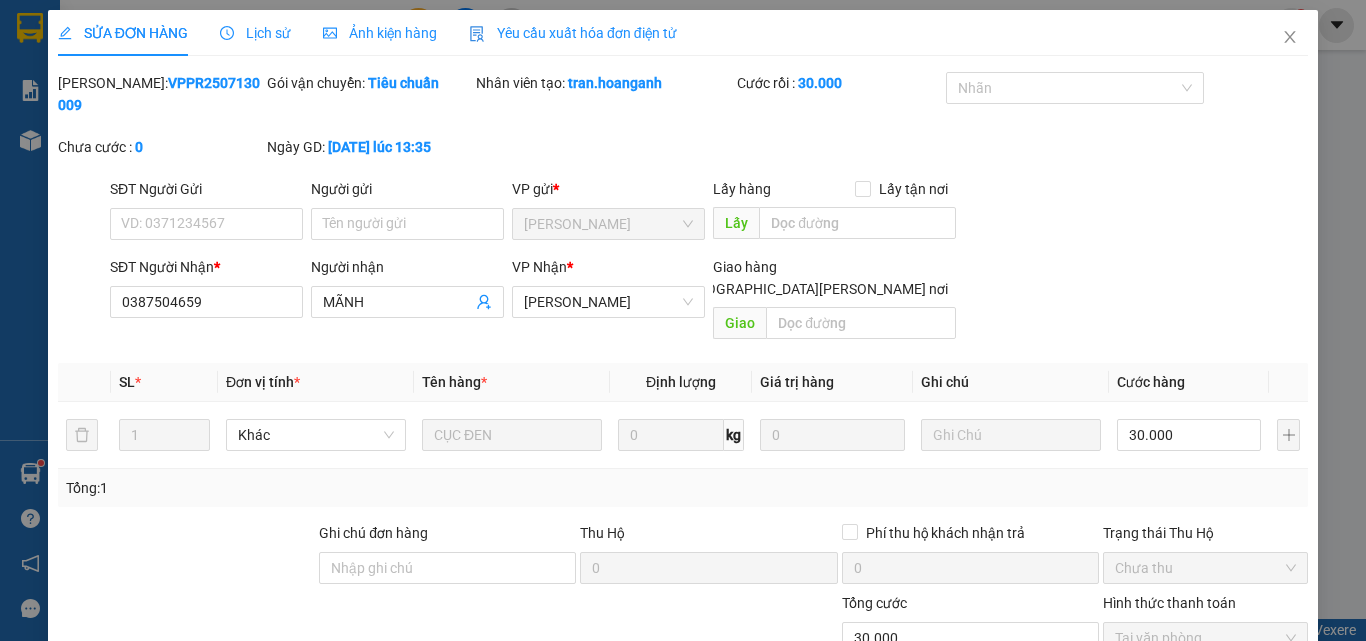scroll, scrollTop: 165, scrollLeft: 0, axis: vertical 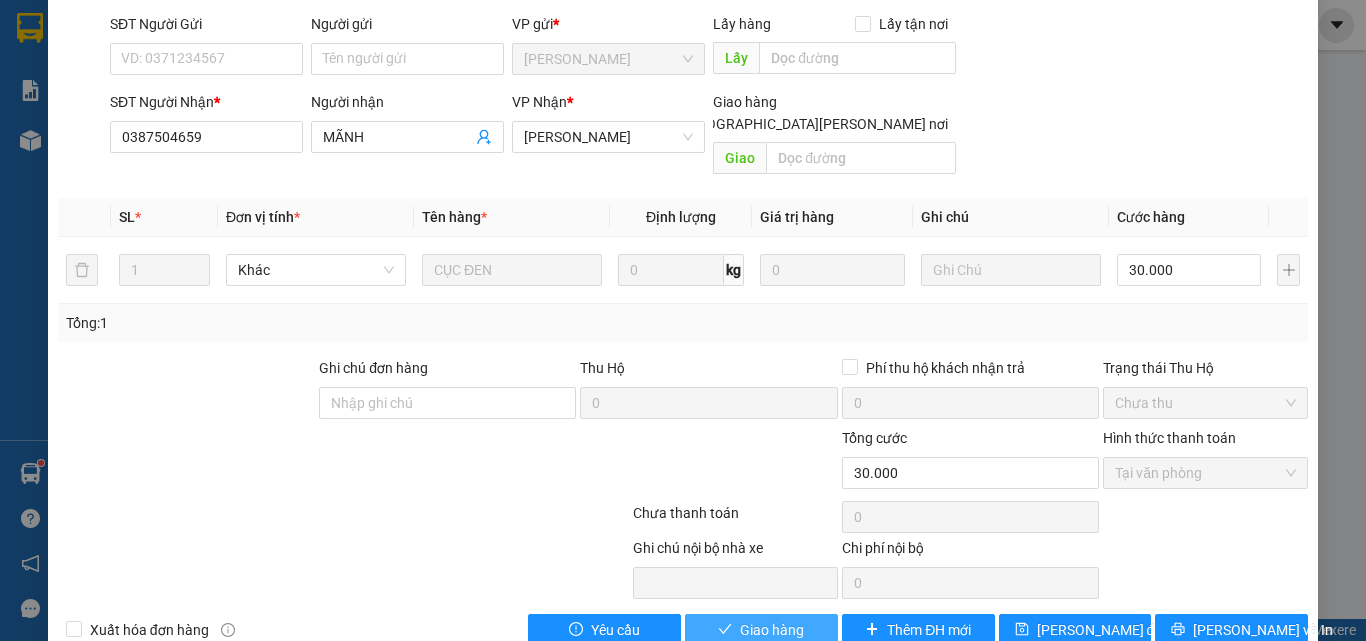 click on "Giao hàng" at bounding box center [761, 630] 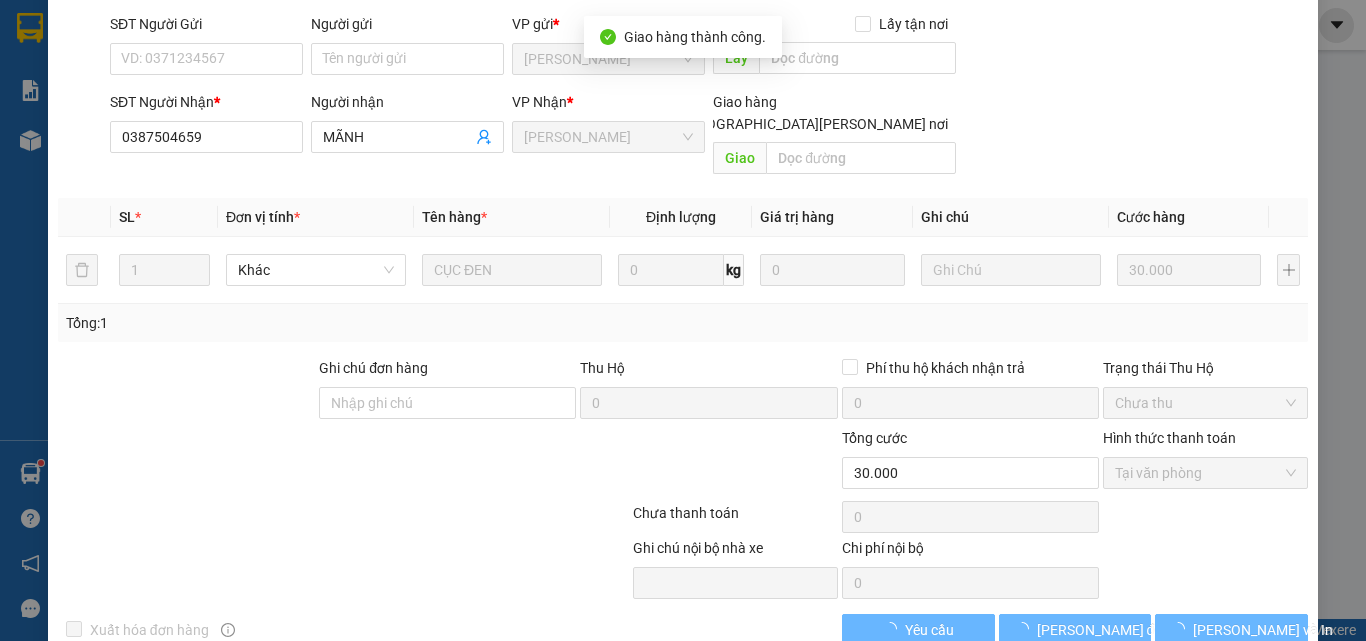 scroll, scrollTop: 187, scrollLeft: 0, axis: vertical 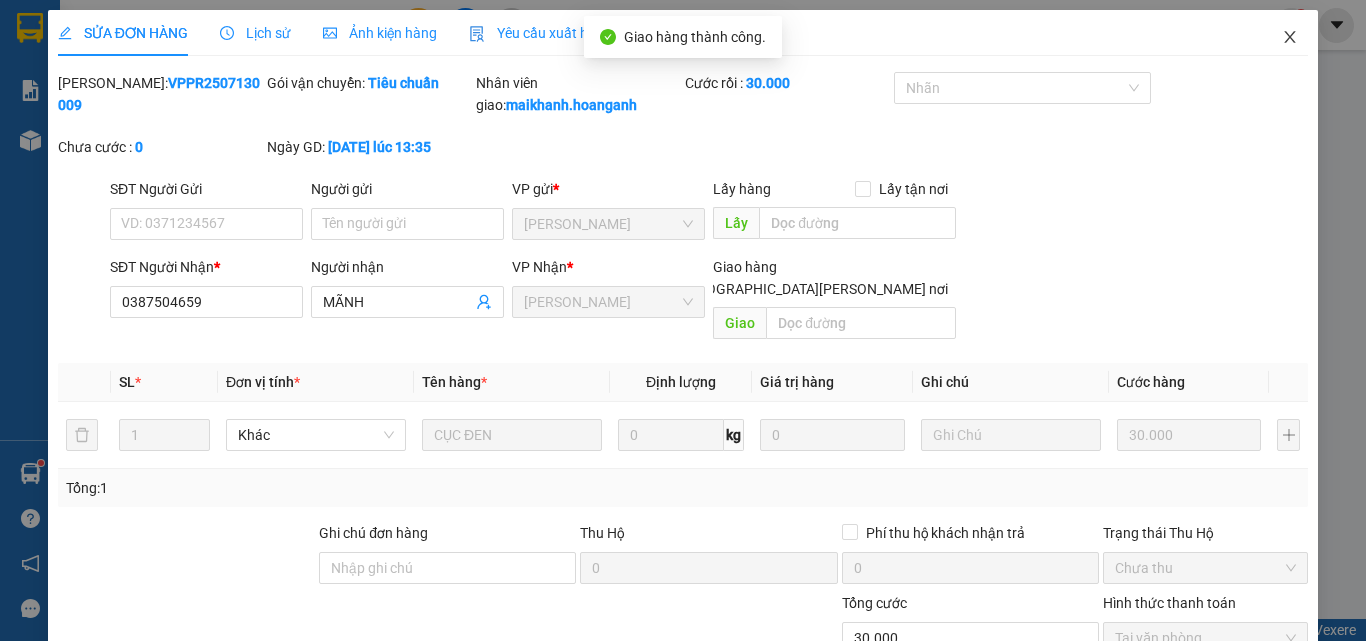 click 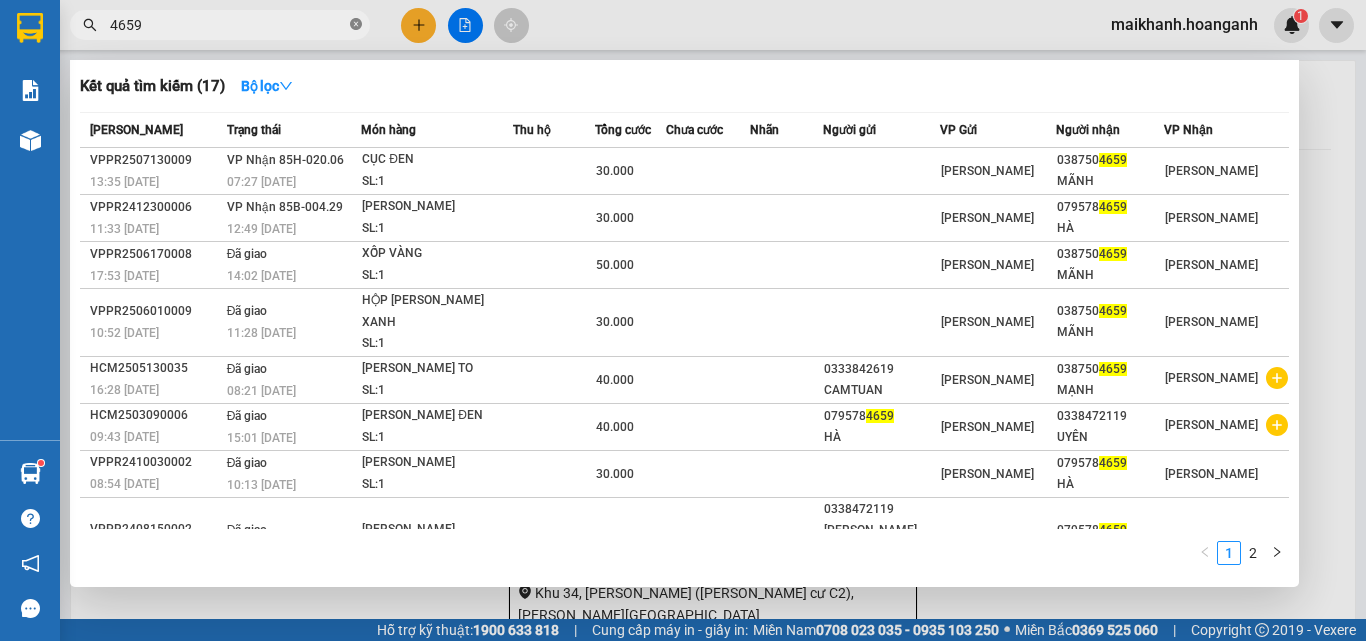 click 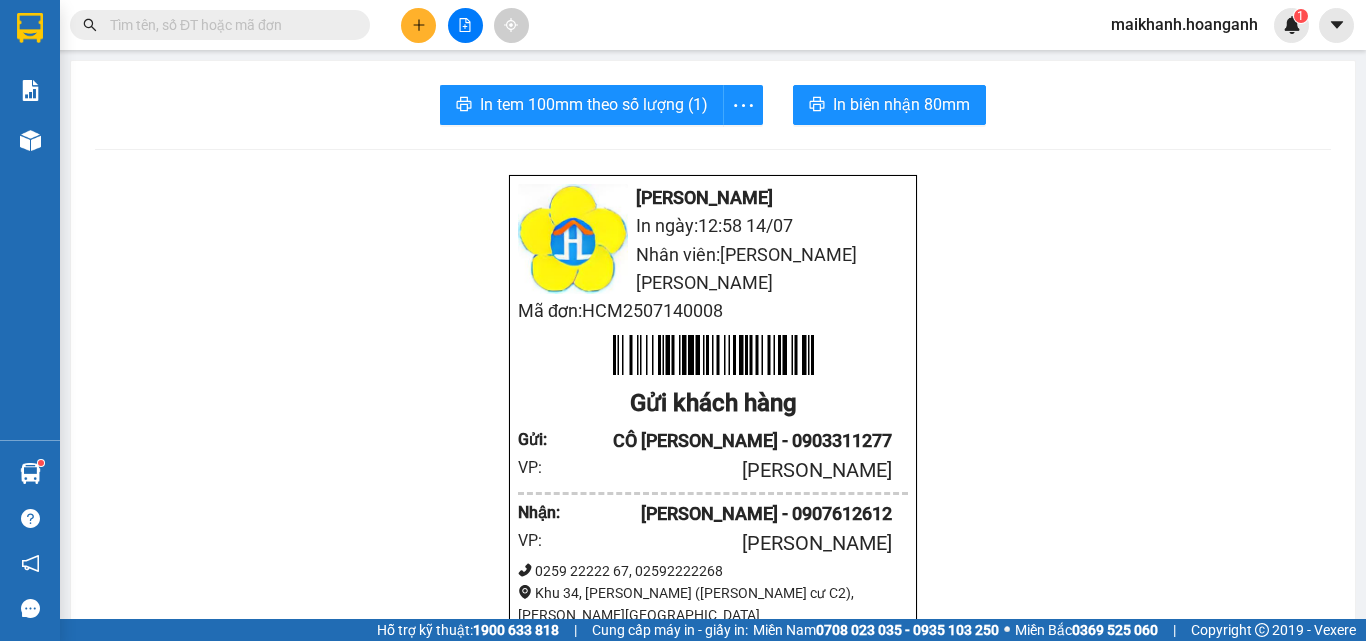 click at bounding box center [228, 25] 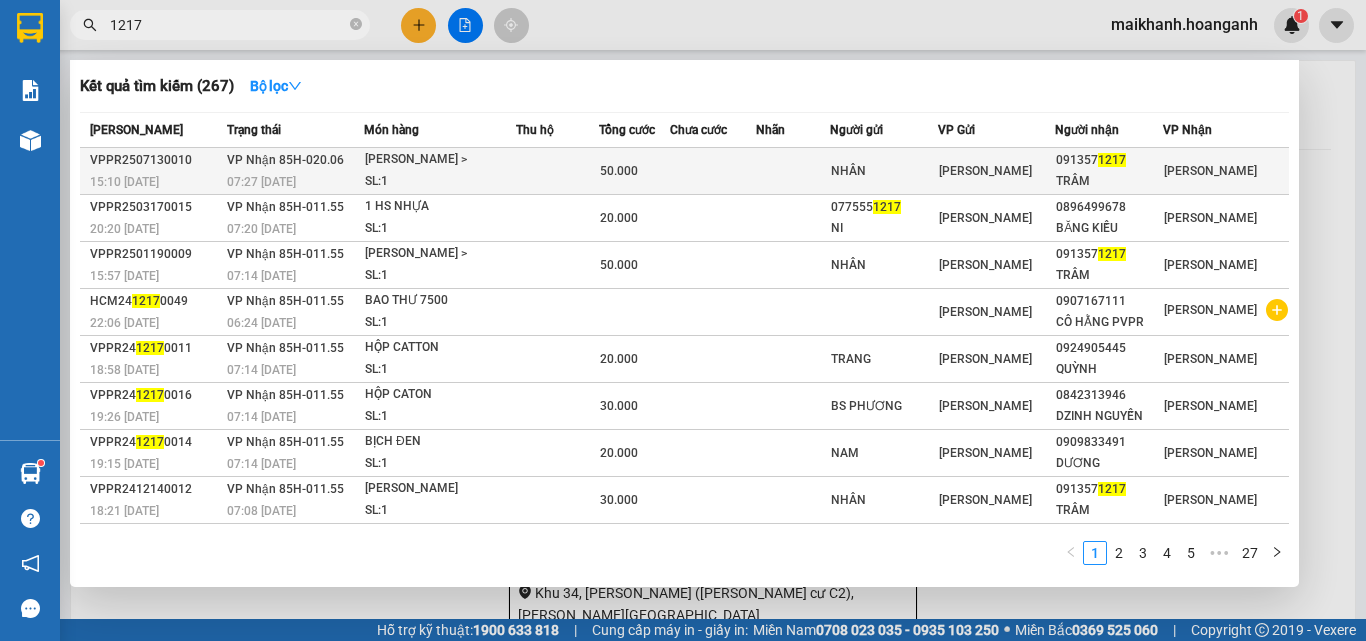type on "1217" 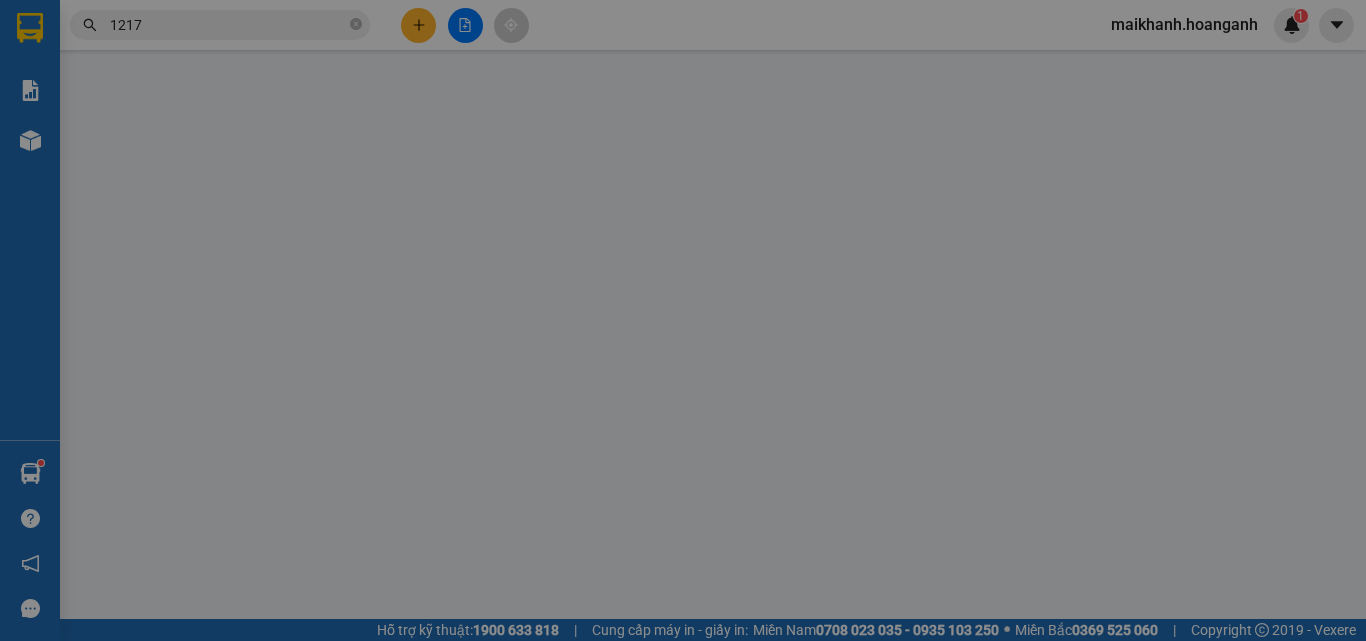 type on "NHÂN" 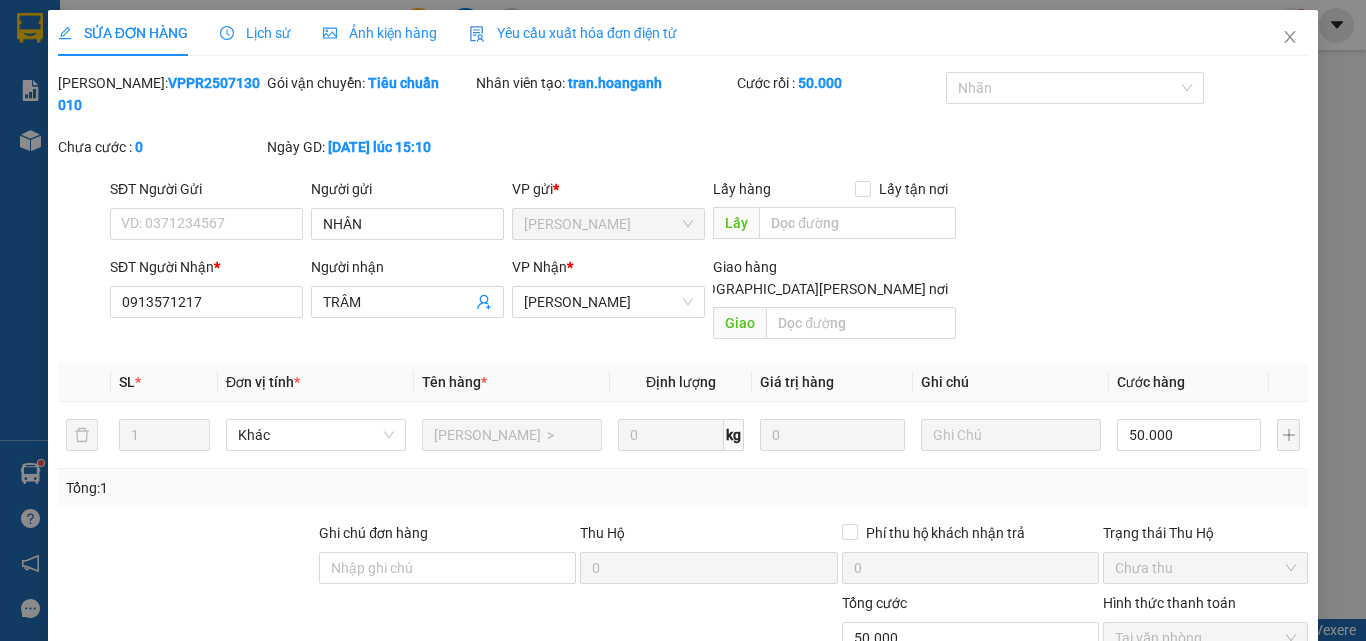 scroll, scrollTop: 165, scrollLeft: 0, axis: vertical 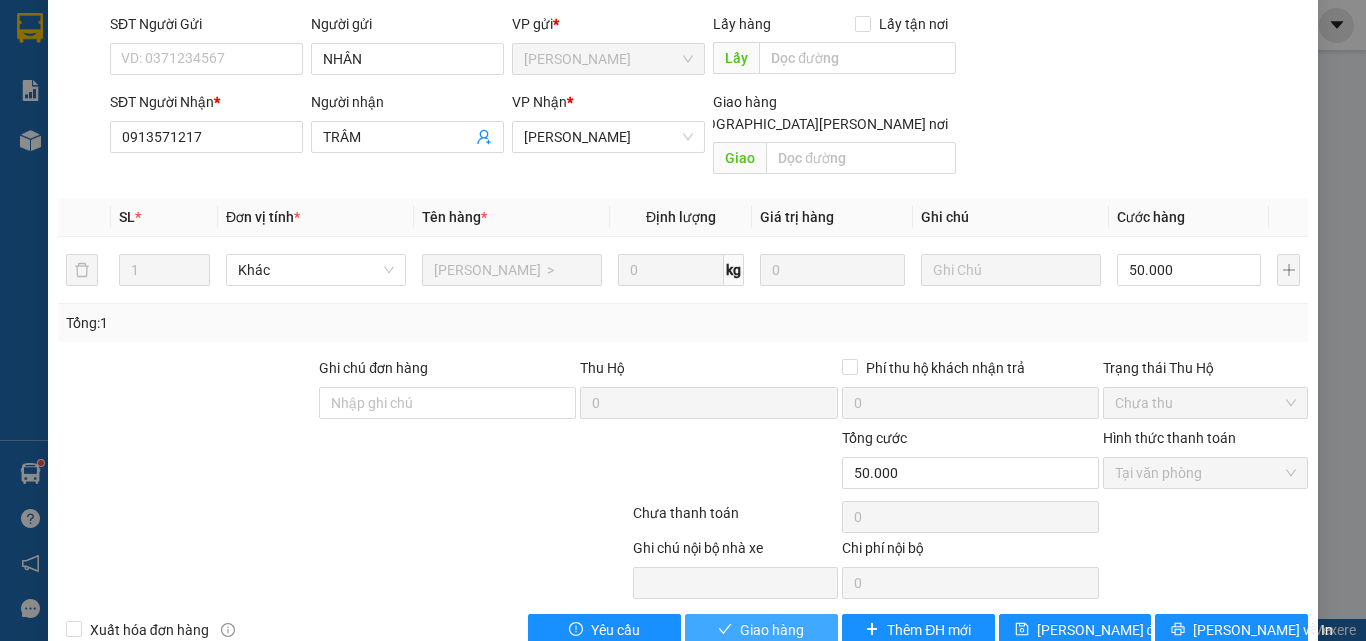 click on "Giao hàng" at bounding box center (761, 630) 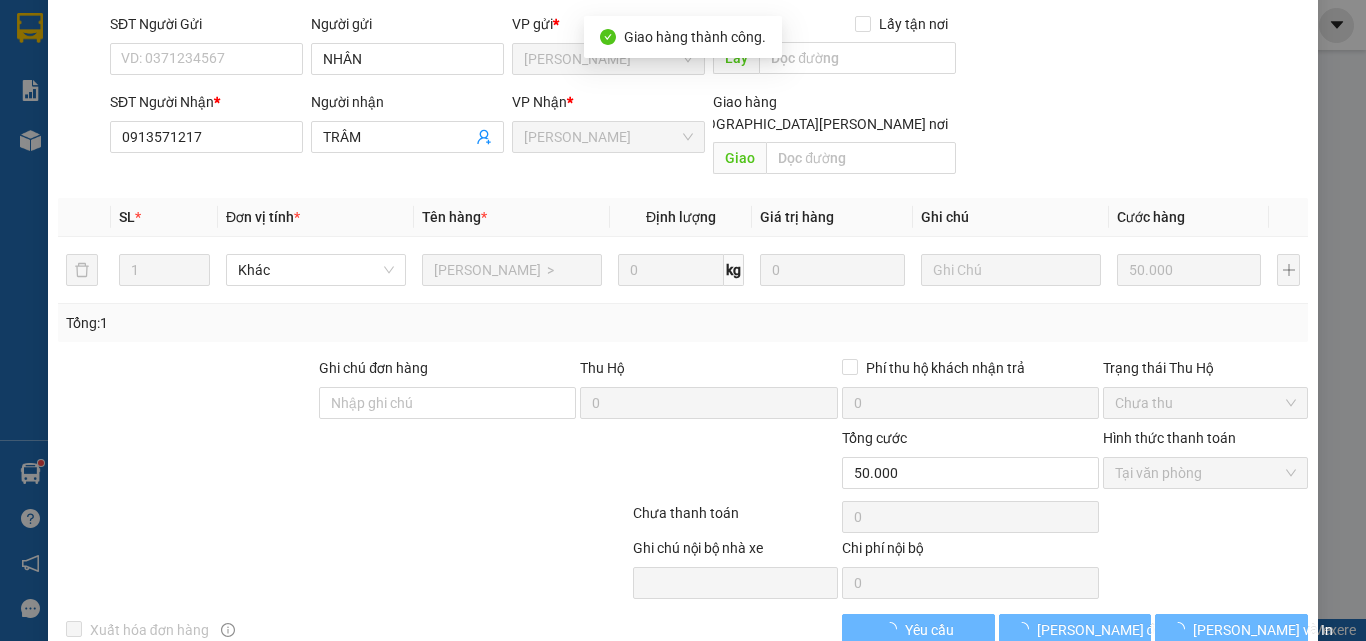 scroll, scrollTop: 187, scrollLeft: 0, axis: vertical 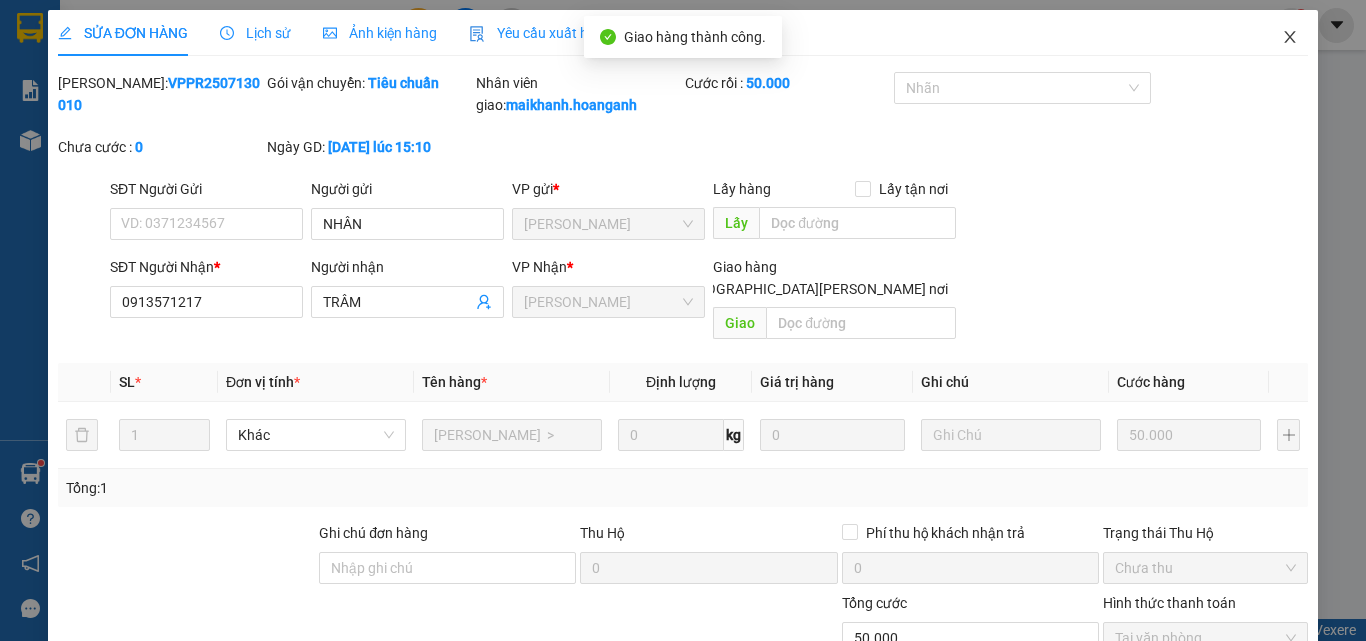 click 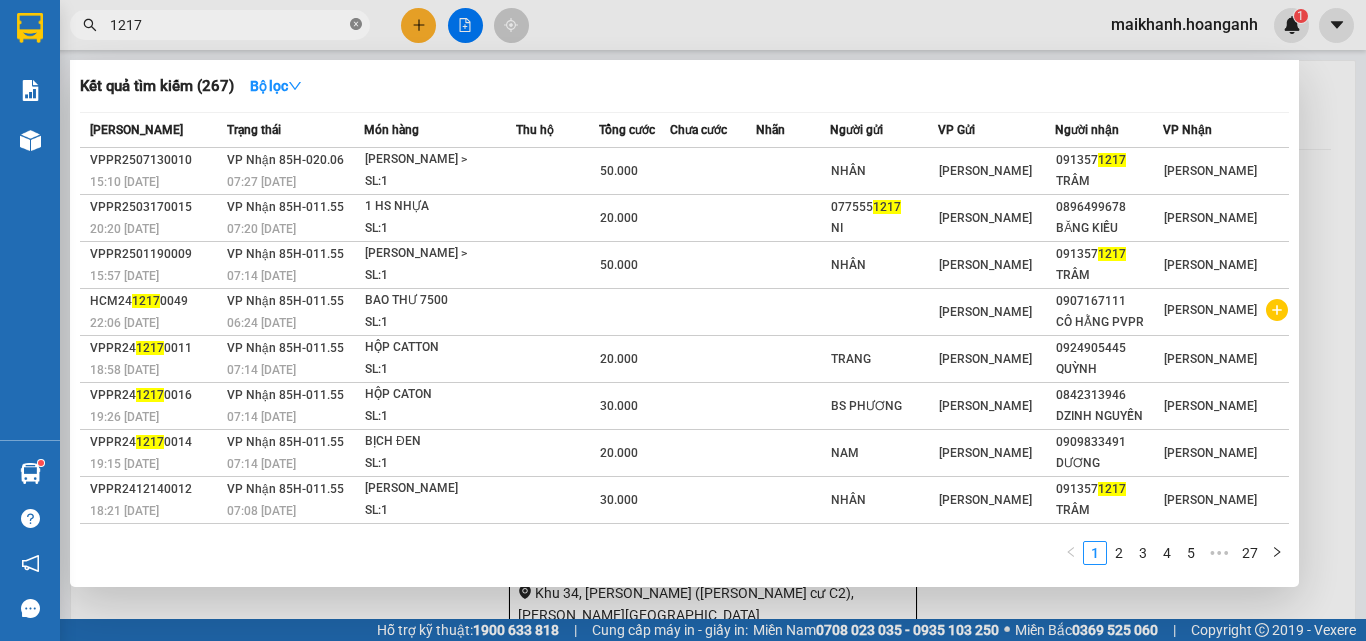 click 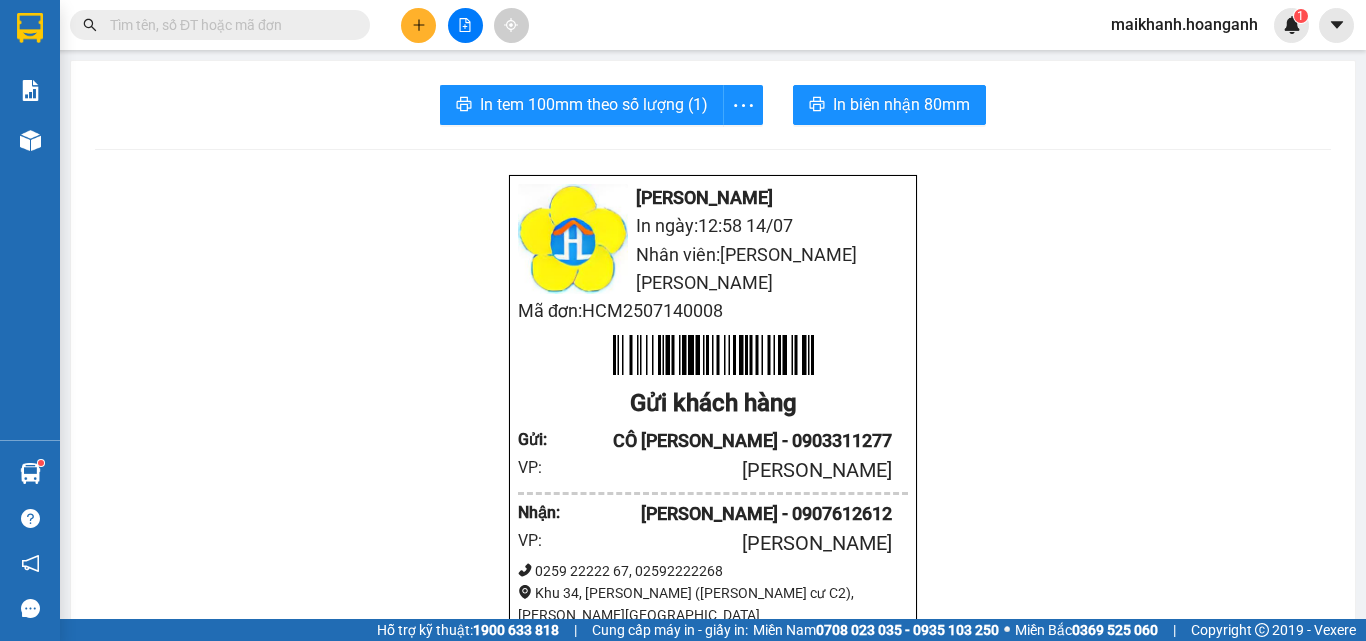 click at bounding box center (228, 25) 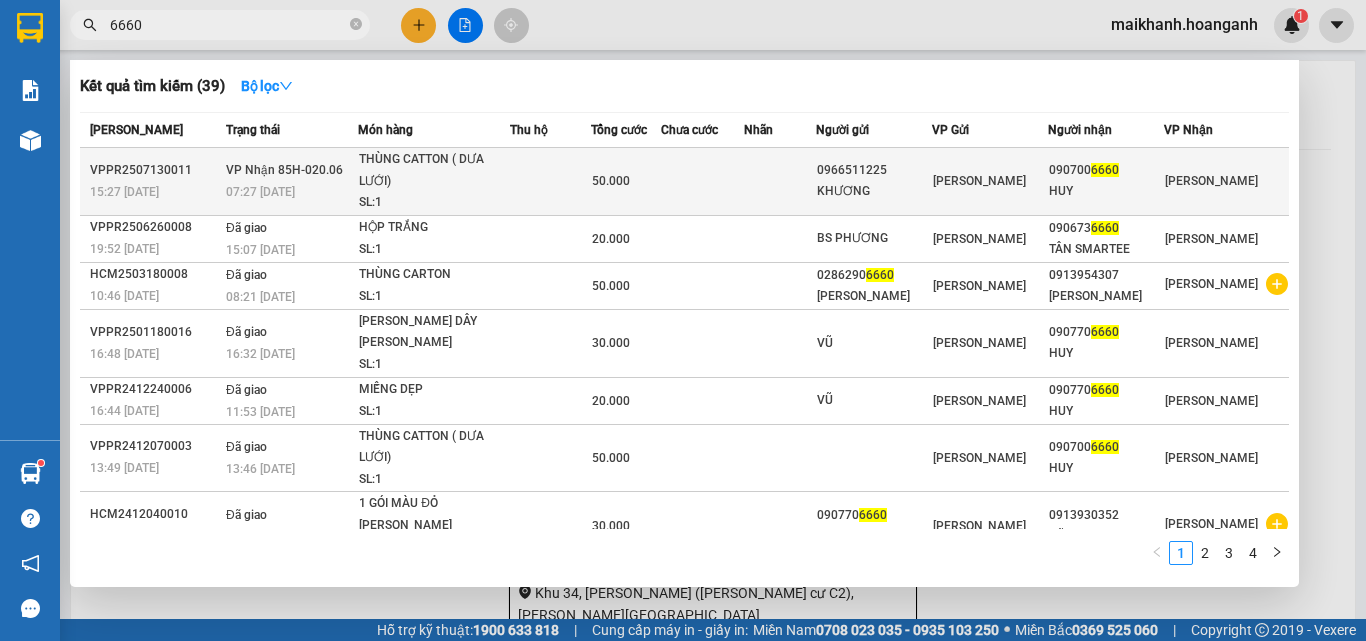 type on "6660" 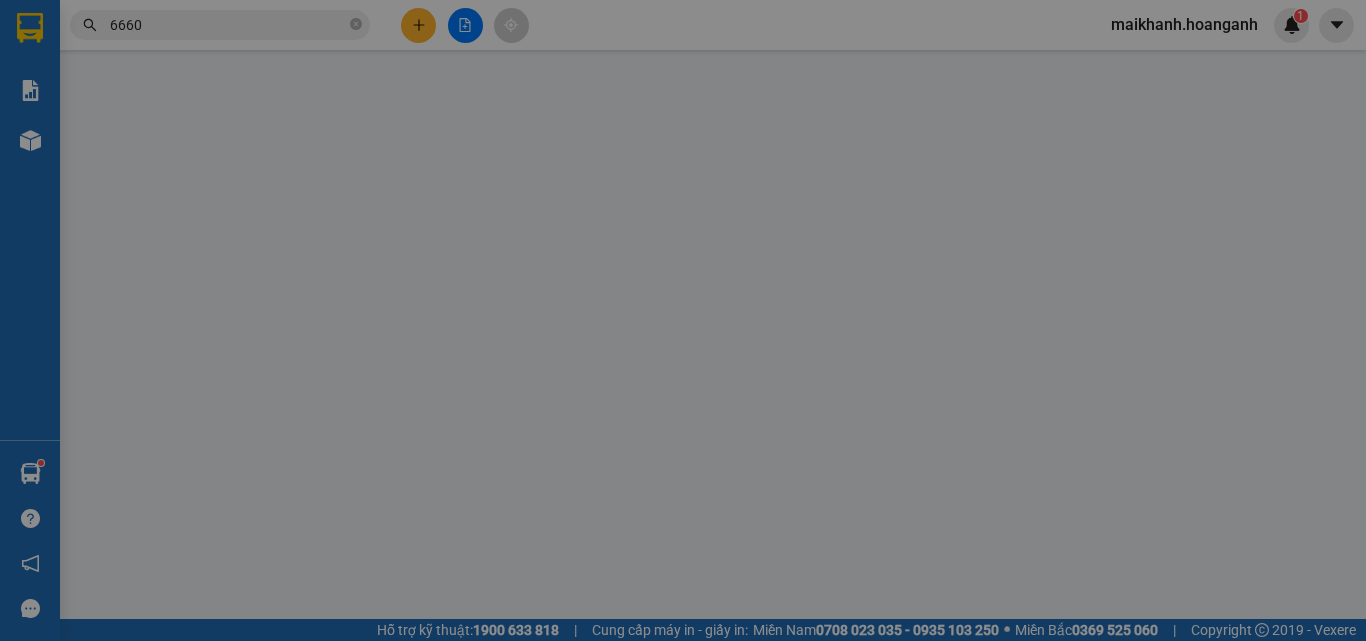 type on "0966511225" 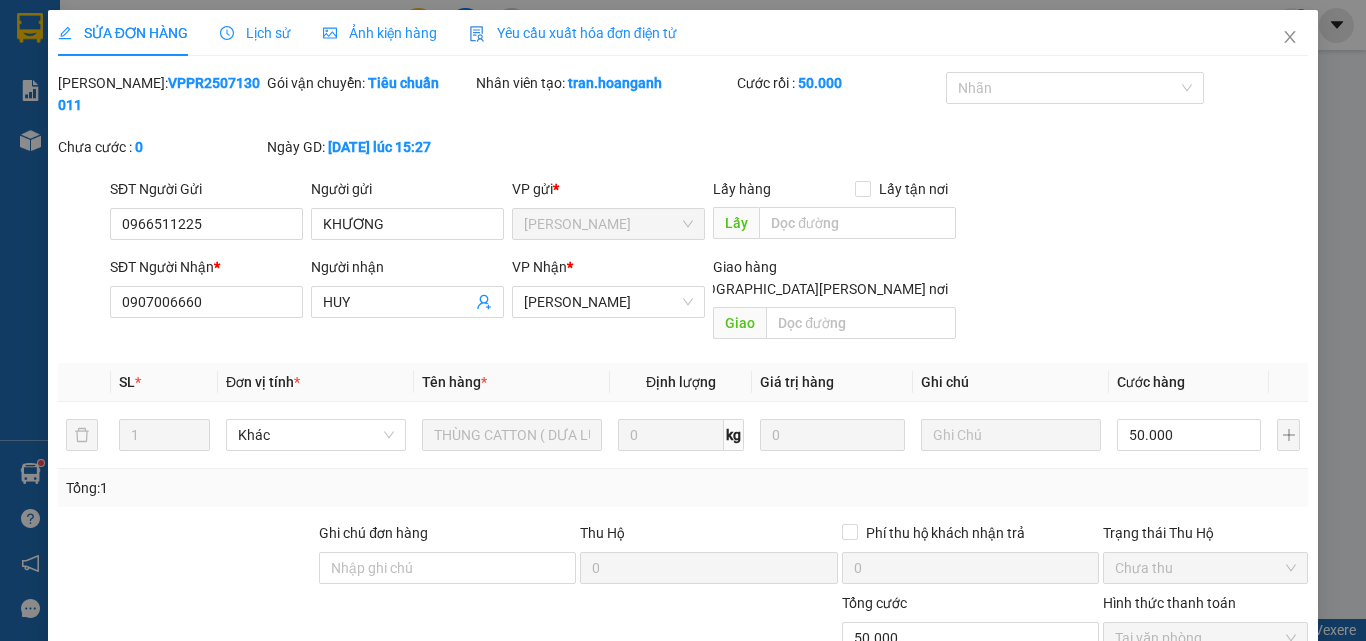 scroll, scrollTop: 165, scrollLeft: 0, axis: vertical 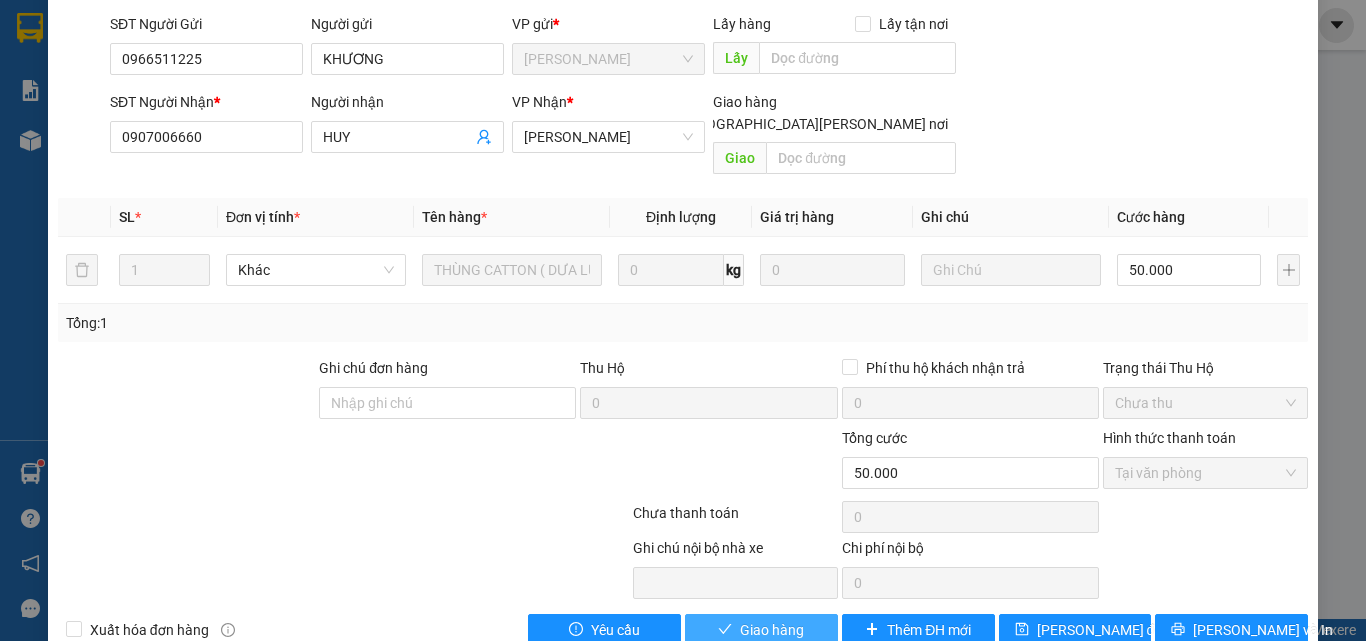 click on "Giao hàng" at bounding box center [772, 630] 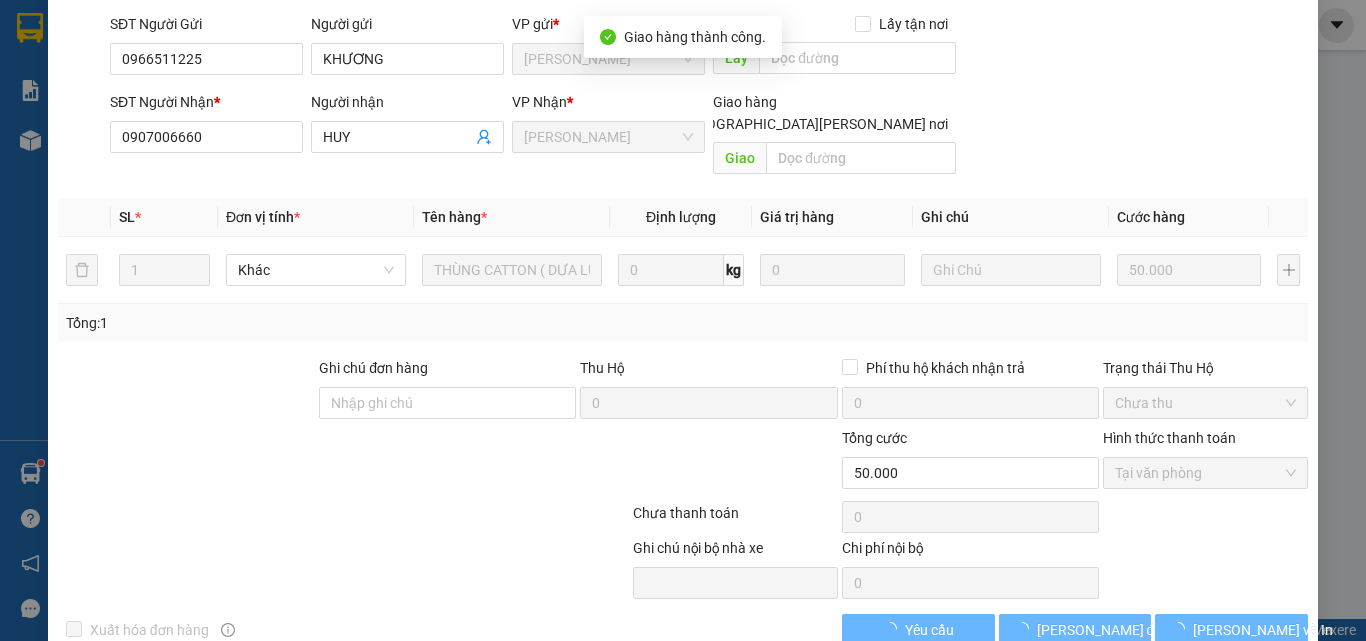 scroll, scrollTop: 187, scrollLeft: 0, axis: vertical 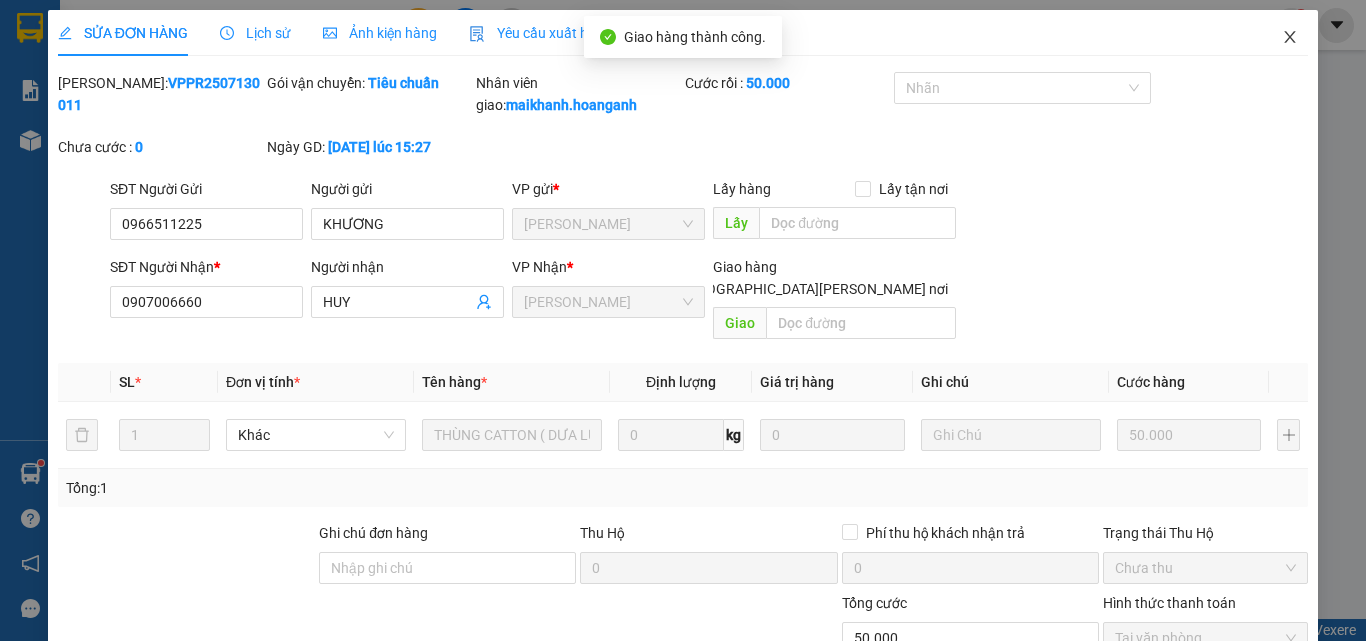 click 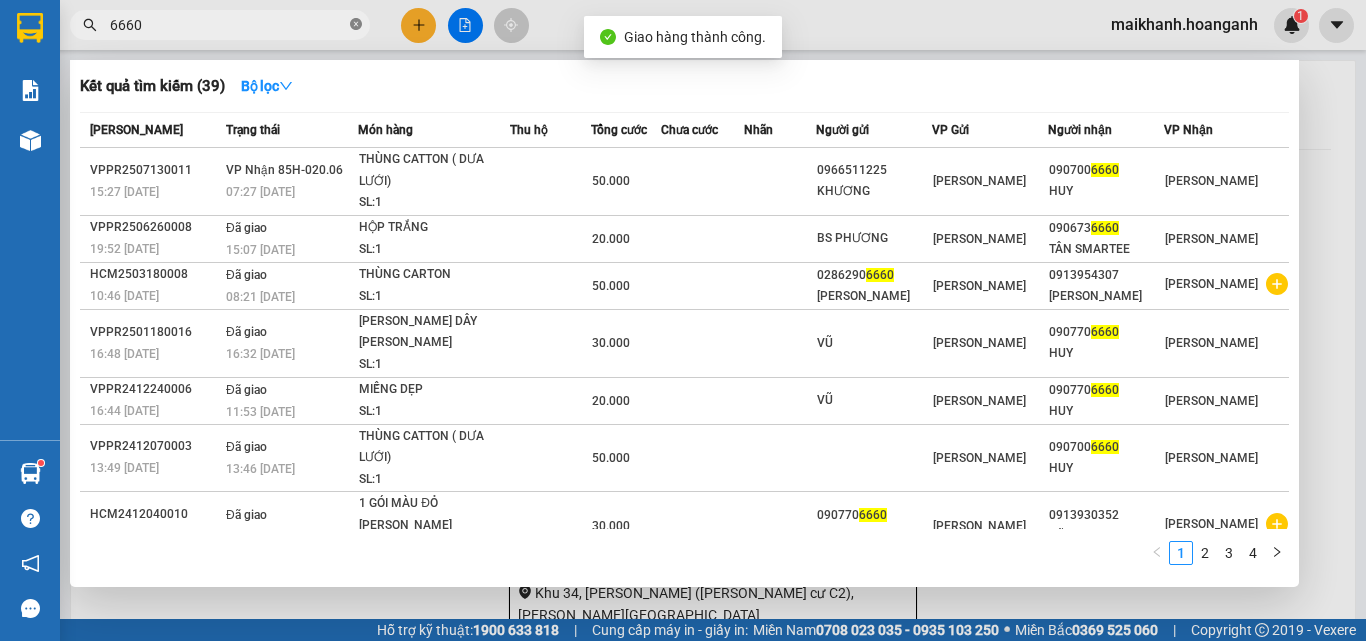 click 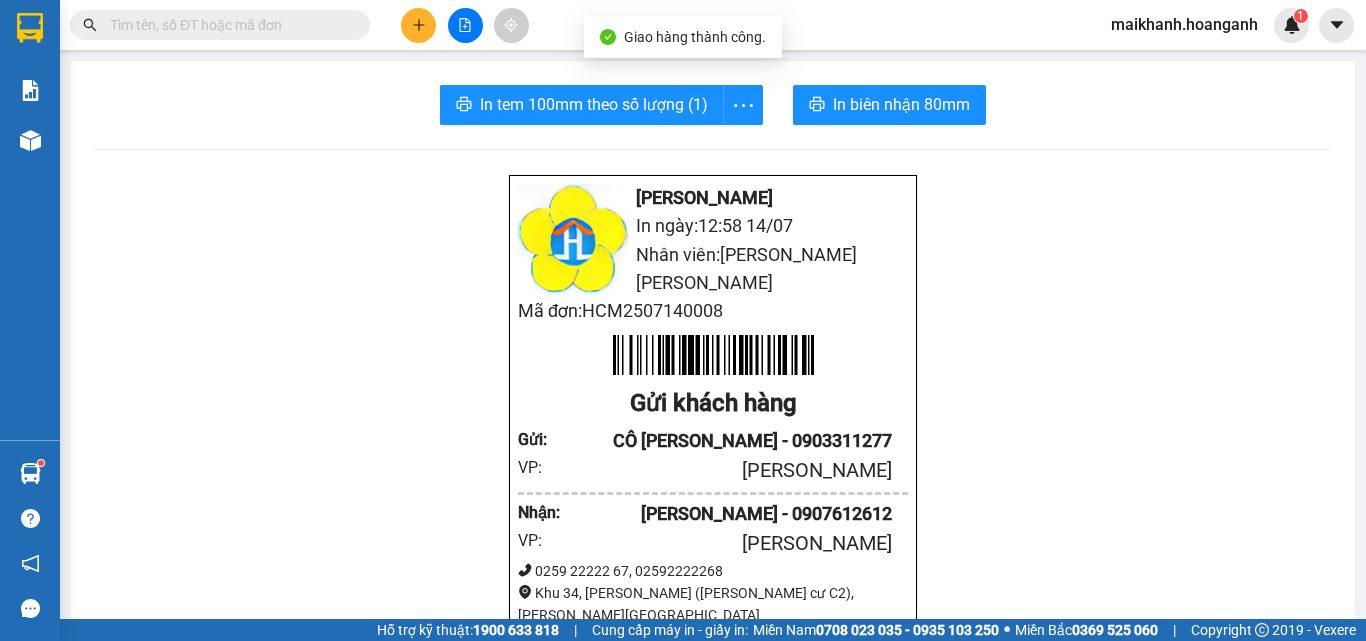 click at bounding box center [228, 25] 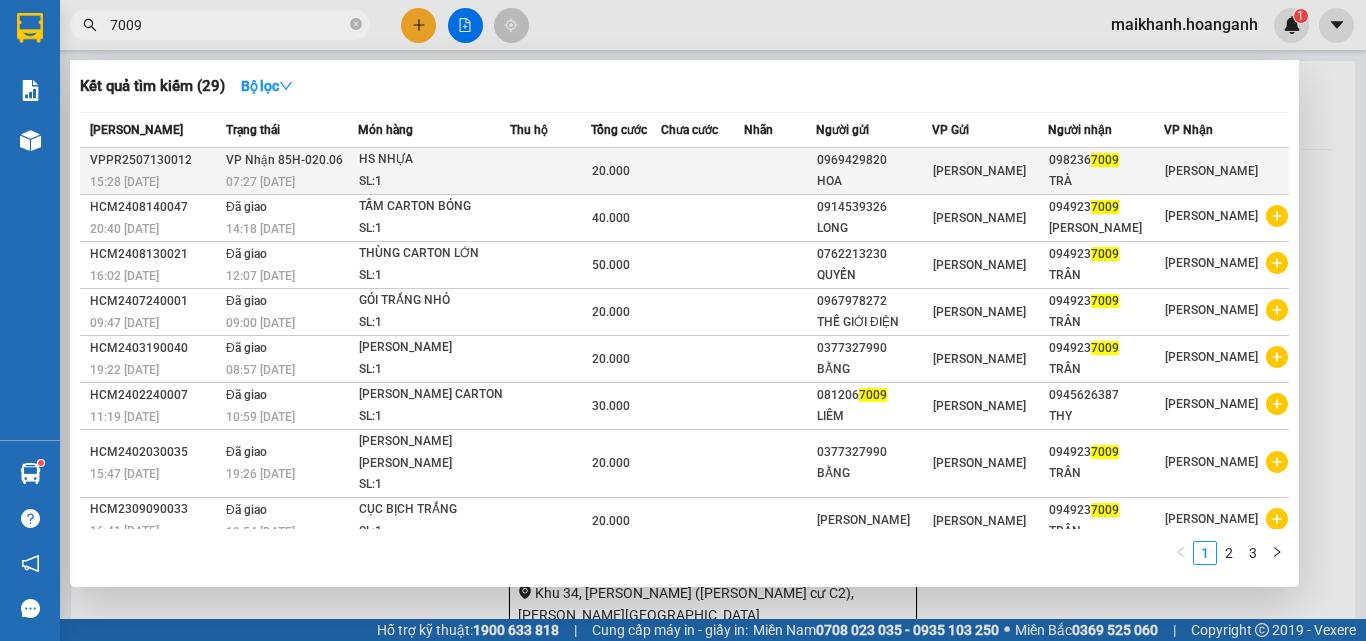 type on "7009" 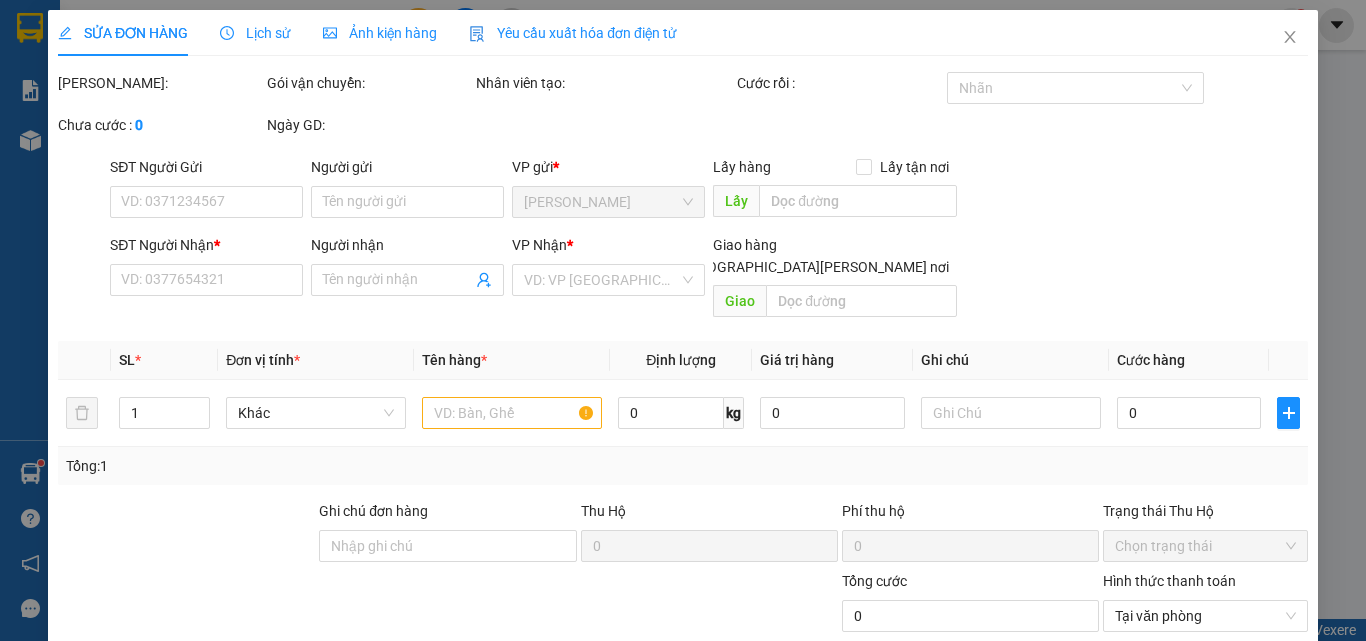 type on "0969429820" 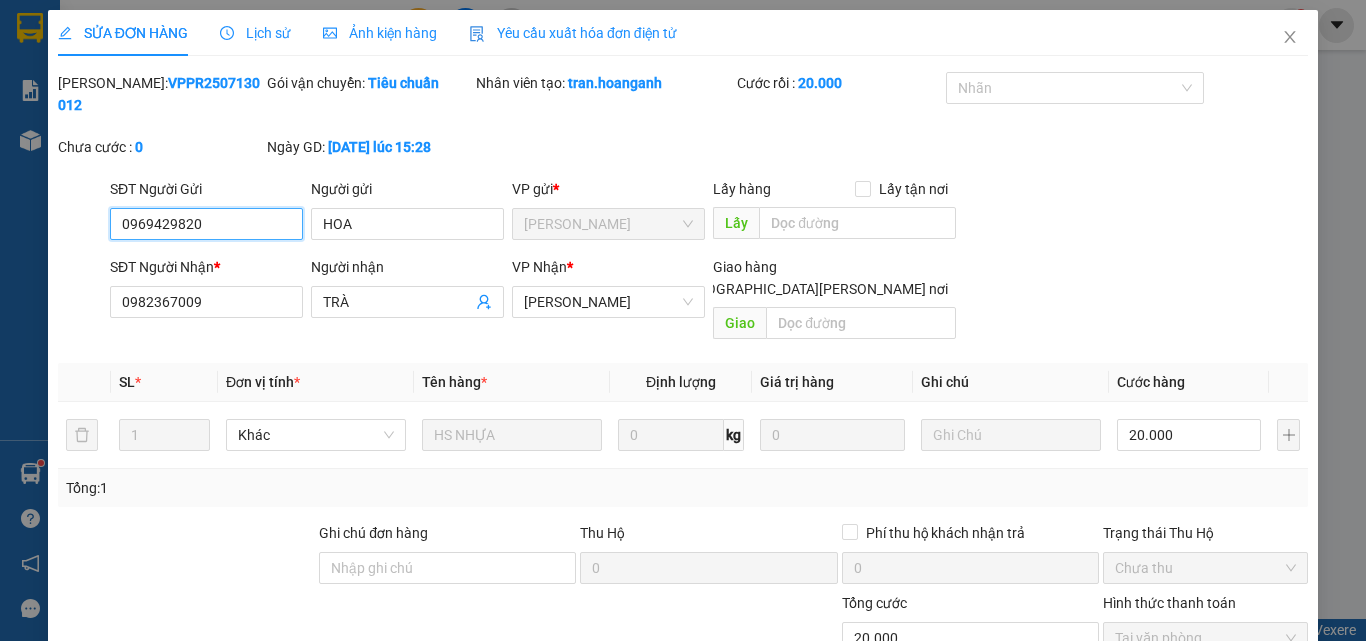 scroll, scrollTop: 165, scrollLeft: 0, axis: vertical 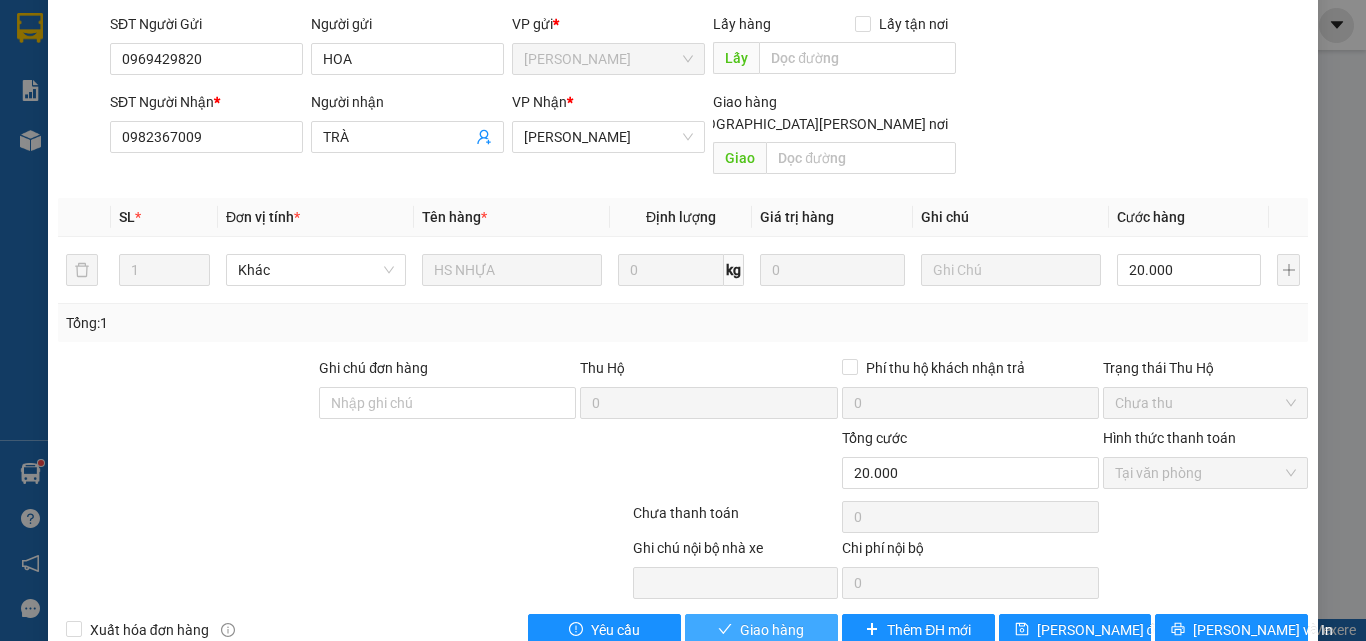click on "Giao hàng" at bounding box center (772, 630) 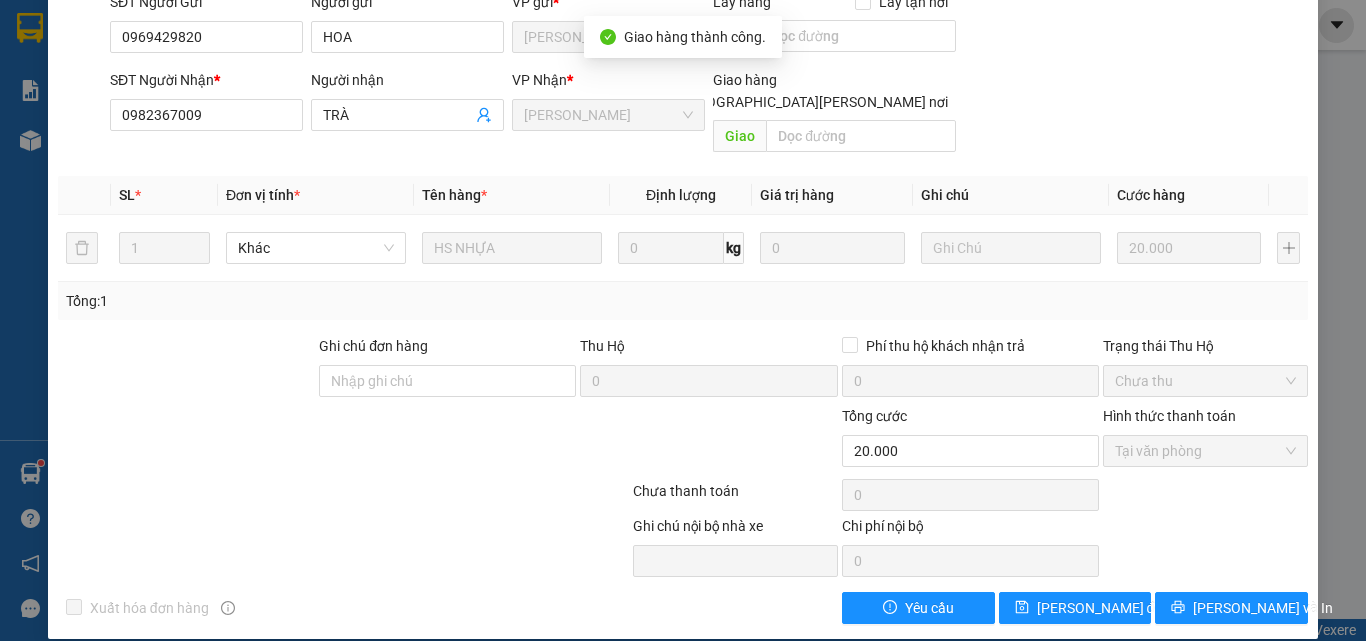 scroll, scrollTop: 0, scrollLeft: 0, axis: both 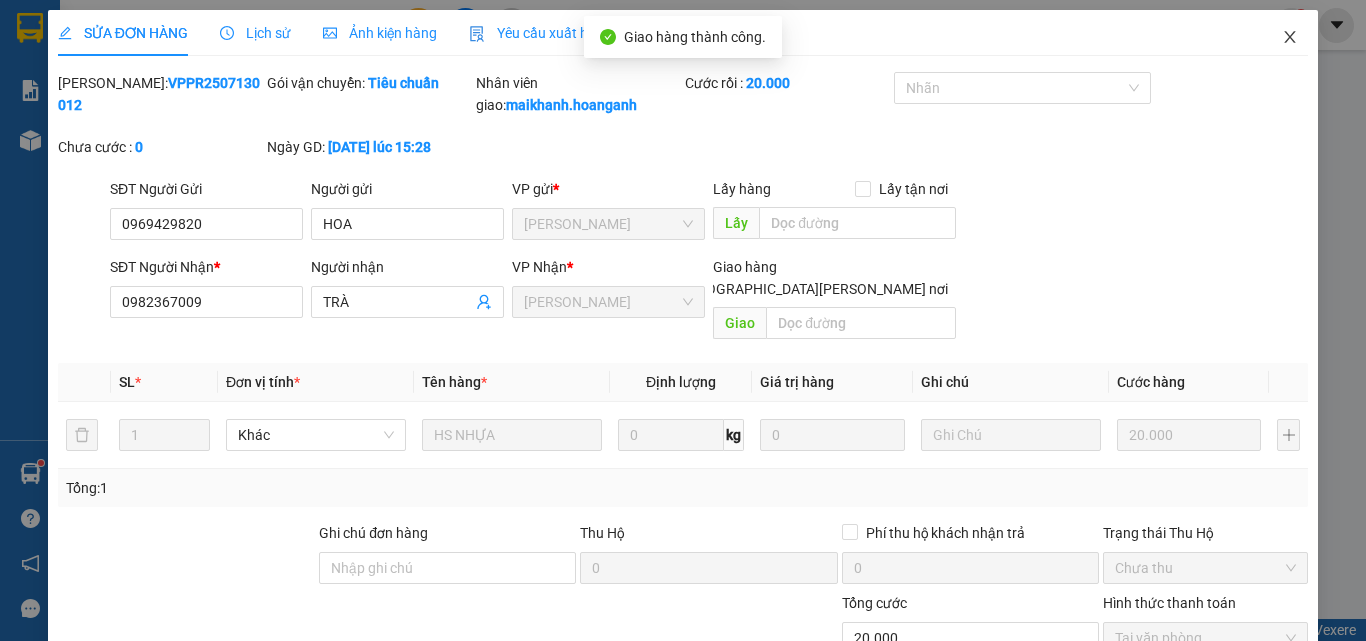 click 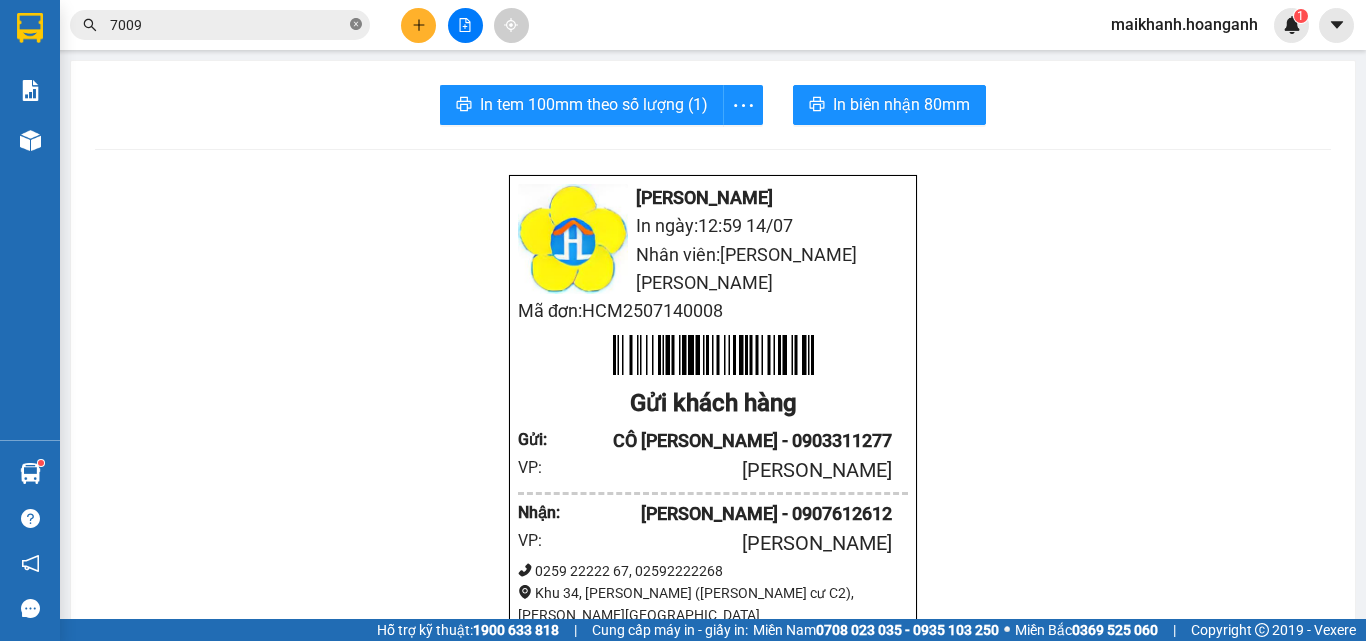 click 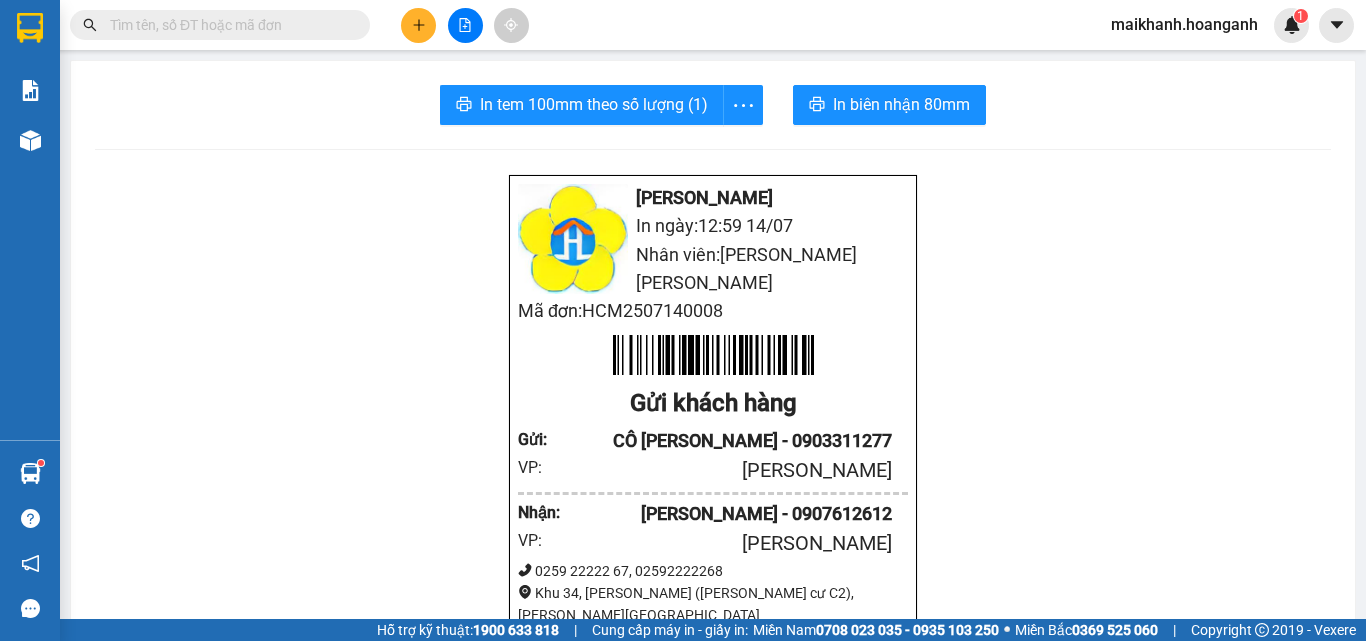 click at bounding box center [228, 25] 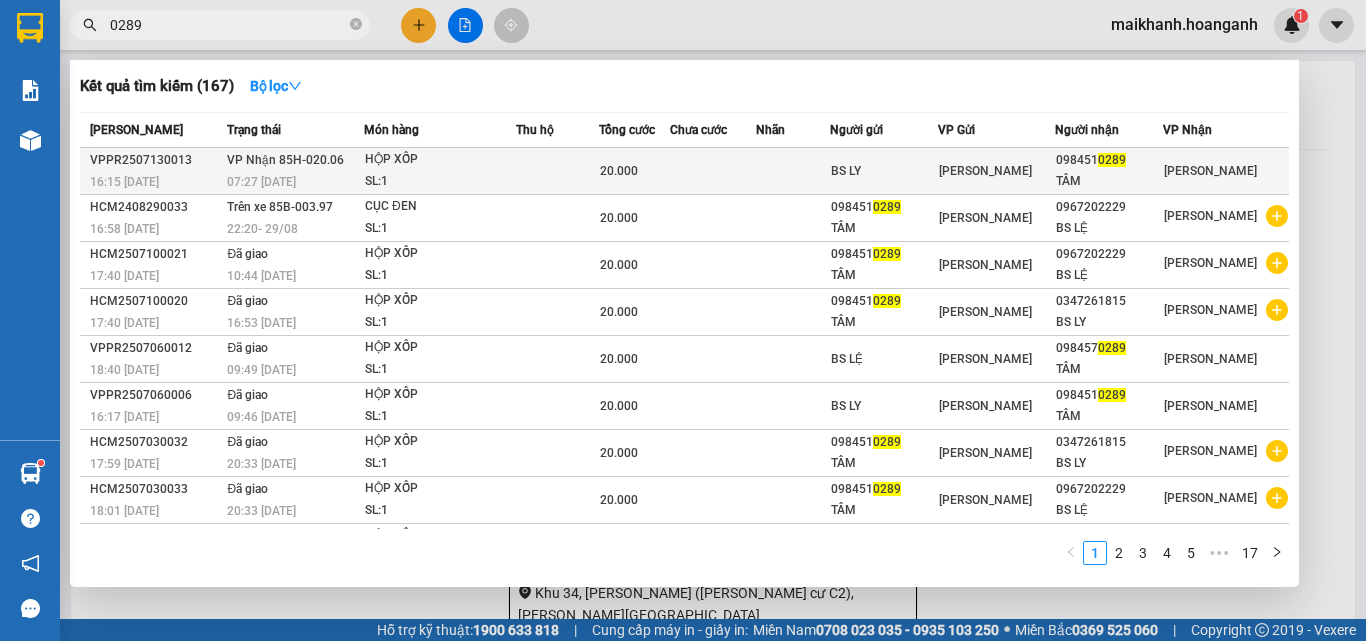 type on "0289" 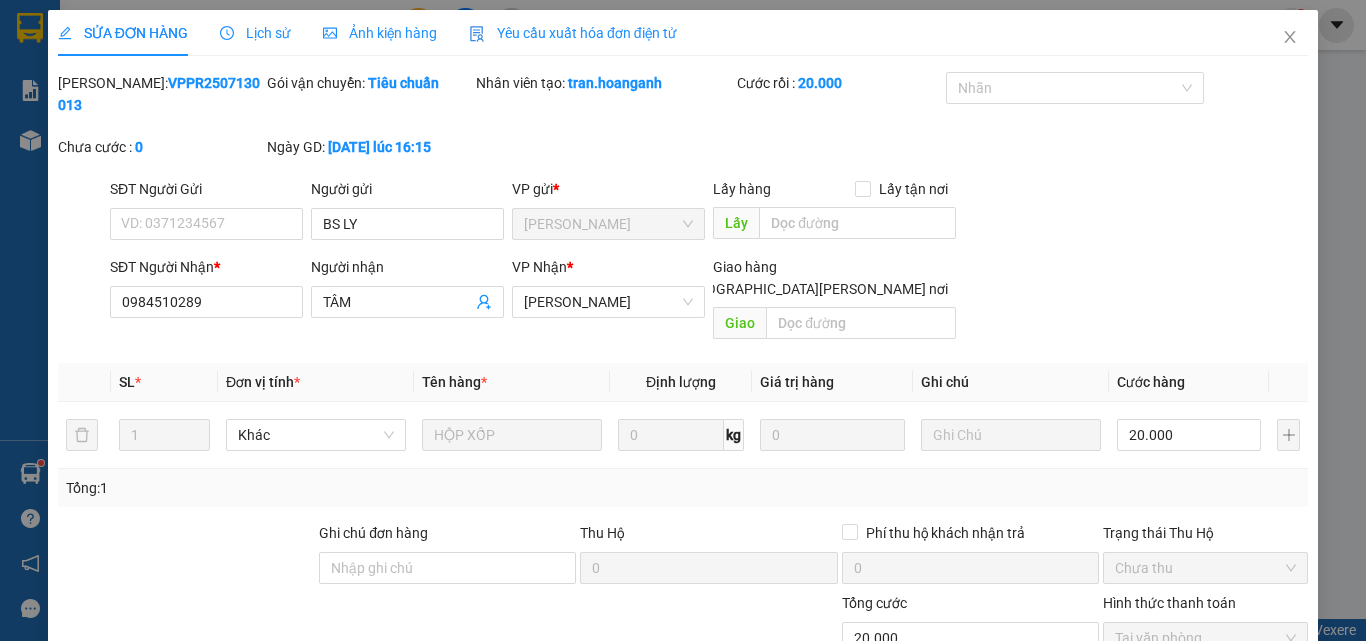 scroll, scrollTop: 165, scrollLeft: 0, axis: vertical 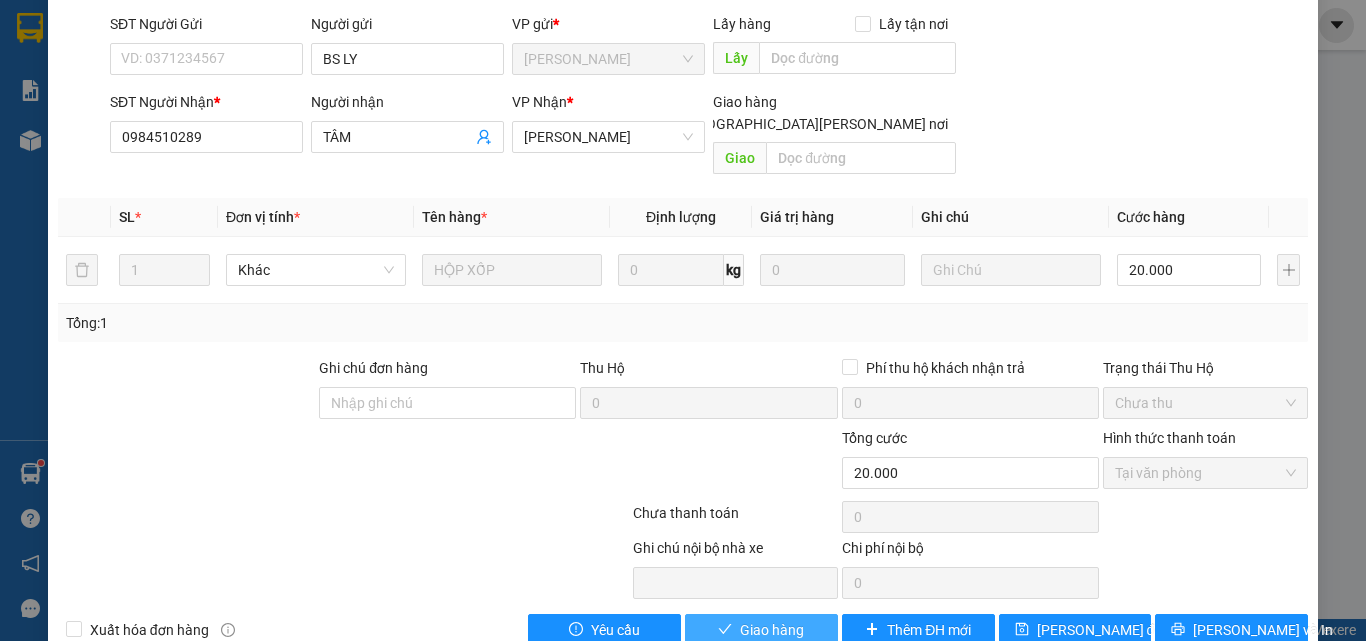 click on "Giao hàng" at bounding box center (772, 630) 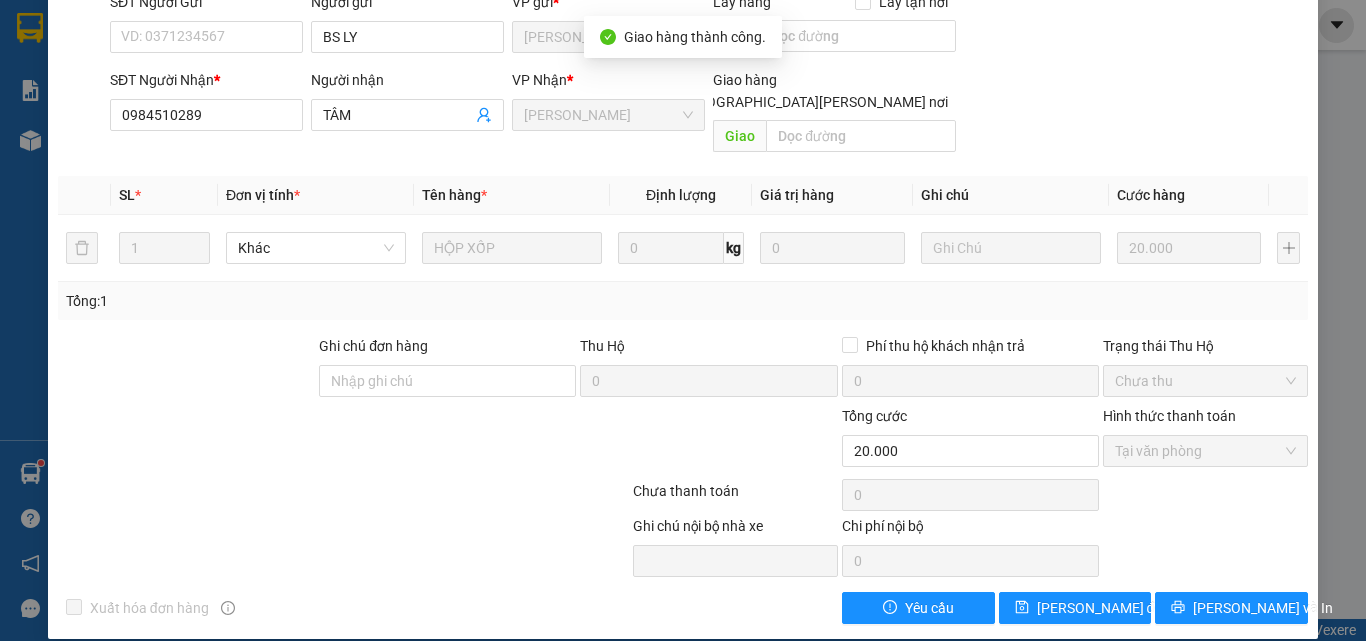 scroll, scrollTop: 0, scrollLeft: 0, axis: both 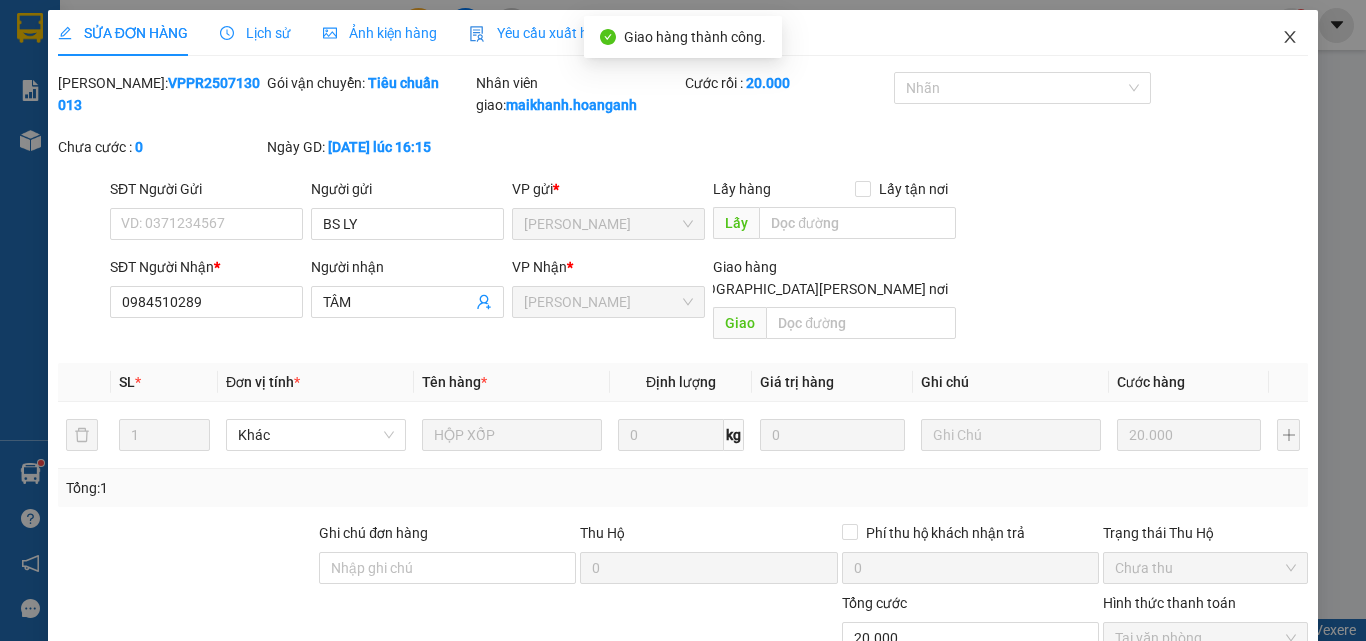 click 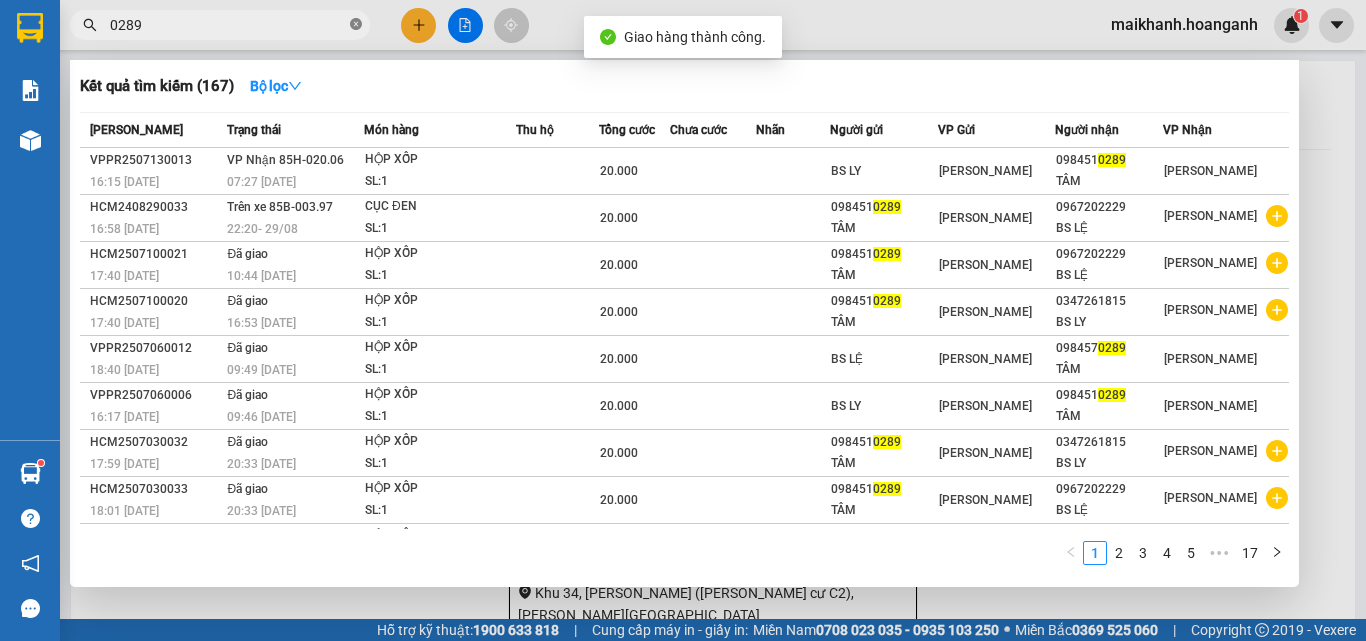 click 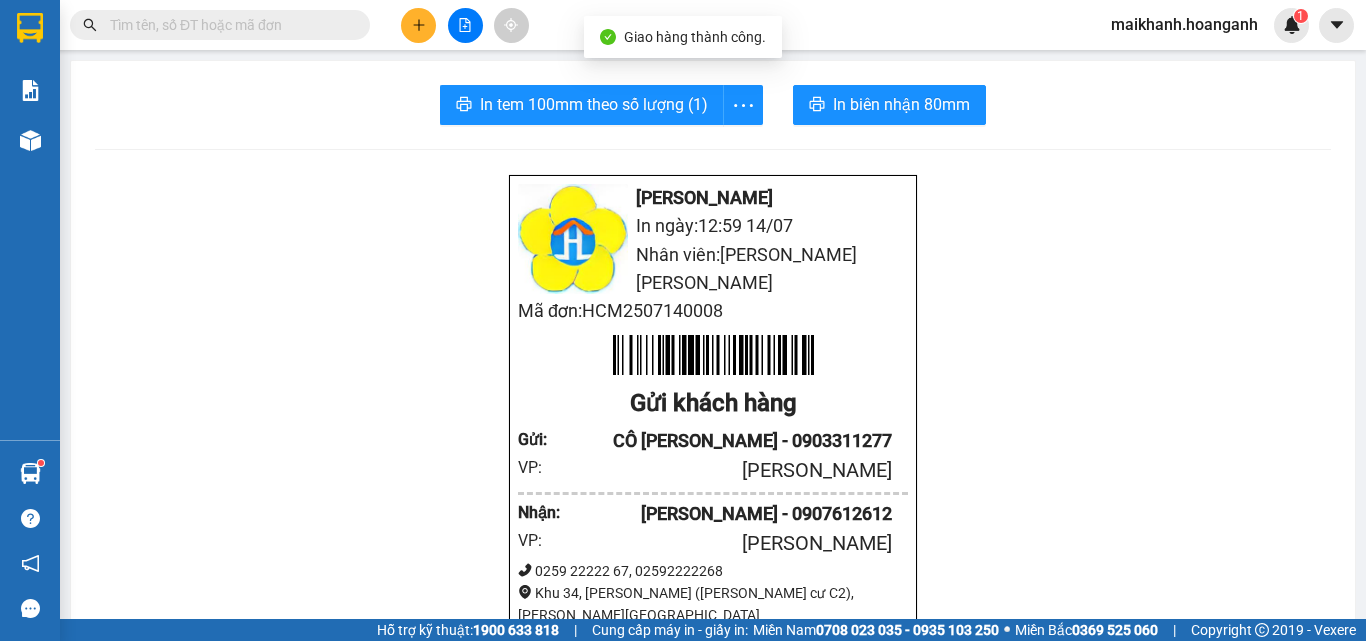 click at bounding box center (228, 25) 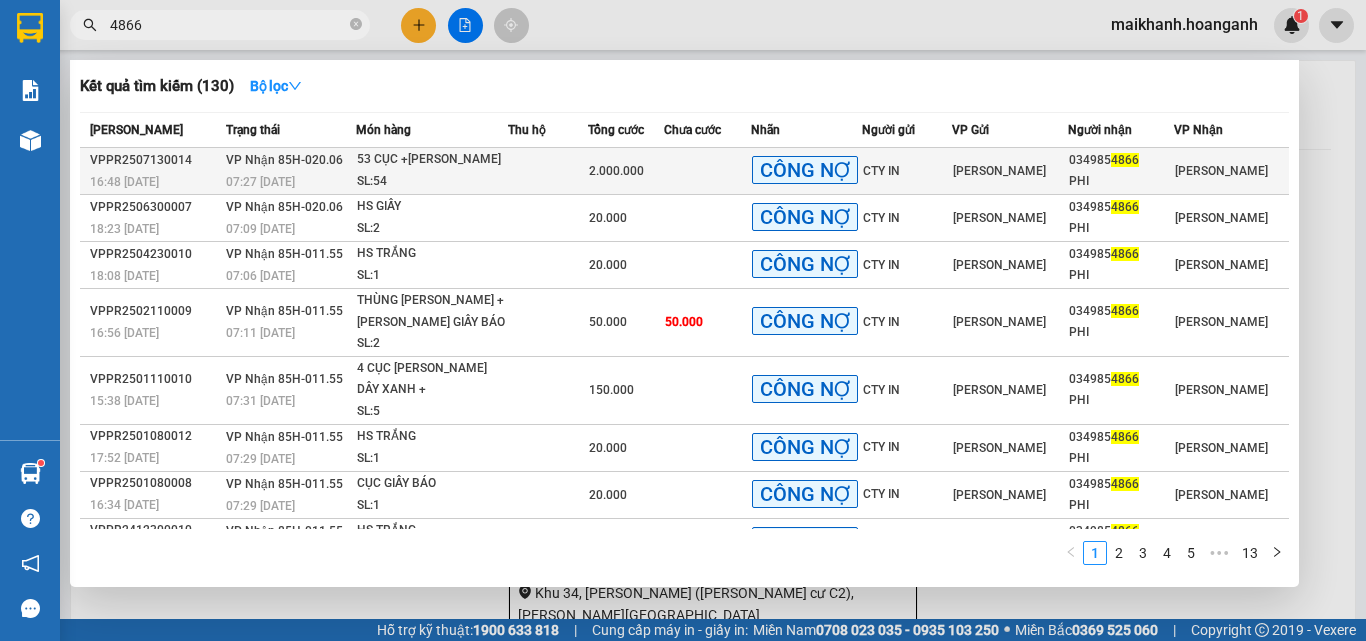 type on "4866" 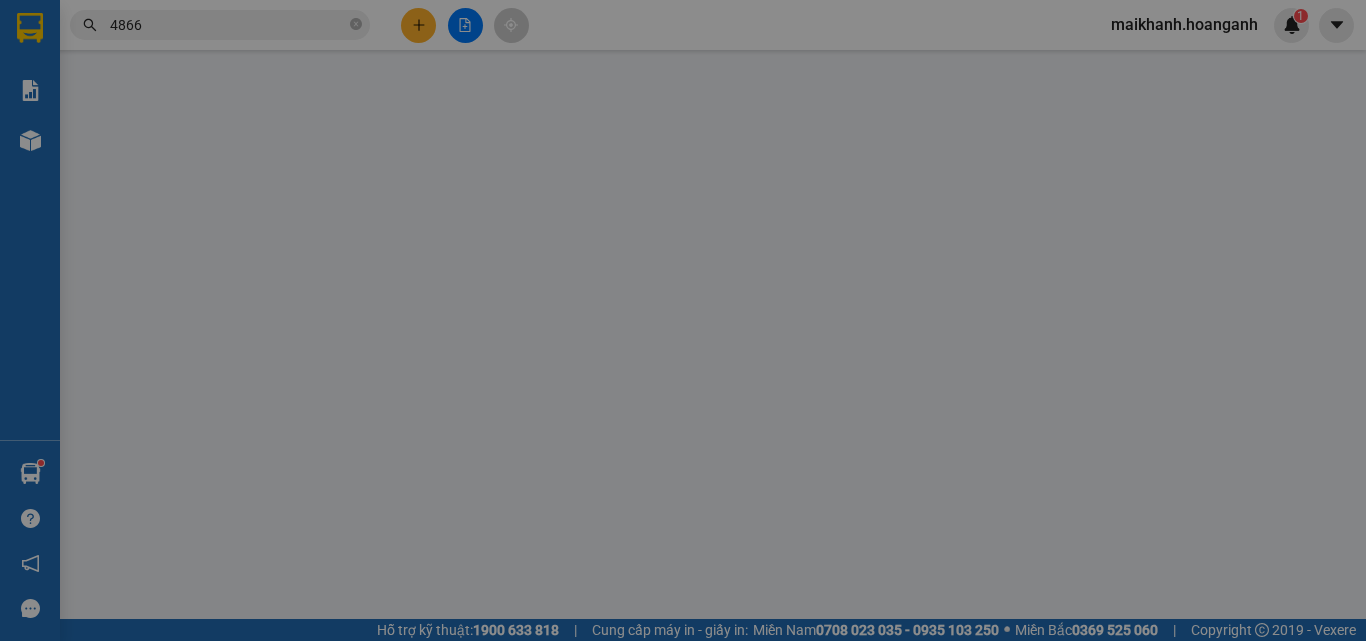 type on "CTY IN" 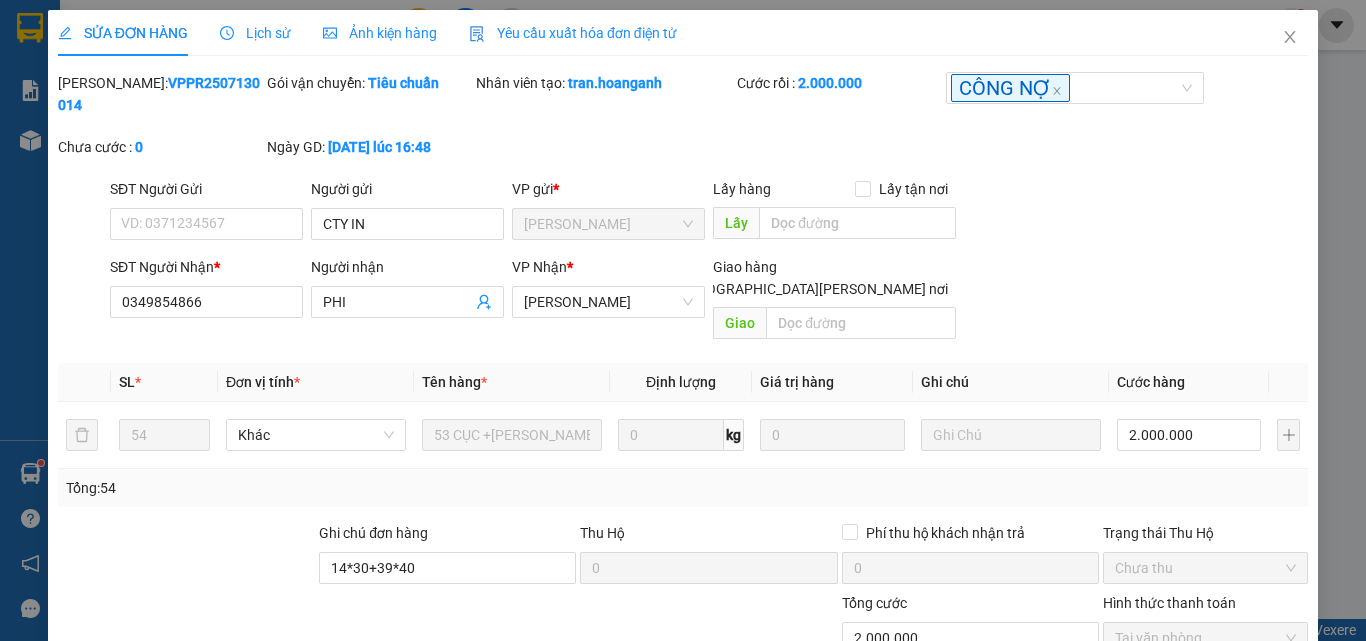 scroll, scrollTop: 165, scrollLeft: 0, axis: vertical 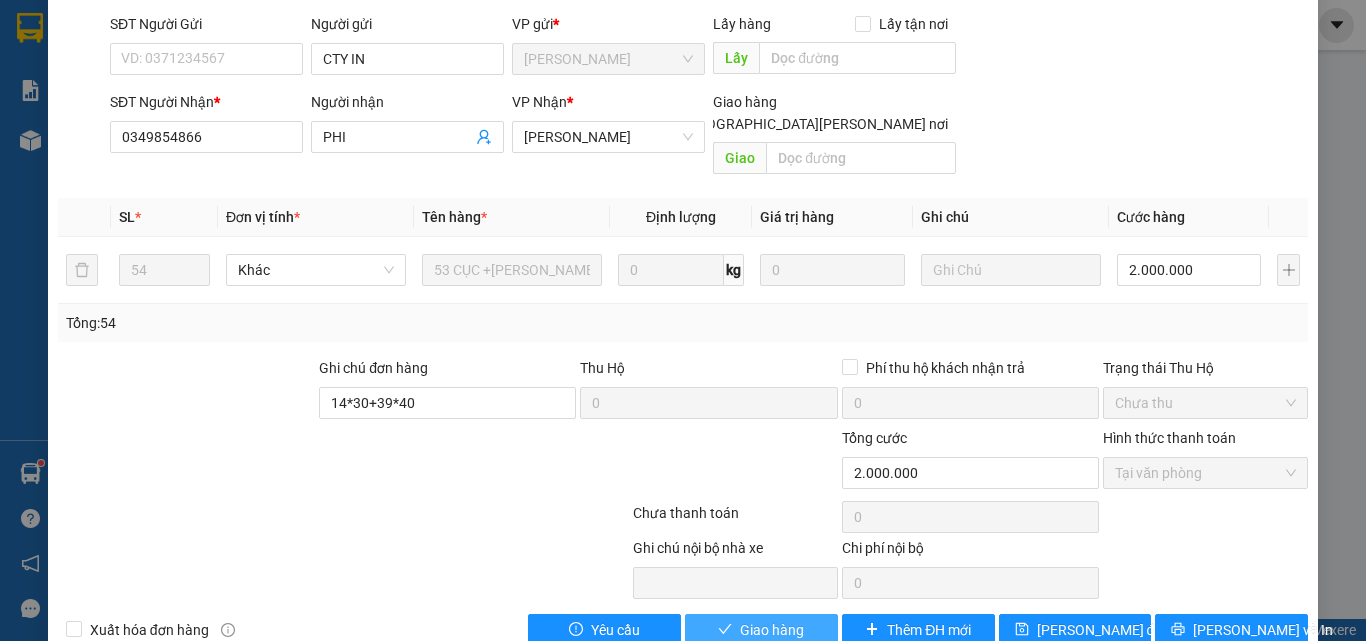 click on "Giao hàng" at bounding box center (761, 630) 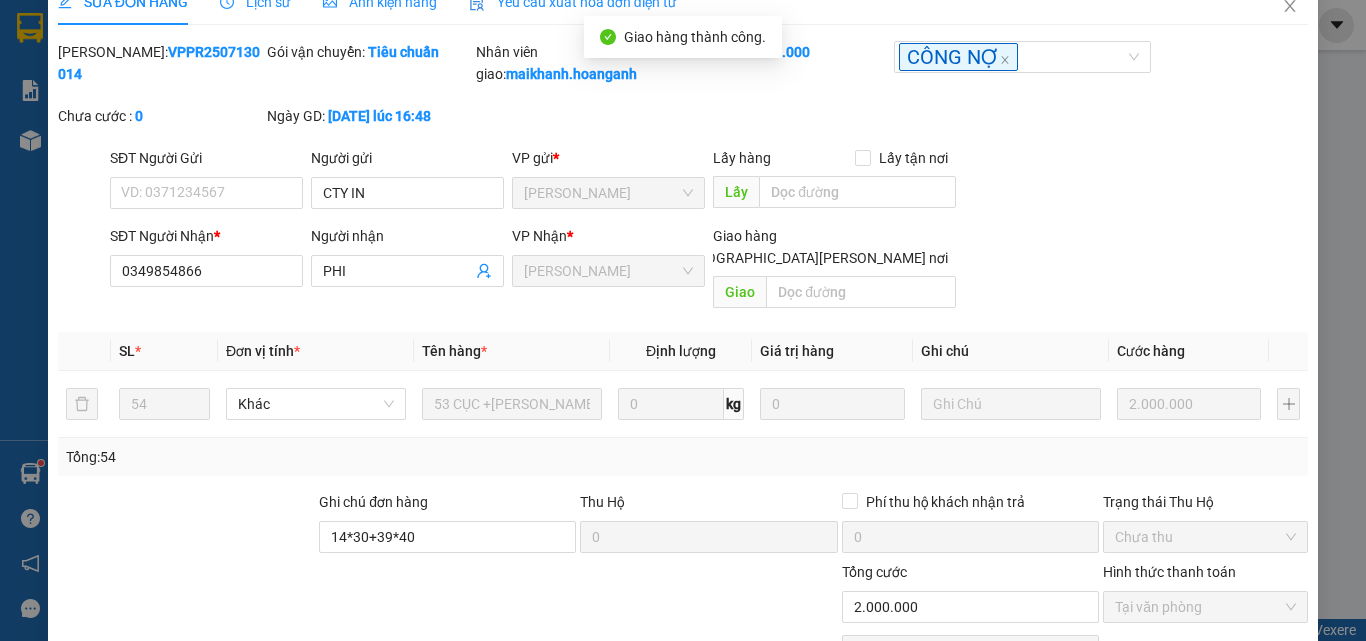 scroll, scrollTop: 0, scrollLeft: 0, axis: both 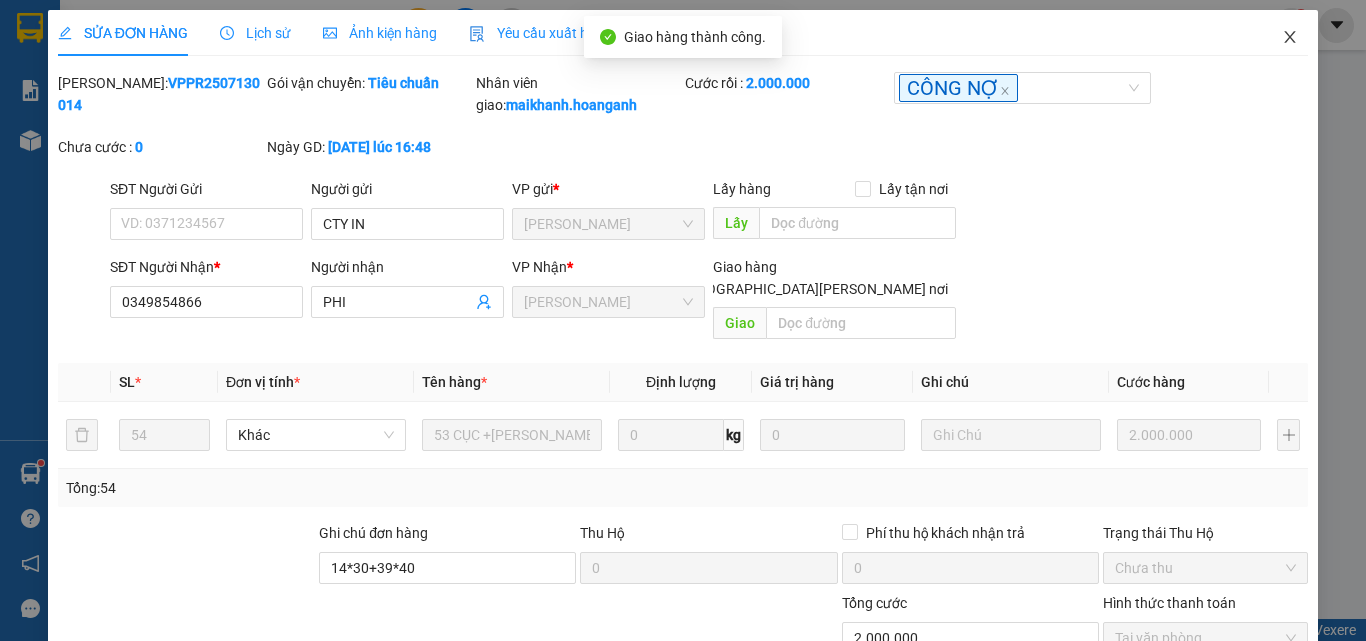 click 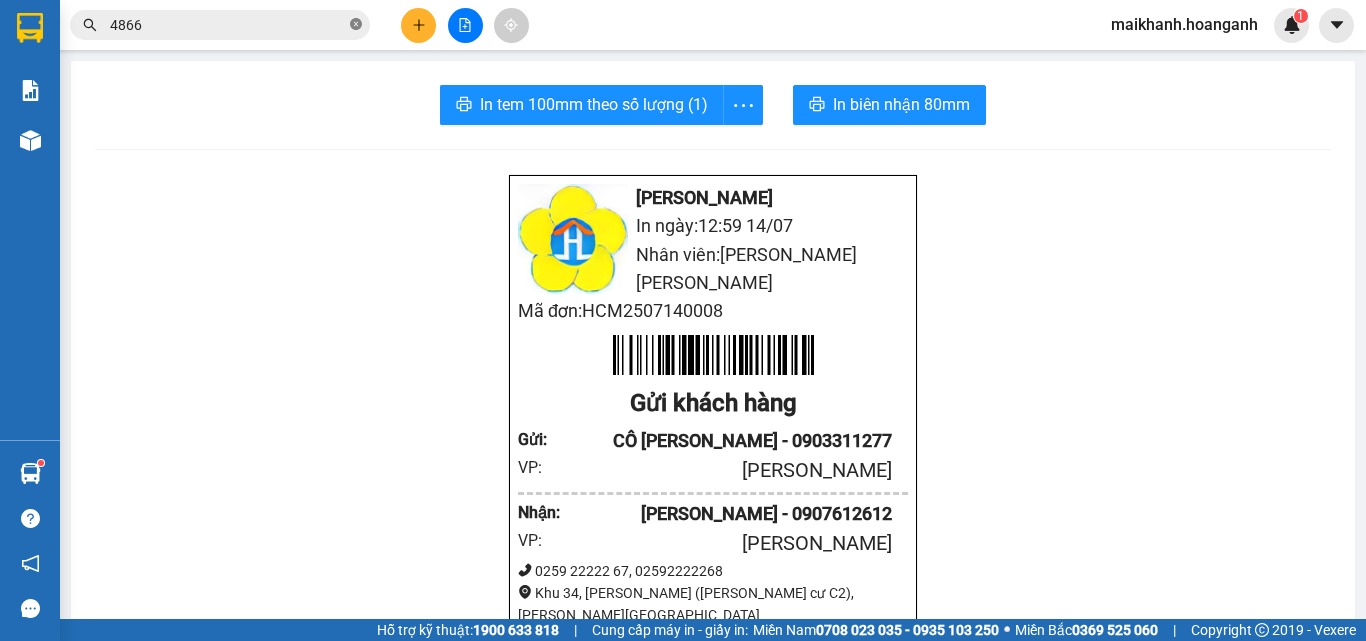 click 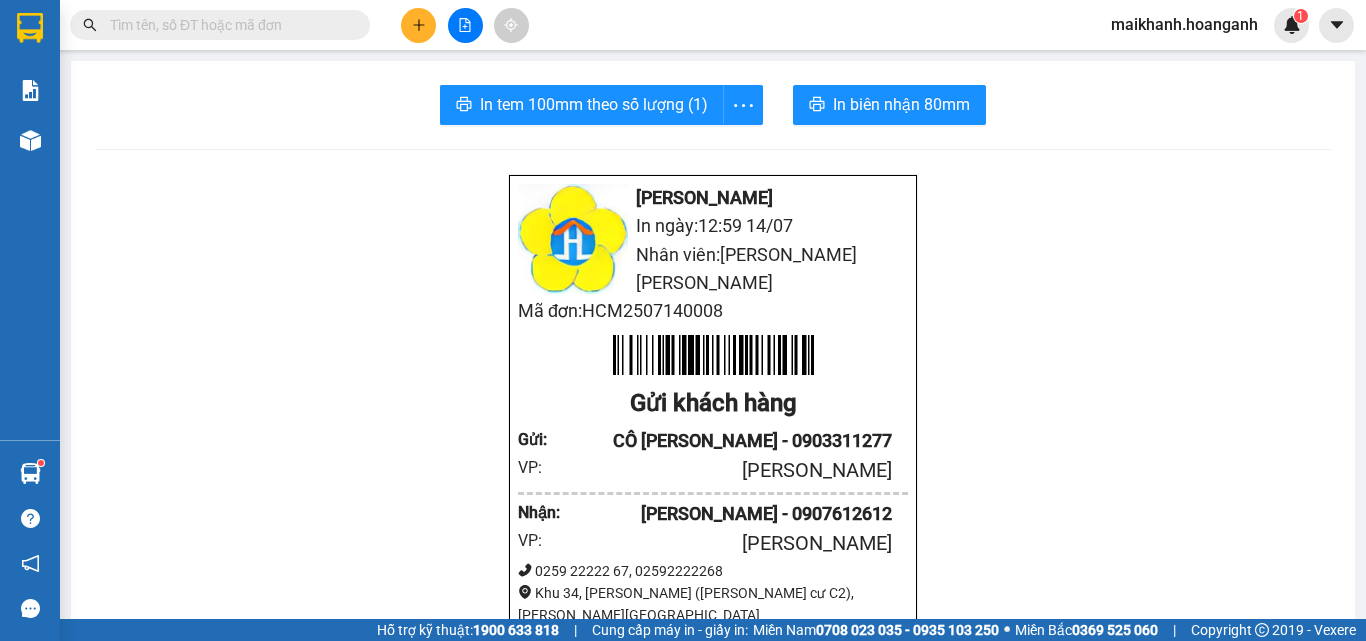 click at bounding box center [228, 25] 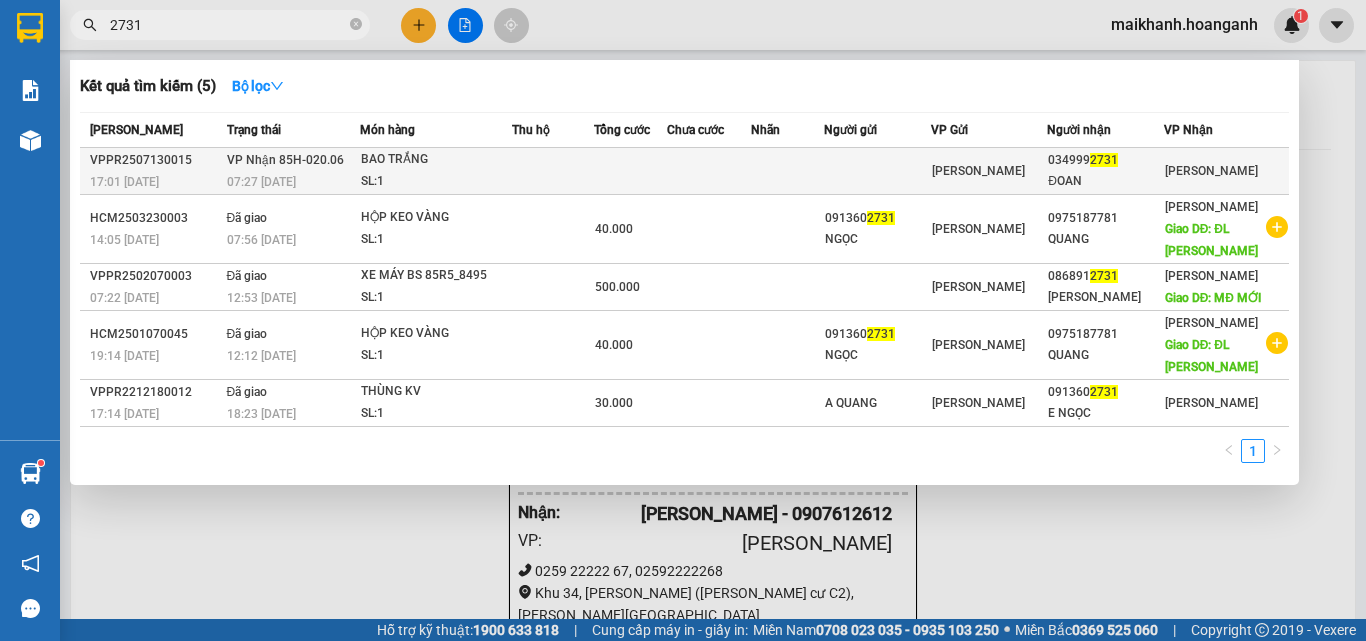 type on "2731" 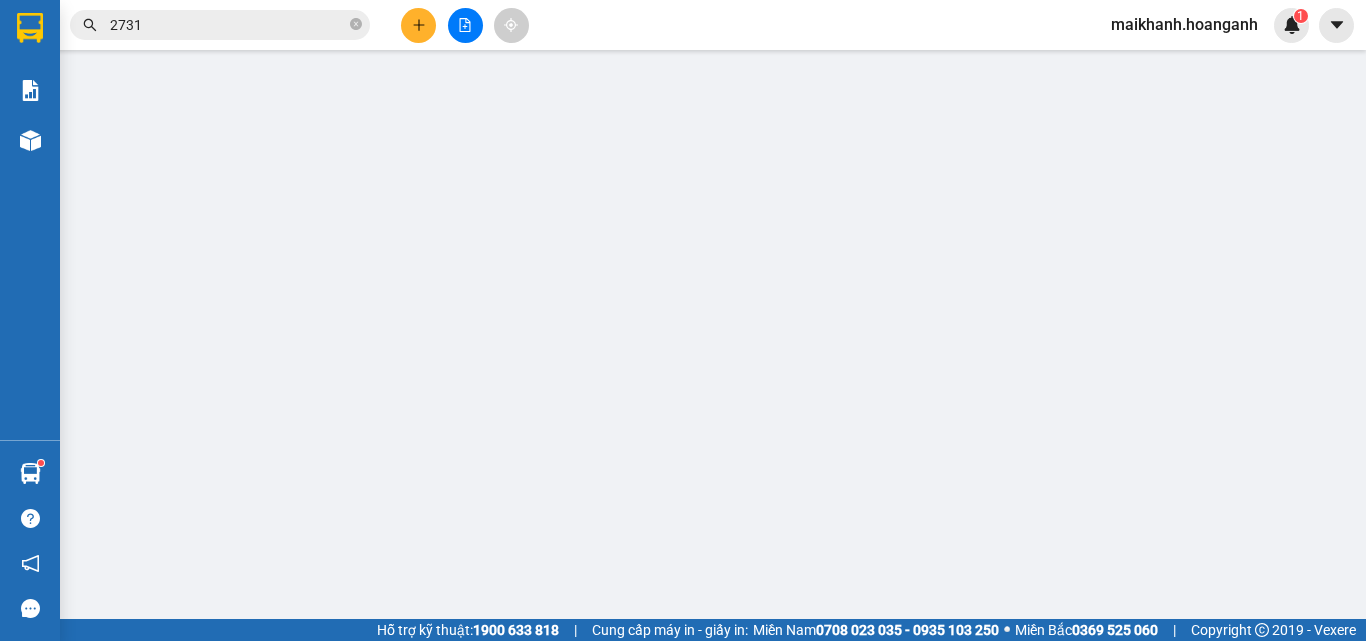 type on "0349992731" 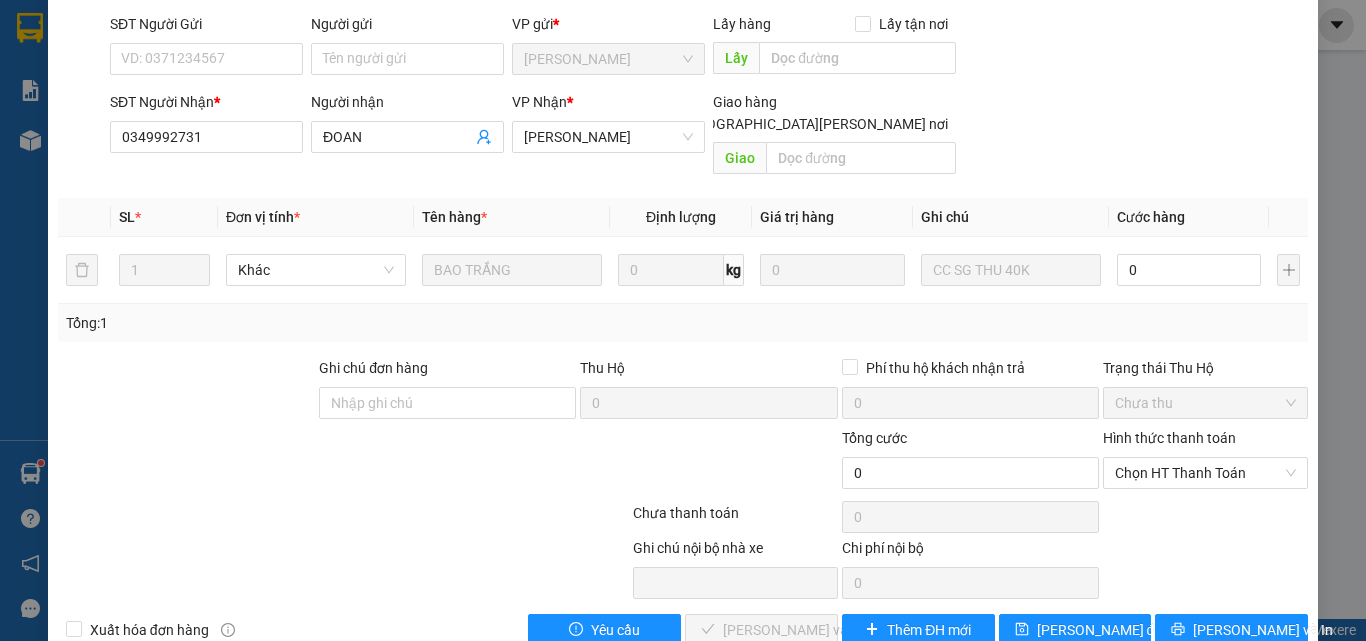 scroll, scrollTop: 0, scrollLeft: 0, axis: both 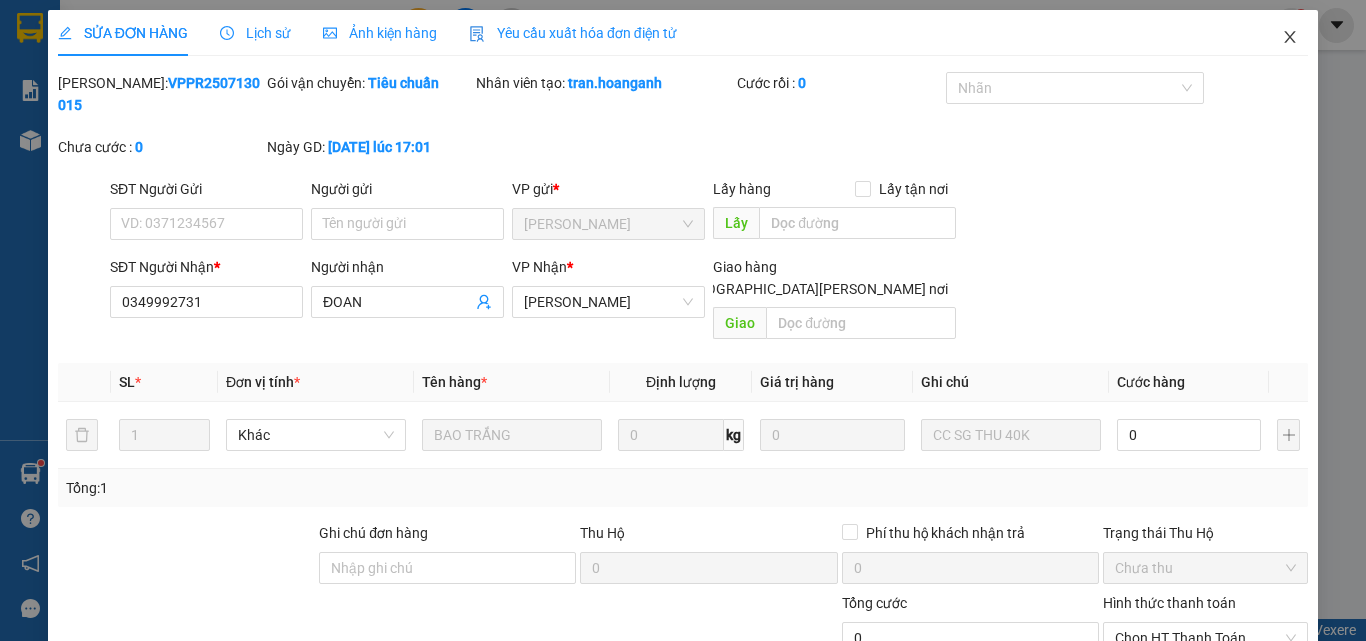 click 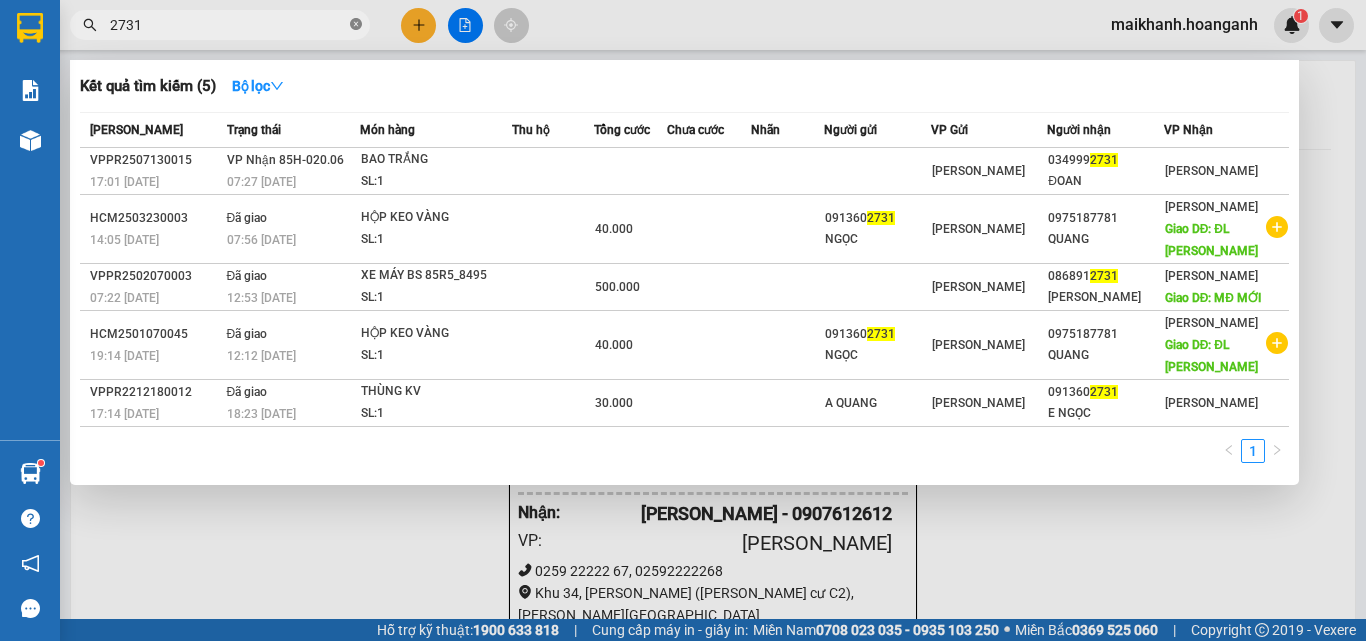 click at bounding box center (356, 25) 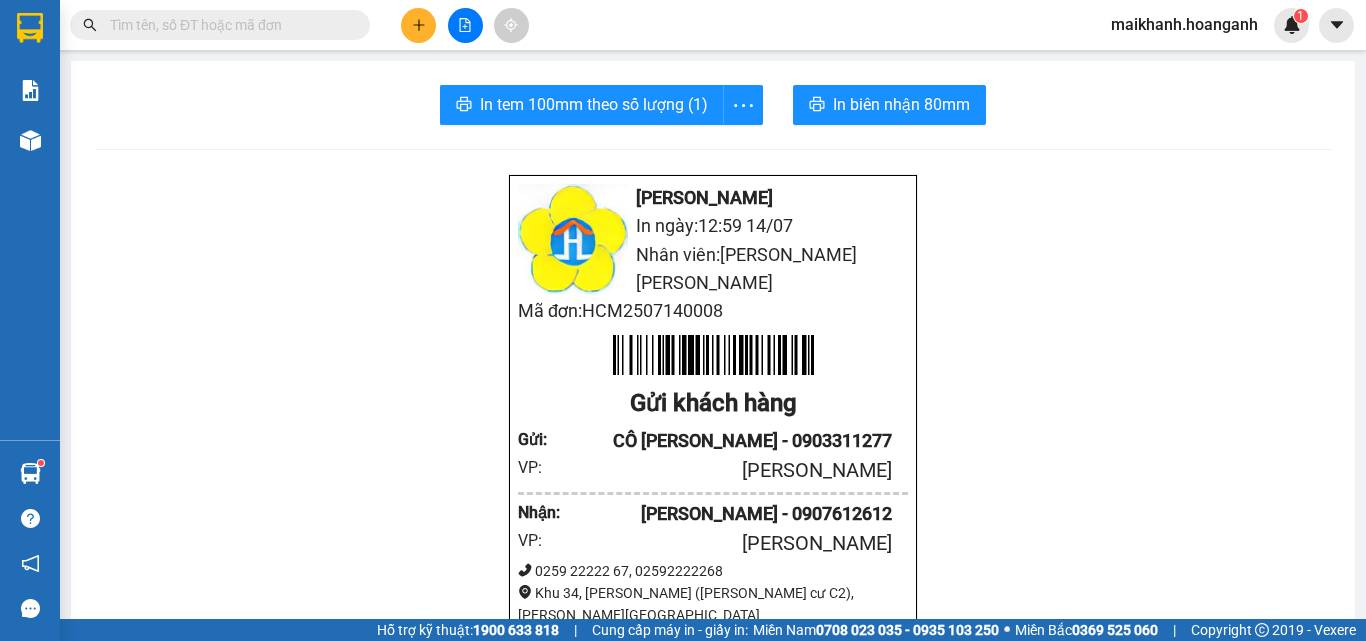 click at bounding box center (228, 25) 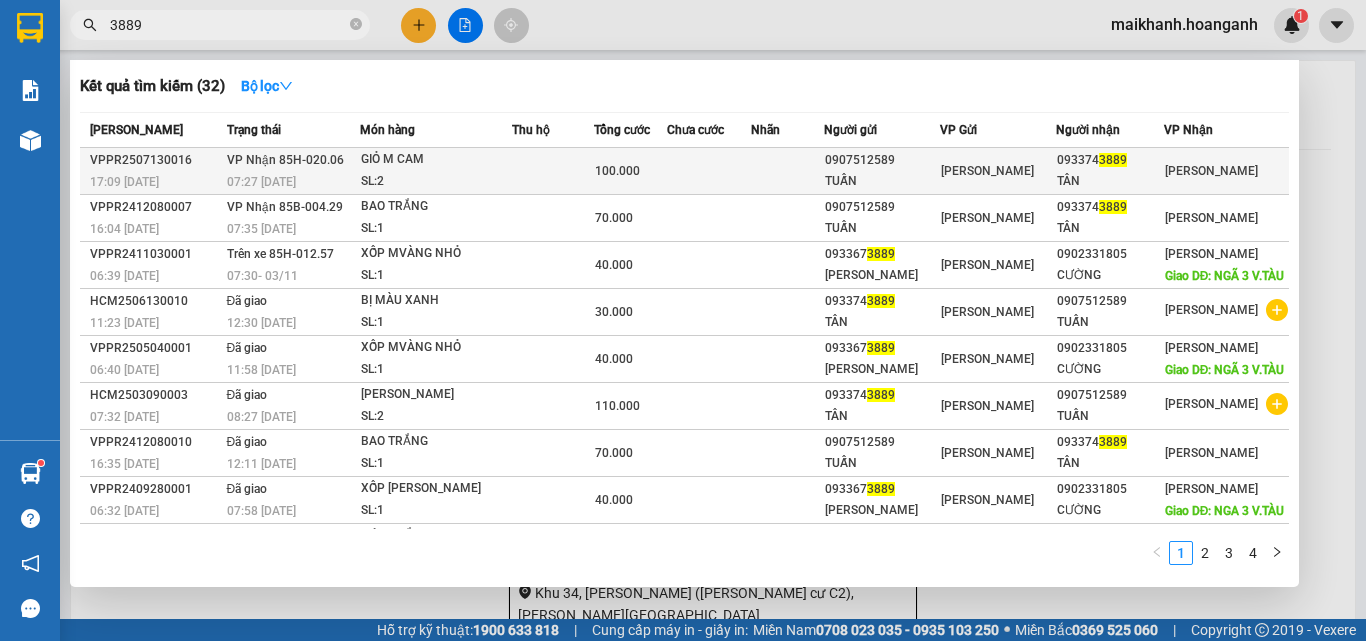 type on "3889" 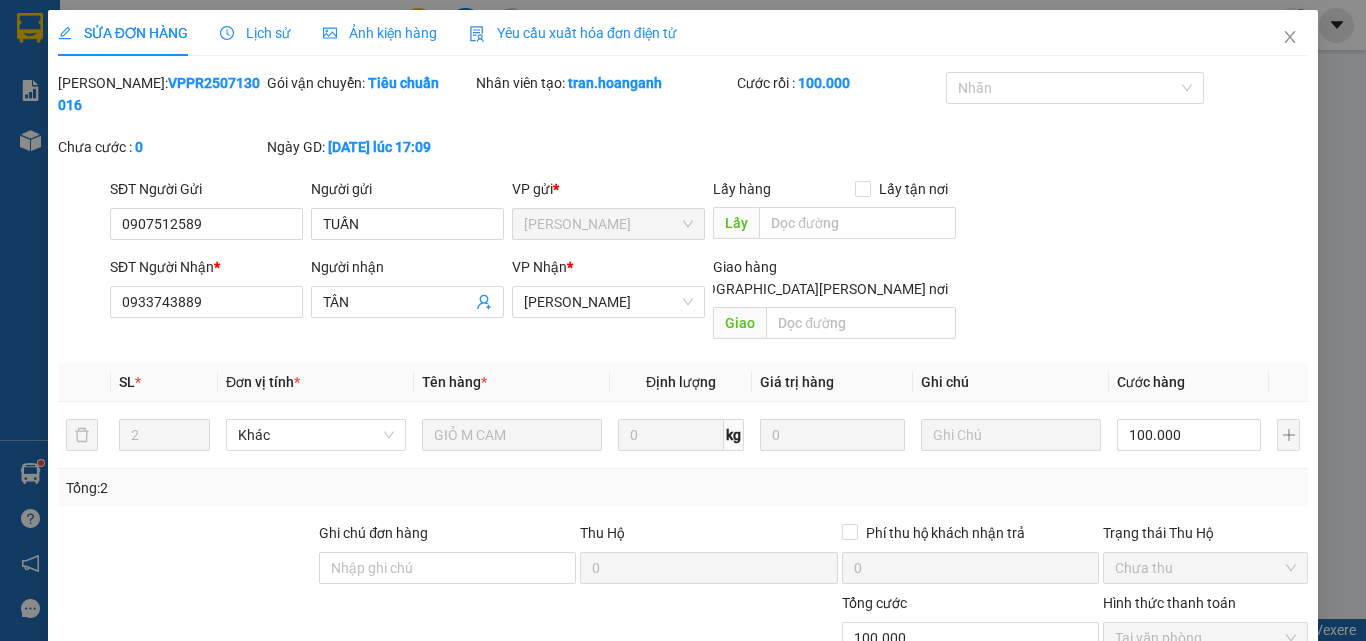 scroll, scrollTop: 165, scrollLeft: 0, axis: vertical 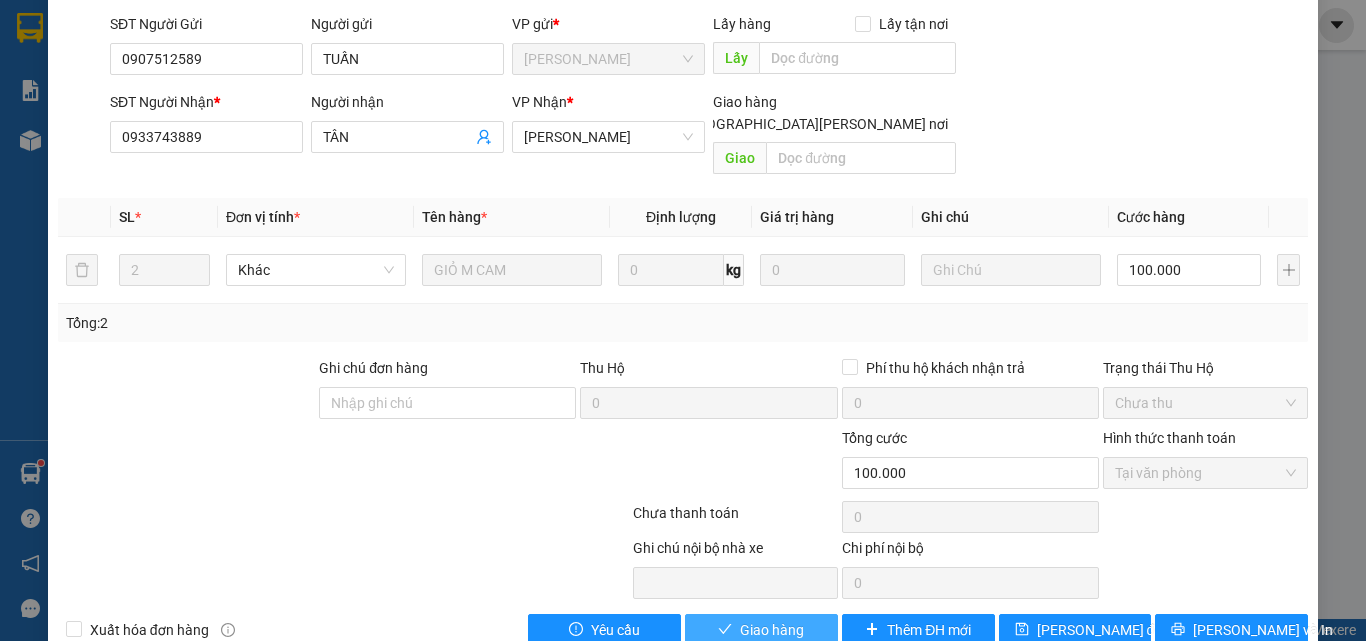 click on "Giao hàng" at bounding box center [772, 630] 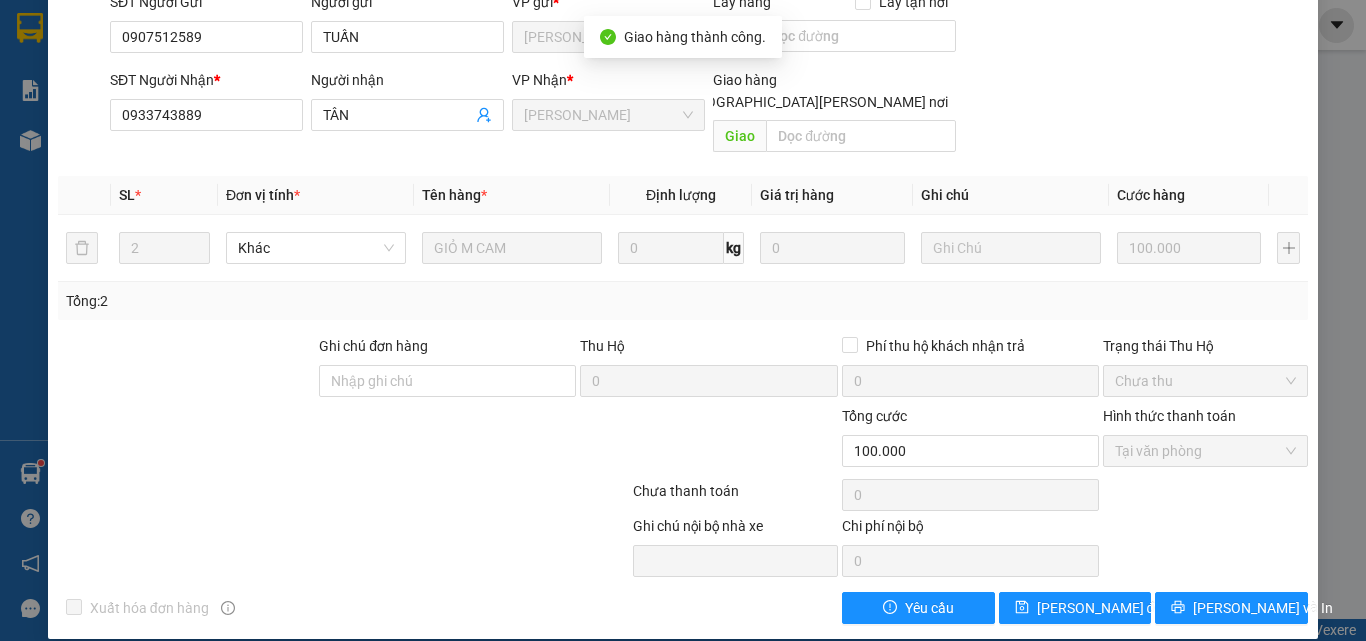 scroll, scrollTop: 0, scrollLeft: 0, axis: both 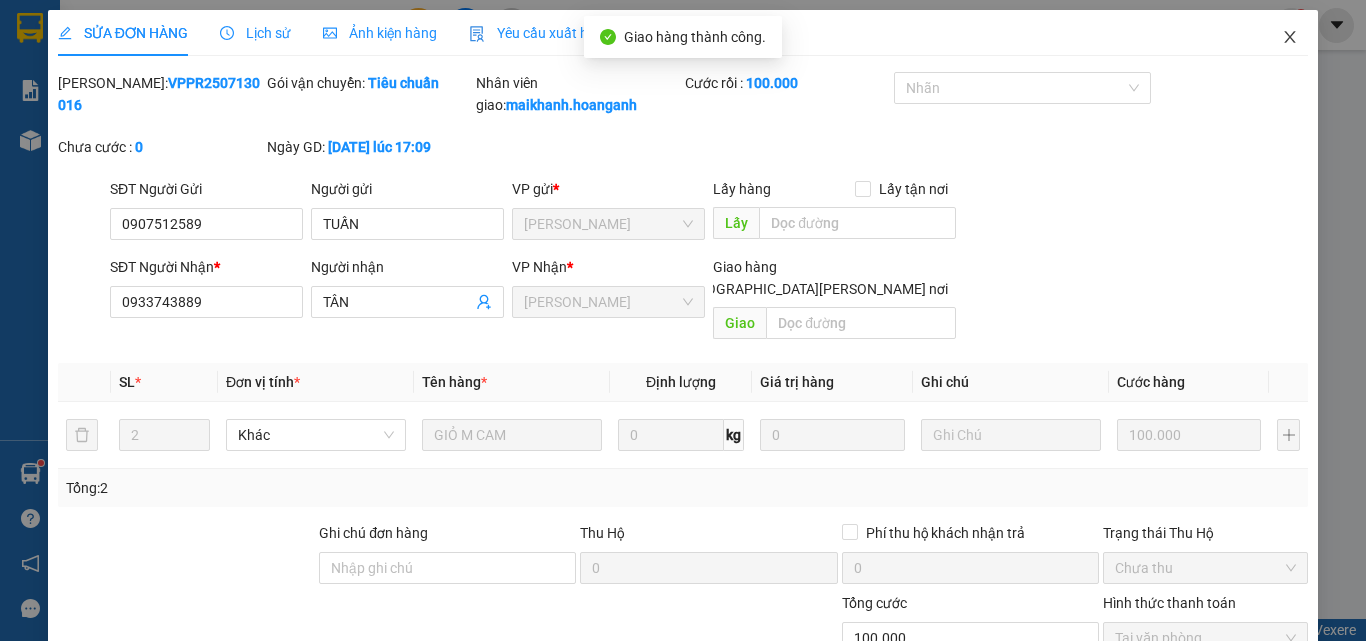 click 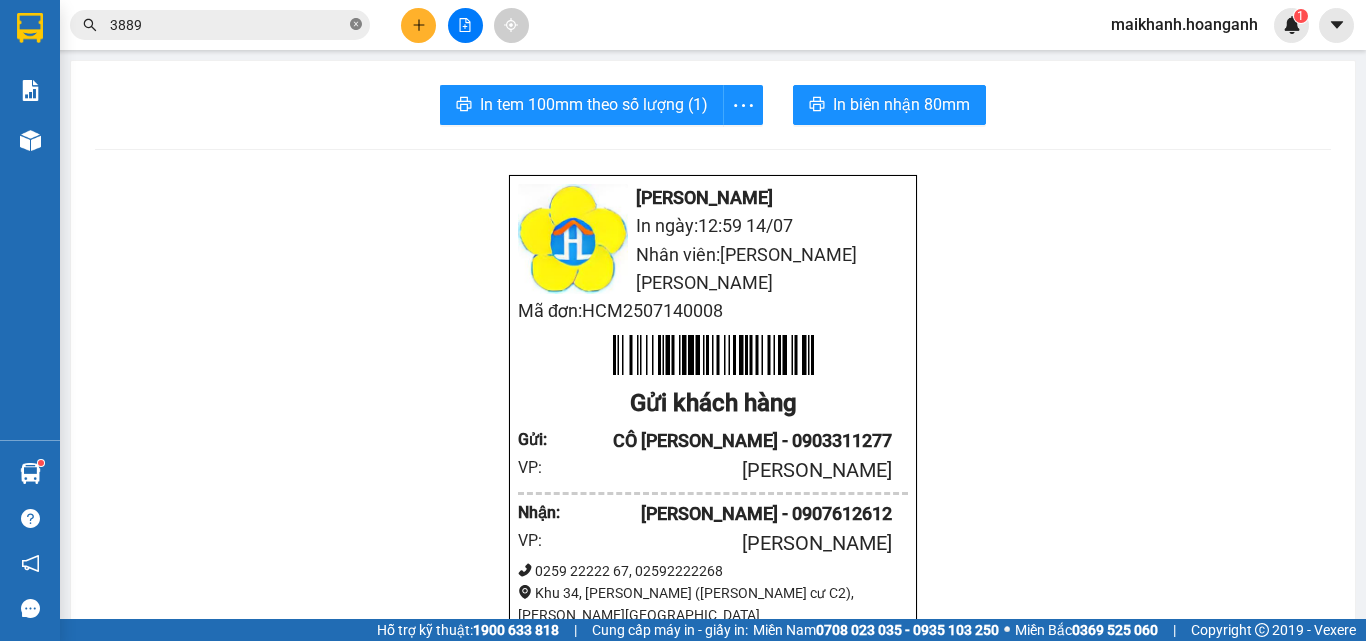 click 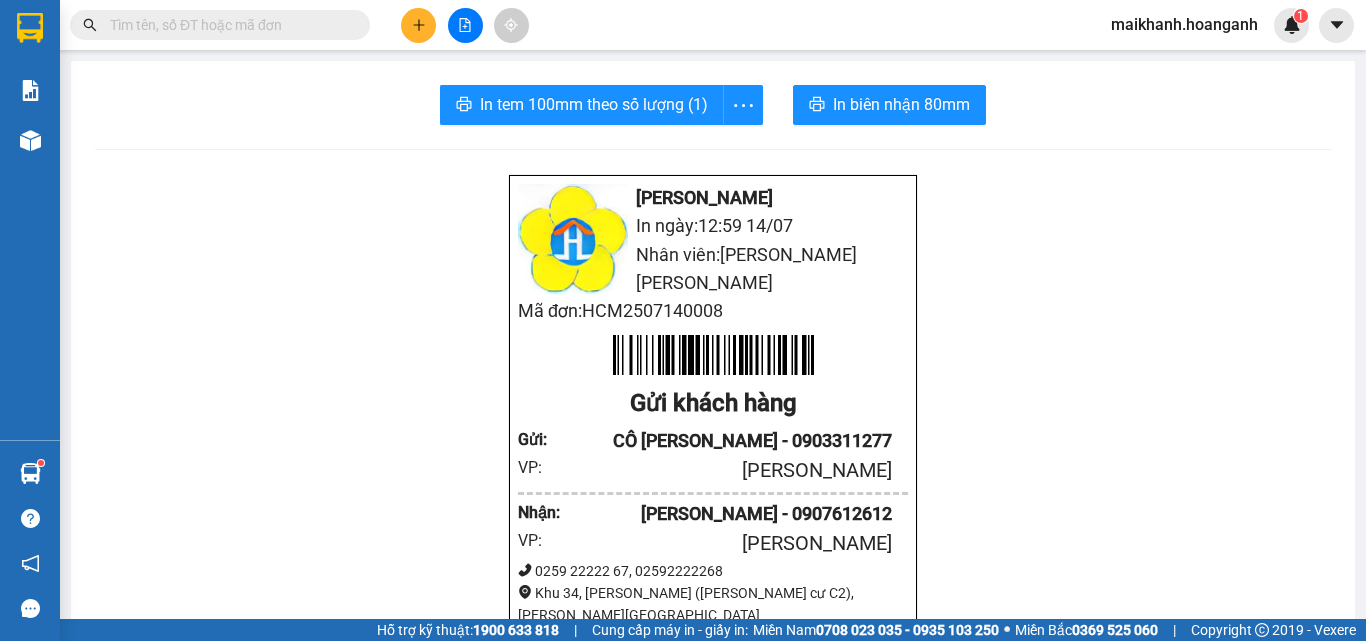 click at bounding box center [228, 25] 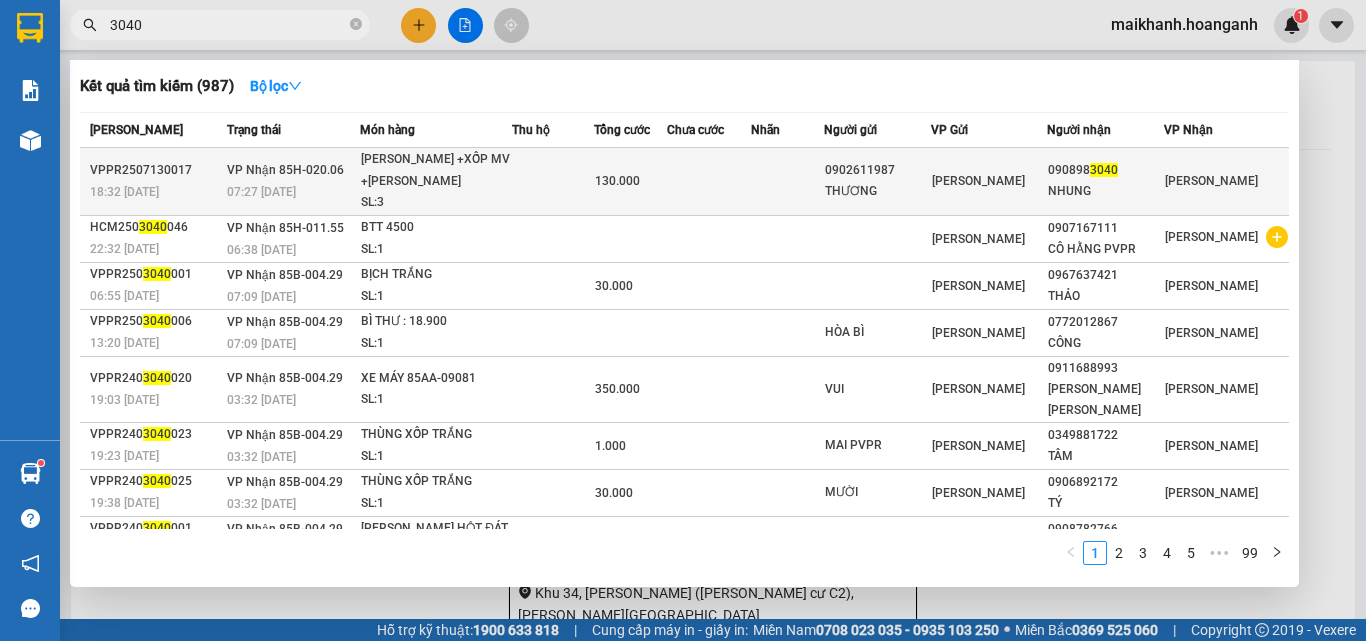 type on "3040" 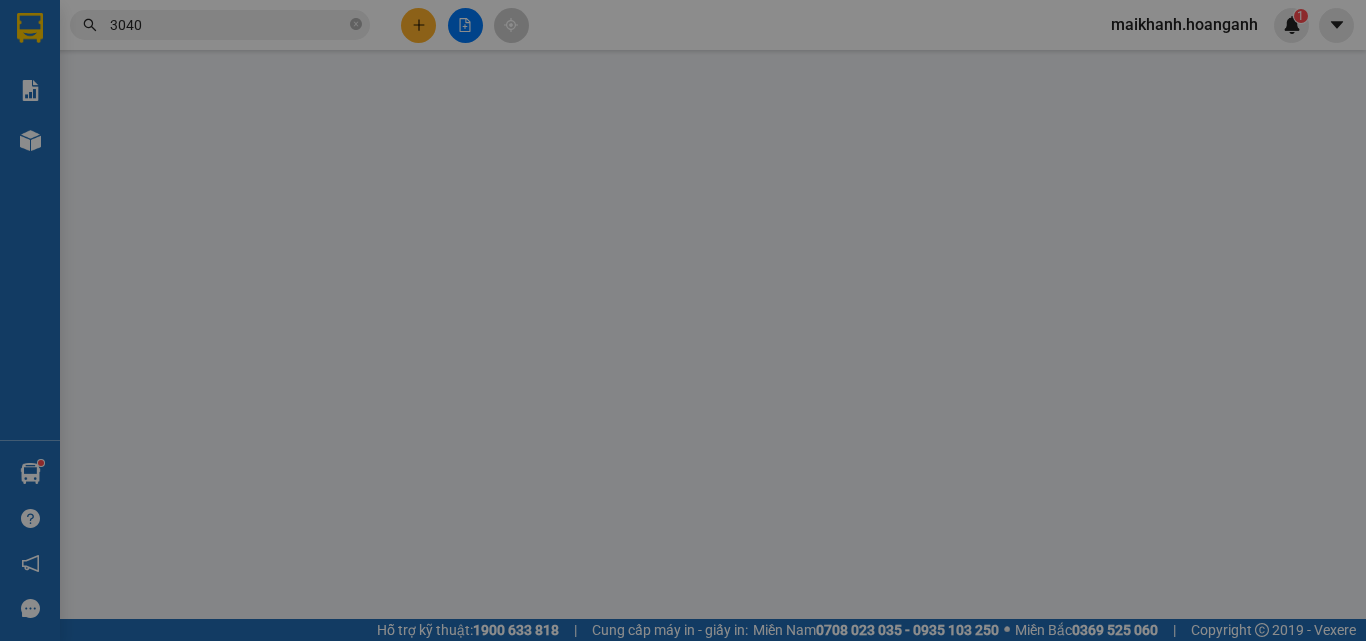 type on "0902611987" 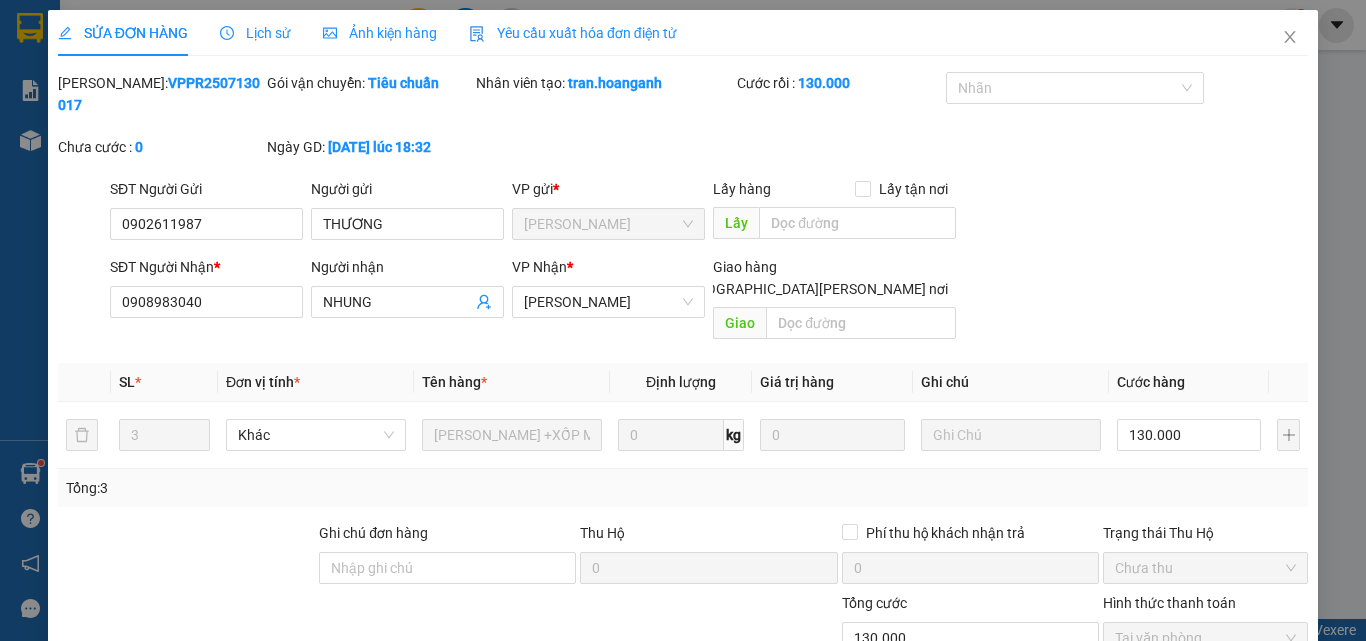 scroll, scrollTop: 165, scrollLeft: 0, axis: vertical 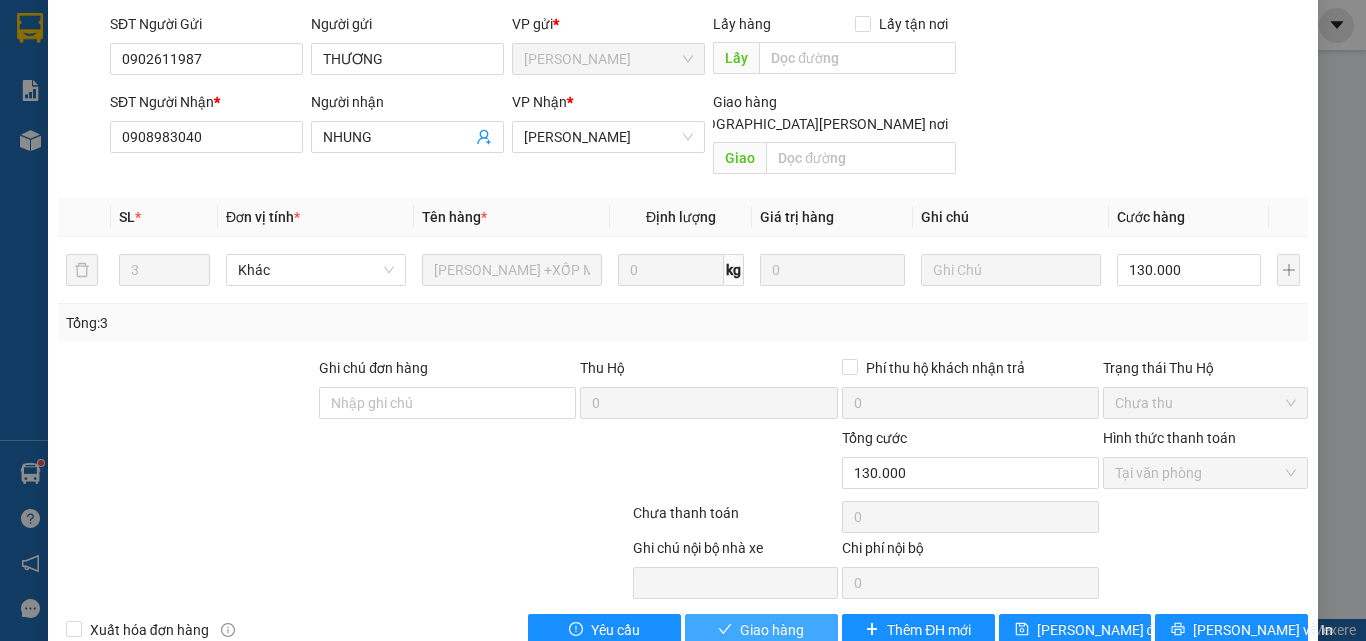 click on "Giao hàng" at bounding box center [761, 630] 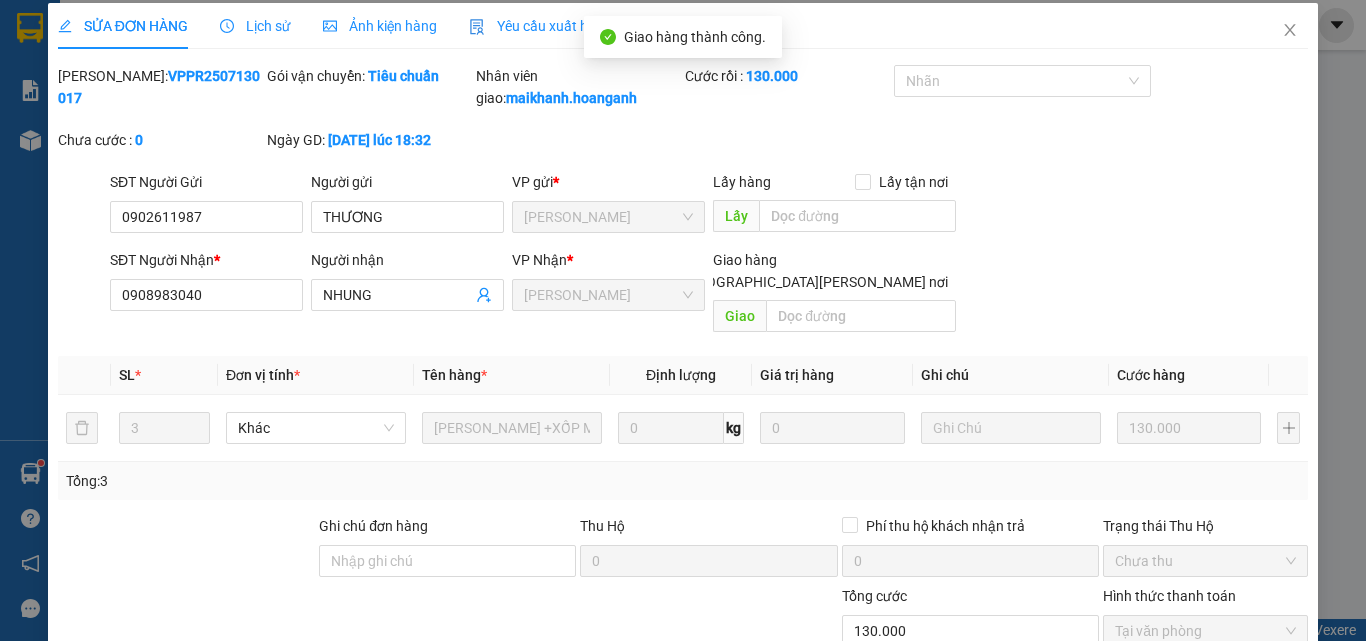 scroll, scrollTop: 0, scrollLeft: 0, axis: both 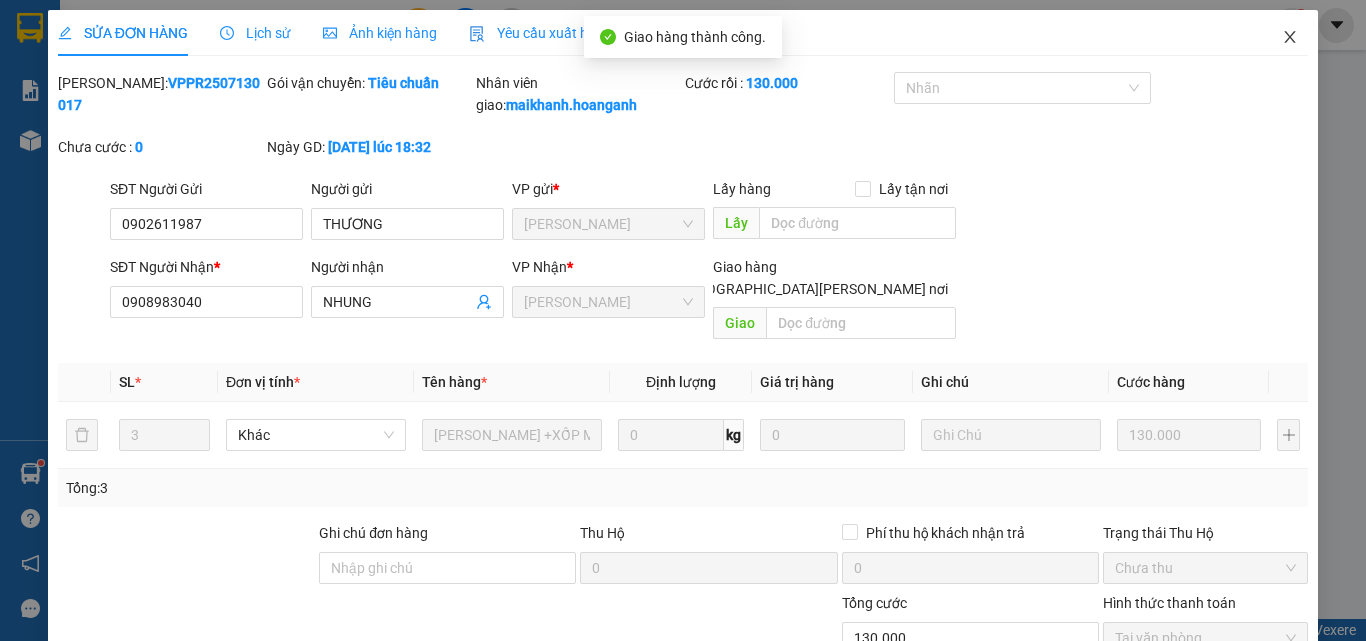 click 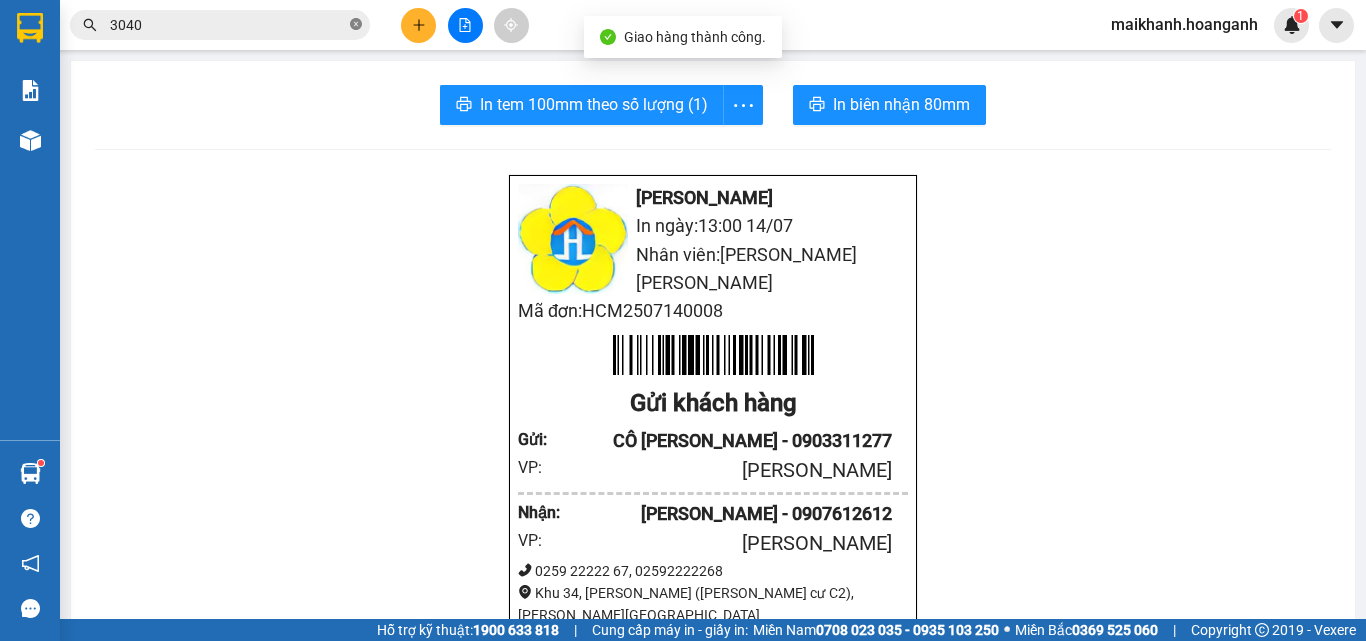 click 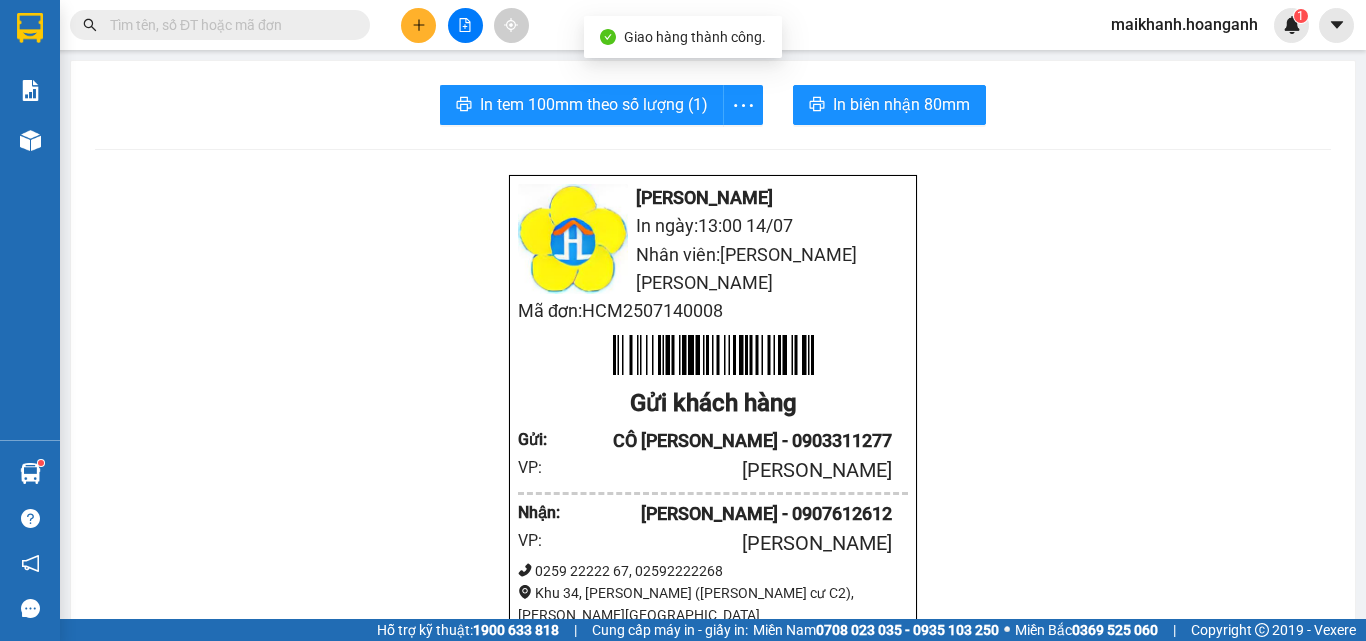 click at bounding box center [228, 25] 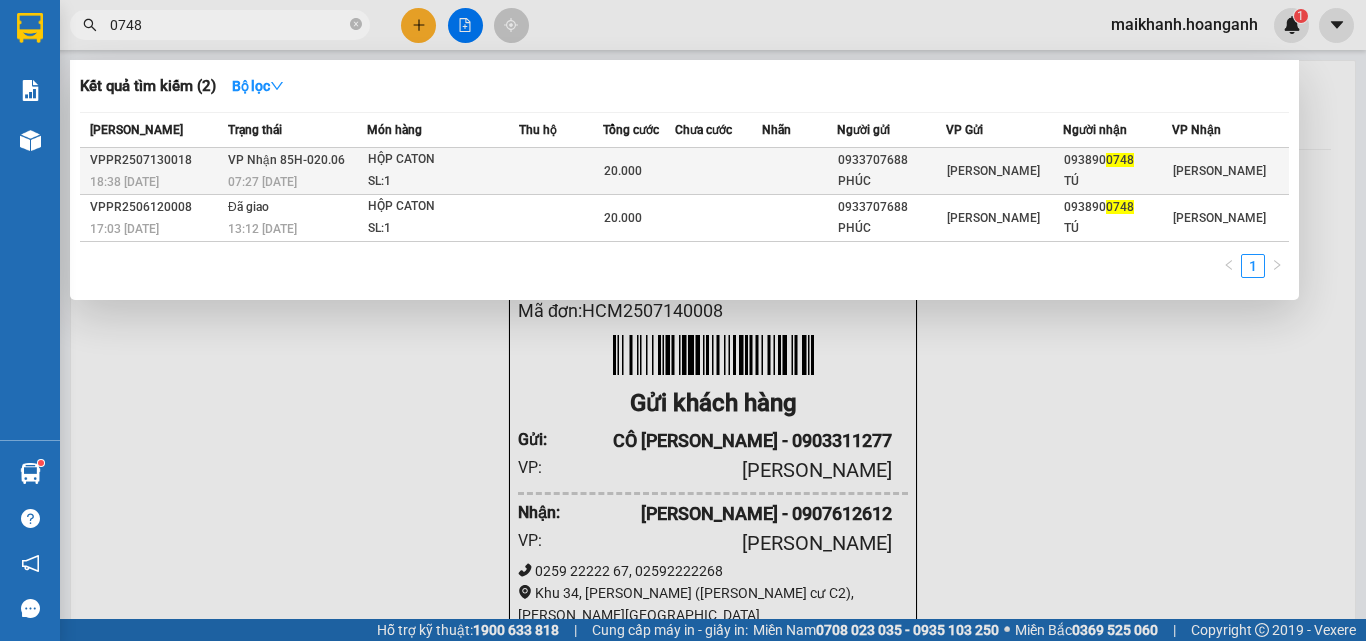 type on "0748" 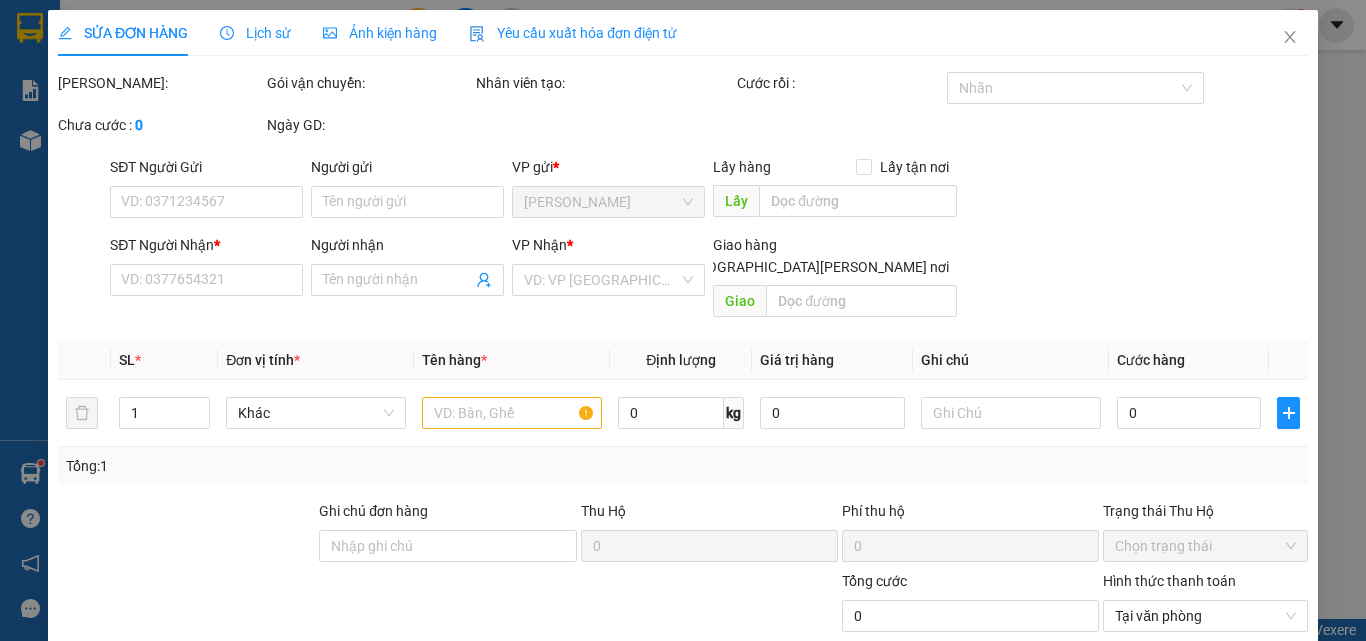type on "0933707688" 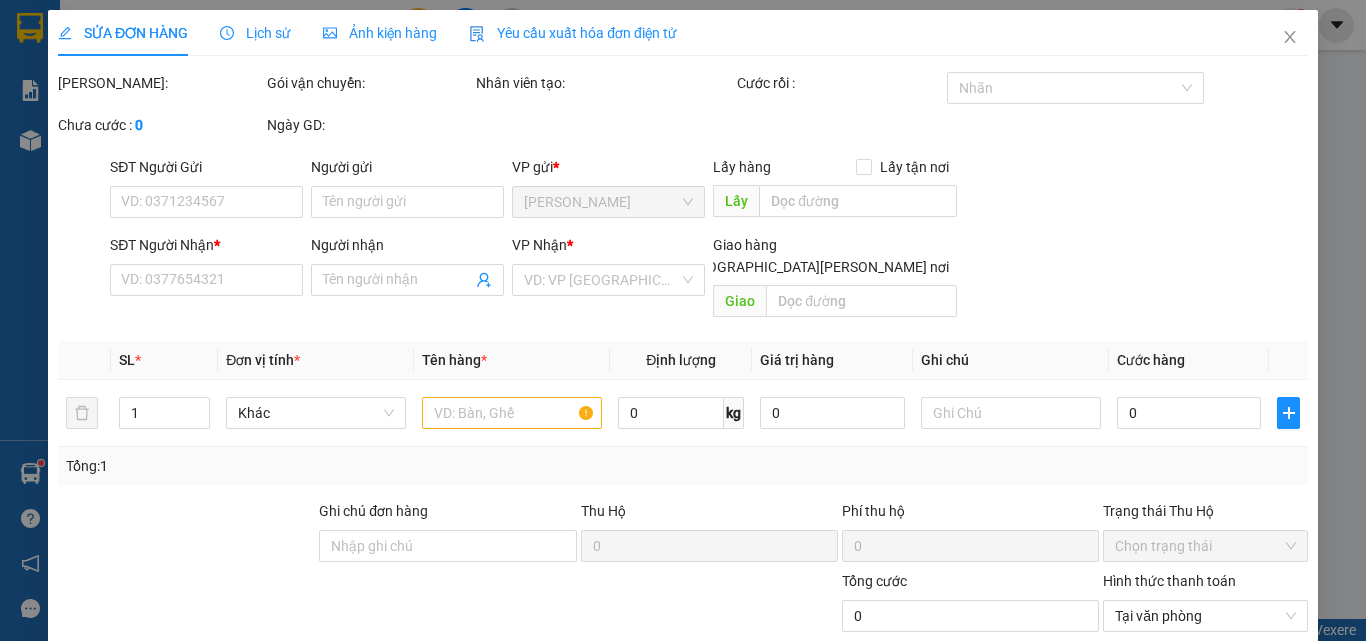 type on "PHÚC" 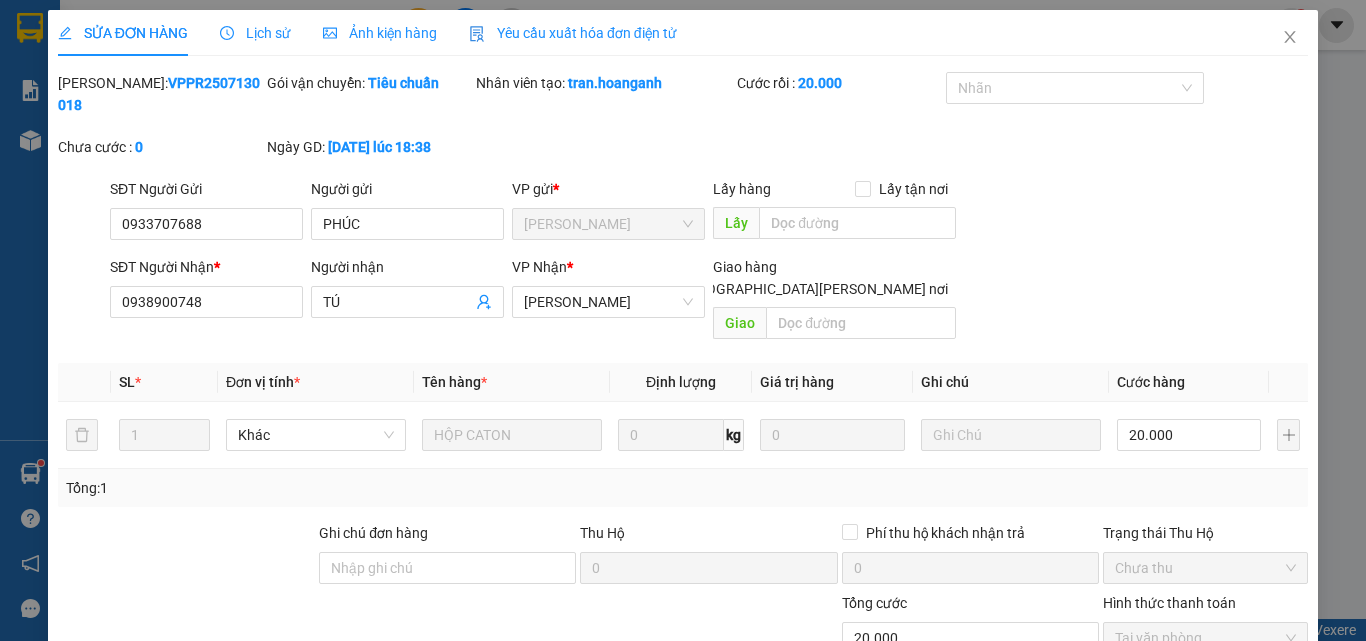 scroll, scrollTop: 165, scrollLeft: 0, axis: vertical 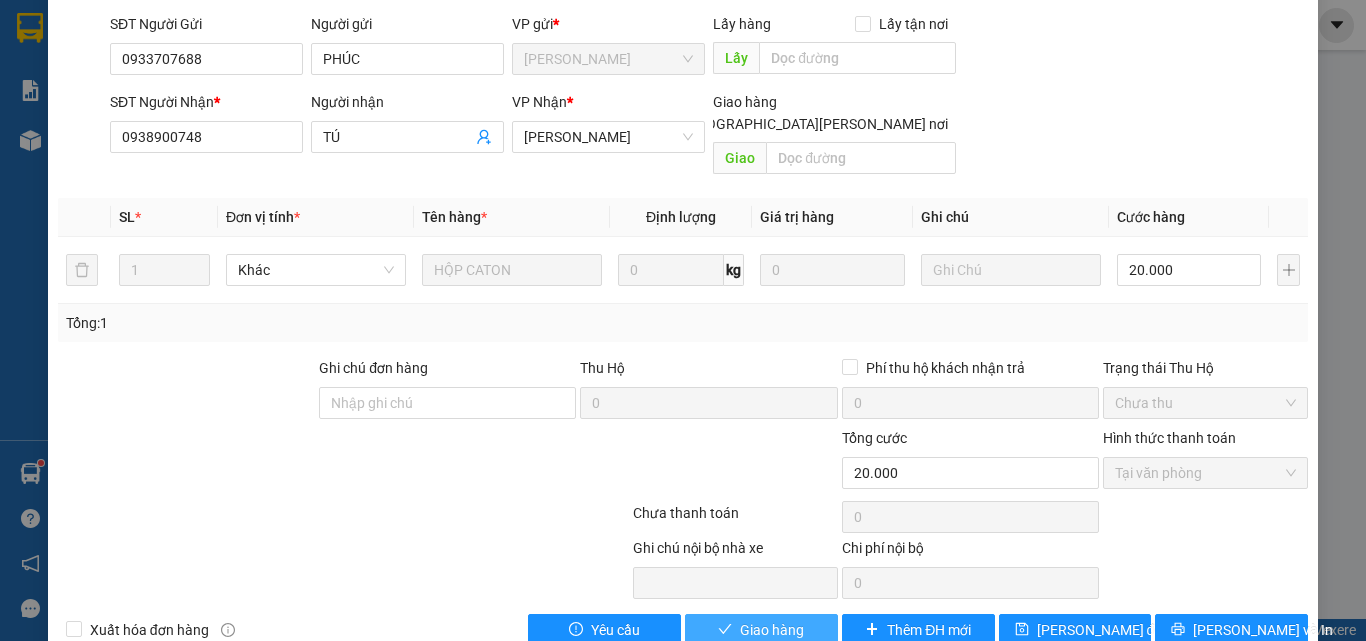 click on "Giao hàng" at bounding box center [772, 630] 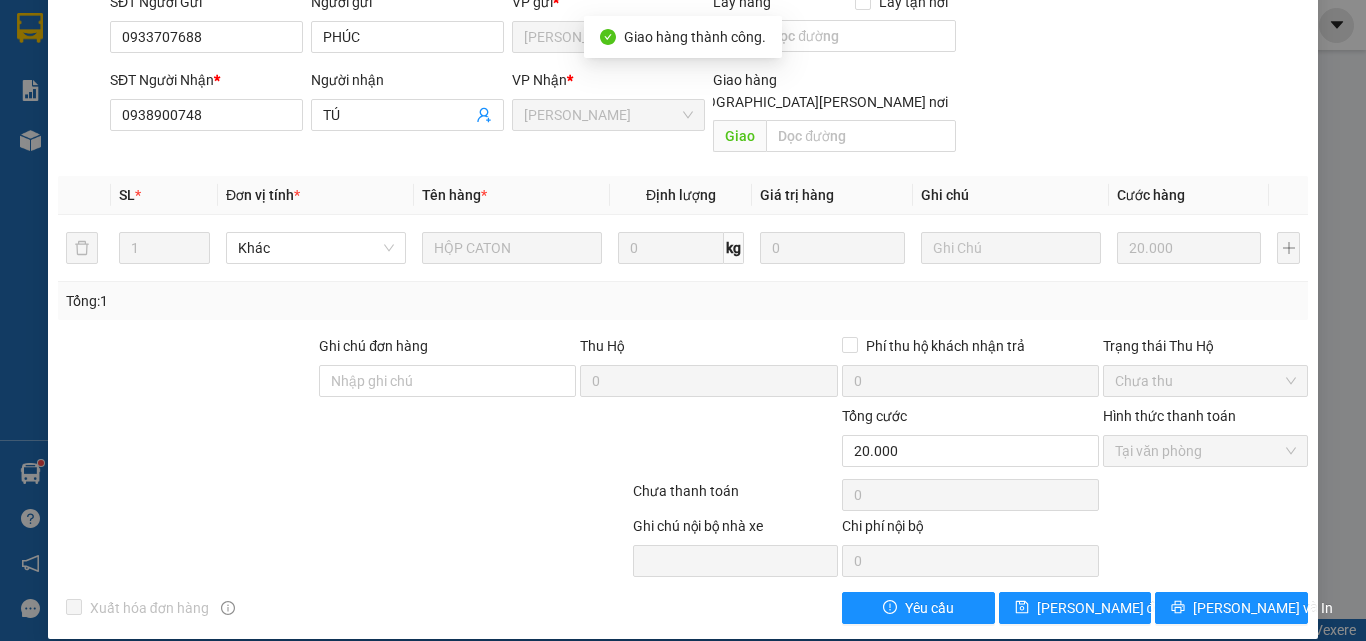 scroll, scrollTop: 0, scrollLeft: 0, axis: both 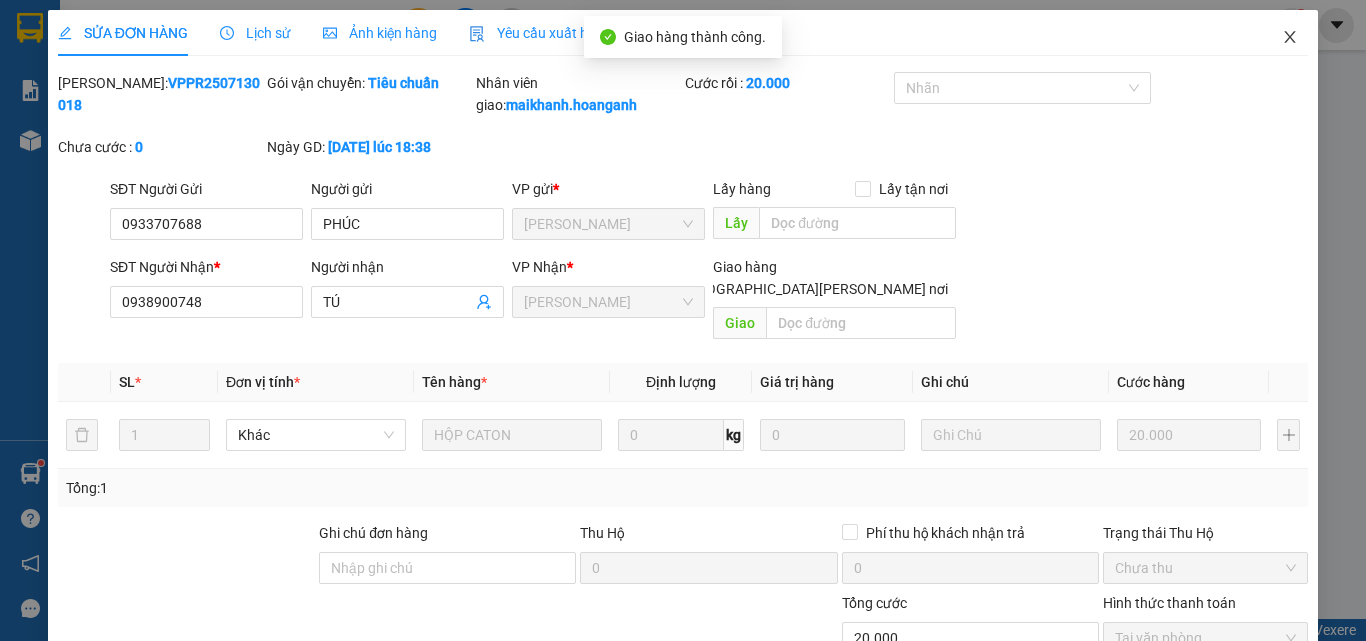 click 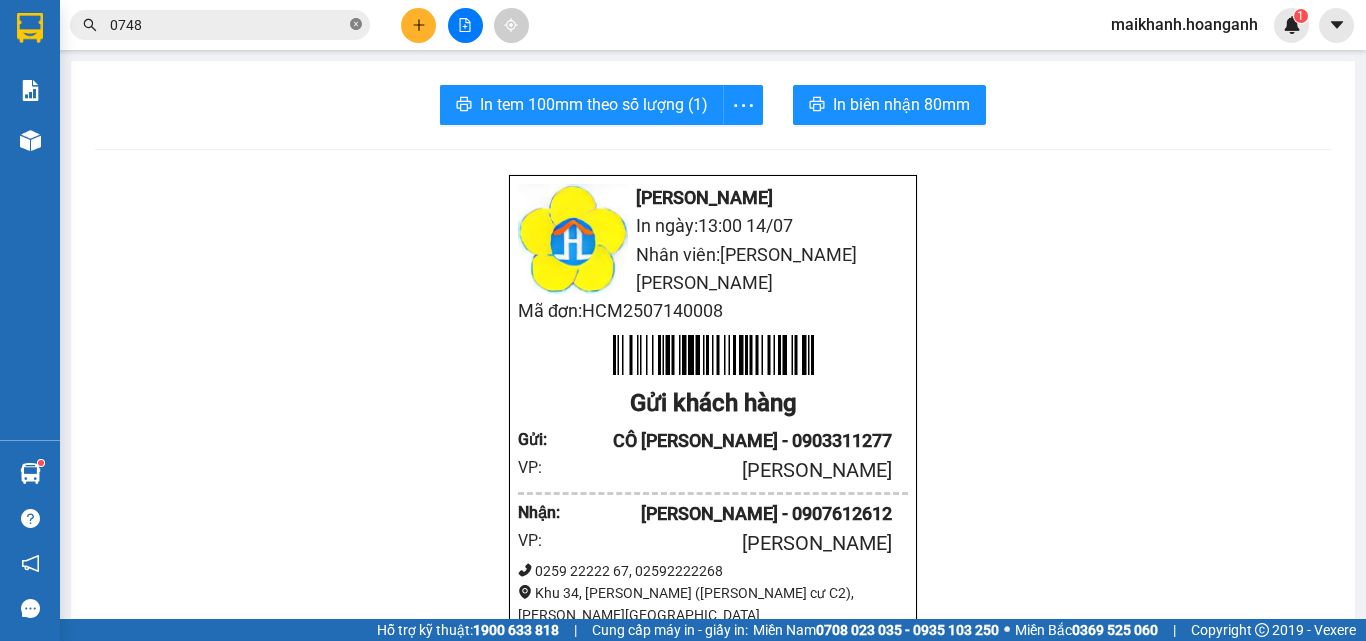 click 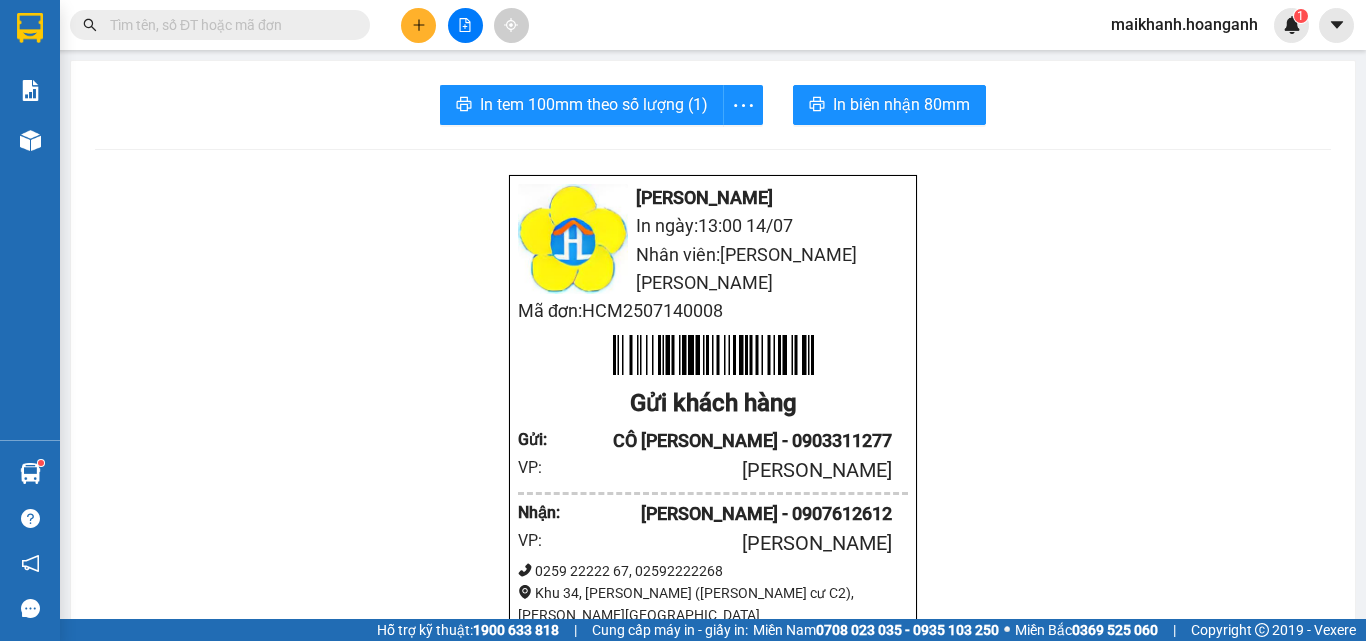 click at bounding box center (228, 25) 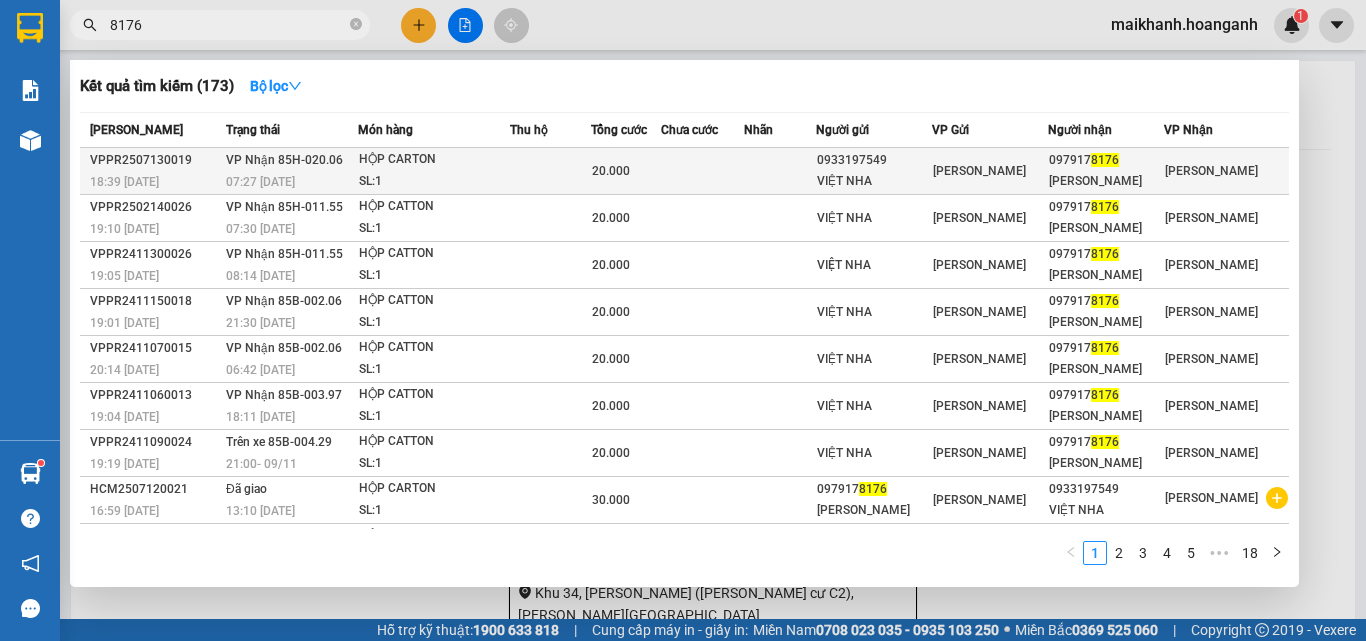 type on "8176" 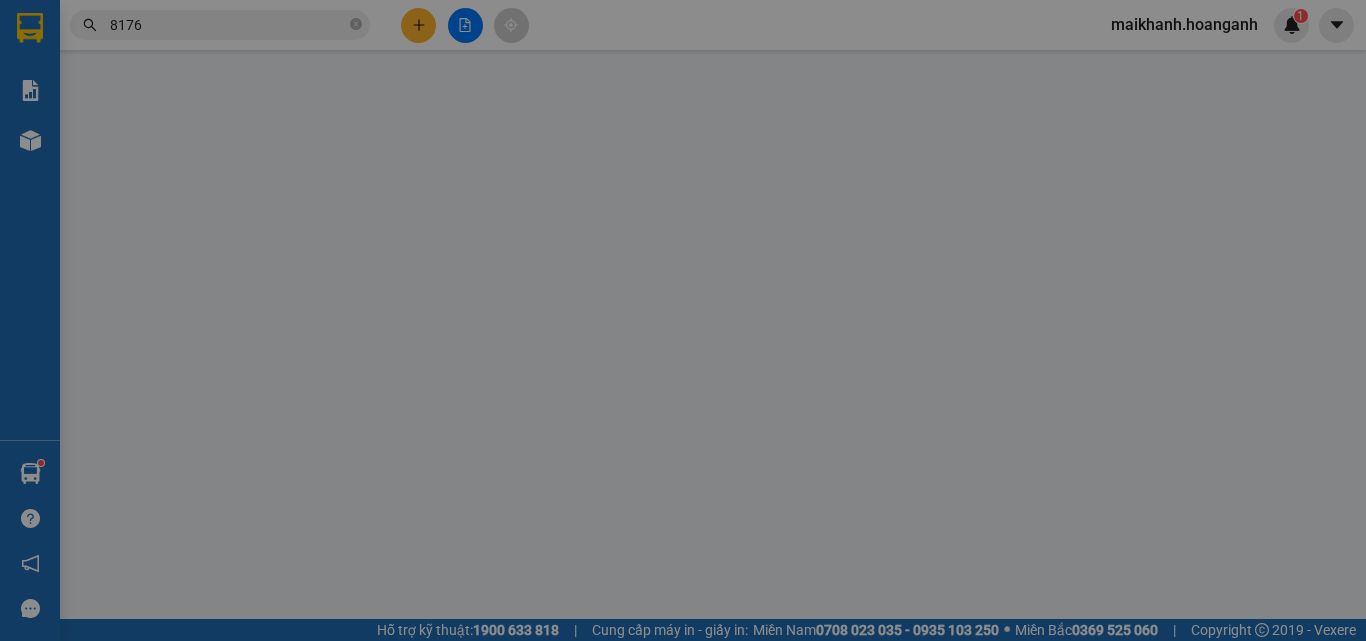 type on "0933197549" 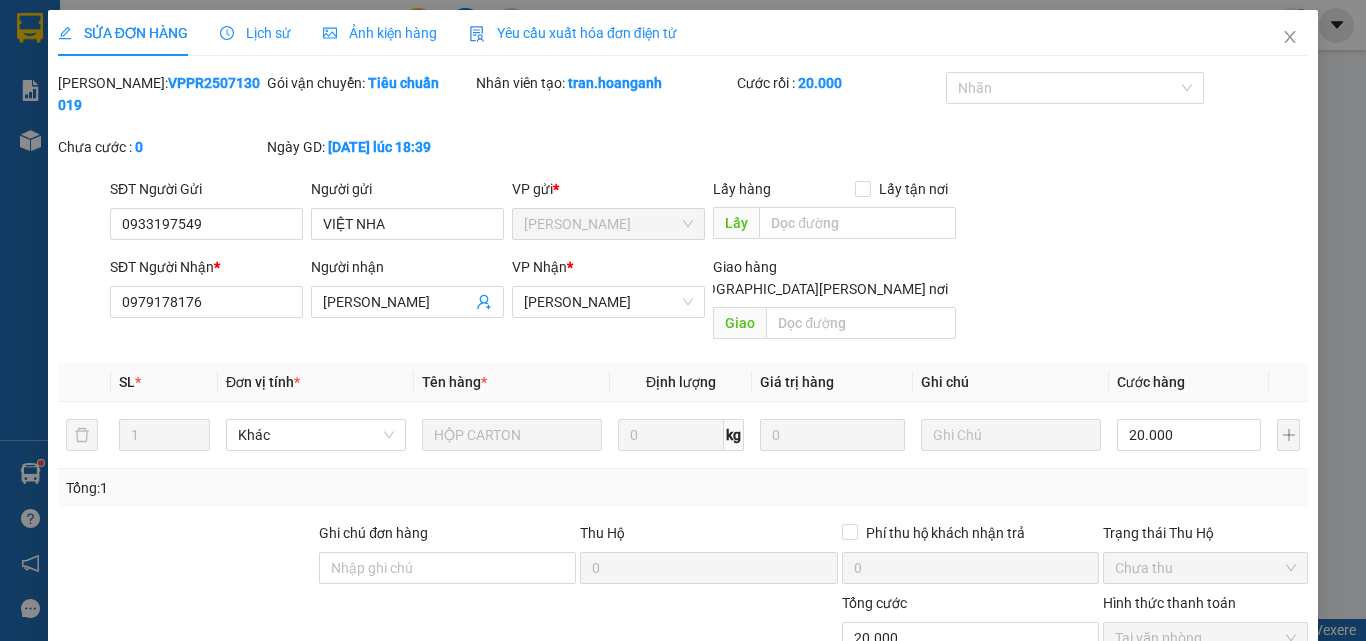 scroll, scrollTop: 165, scrollLeft: 0, axis: vertical 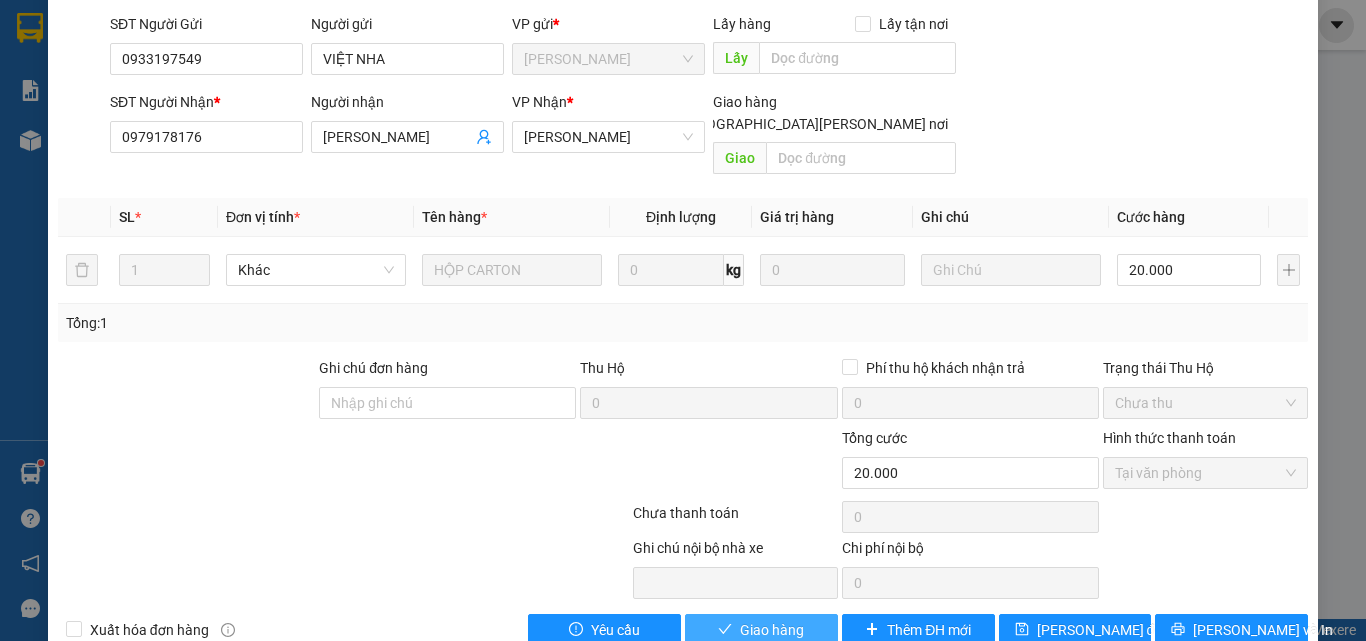 click on "Giao hàng" at bounding box center [772, 630] 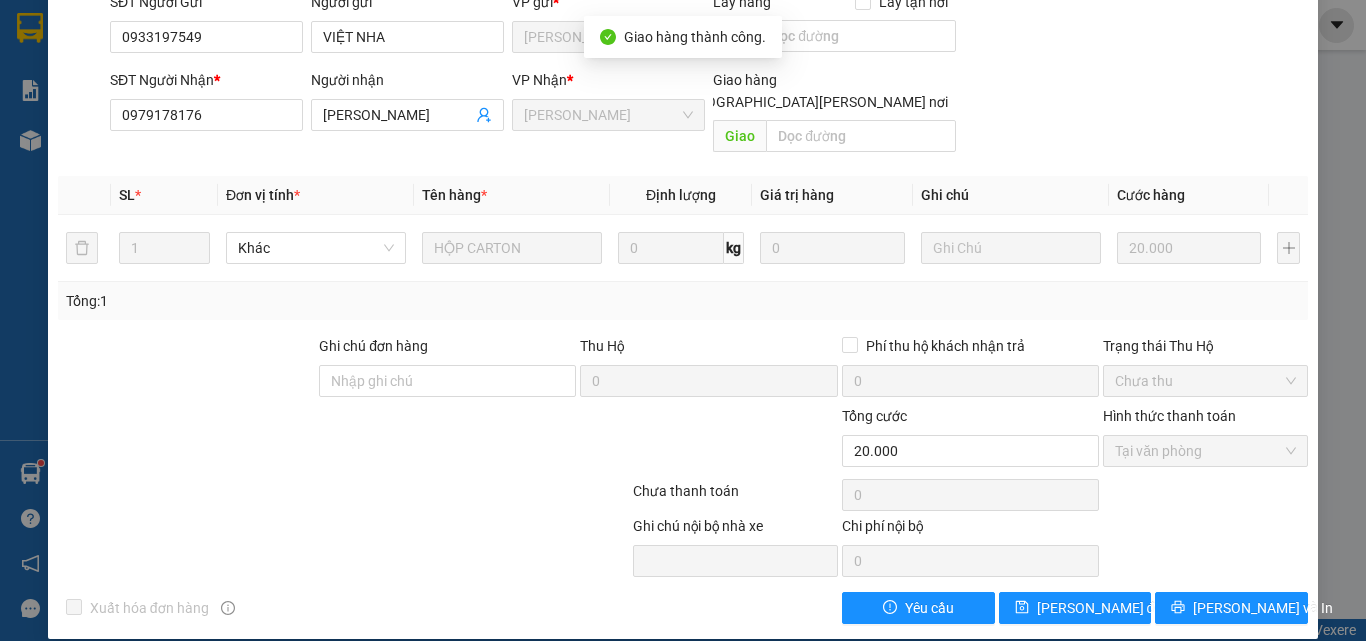 scroll, scrollTop: 0, scrollLeft: 0, axis: both 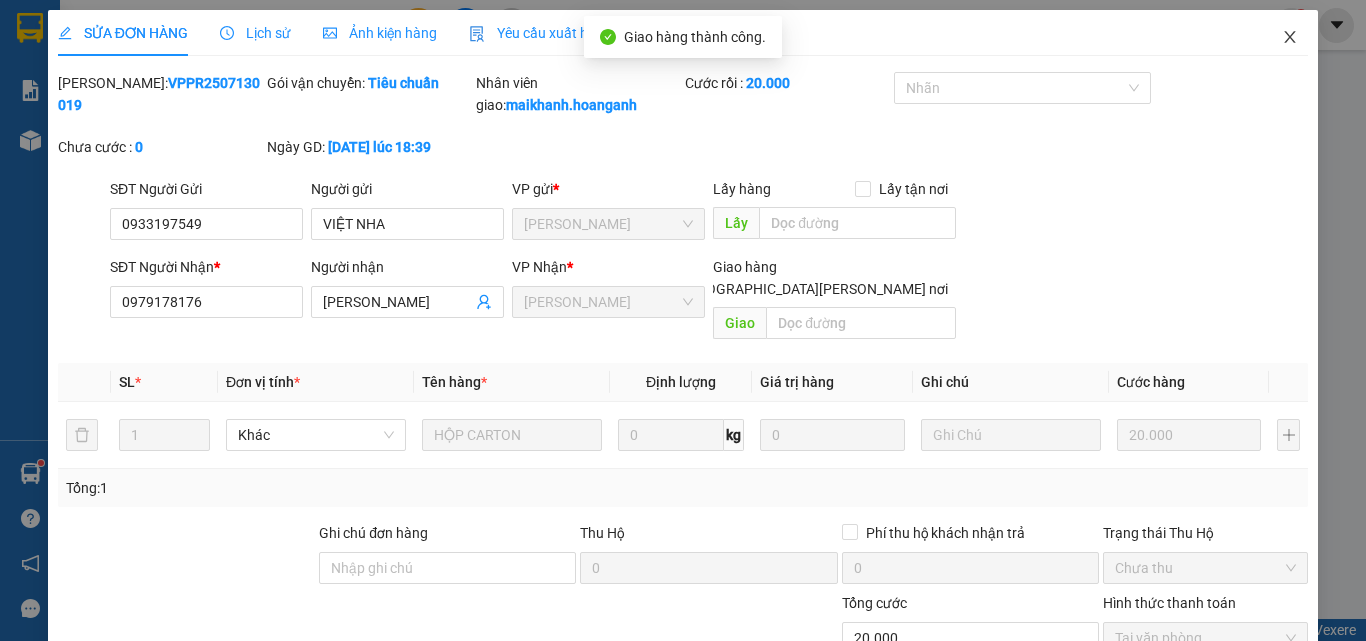 click 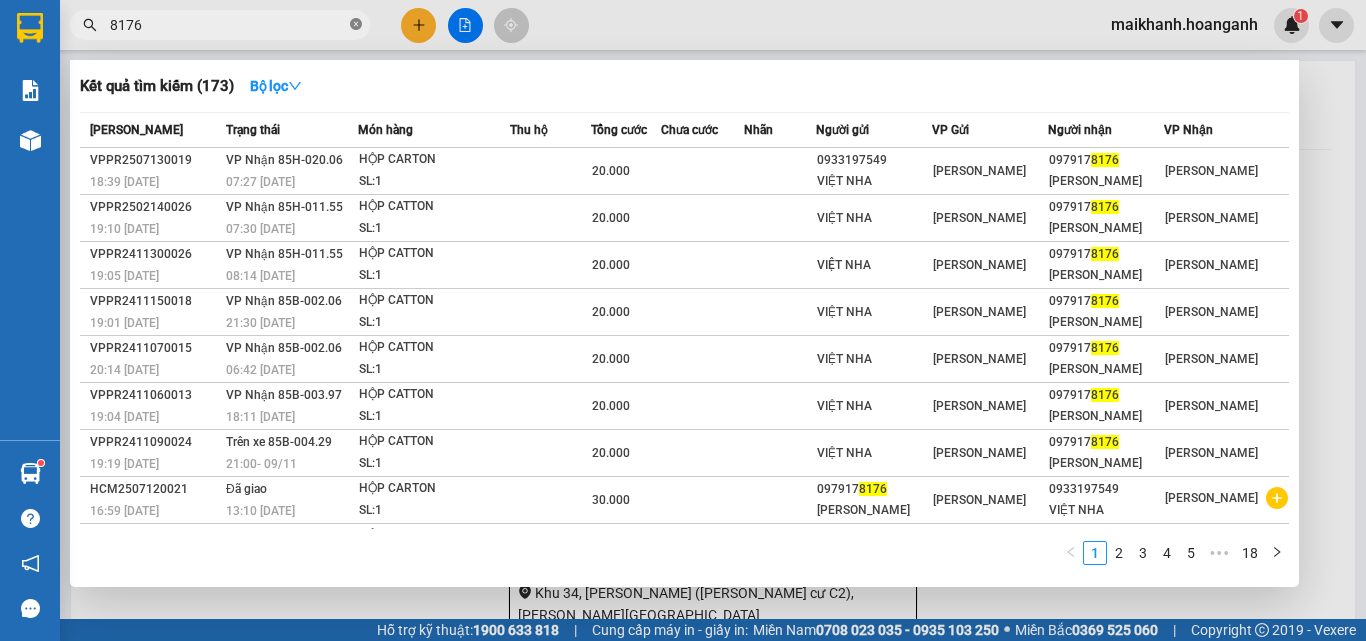 click 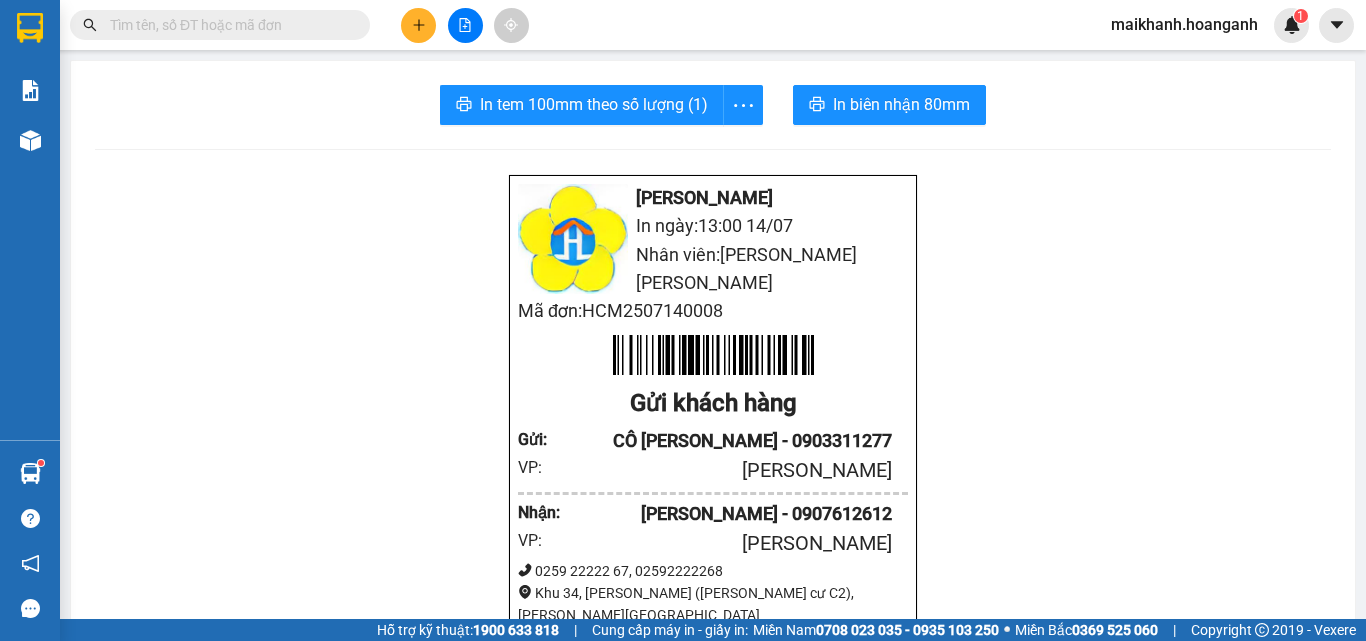 click at bounding box center (228, 25) 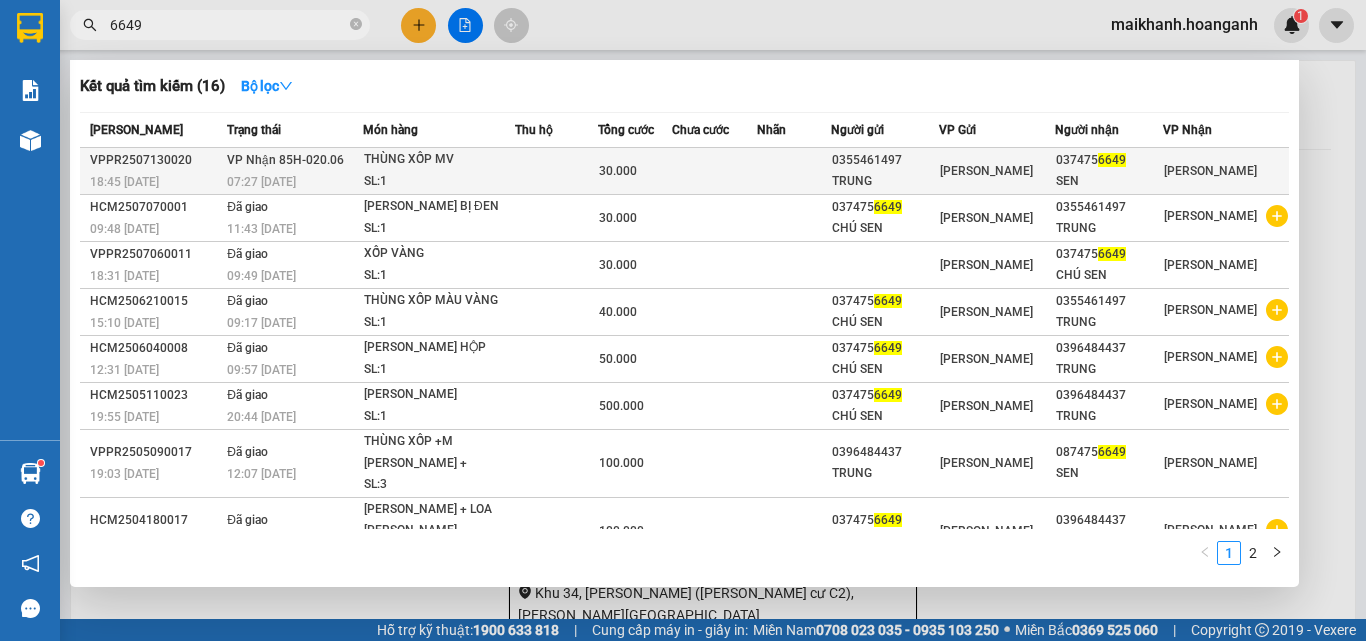 type on "6649" 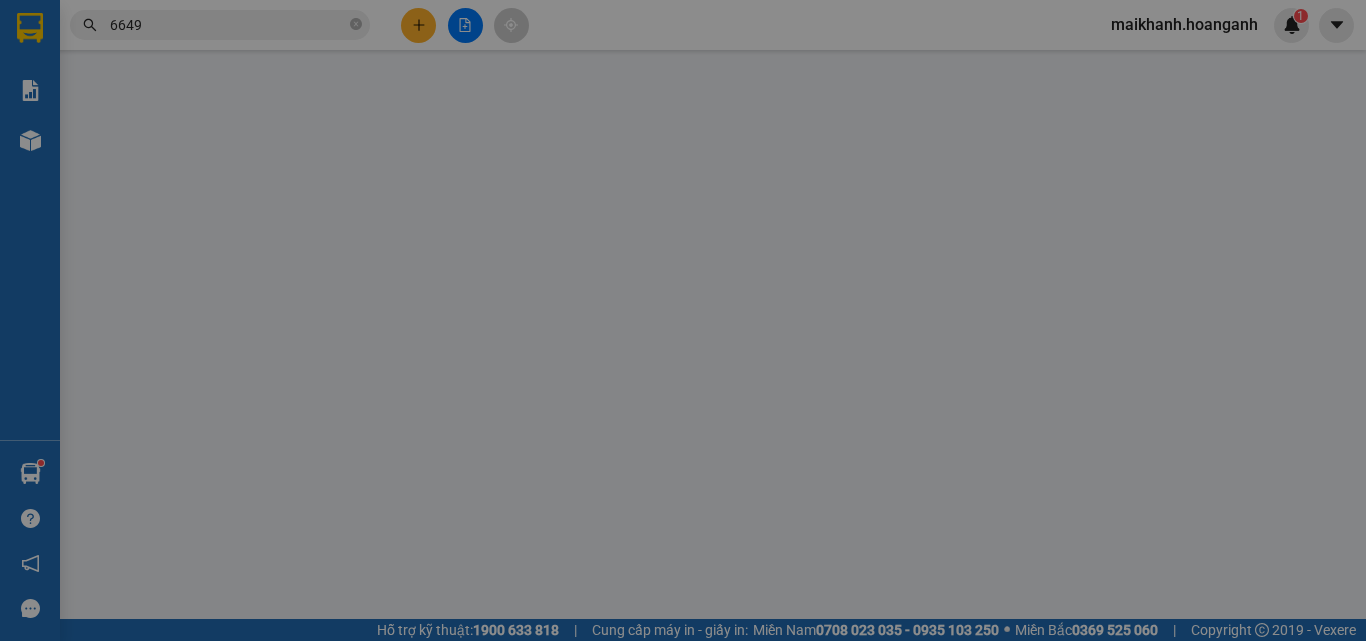 type on "0355461497" 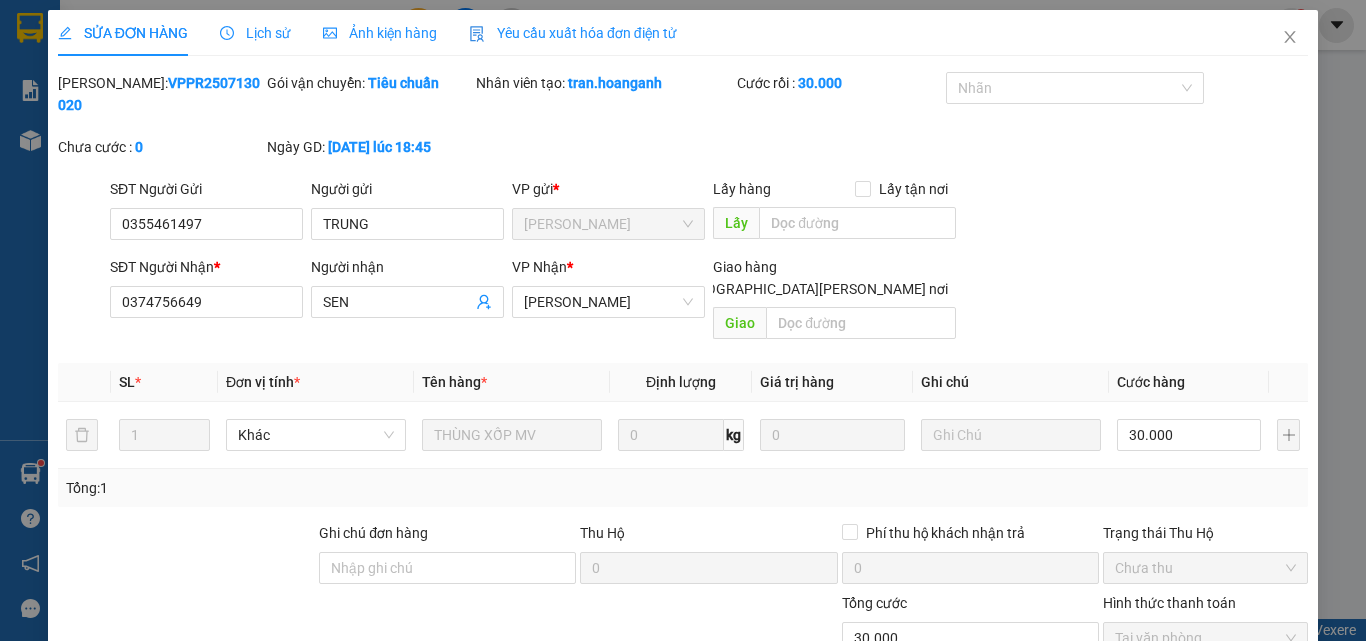 scroll, scrollTop: 165, scrollLeft: 0, axis: vertical 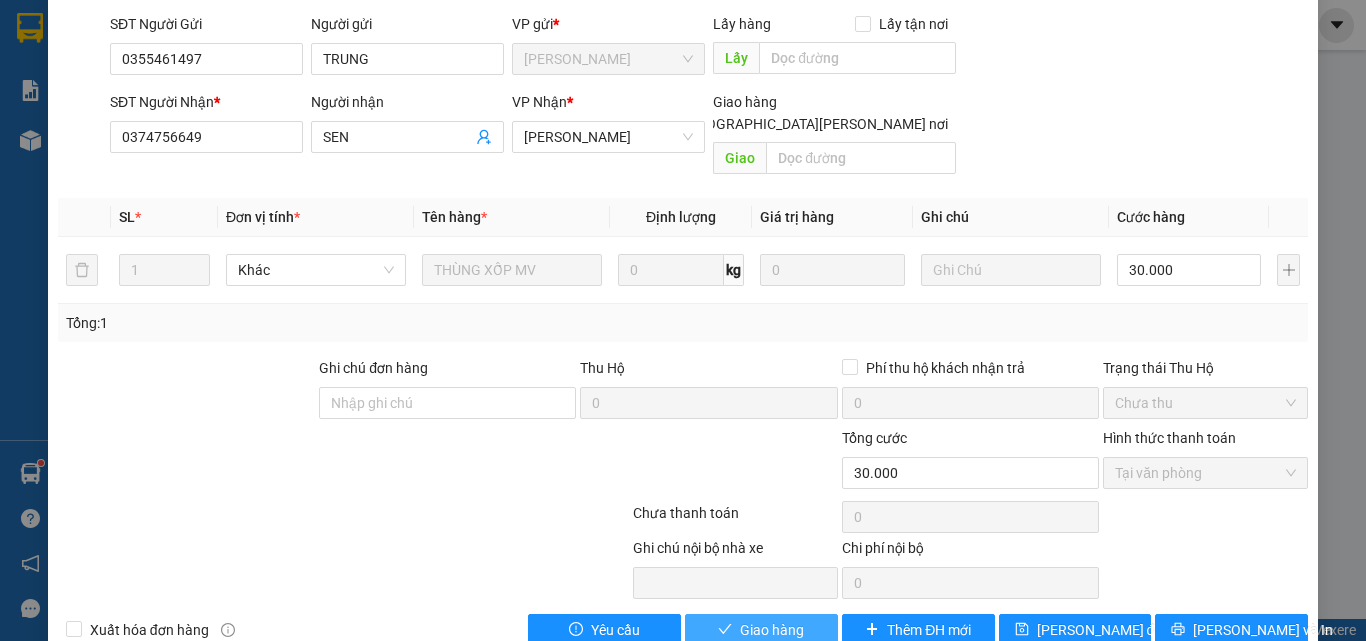 click on "Giao hàng" at bounding box center (772, 630) 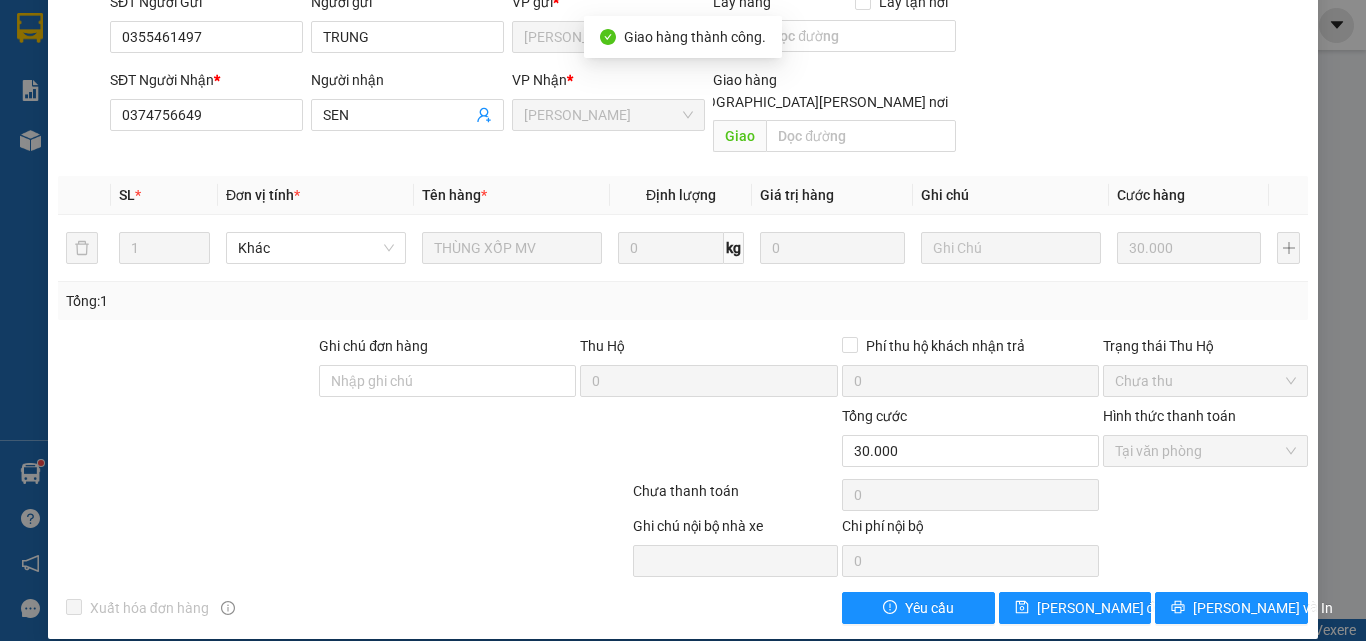 scroll, scrollTop: 0, scrollLeft: 0, axis: both 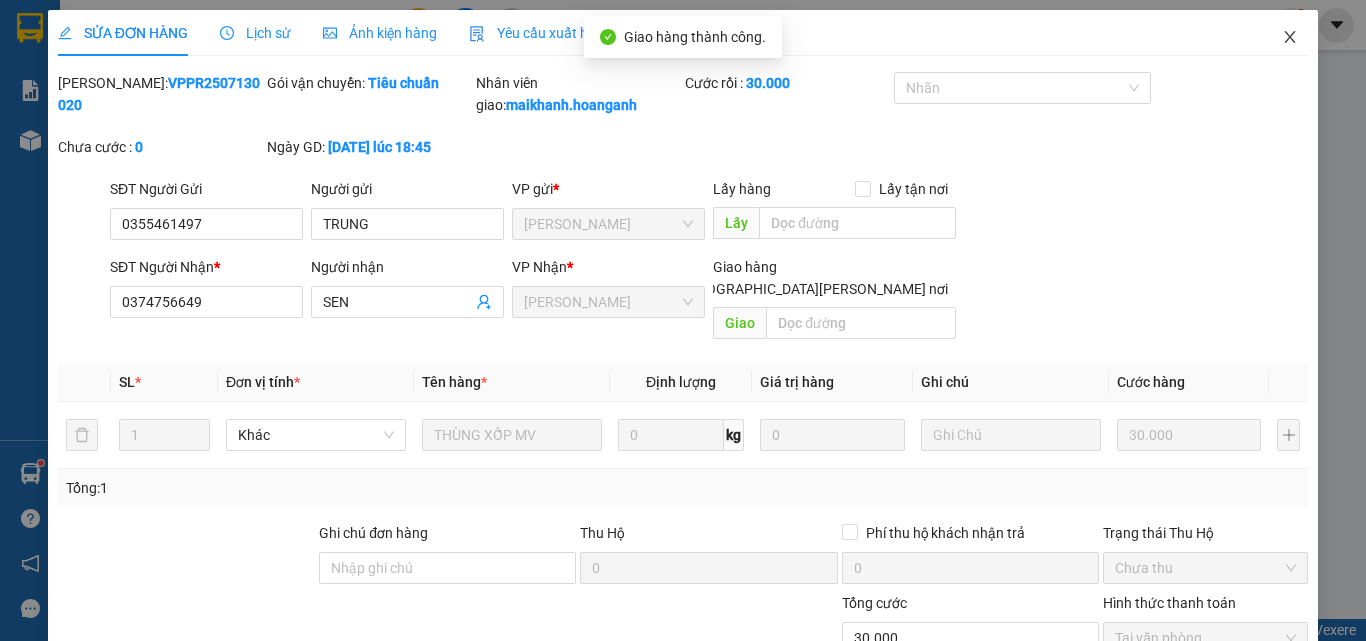 click 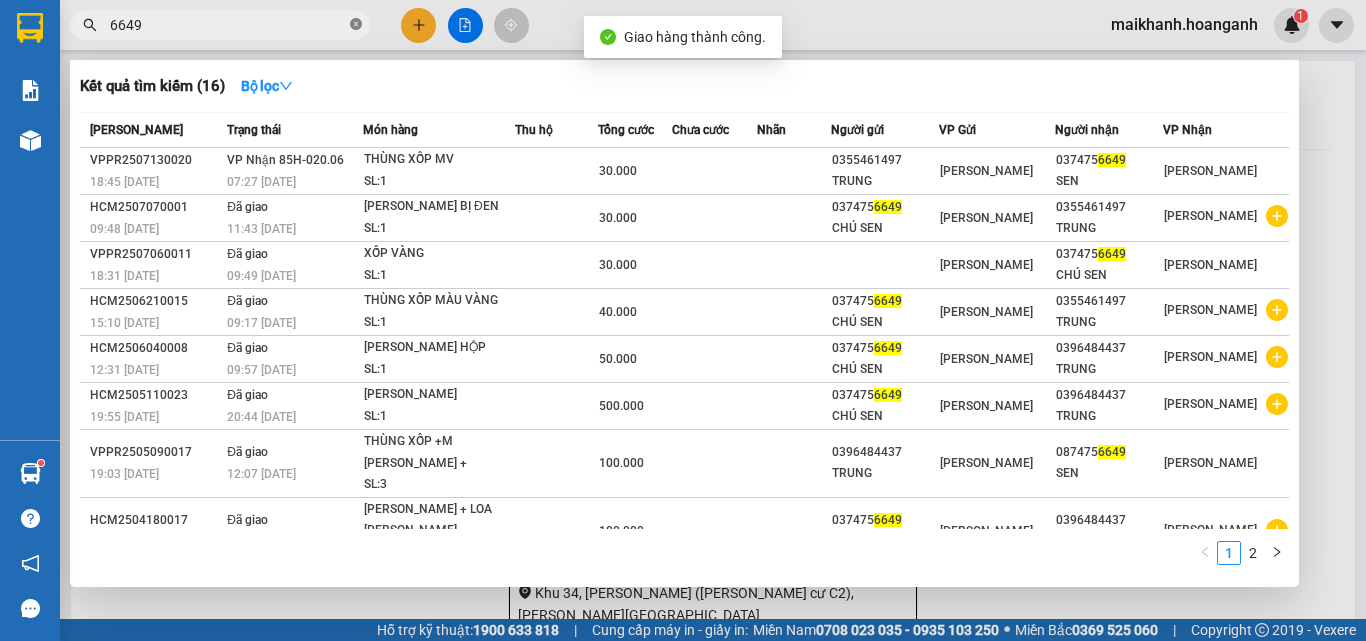 click 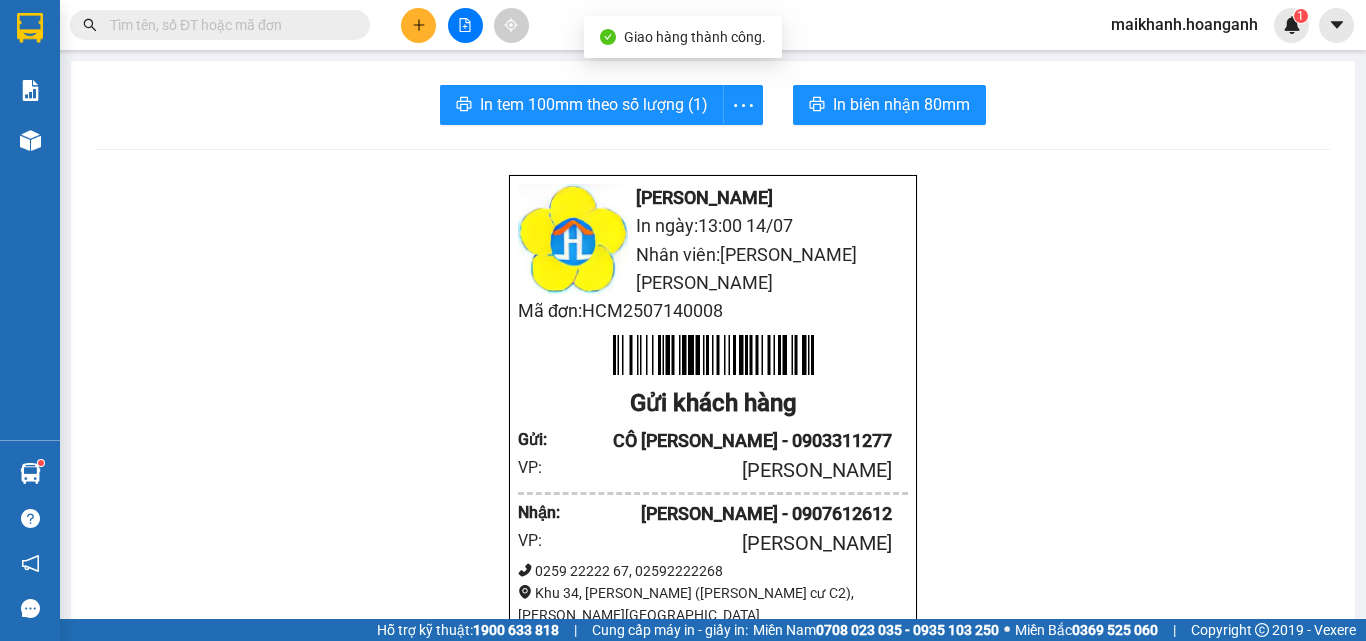 click at bounding box center [228, 25] 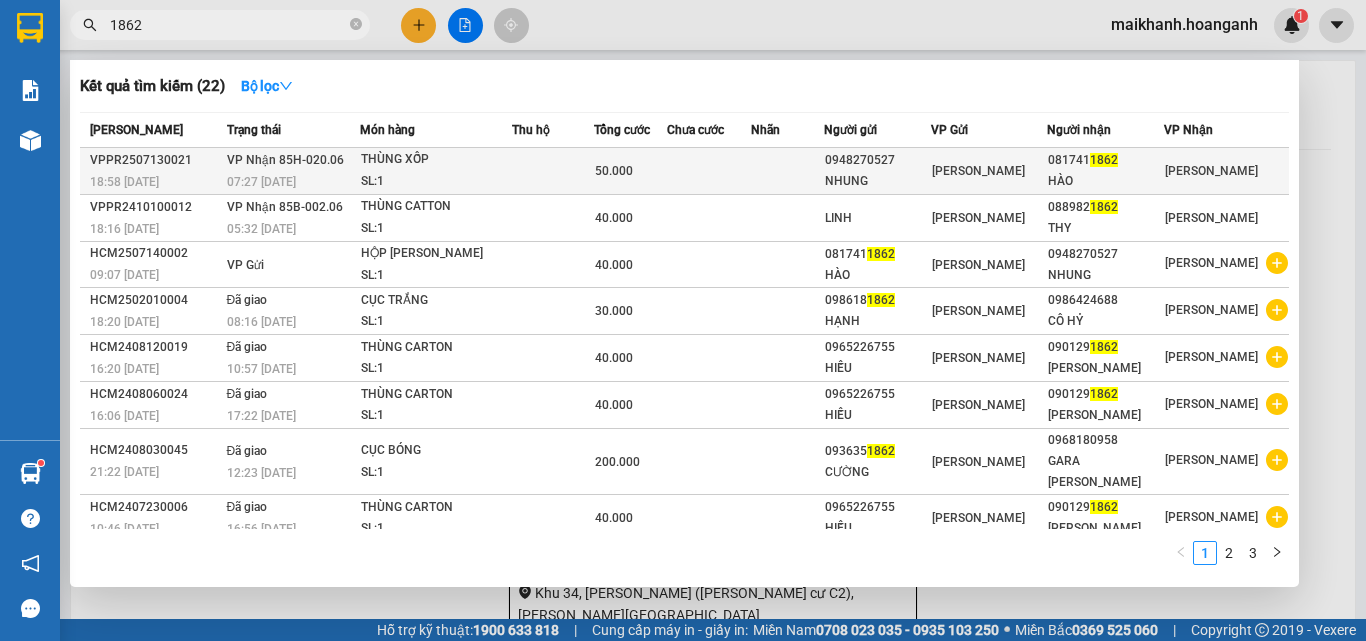 type on "1862" 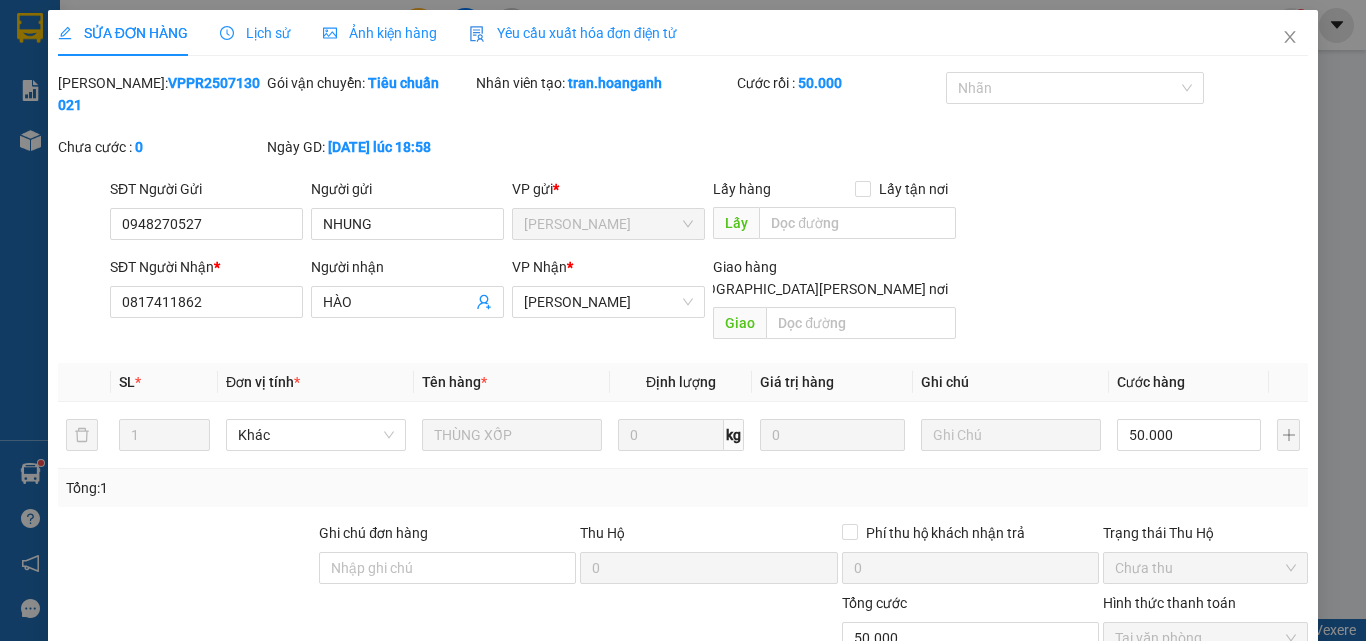 scroll, scrollTop: 165, scrollLeft: 0, axis: vertical 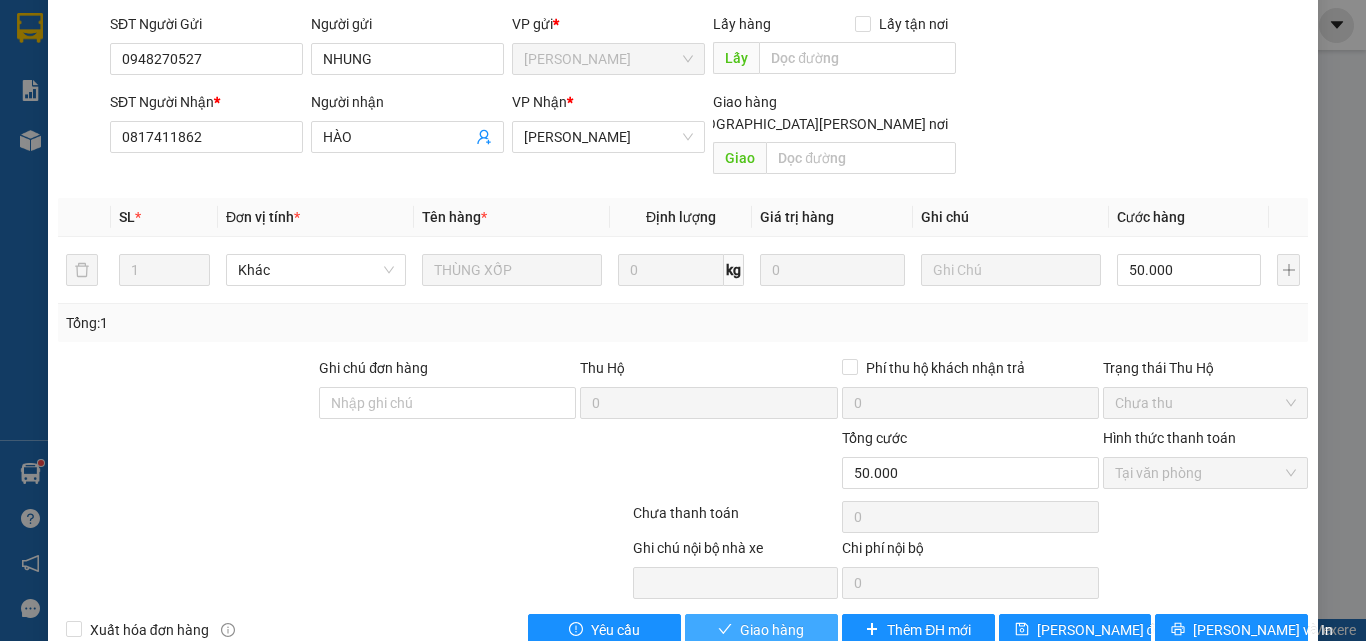 click on "Giao hàng" at bounding box center [772, 630] 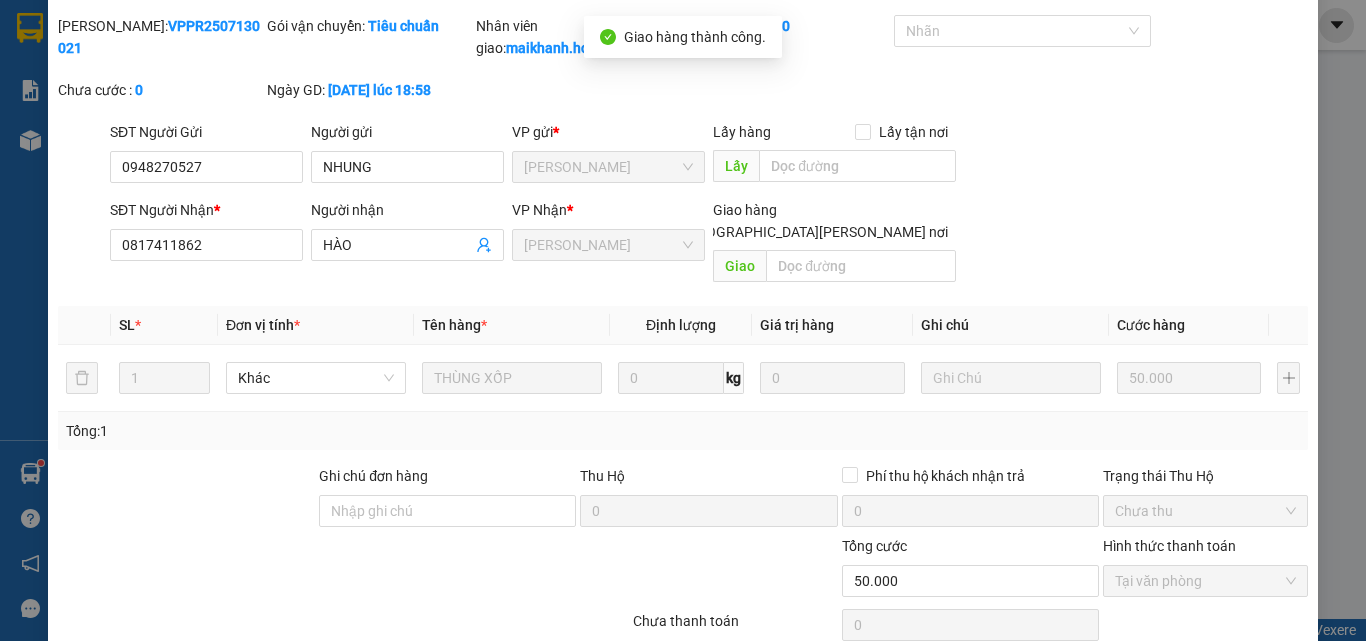 scroll, scrollTop: 0, scrollLeft: 0, axis: both 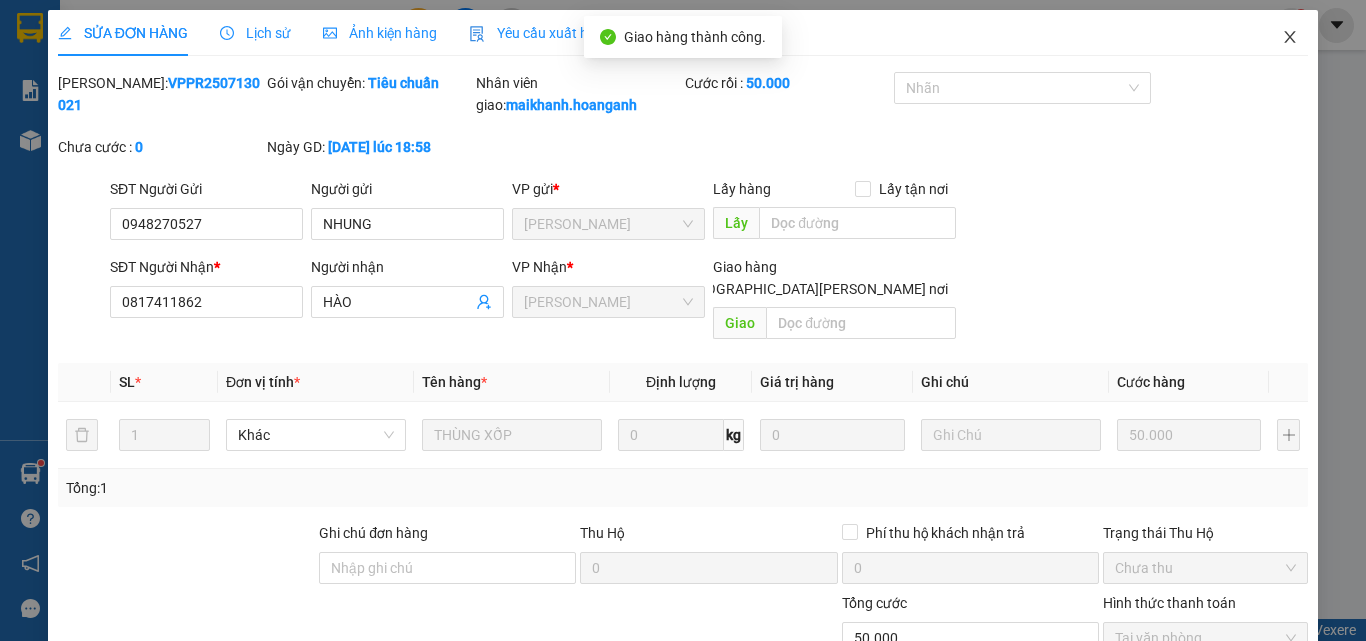 click 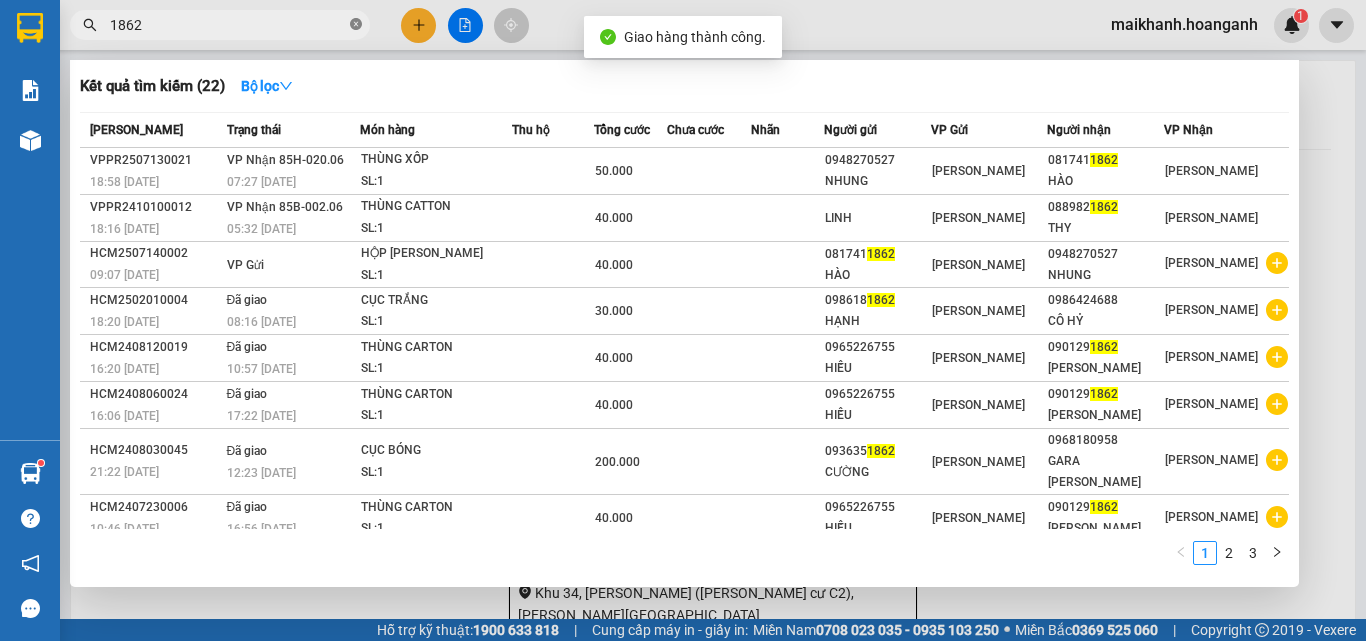 click 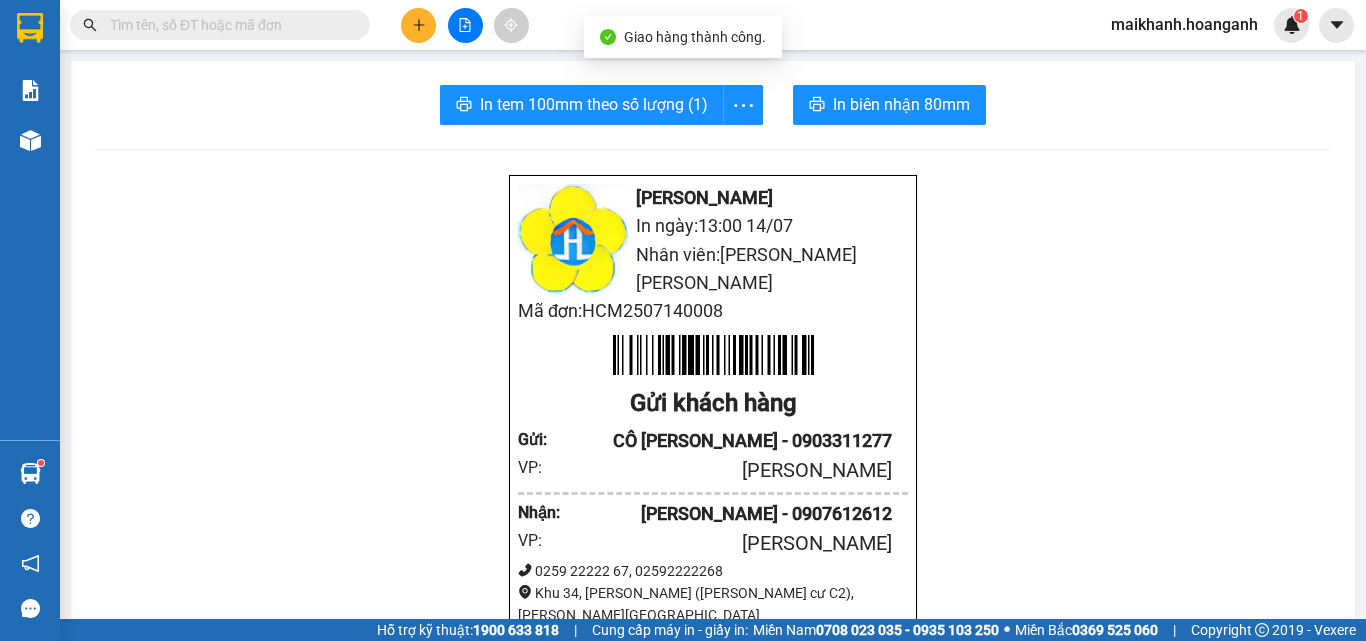 click at bounding box center [228, 25] 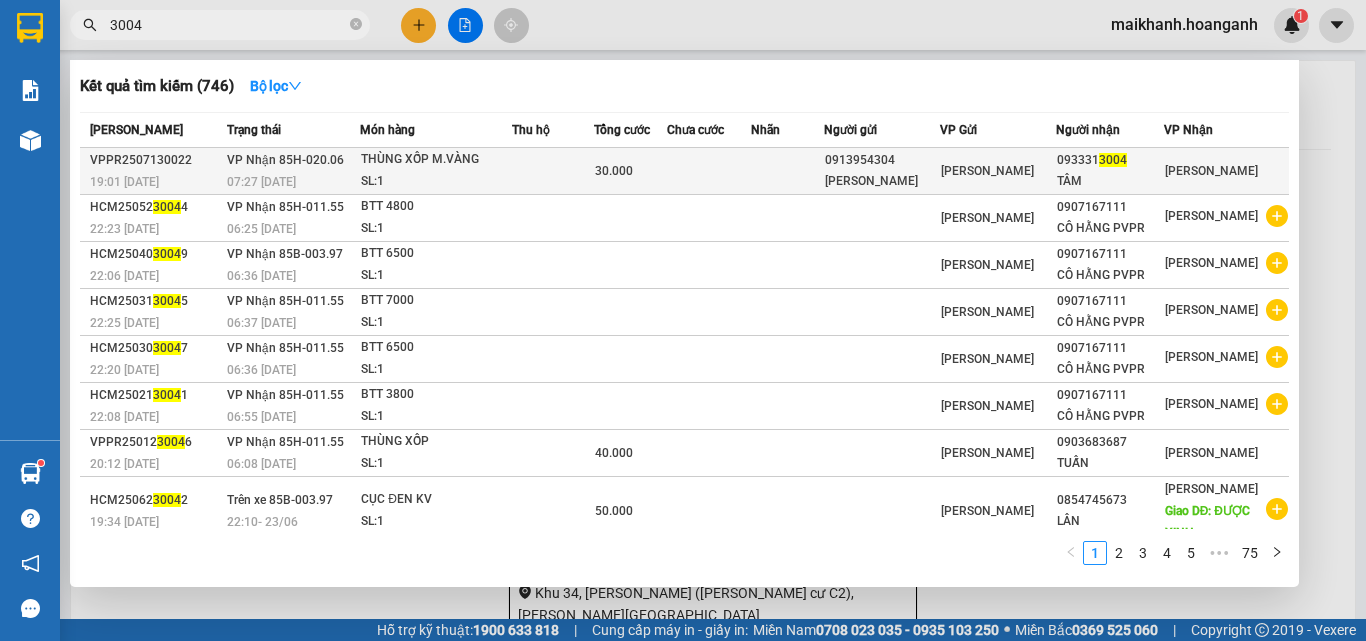type on "3004" 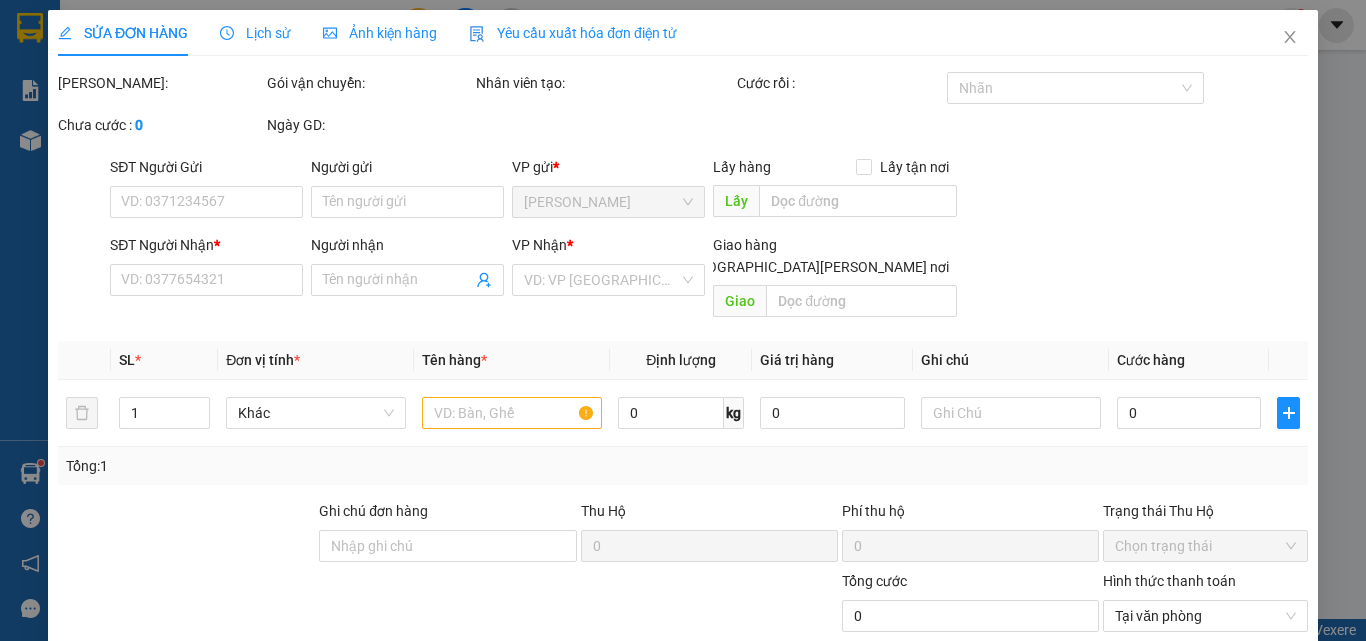 type on "0913954304" 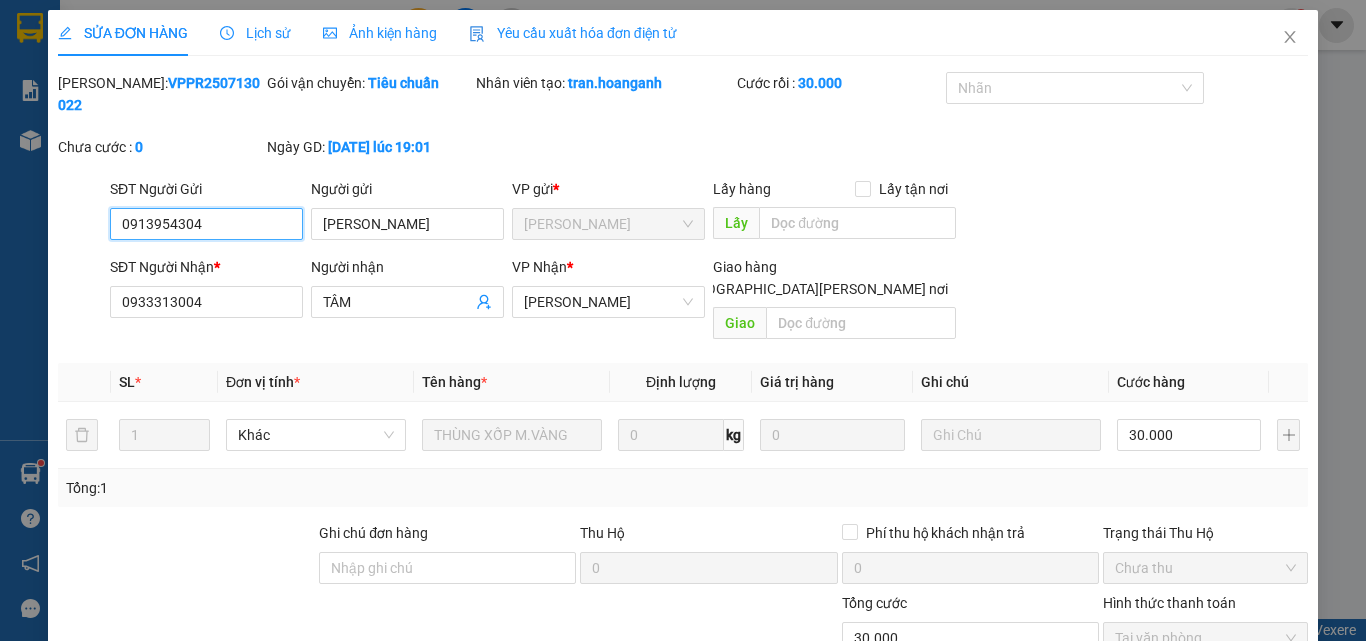 scroll, scrollTop: 165, scrollLeft: 0, axis: vertical 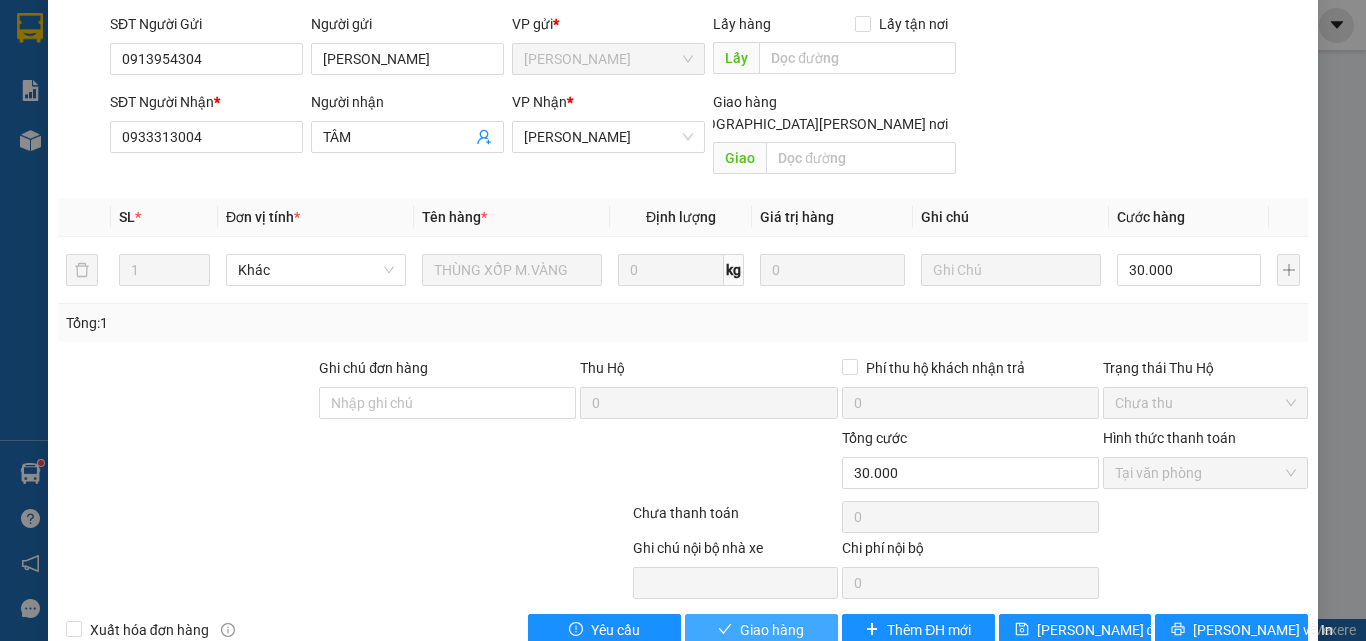 click on "Giao hàng" at bounding box center [761, 630] 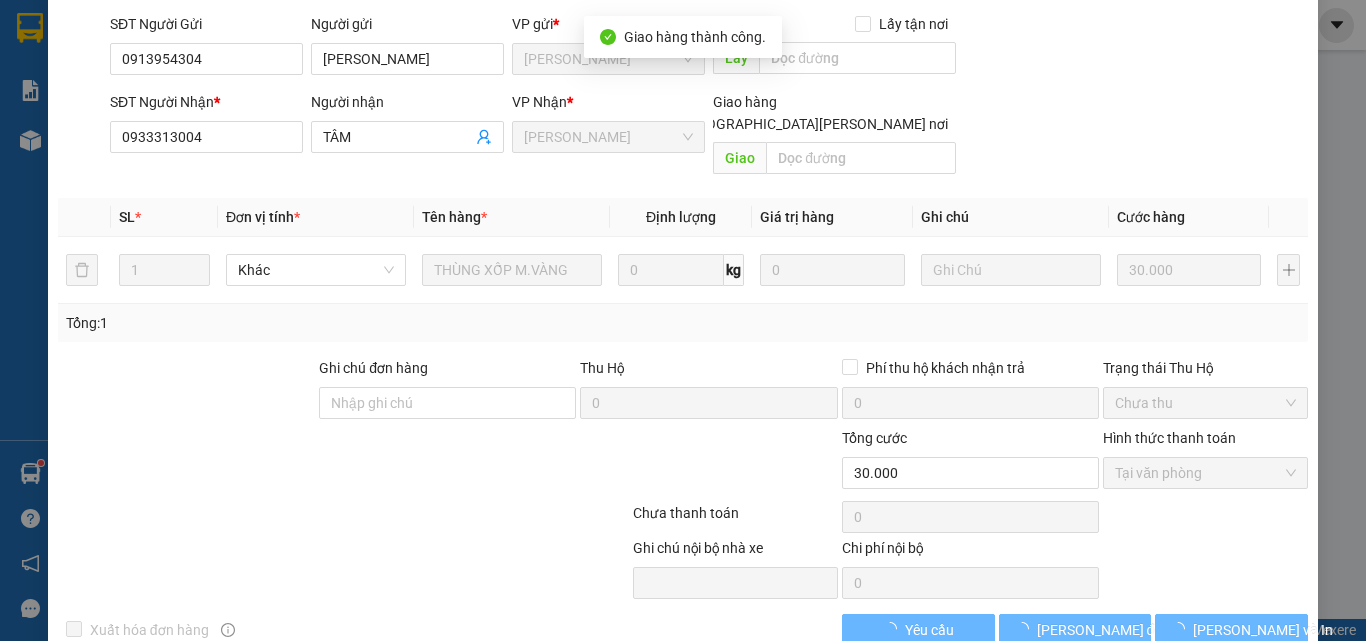 scroll, scrollTop: 187, scrollLeft: 0, axis: vertical 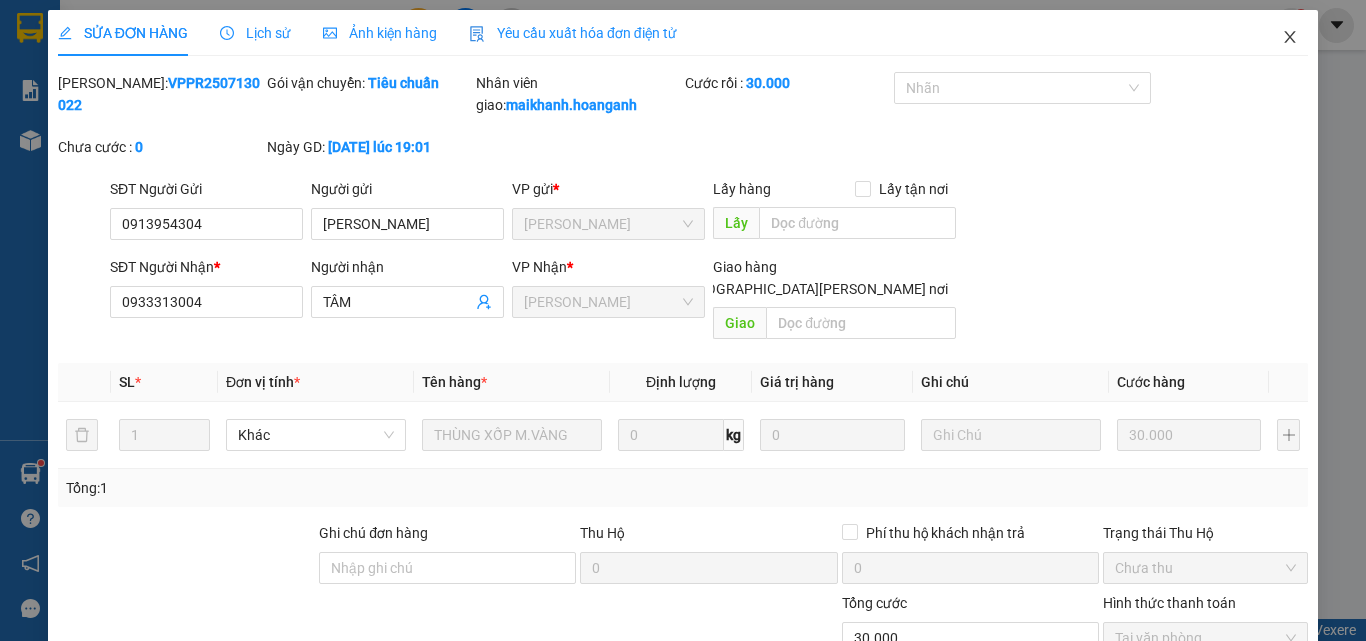 click 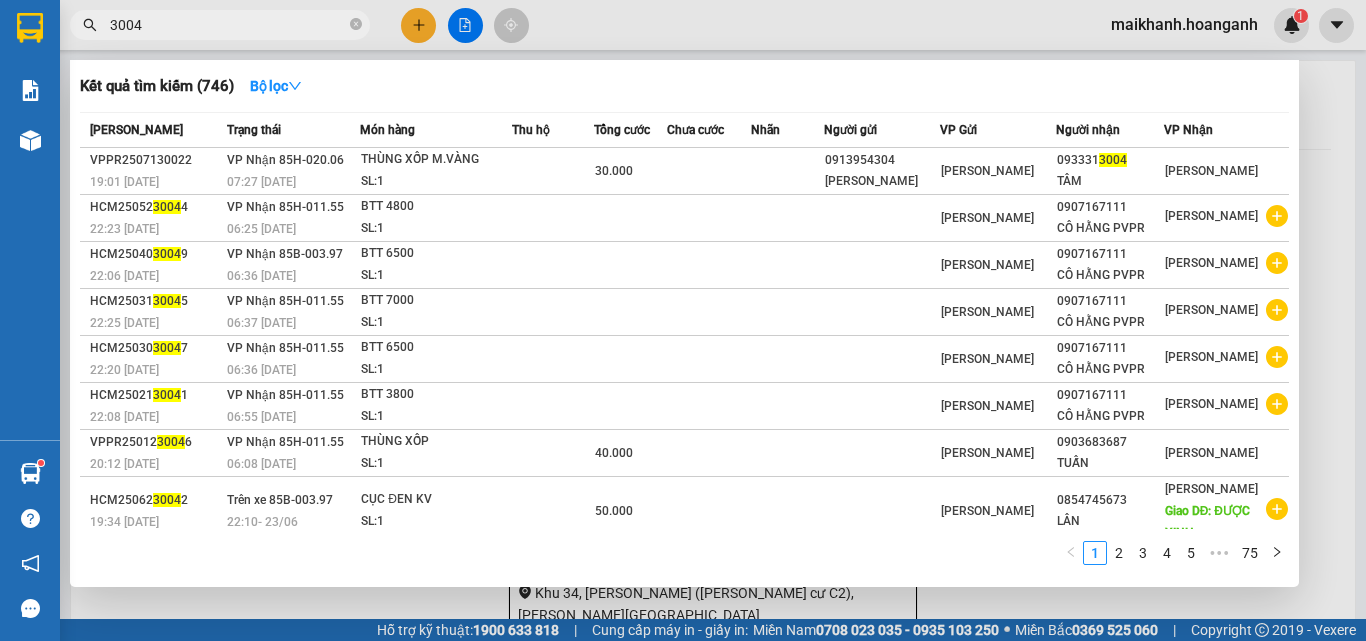 drag, startPoint x: 355, startPoint y: 24, endPoint x: 298, endPoint y: 27, distance: 57.07889 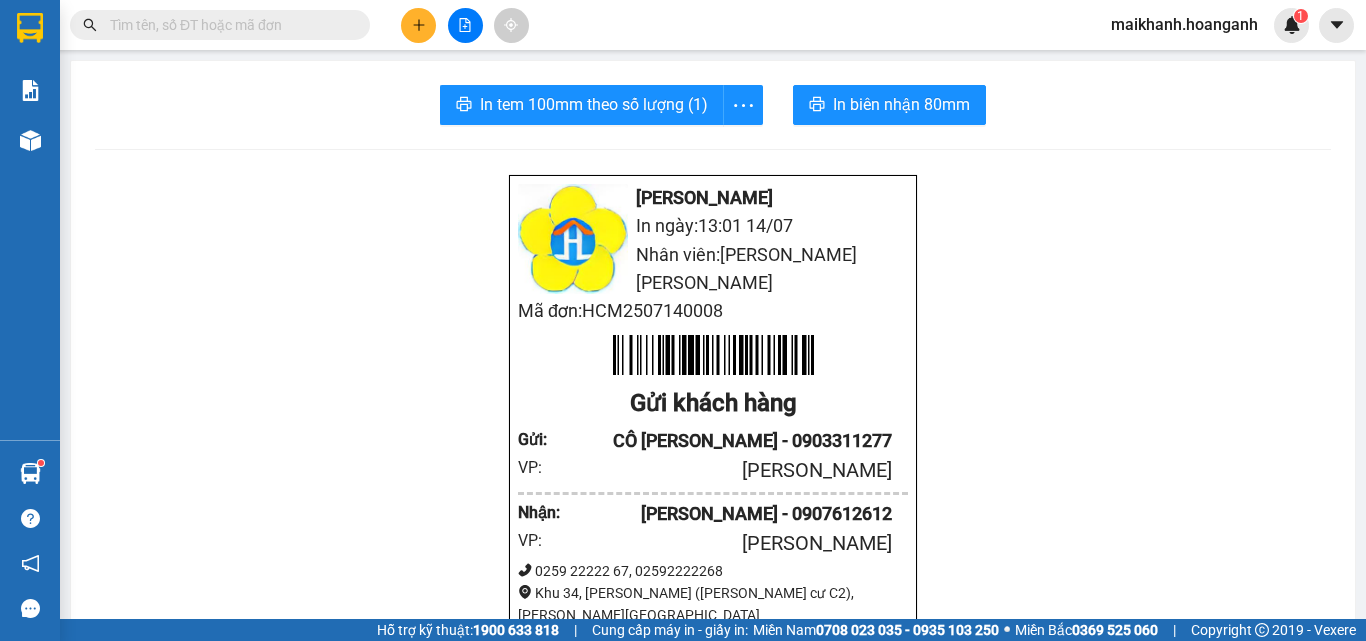click at bounding box center [228, 25] 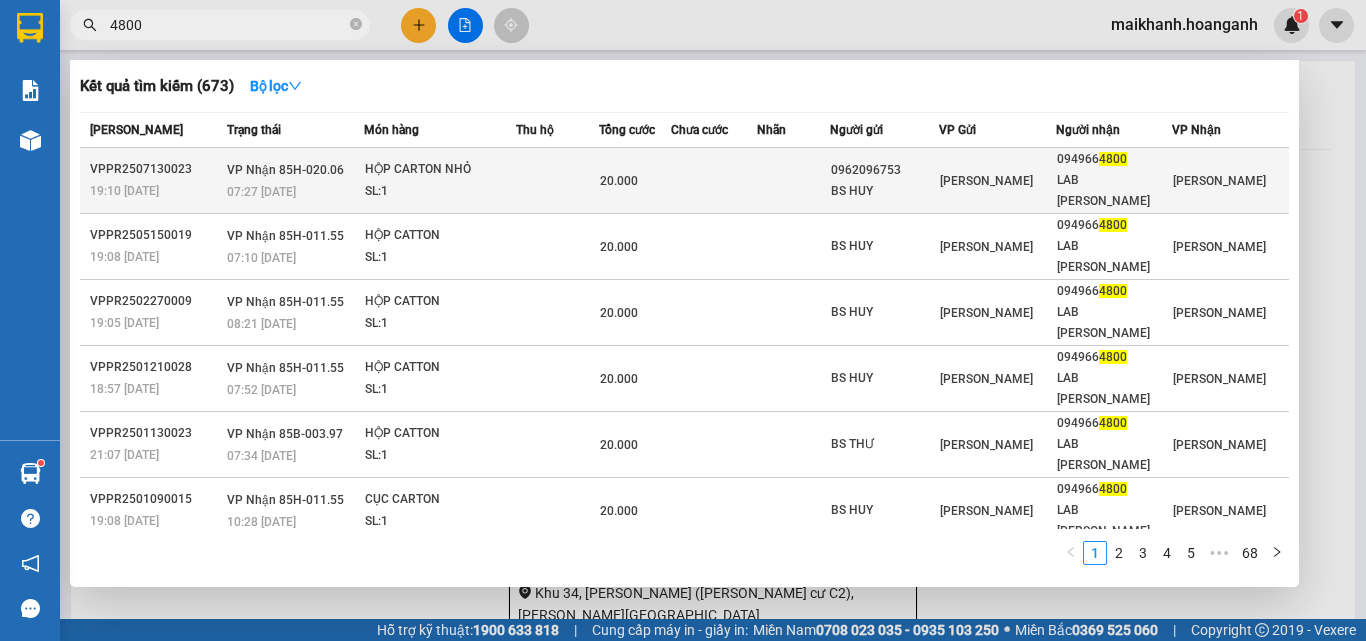 type on "4800" 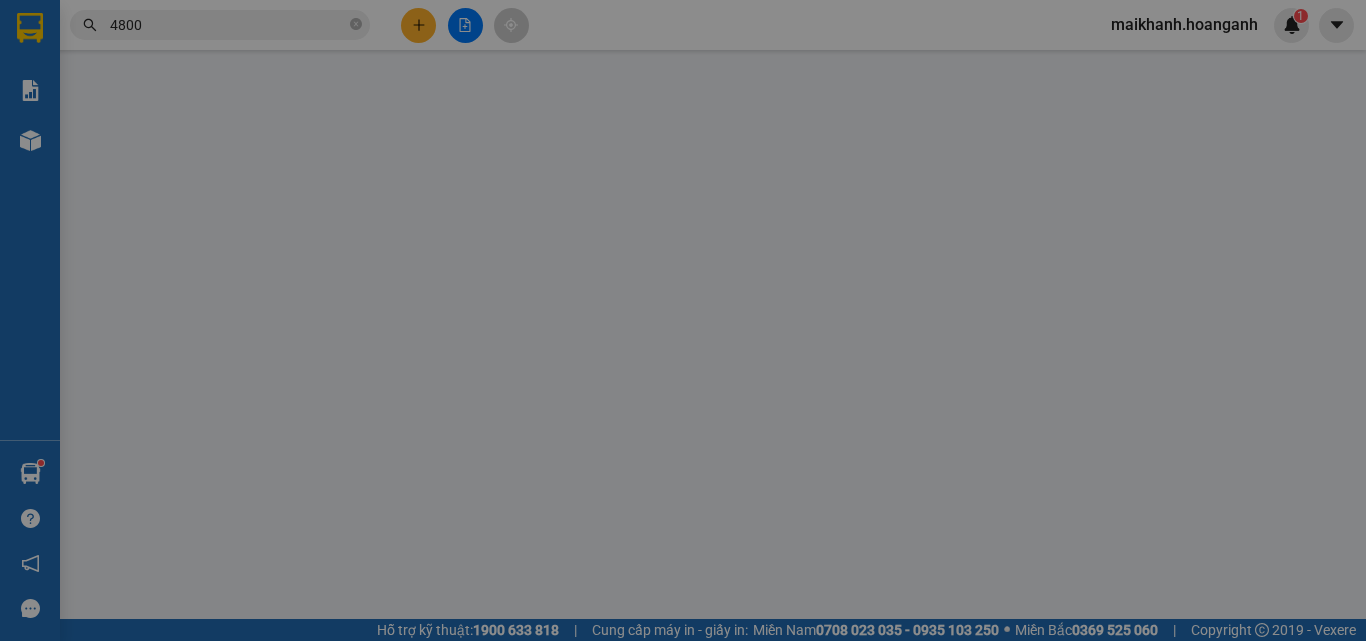 type on "0962096753" 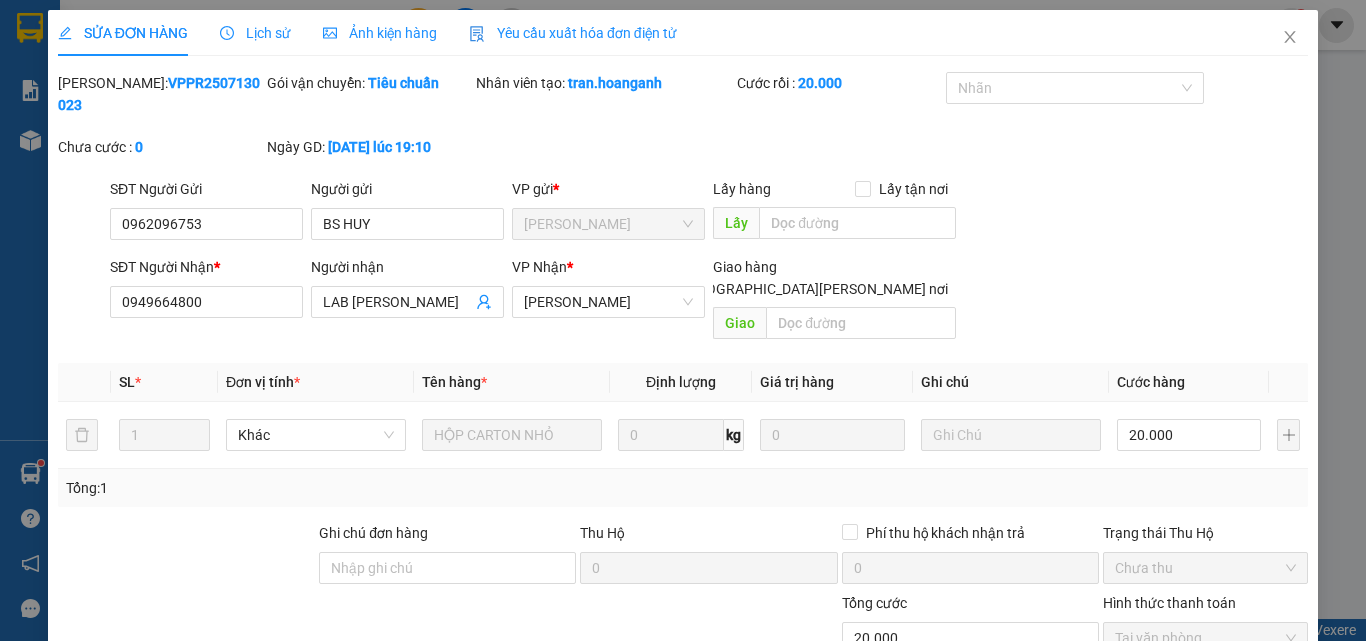 scroll, scrollTop: 165, scrollLeft: 0, axis: vertical 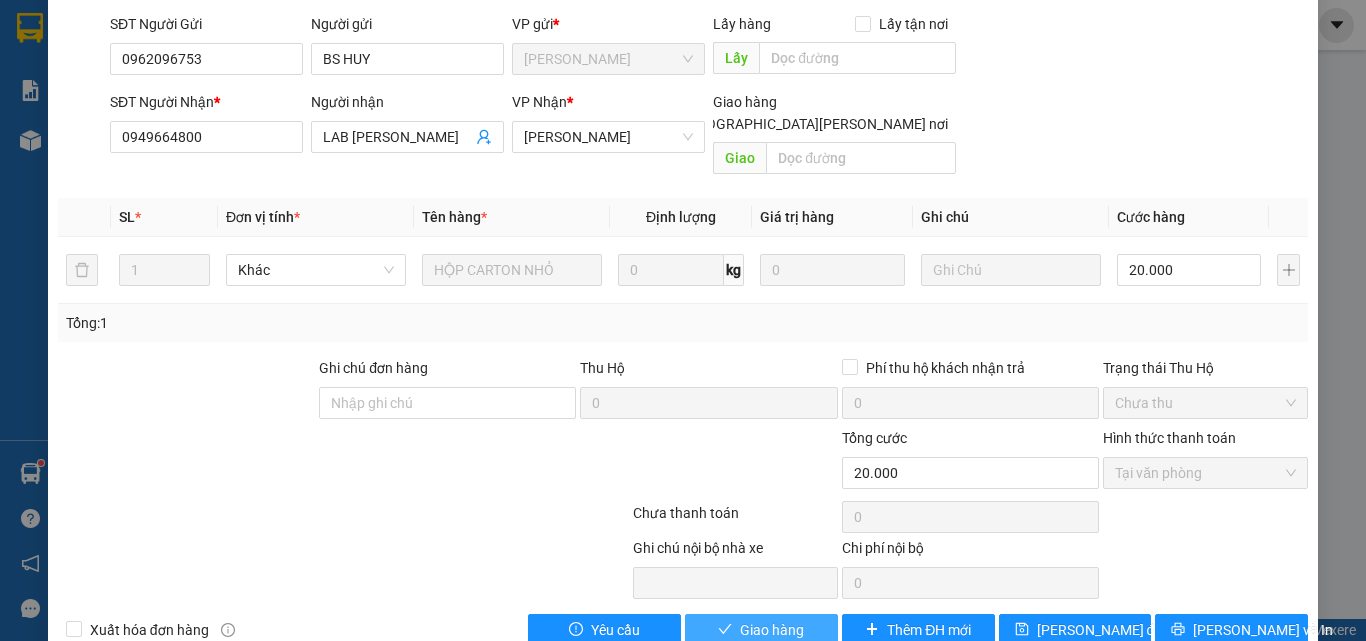 click on "Giao hàng" at bounding box center (761, 630) 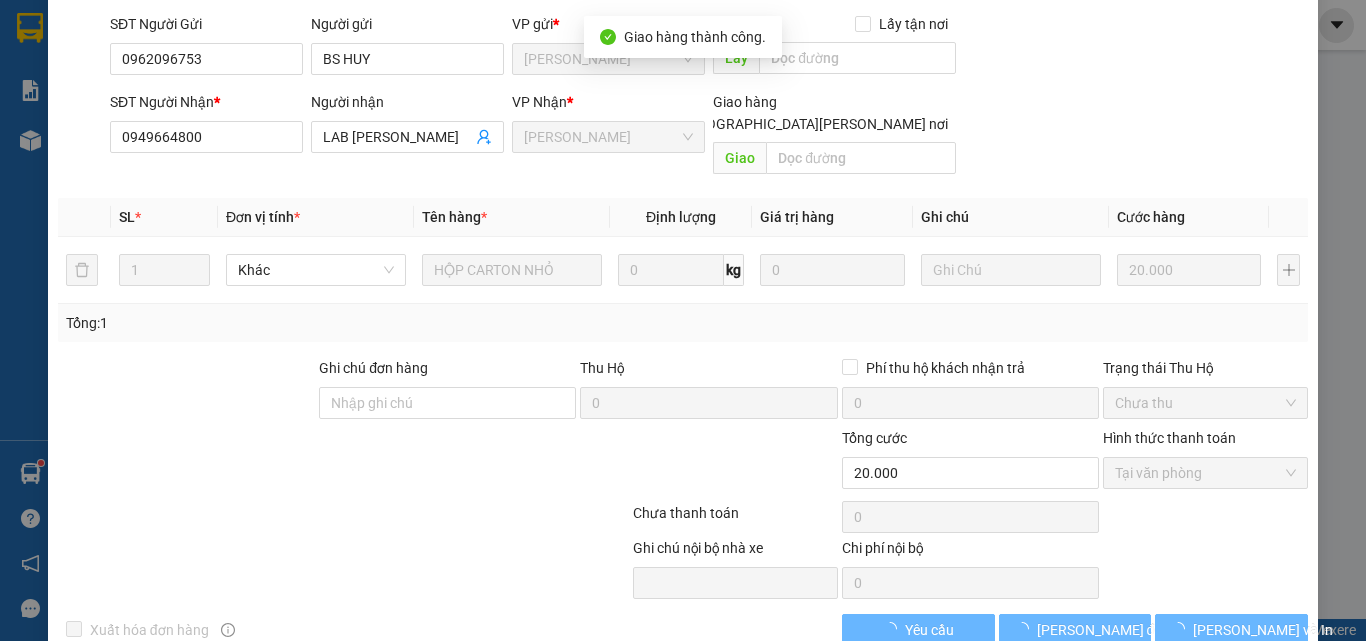 scroll, scrollTop: 187, scrollLeft: 0, axis: vertical 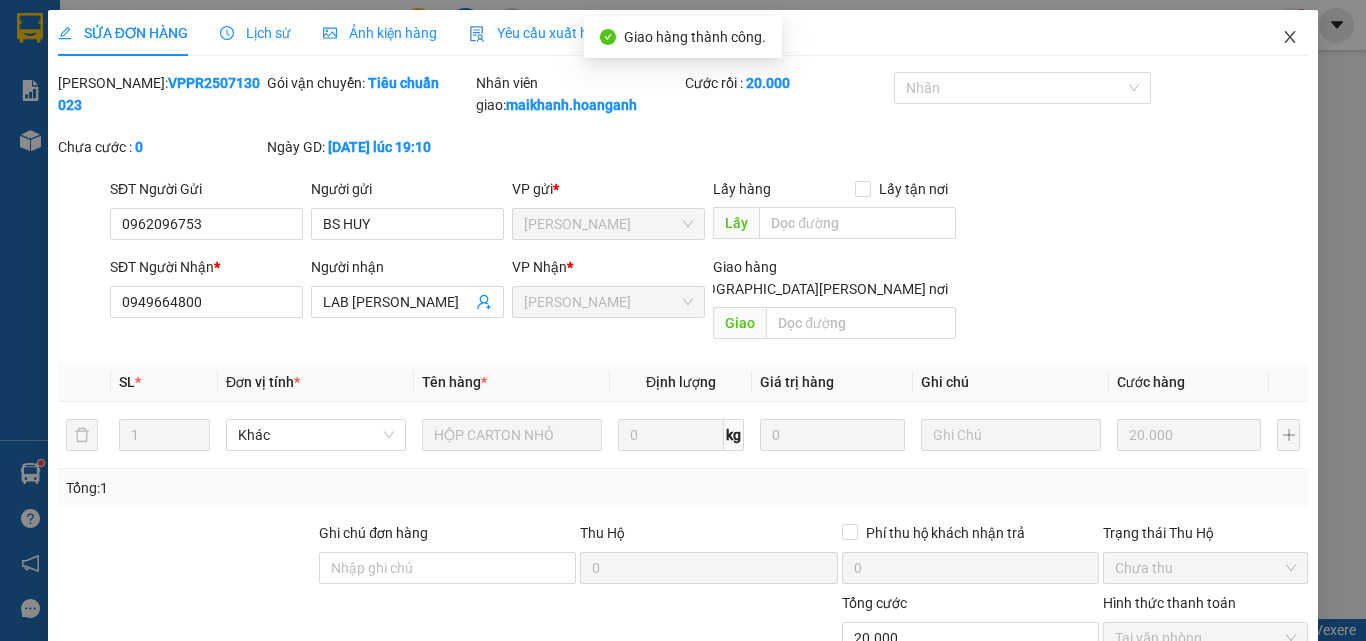 click 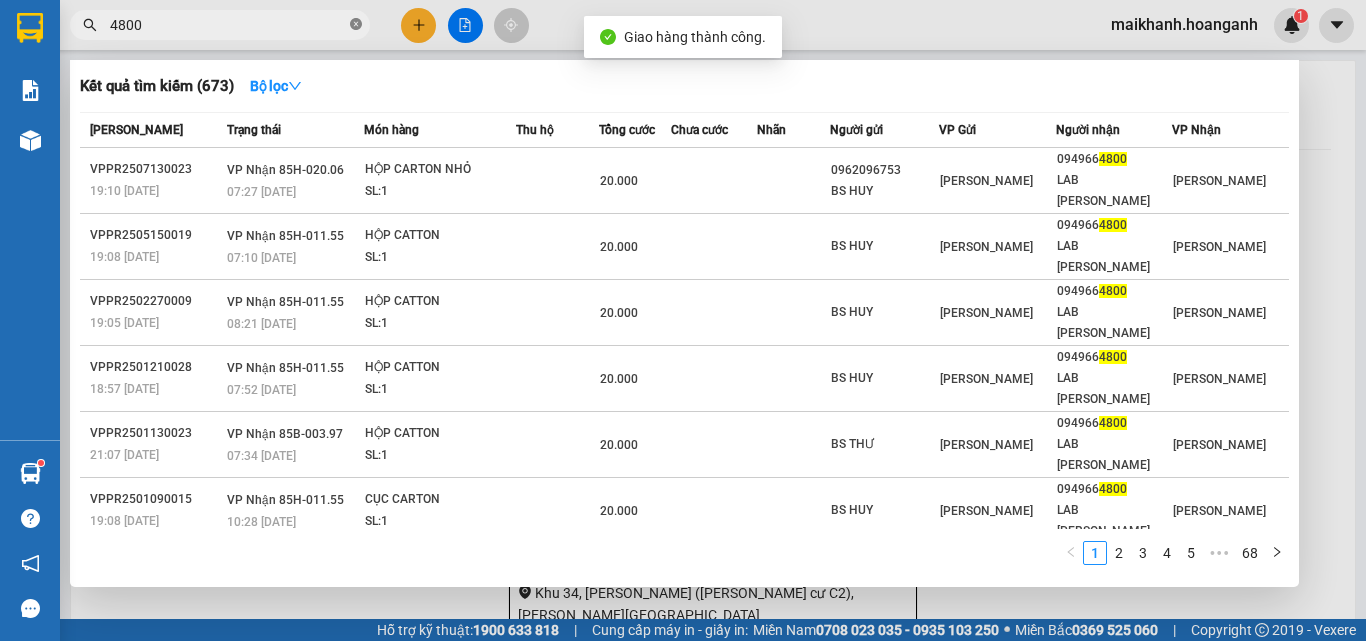 click 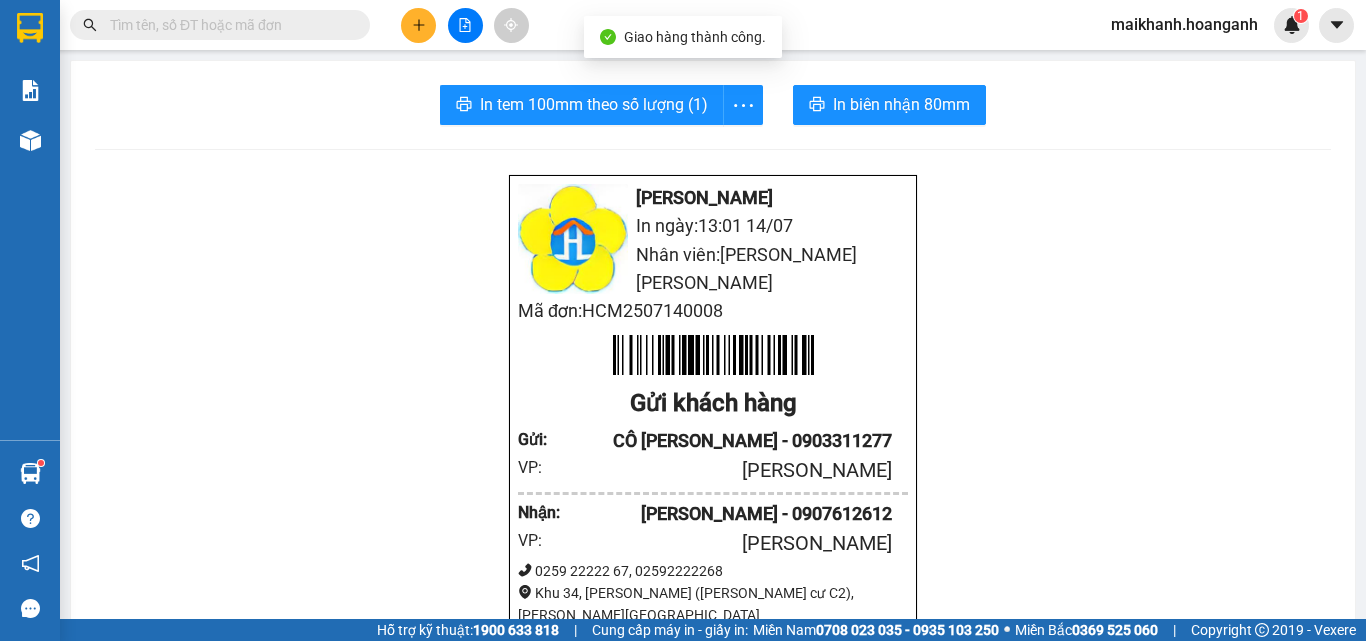 click at bounding box center [228, 25] 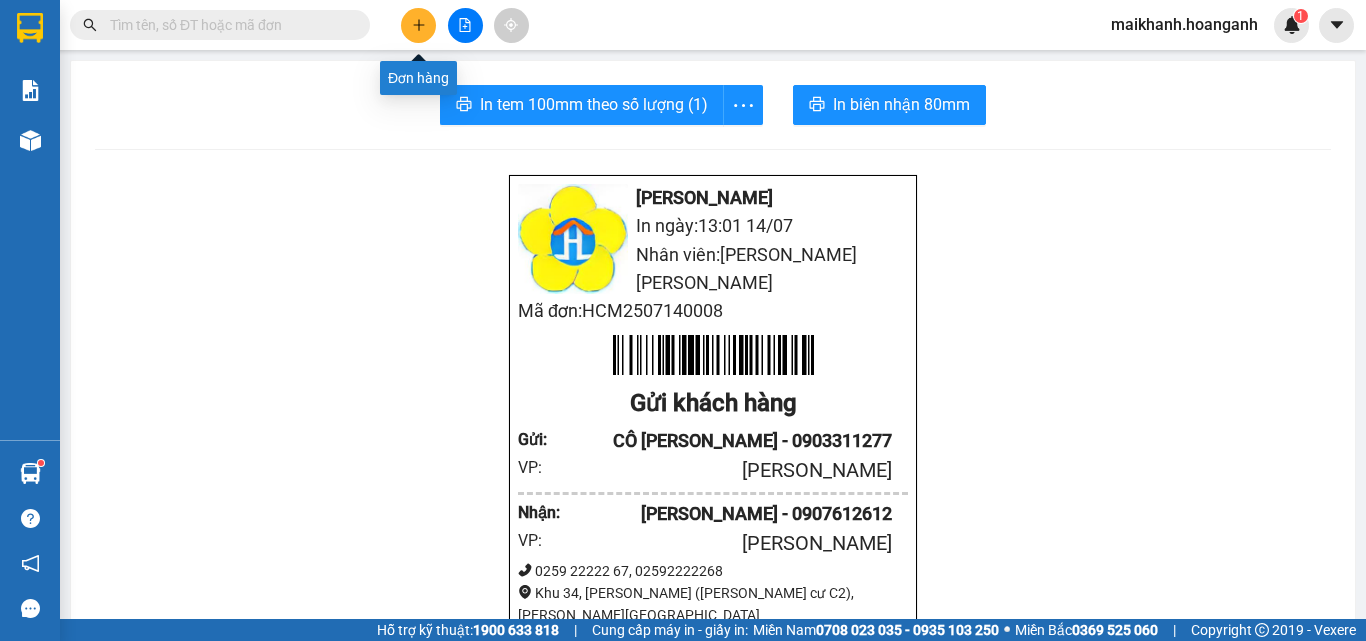click 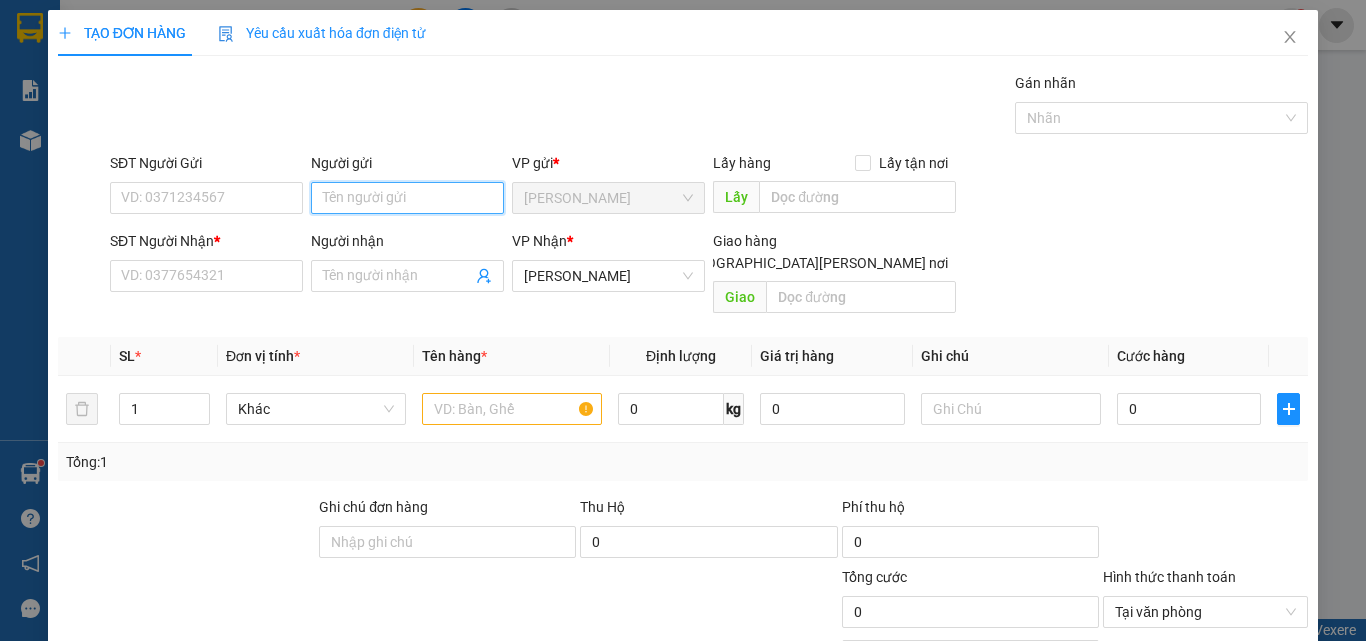 click on "Người gửi" at bounding box center (407, 198) 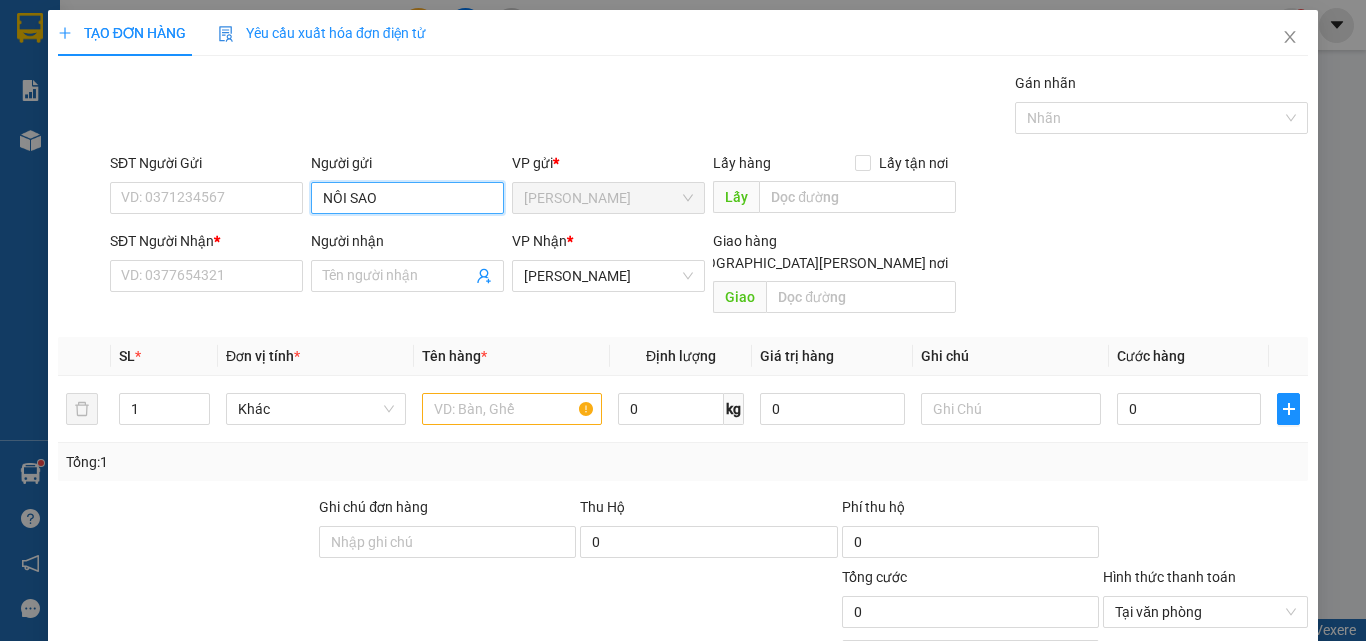 click on "NÔI SAO" at bounding box center [407, 198] 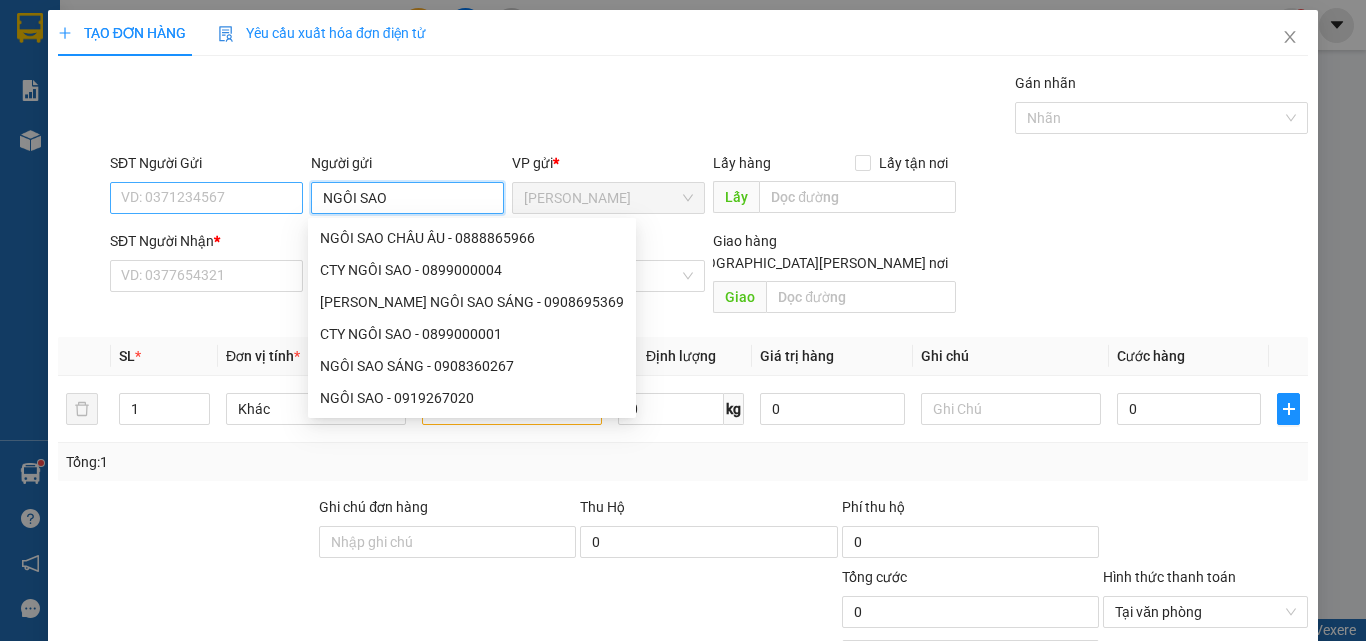 type on "NGÔI SAO" 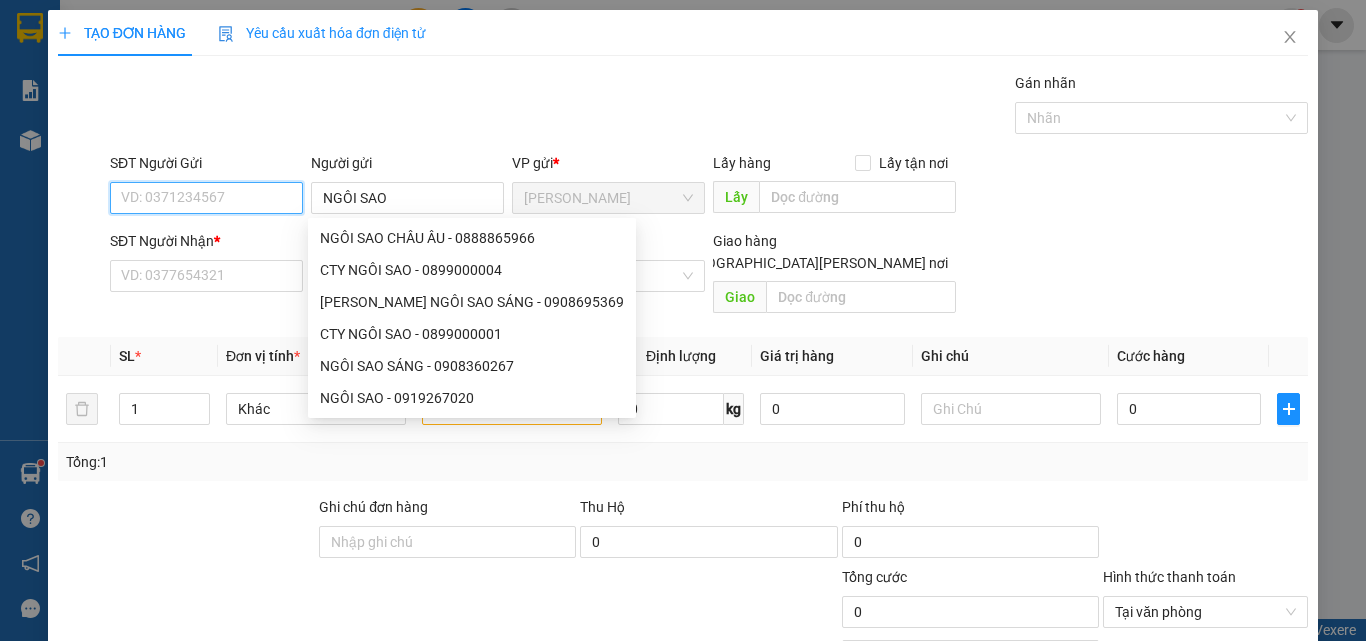 click on "SĐT Người Gửi" at bounding box center (206, 198) 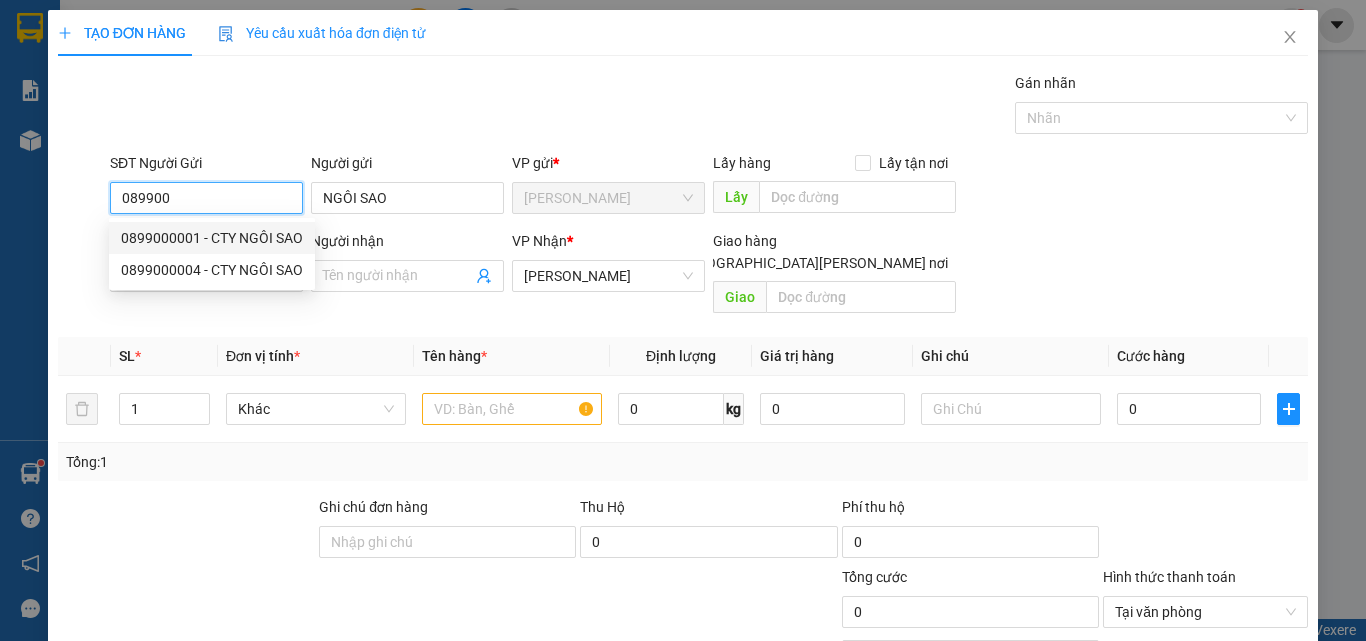 click on "0899000001 -  CTY NGÔI SAO" at bounding box center [212, 238] 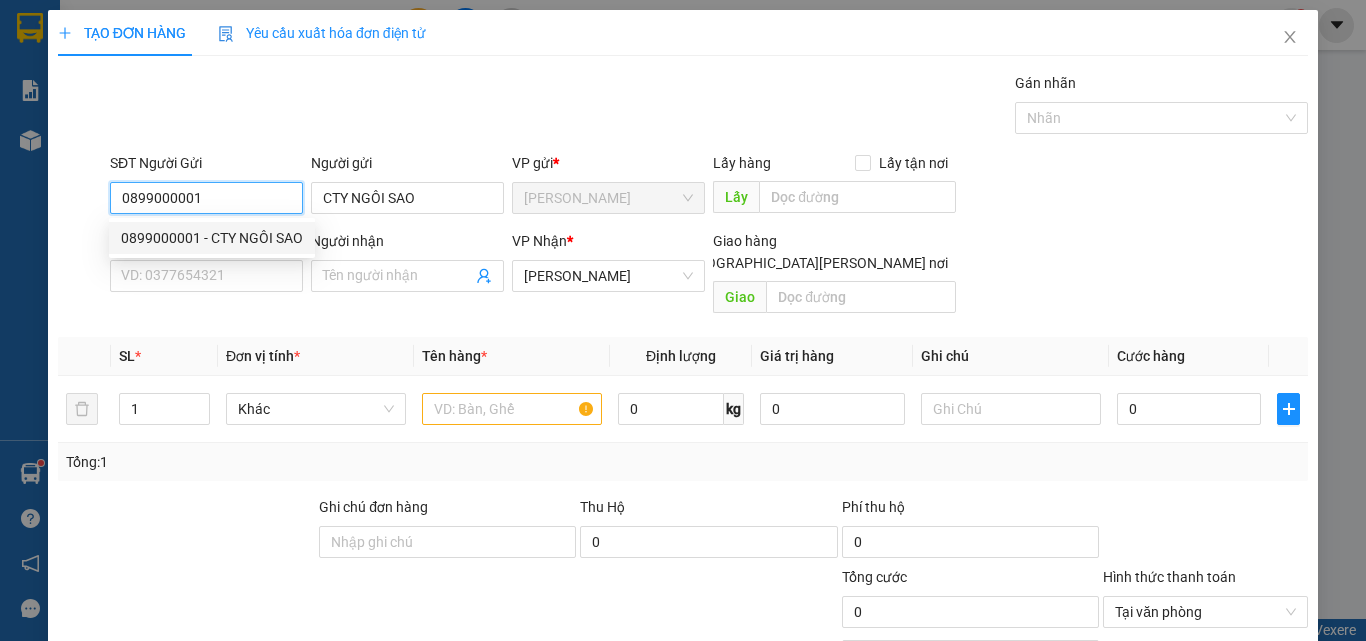 type on "40.000" 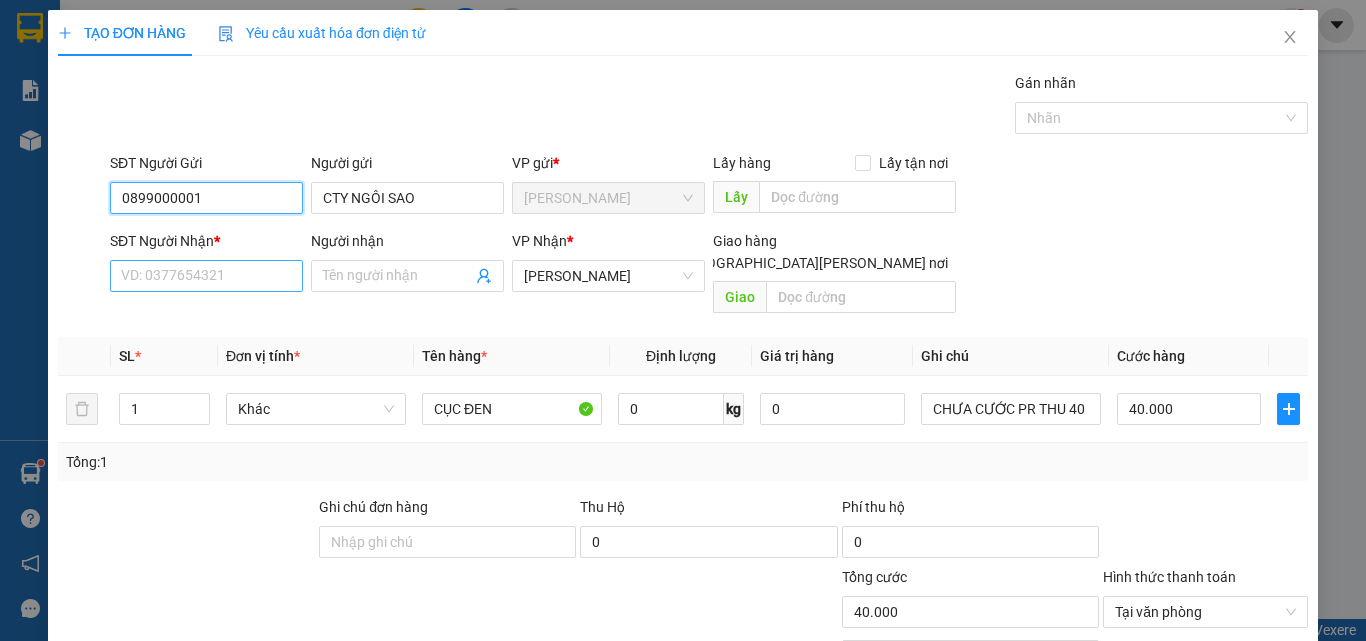 type on "0899000001" 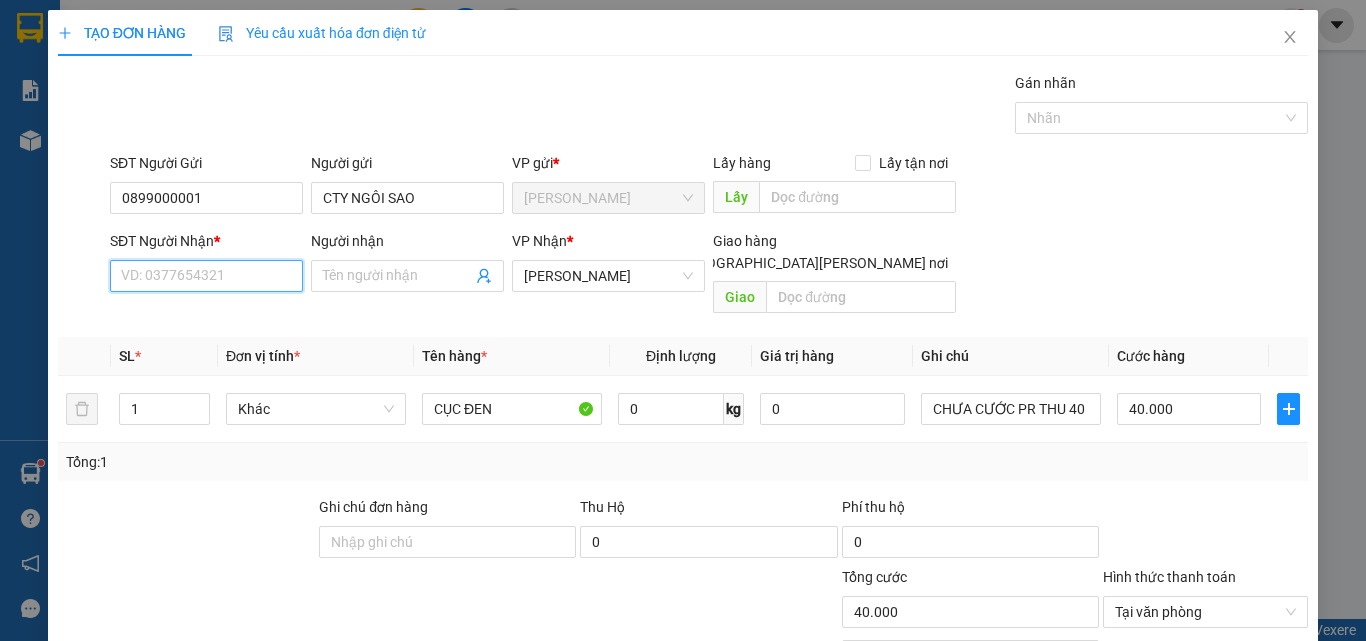 click on "SĐT Người Nhận  *" at bounding box center [206, 276] 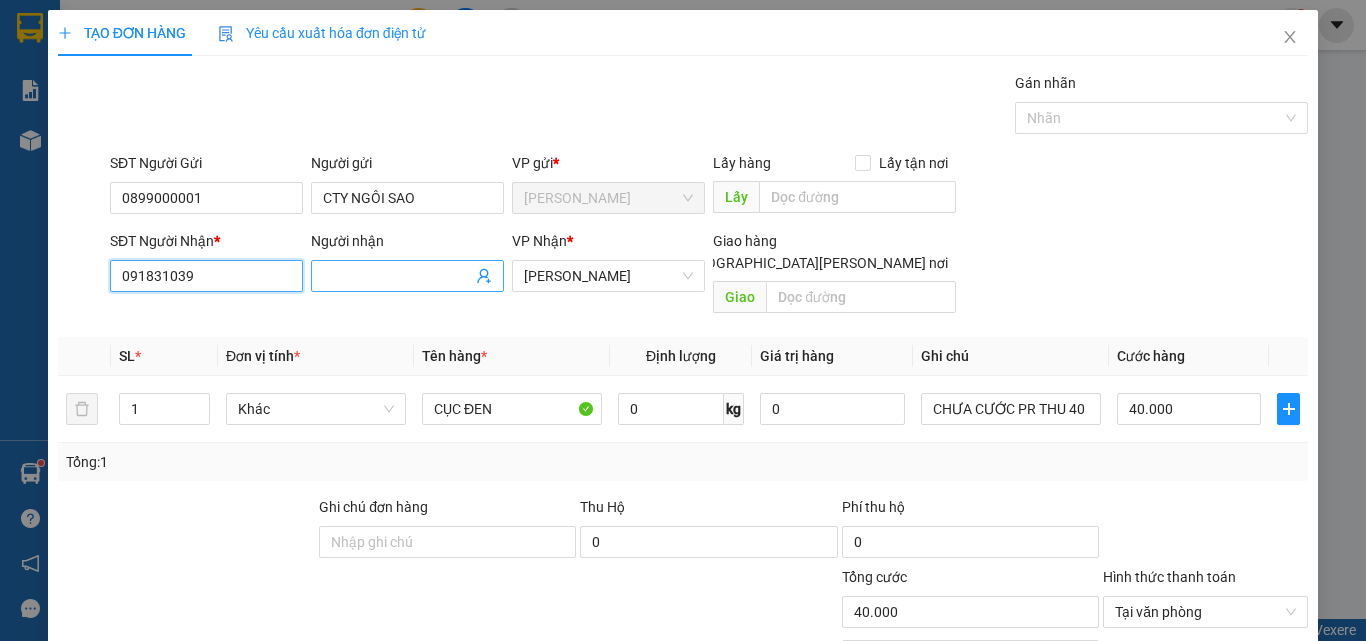 type on "091831039" 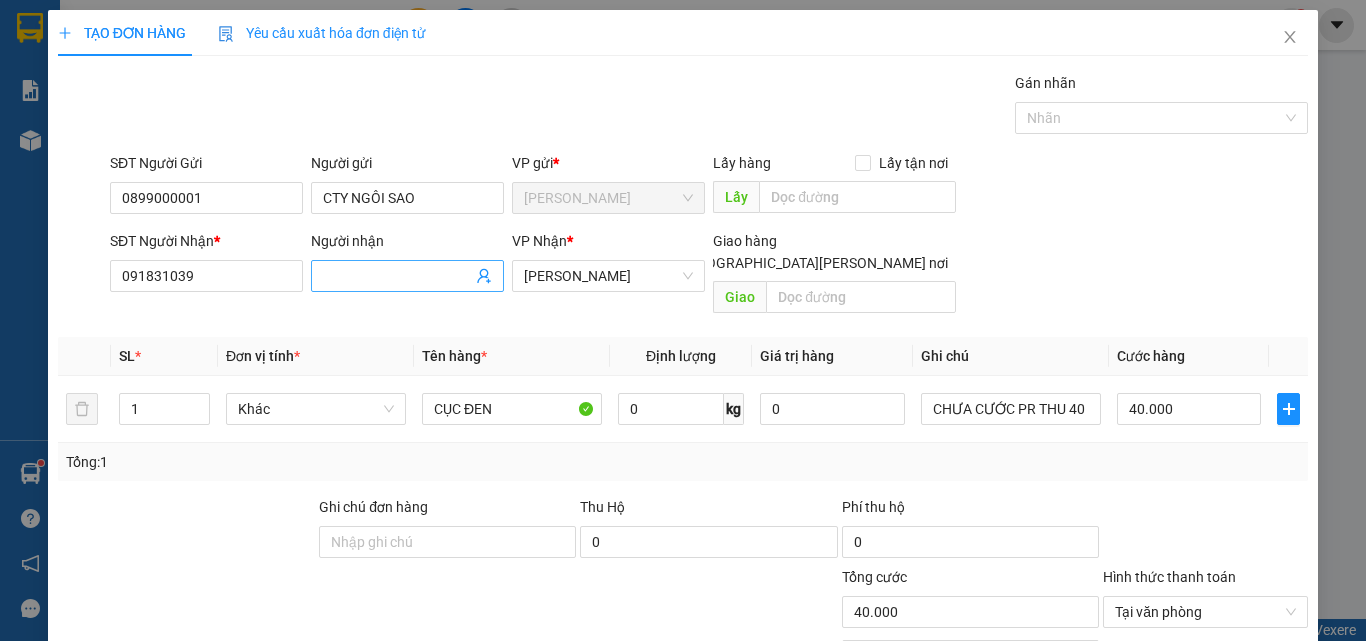 click on "Người nhận" at bounding box center (397, 276) 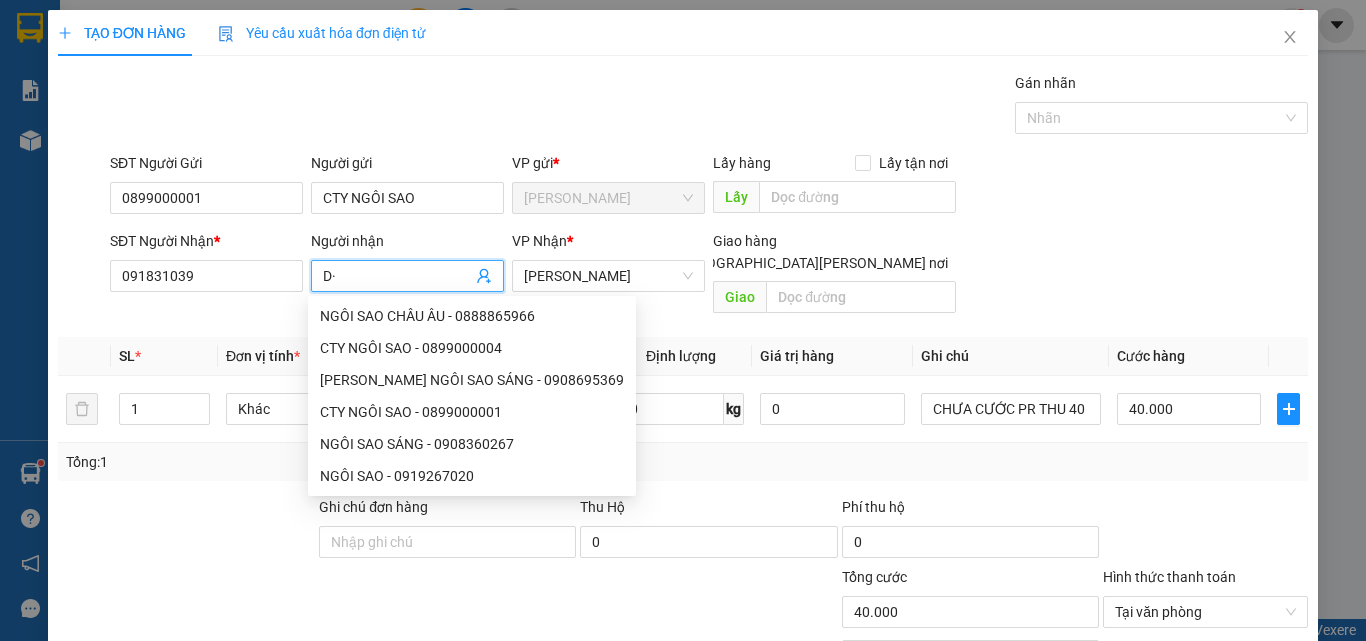 type on "D" 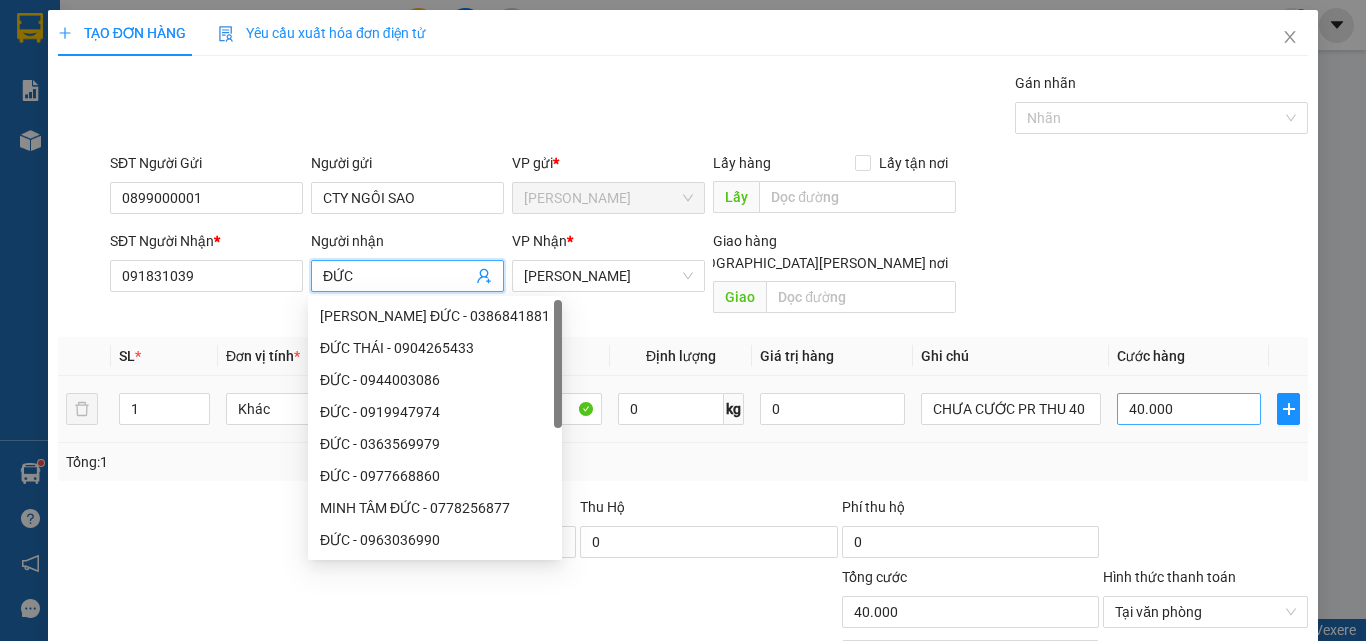type on "ĐỨC" 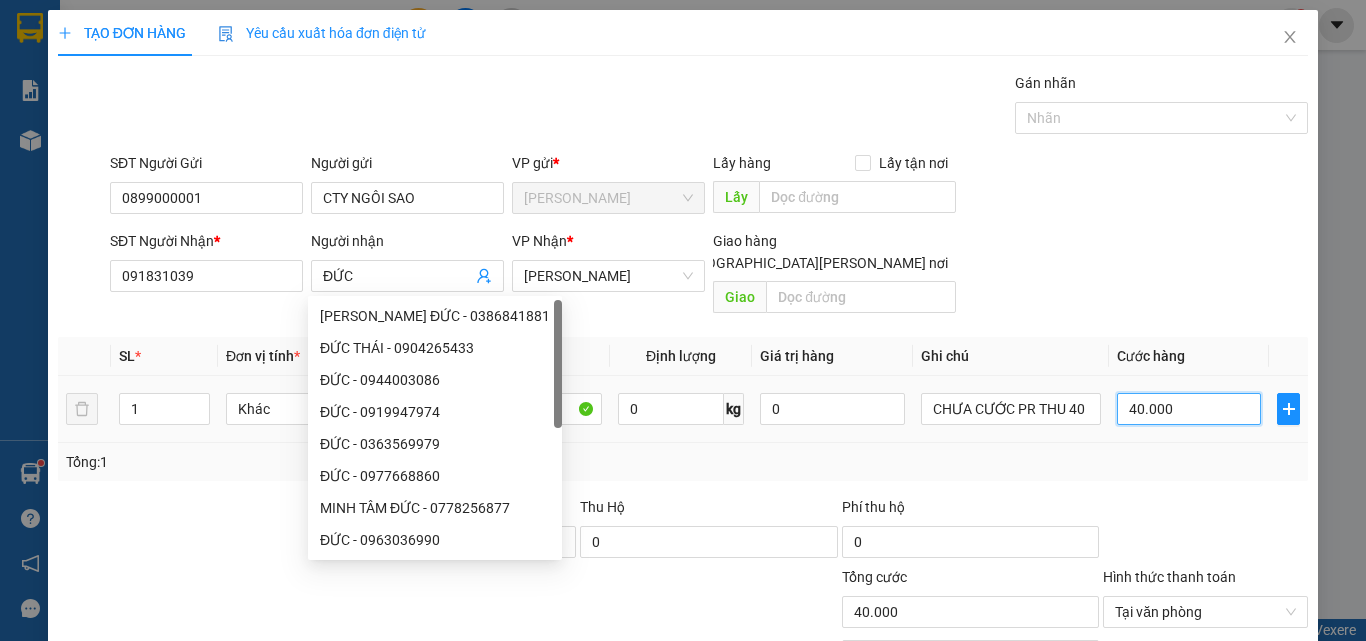 click on "40.000" at bounding box center (1189, 409) 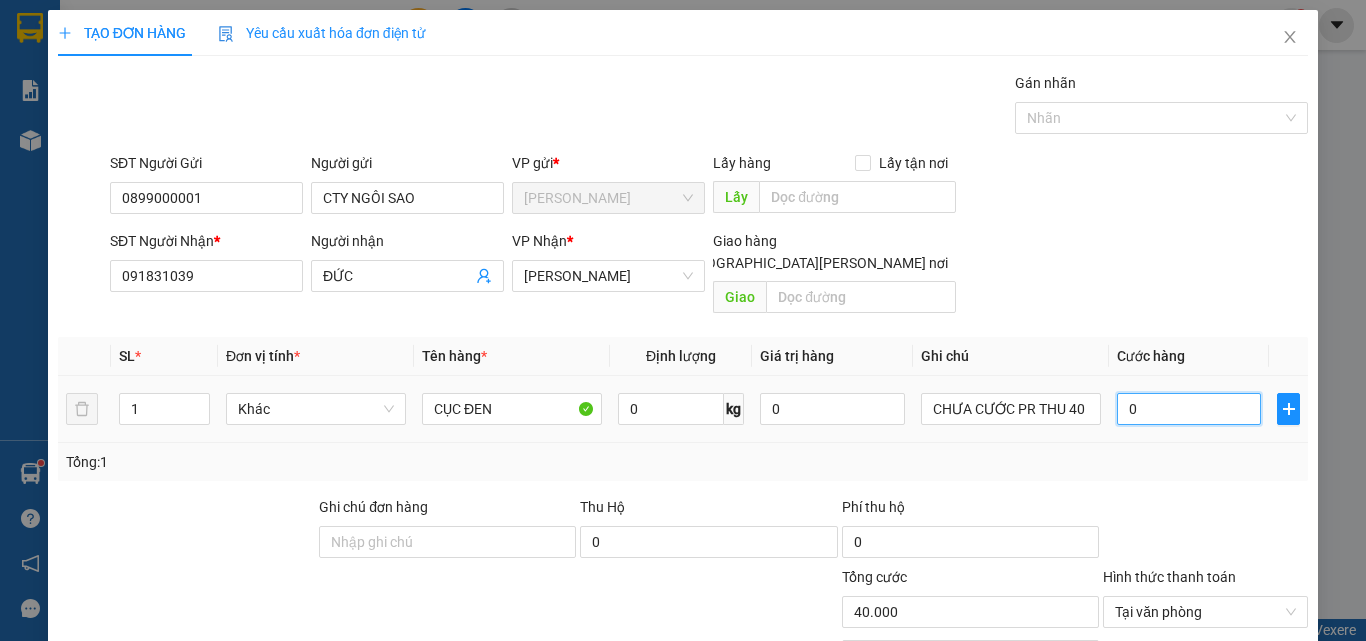 type on "0" 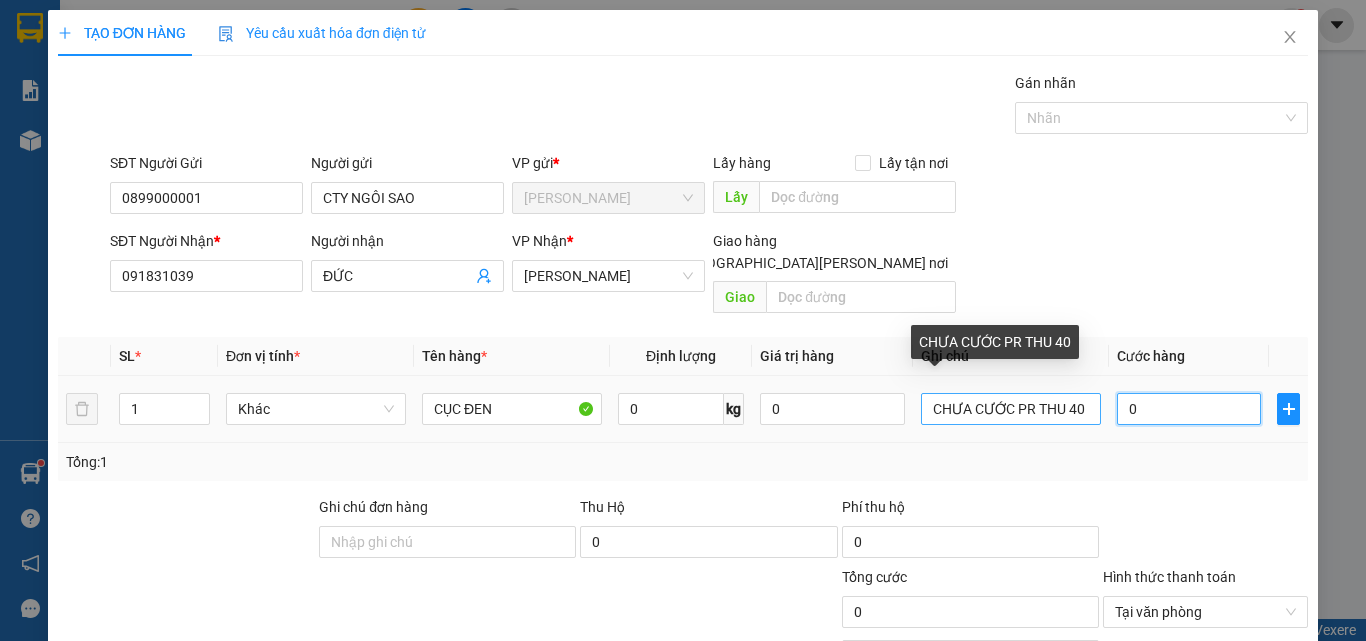 type on "0" 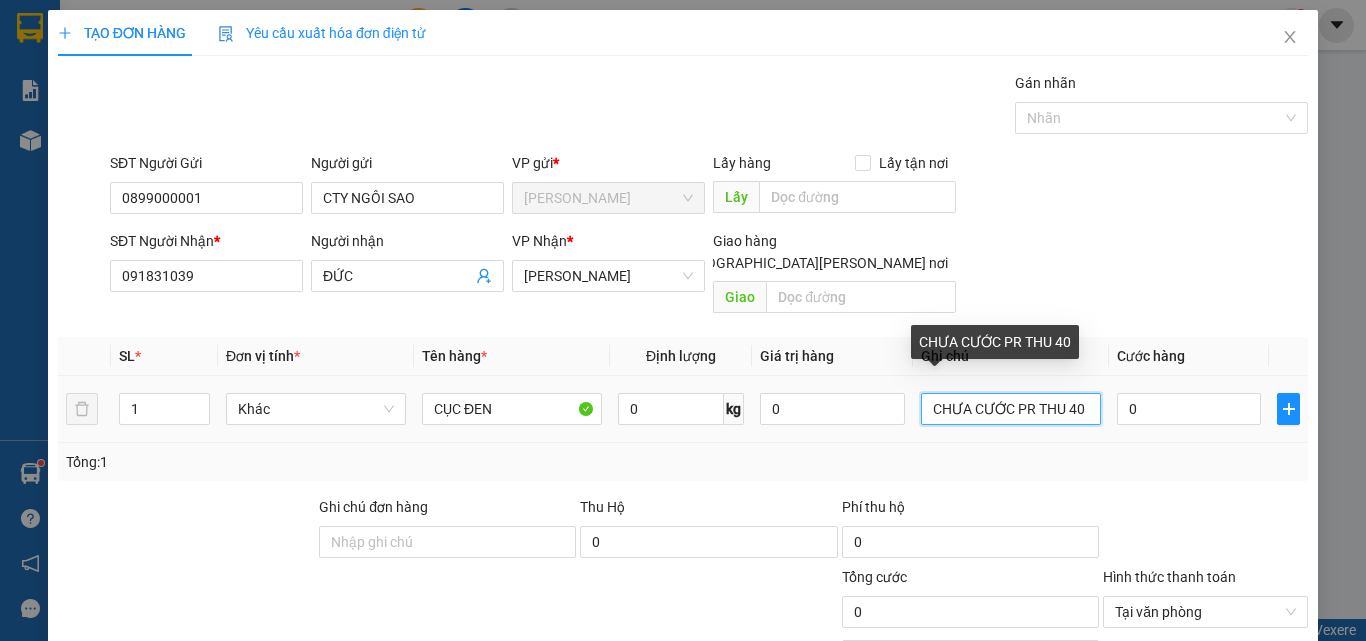 click on "CHƯA CƯỚC PR THU 40" at bounding box center [1011, 409] 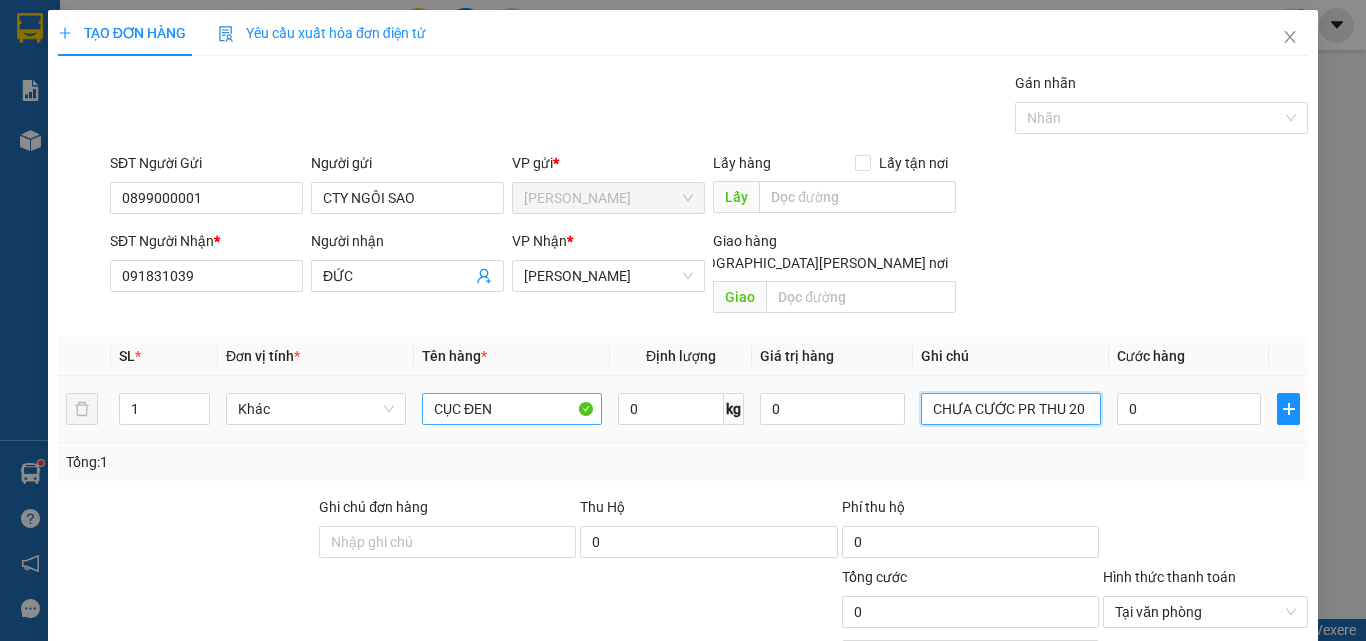 type on "CHƯA CƯỚC PR THU 20" 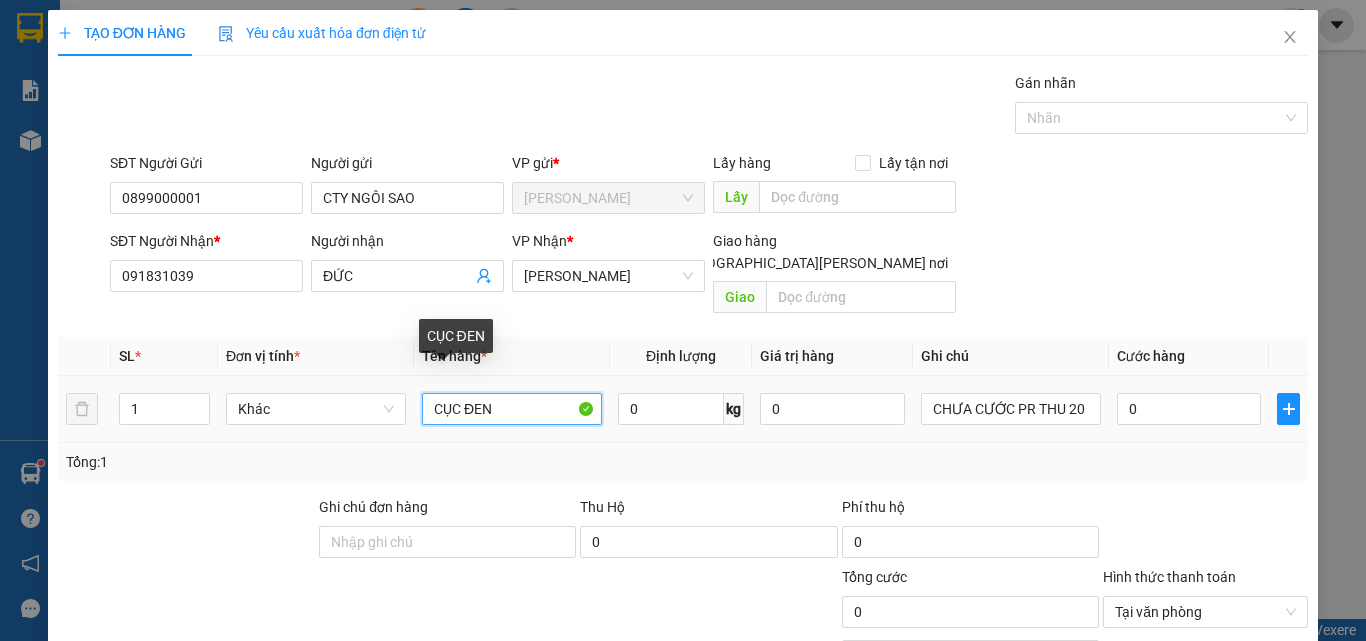 click on "CỤC ĐEN" at bounding box center [512, 409] 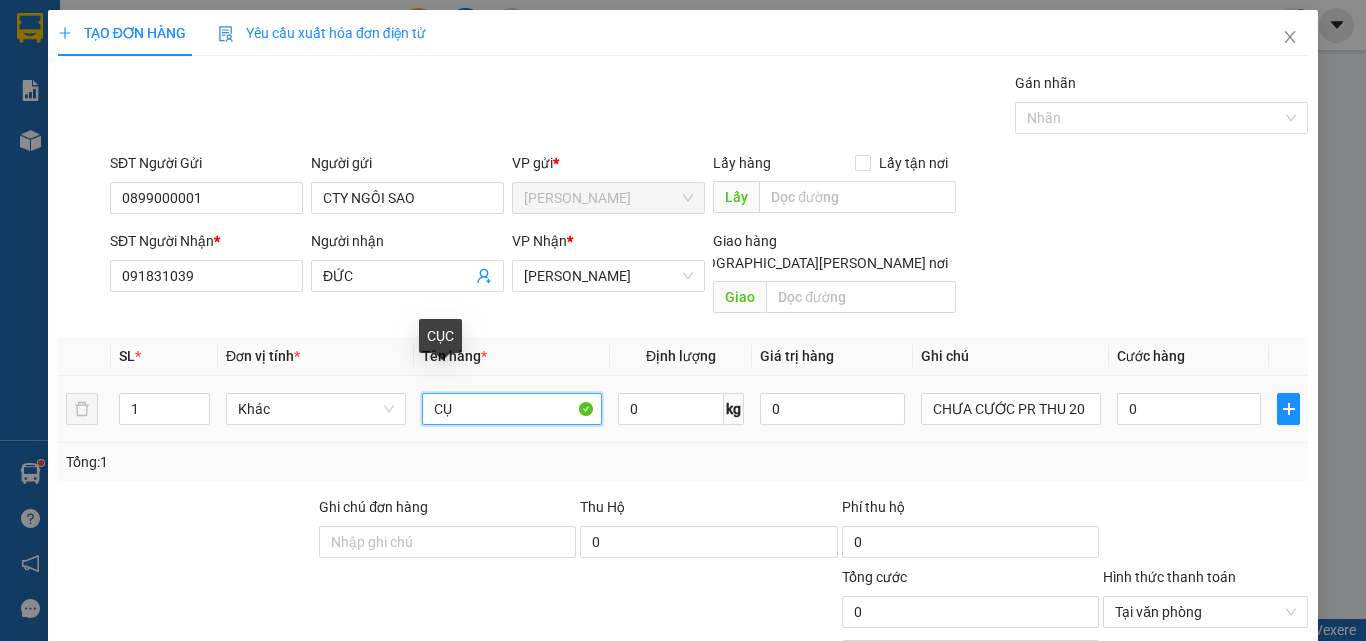 type on "C" 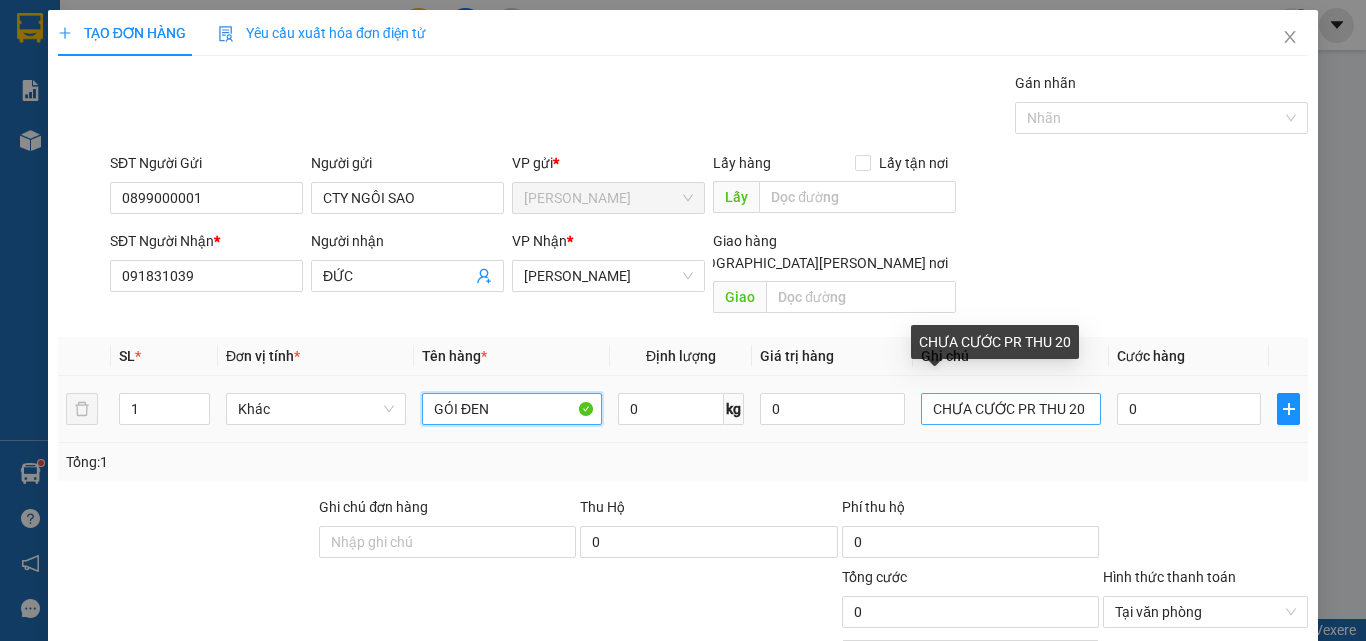 type on "GÓI ĐEN" 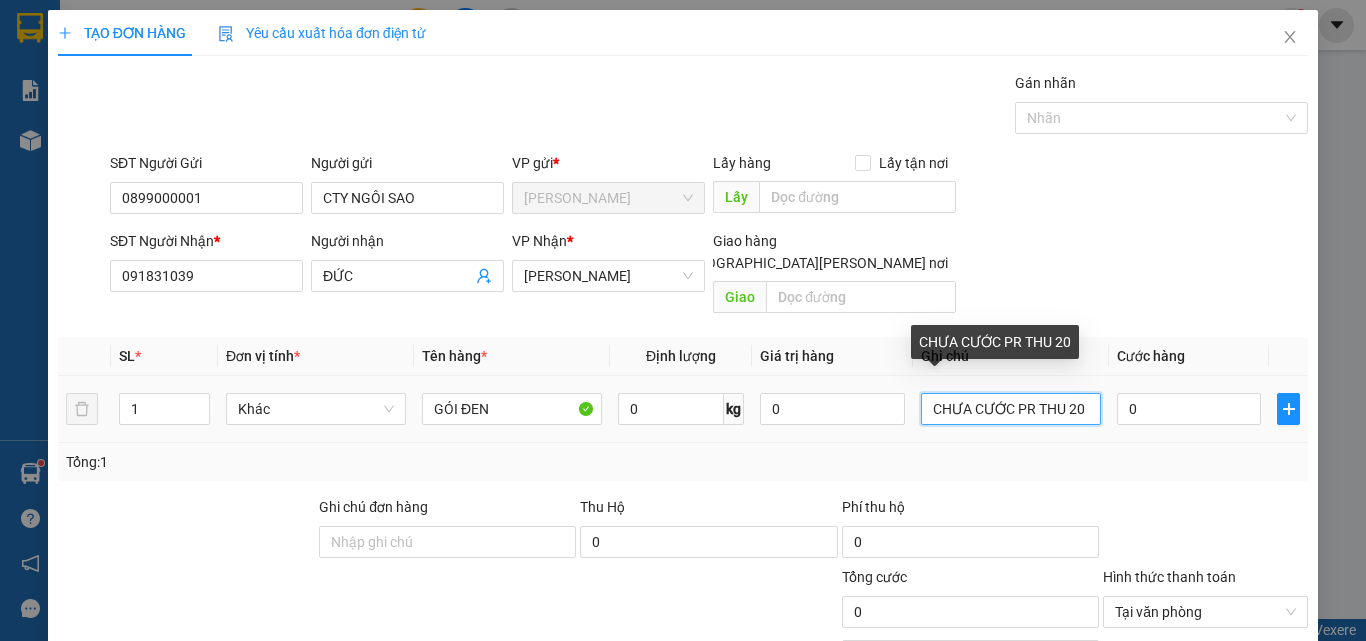 click on "CHƯA CƯỚC PR THU 20" at bounding box center (1011, 409) 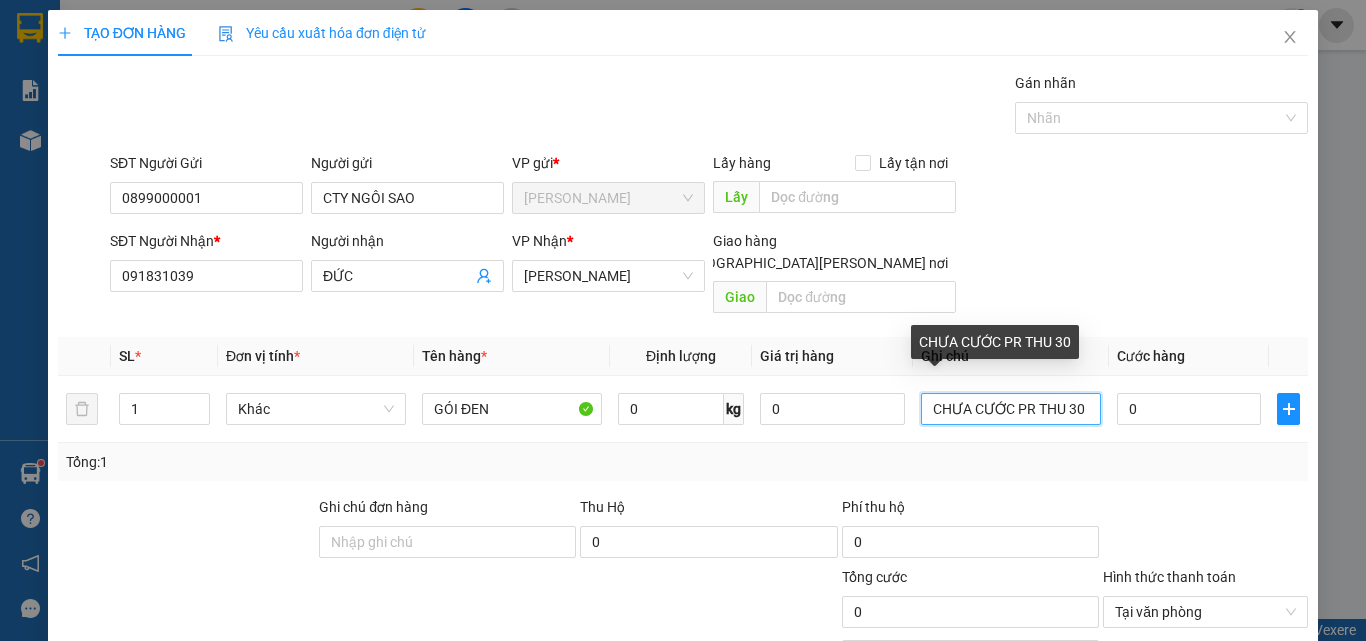 type on "CHƯA CƯỚC PR THU 30" 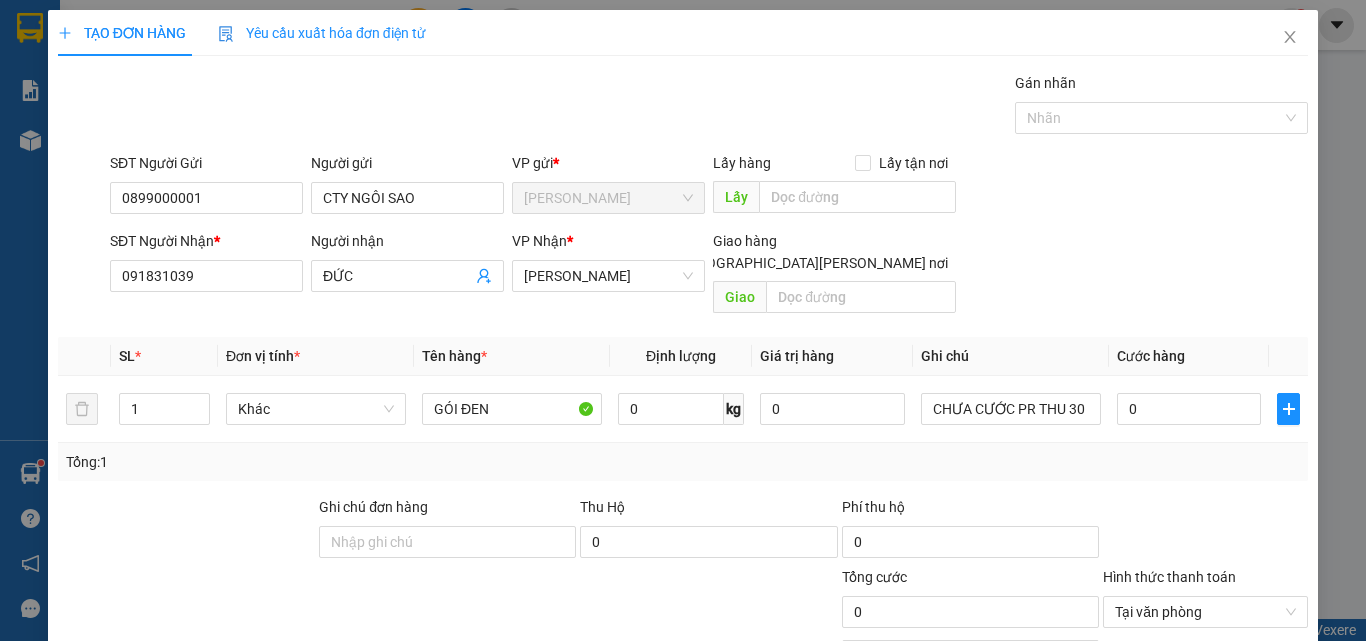 scroll, scrollTop: 161, scrollLeft: 0, axis: vertical 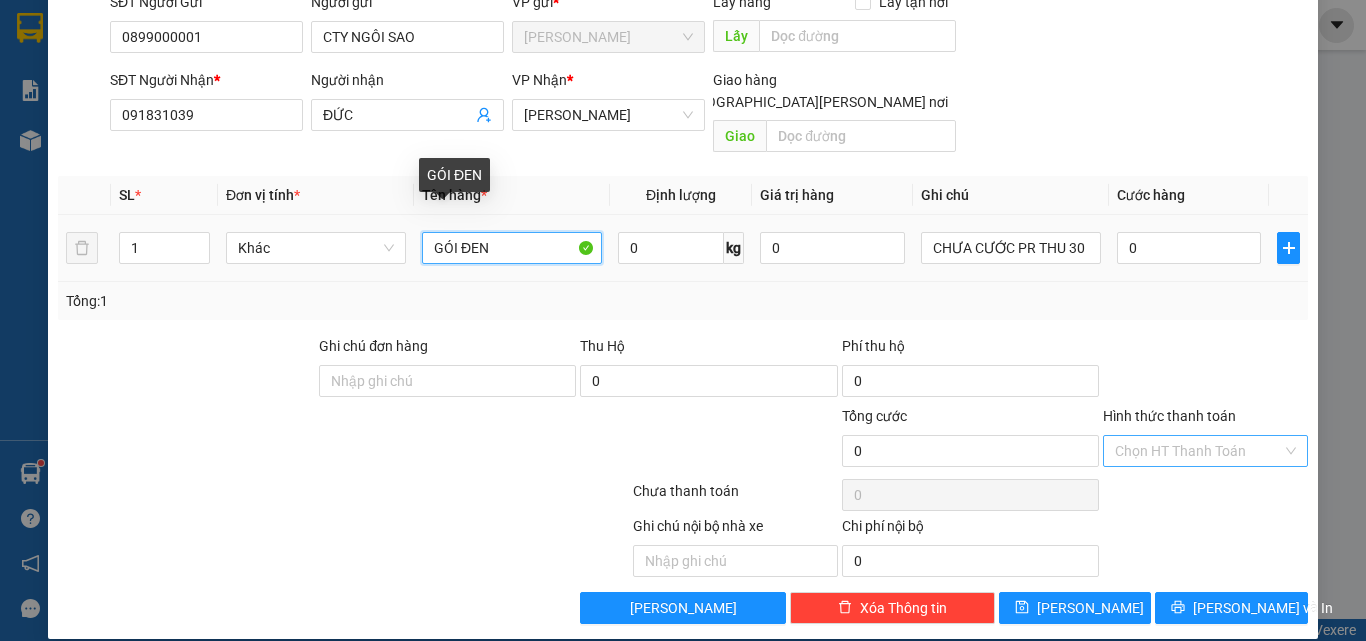 click on "GÓI ĐEN" at bounding box center (512, 248) 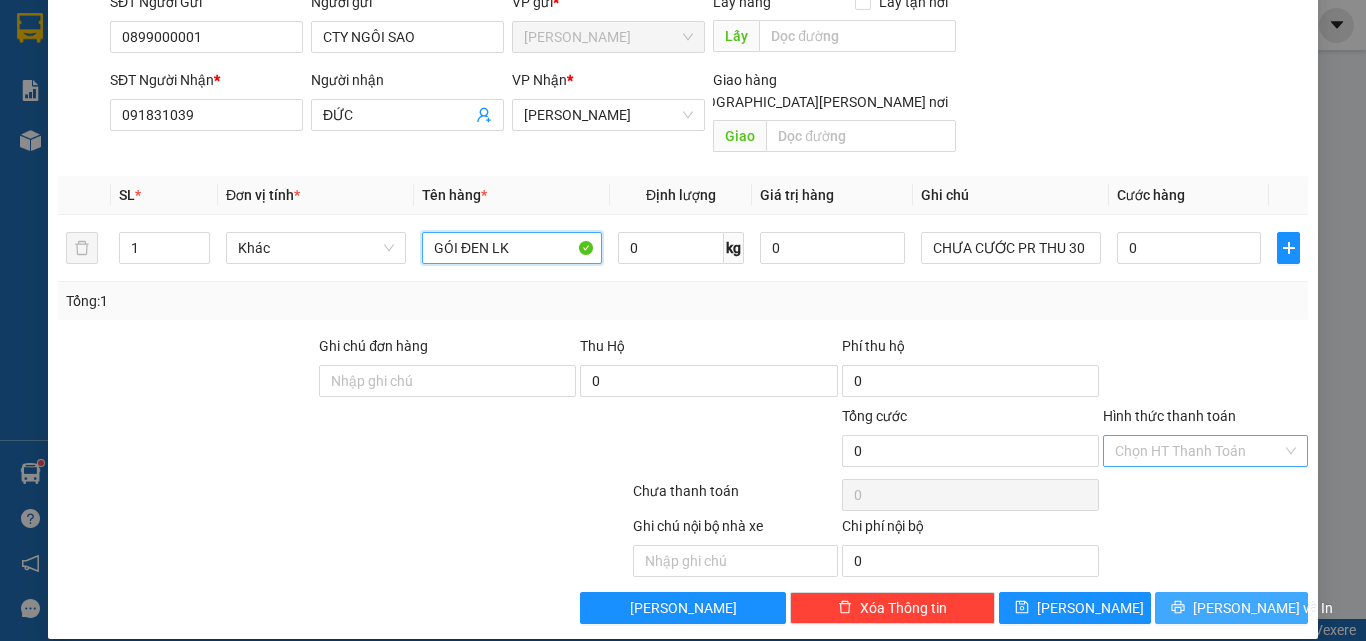 type on "GÓI ĐEN LK" 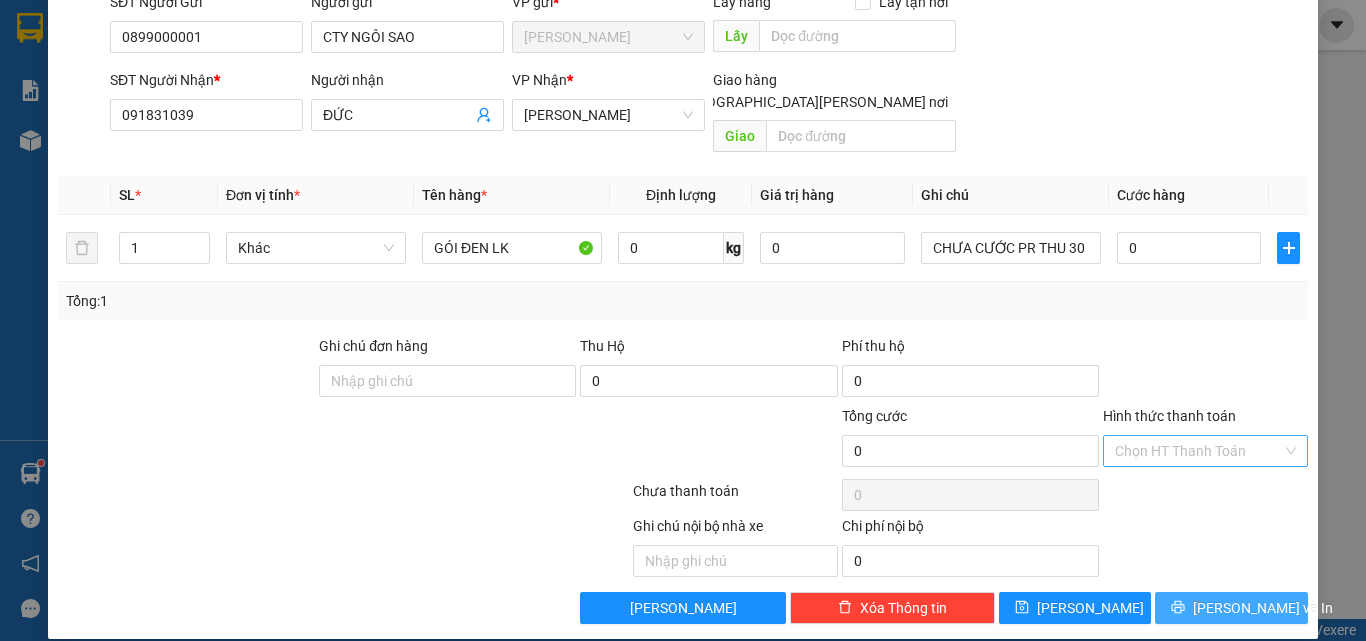 click on "[PERSON_NAME] và In" at bounding box center [1263, 608] 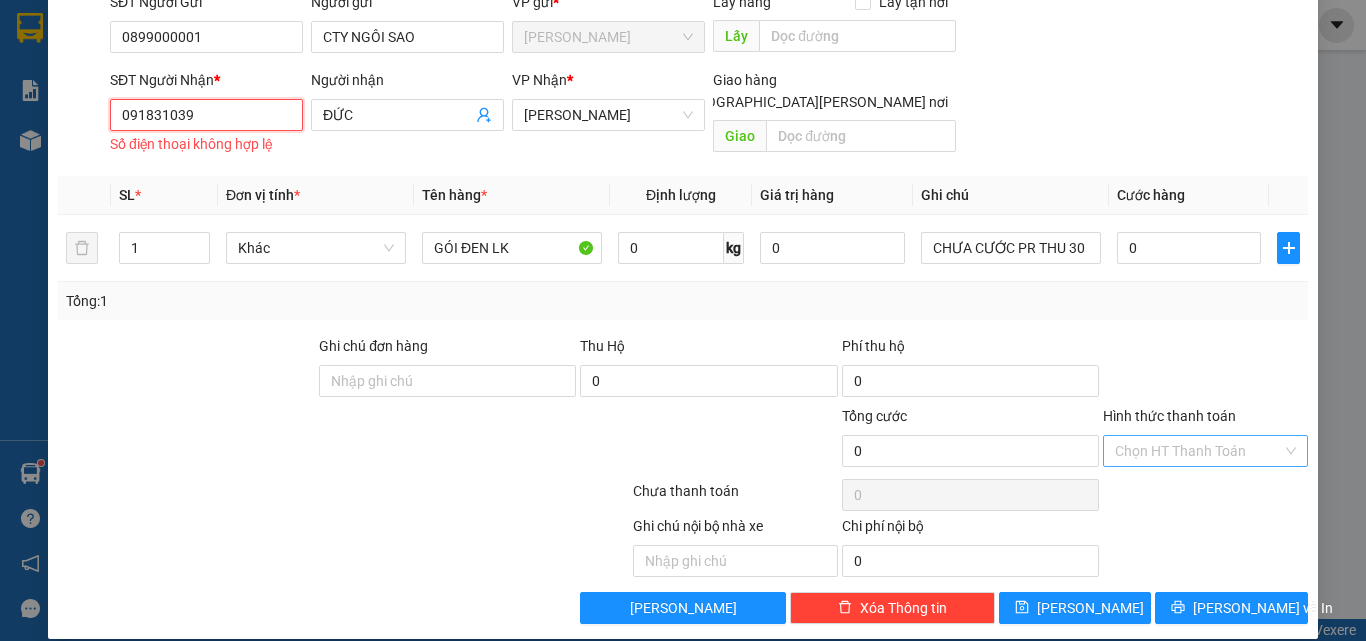 click on "091831039" at bounding box center (206, 115) 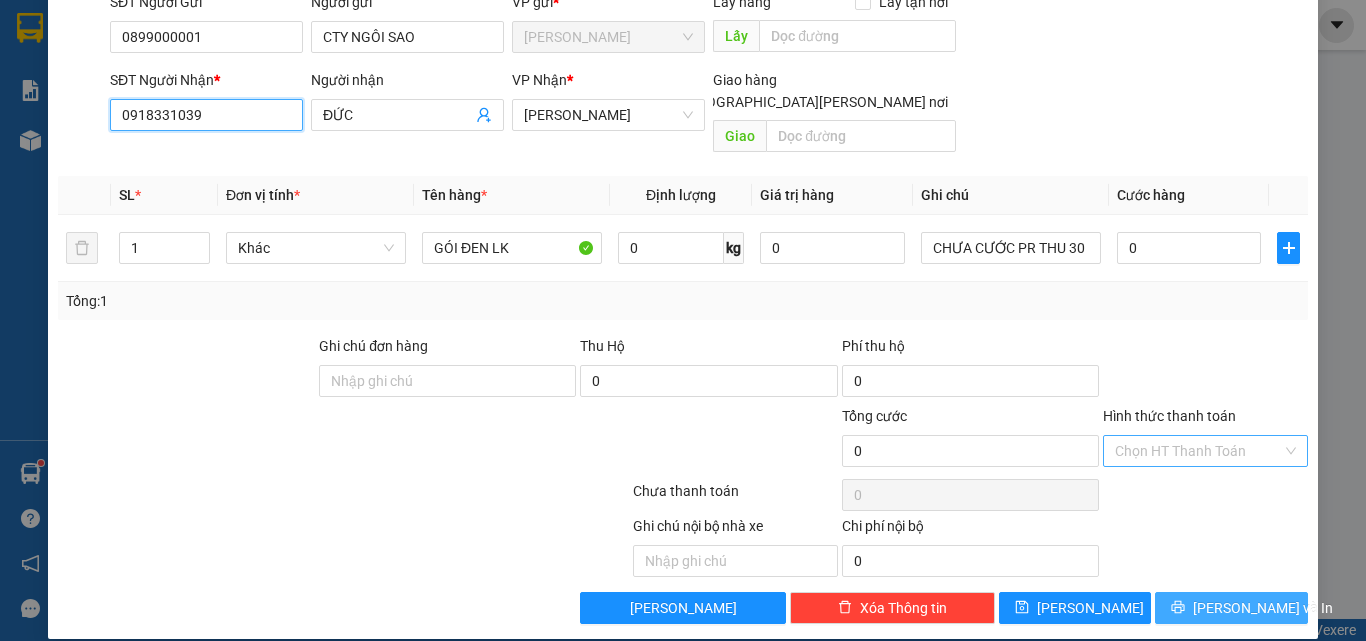 type on "0918331039" 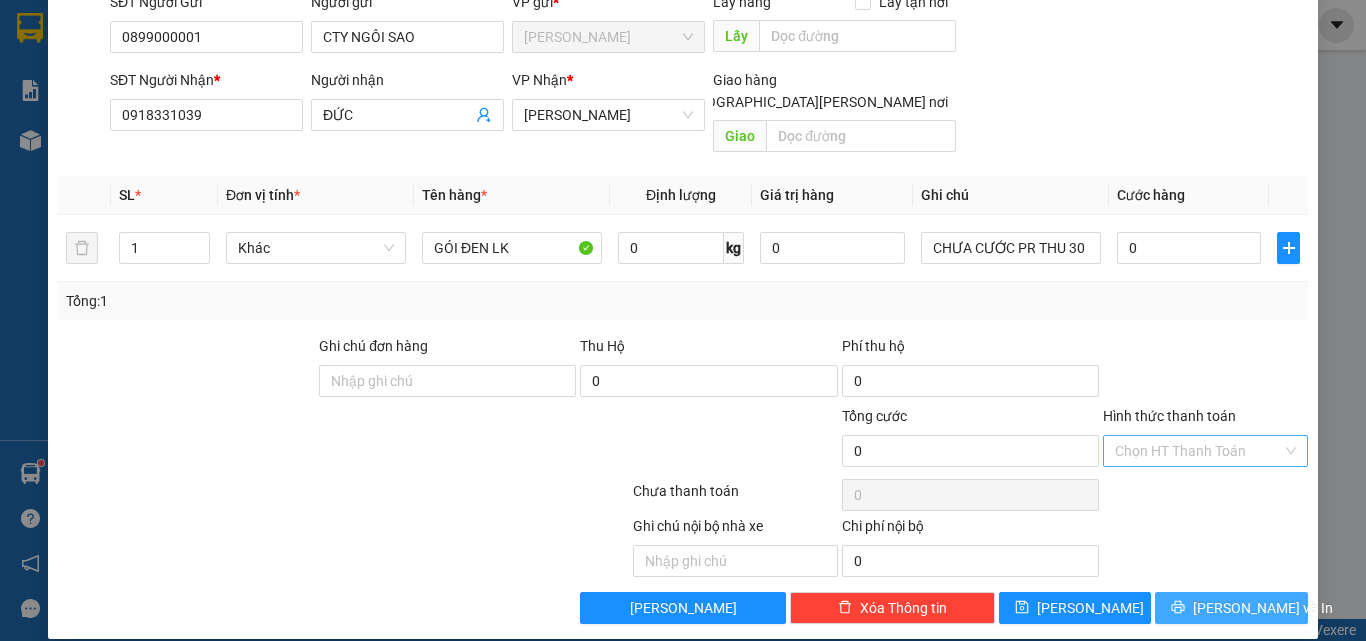 click on "[PERSON_NAME] và In" at bounding box center [1263, 608] 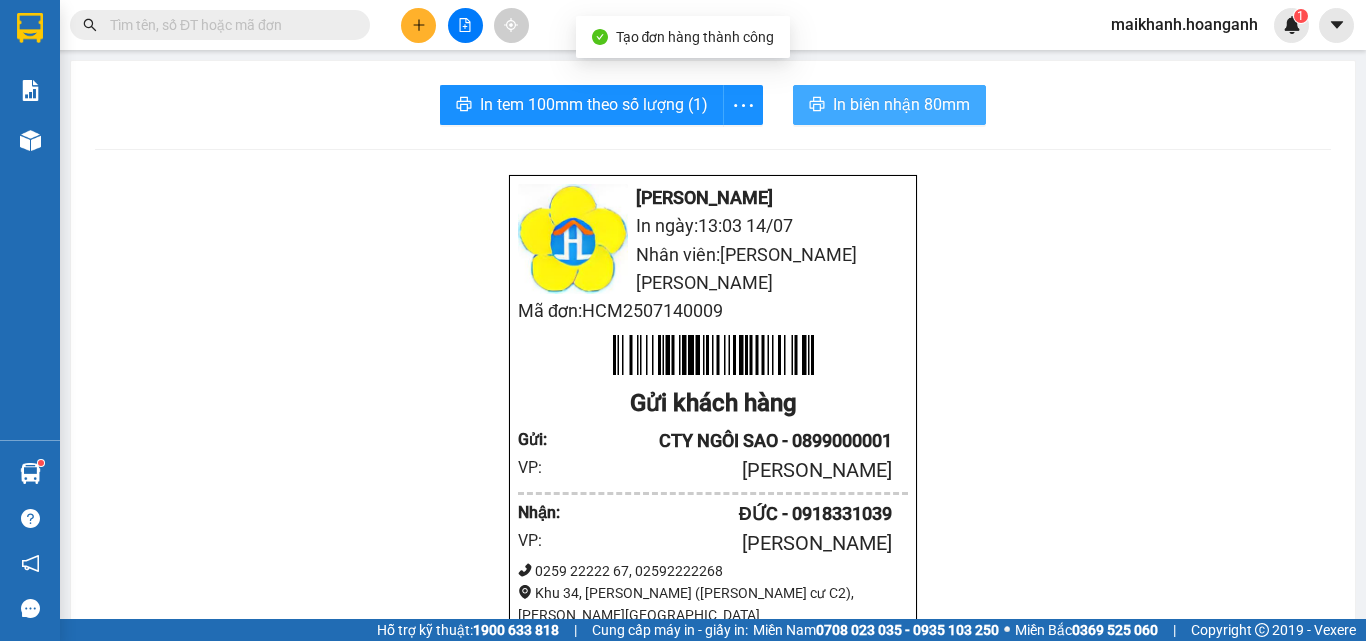 click on "In biên nhận 80mm" at bounding box center [901, 104] 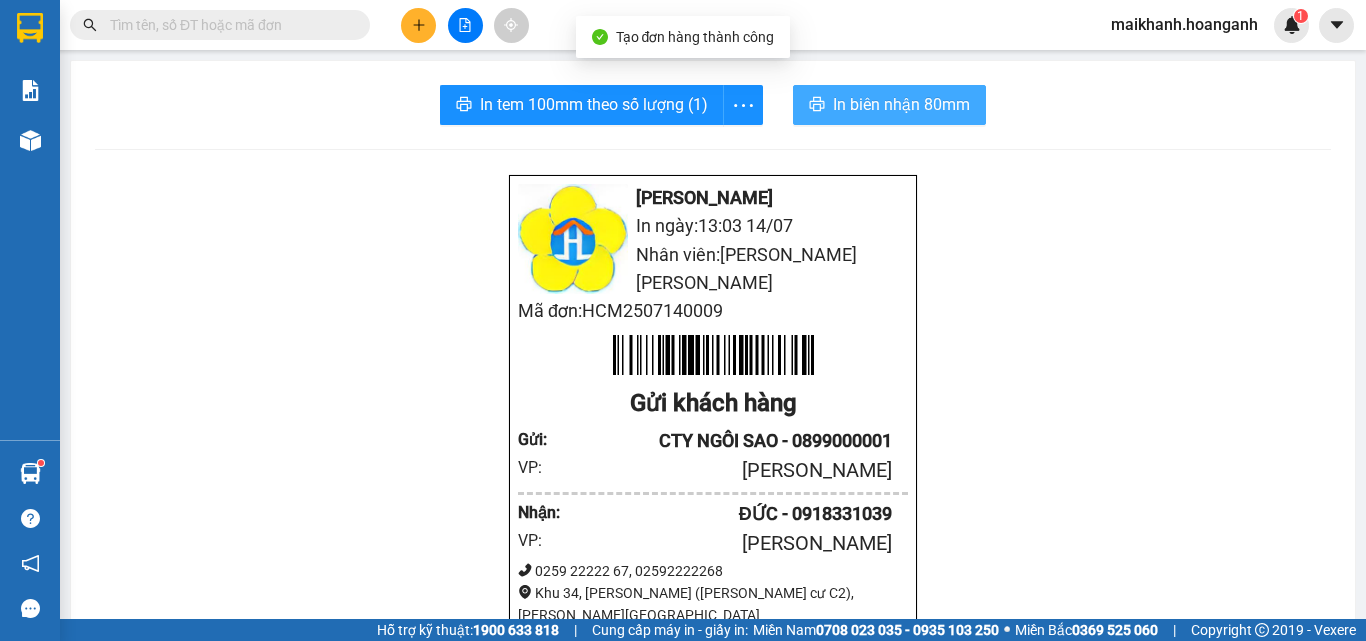scroll, scrollTop: 0, scrollLeft: 0, axis: both 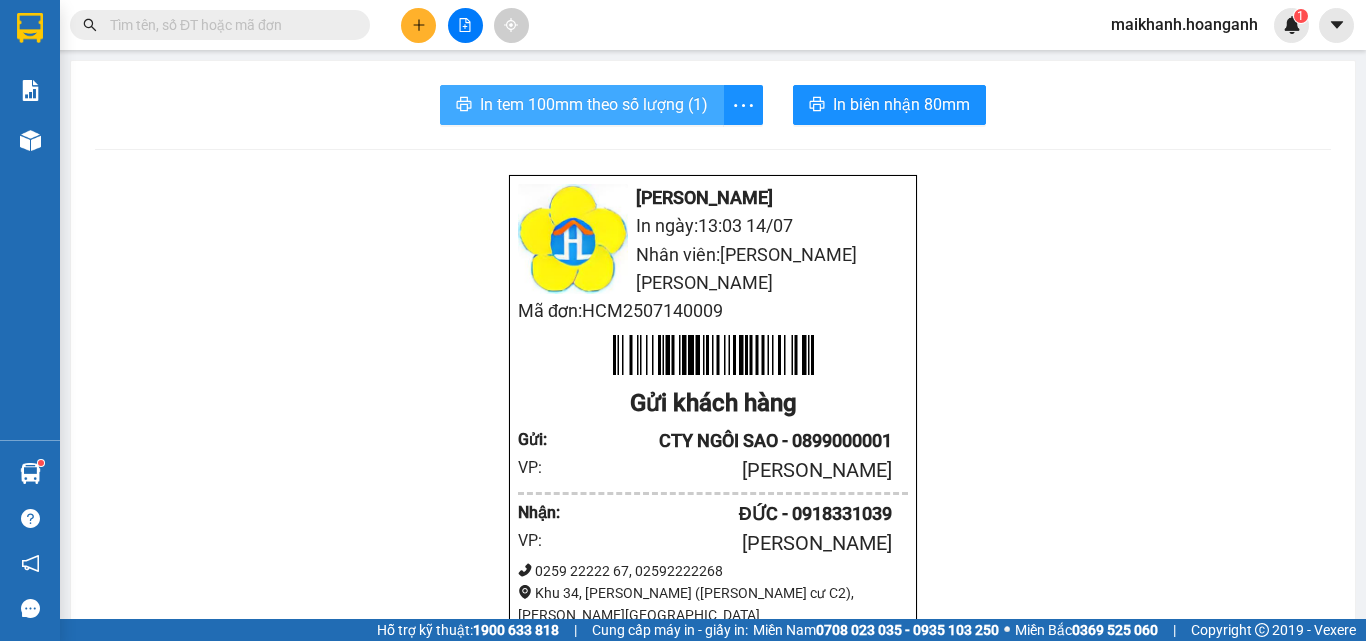 click on "In tem 100mm theo số lượng
(1)" at bounding box center (594, 104) 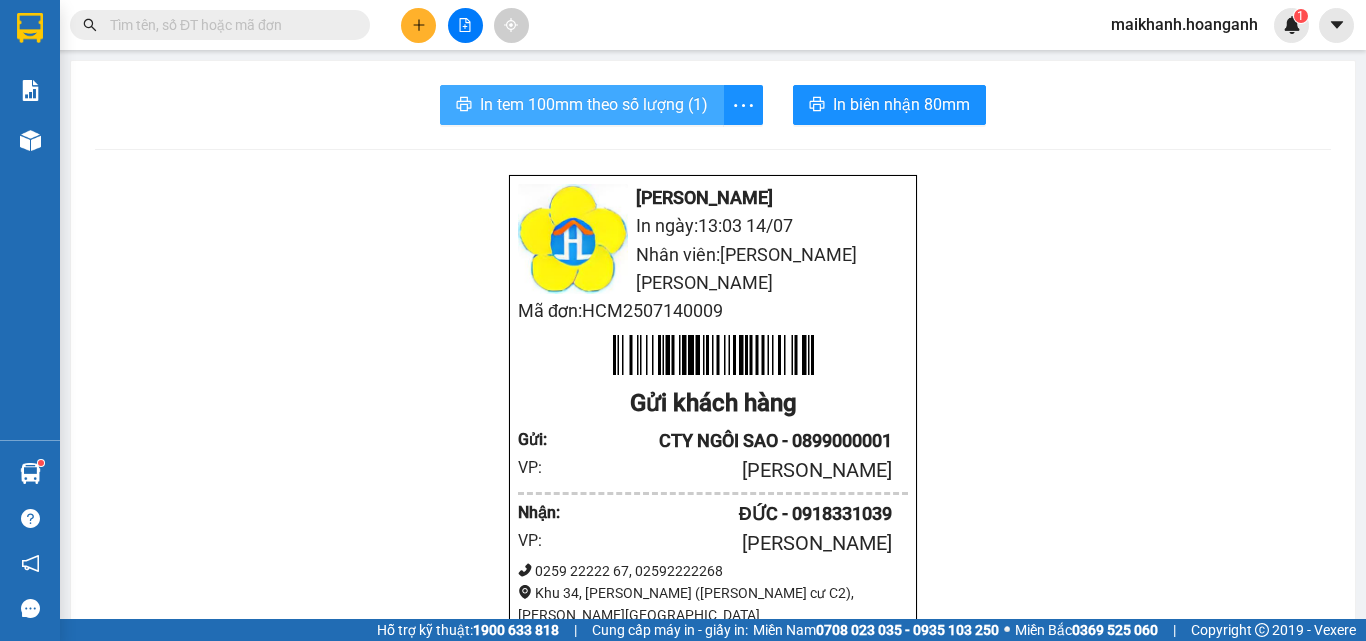 scroll, scrollTop: 0, scrollLeft: 0, axis: both 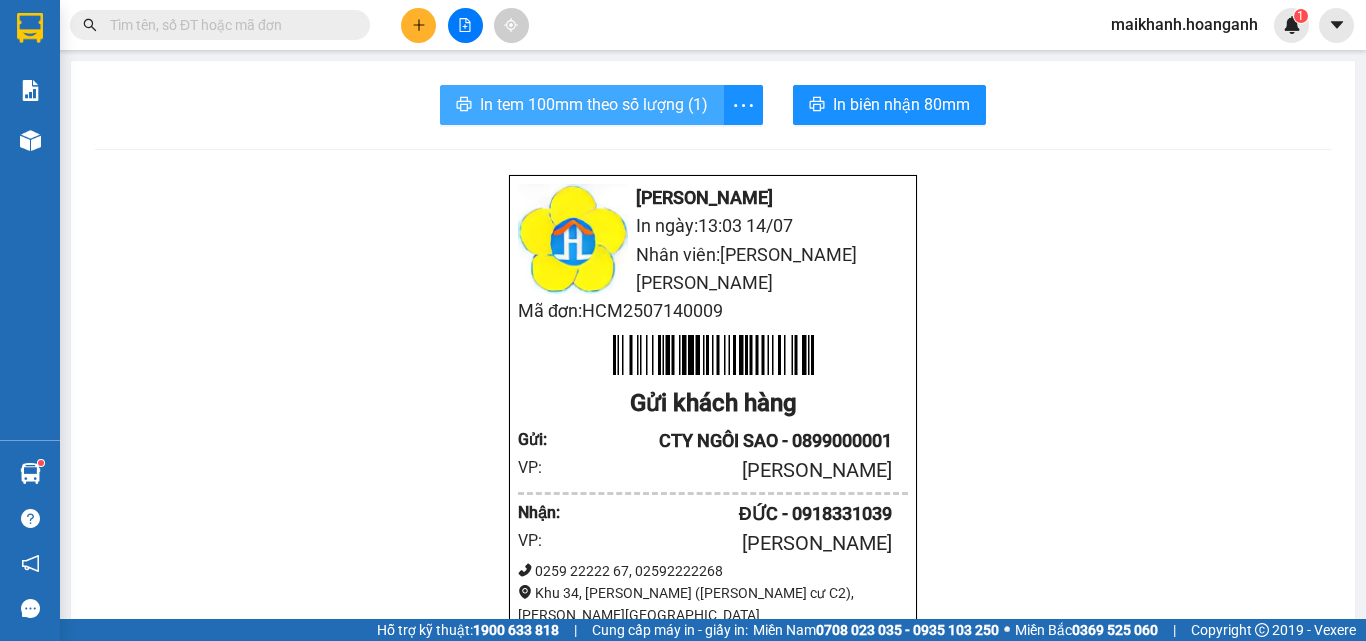 click on "In tem 100mm theo số lượng
(1)" at bounding box center (594, 104) 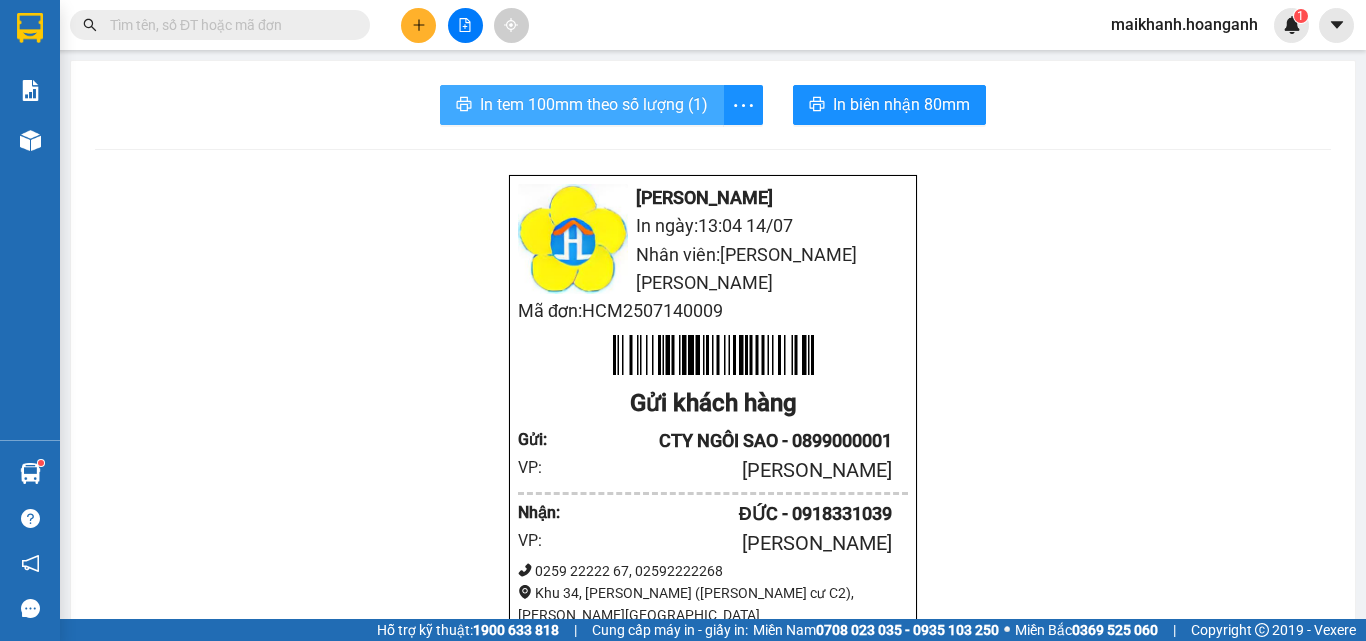 scroll, scrollTop: 0, scrollLeft: 0, axis: both 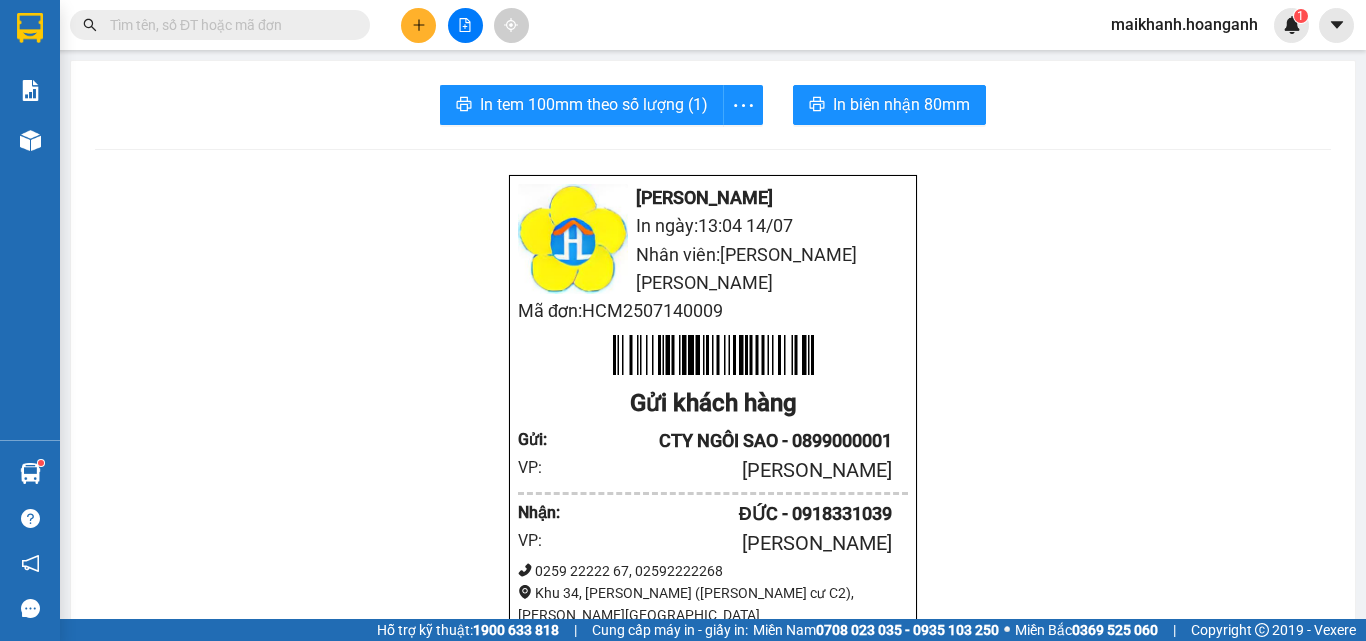 click at bounding box center [228, 25] 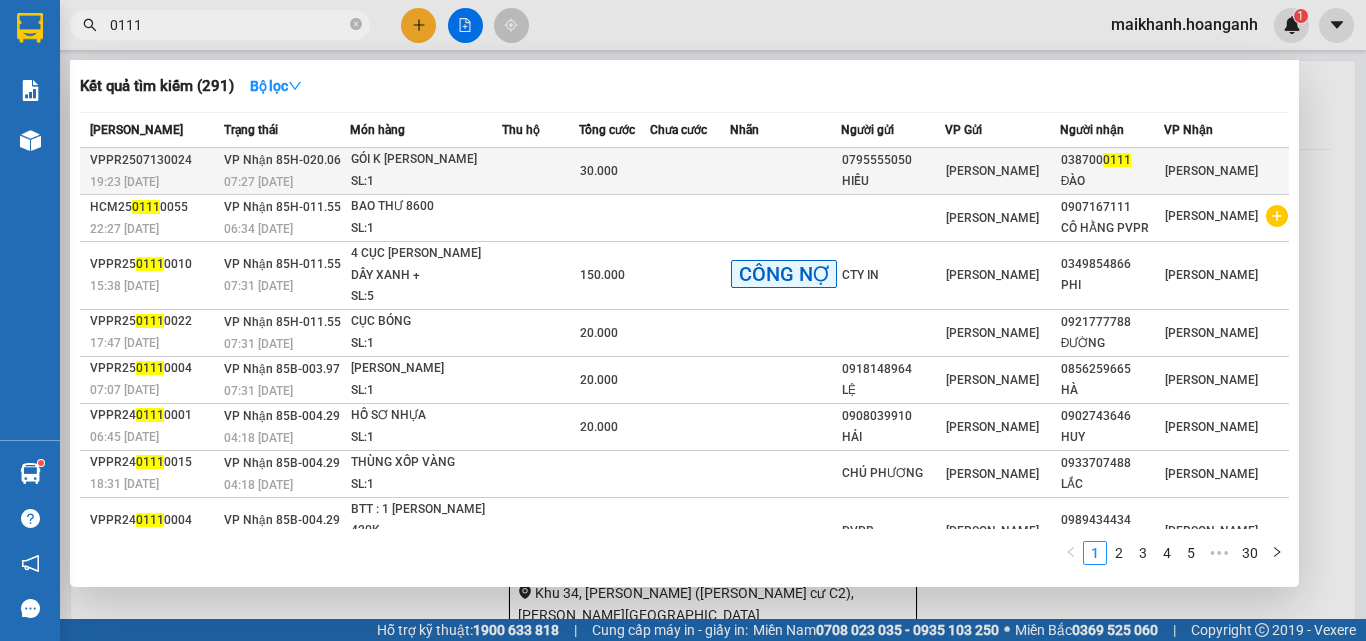 type on "0111" 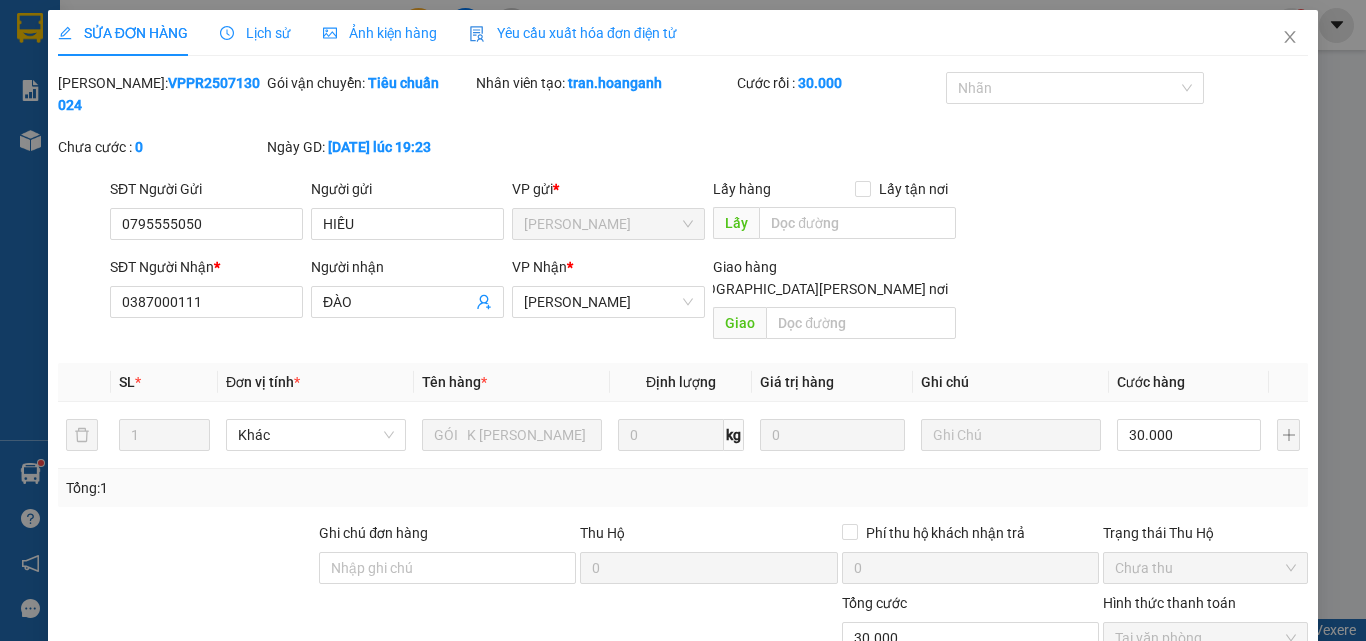 scroll, scrollTop: 165, scrollLeft: 0, axis: vertical 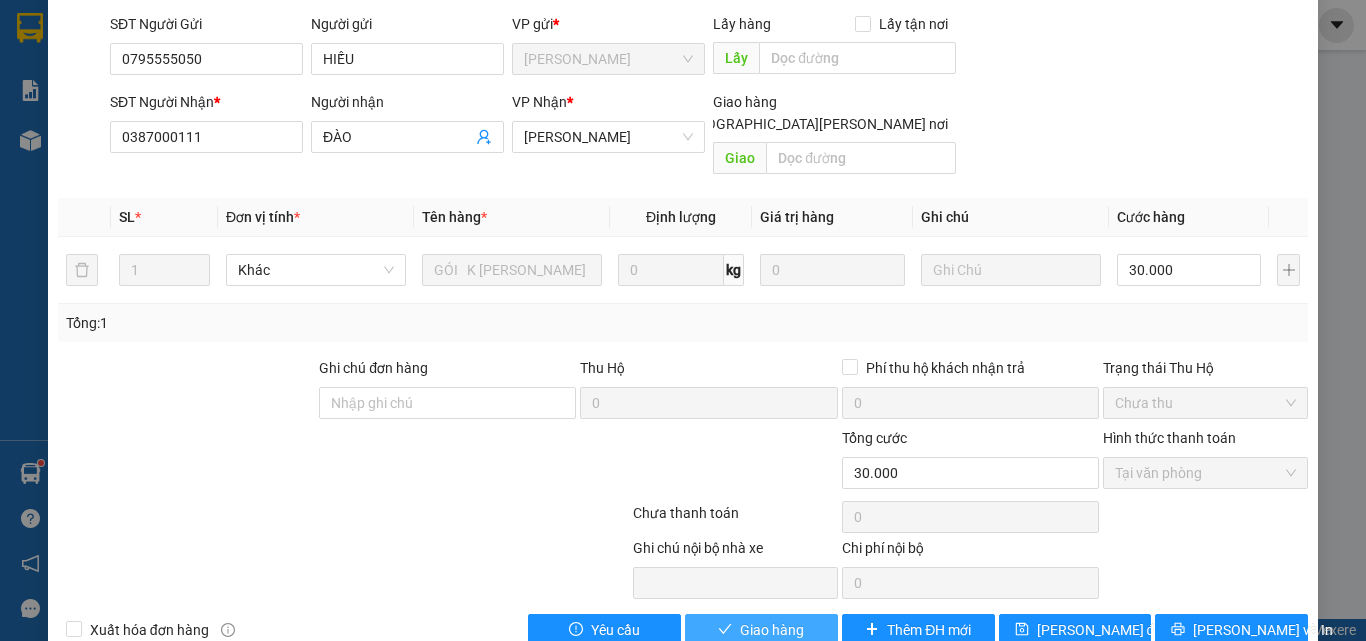 click on "Giao hàng" at bounding box center (772, 630) 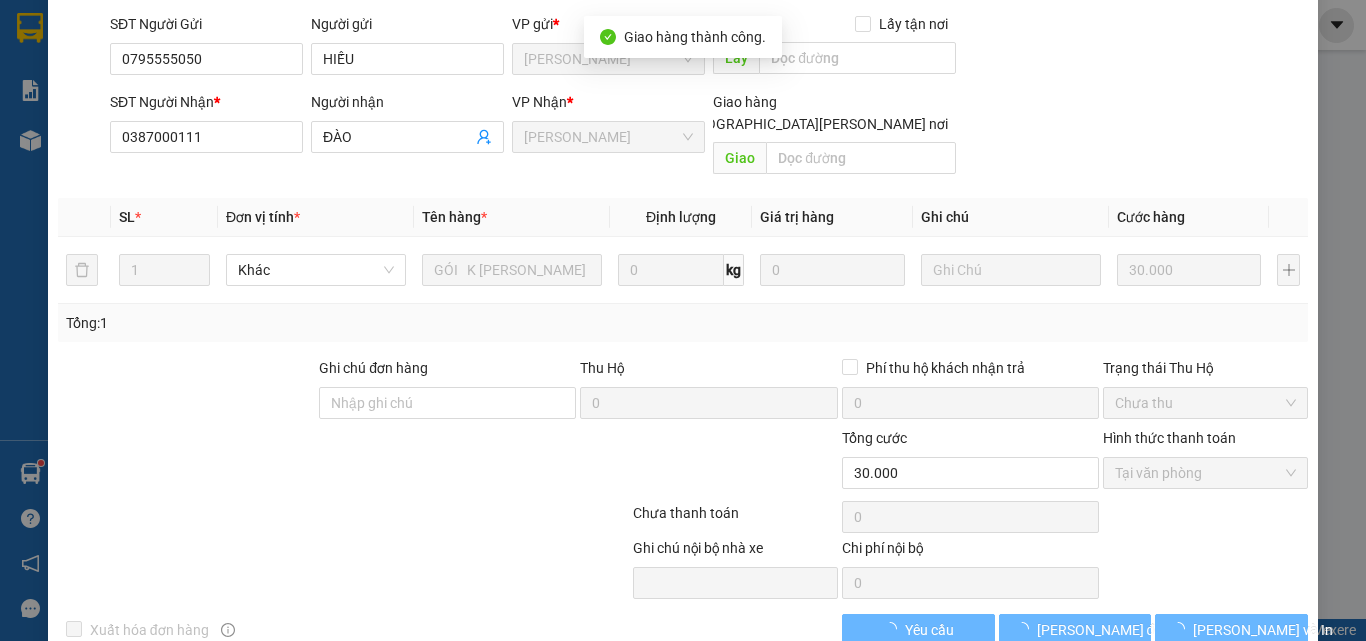 scroll, scrollTop: 187, scrollLeft: 0, axis: vertical 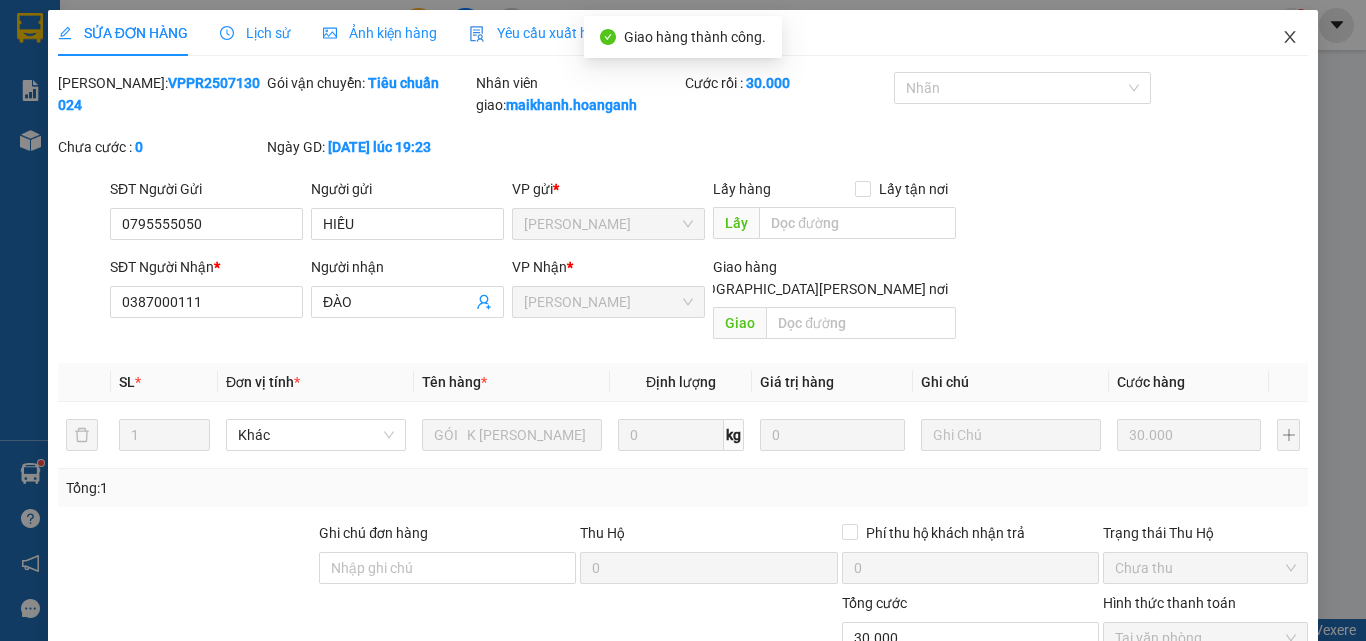 click 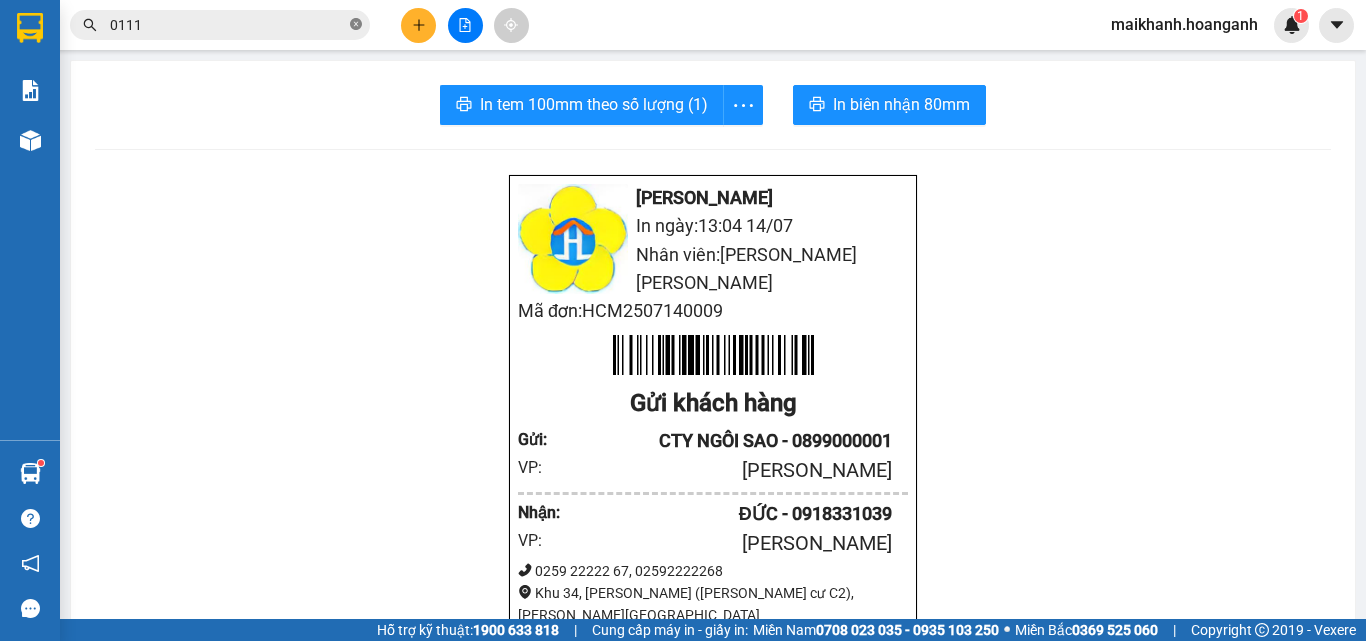 click 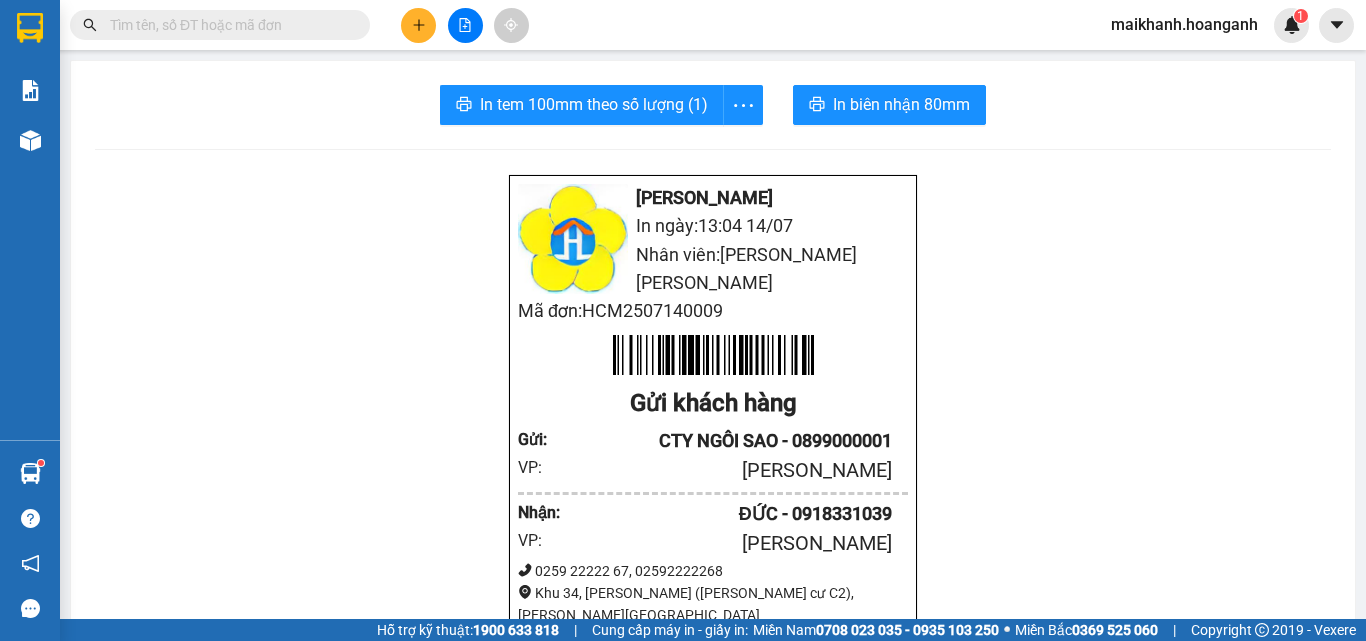 click at bounding box center [228, 25] 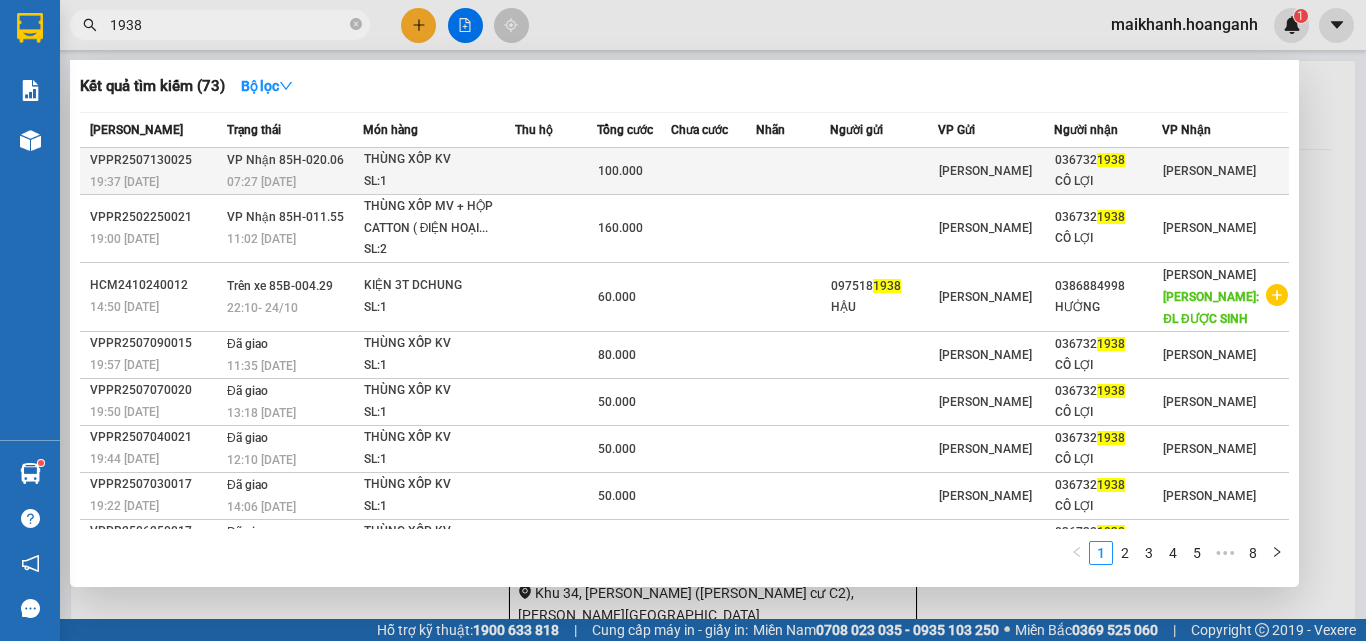 type on "1938" 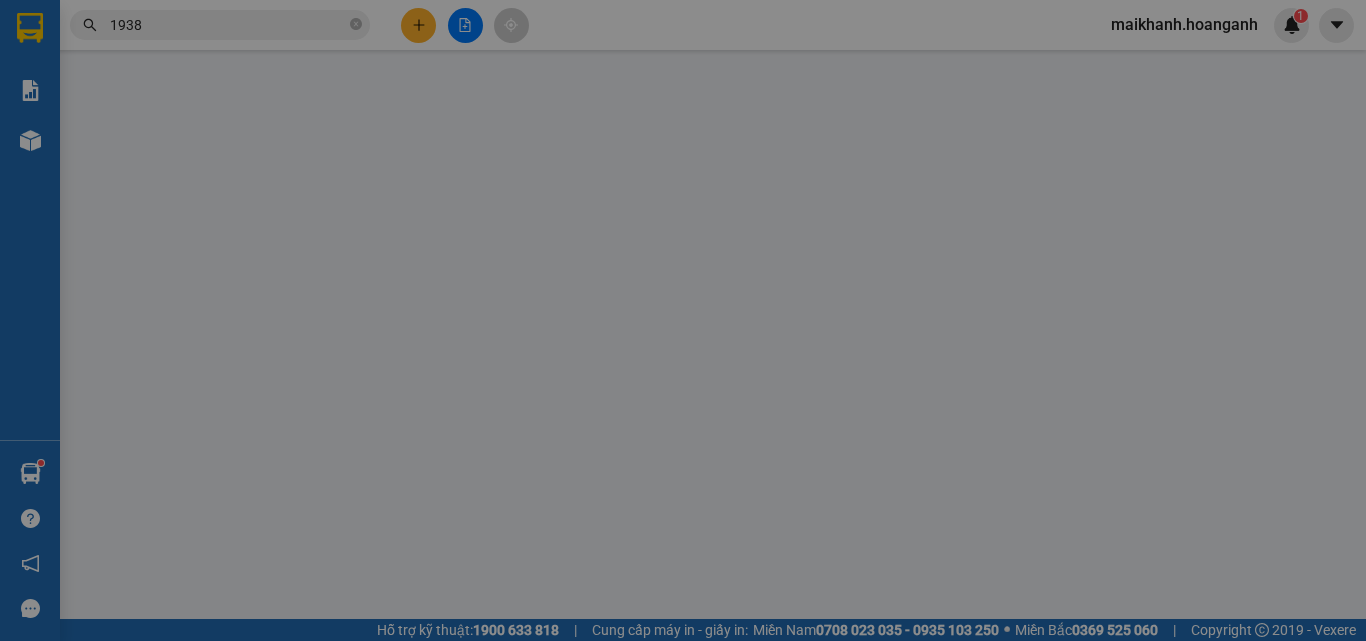 type on "0367321938" 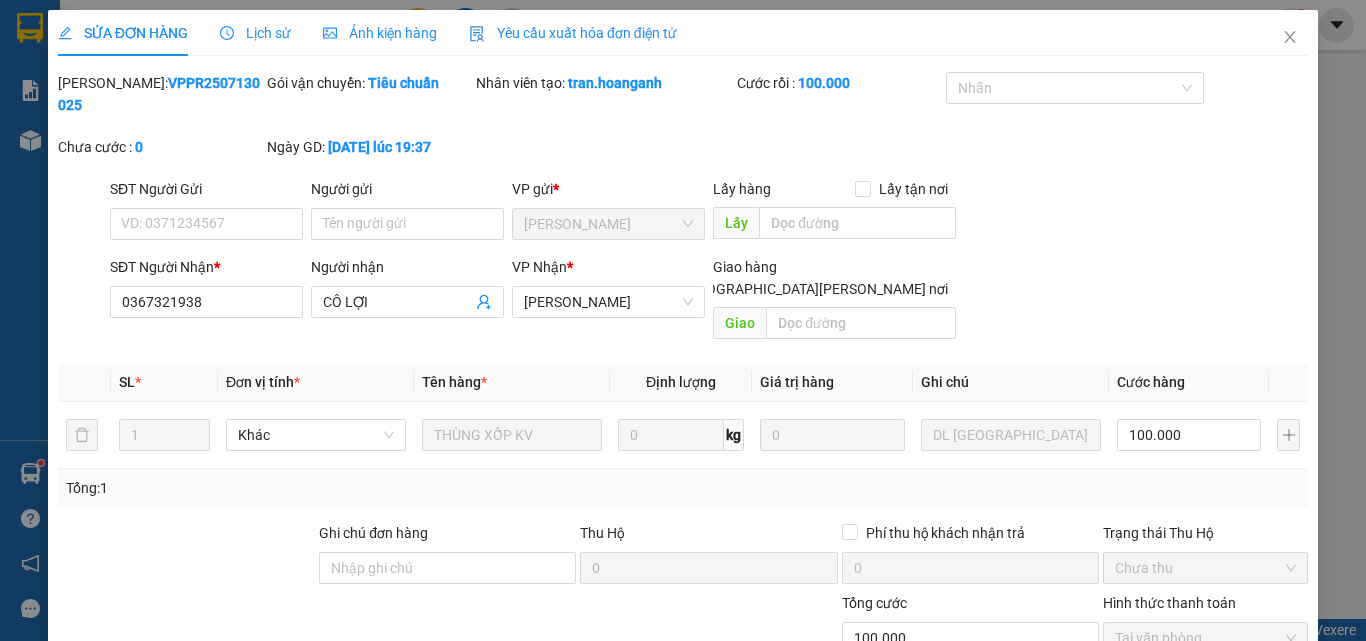 scroll, scrollTop: 165, scrollLeft: 0, axis: vertical 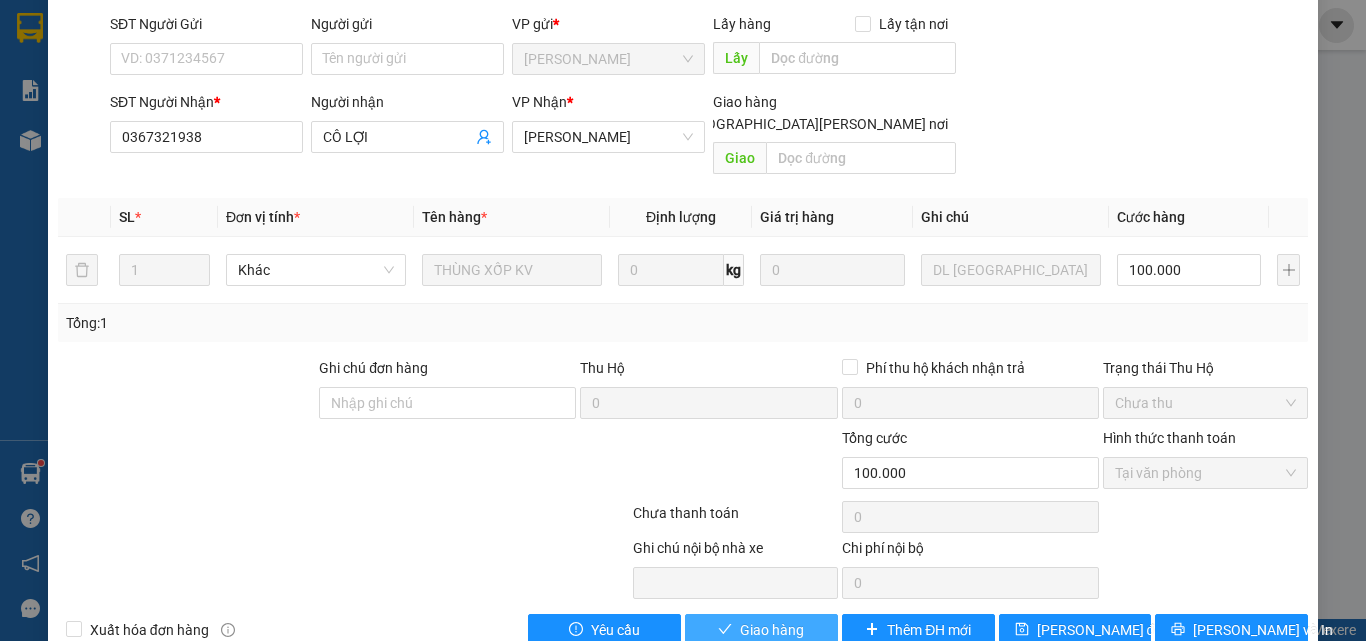 click on "Giao hàng" at bounding box center [772, 630] 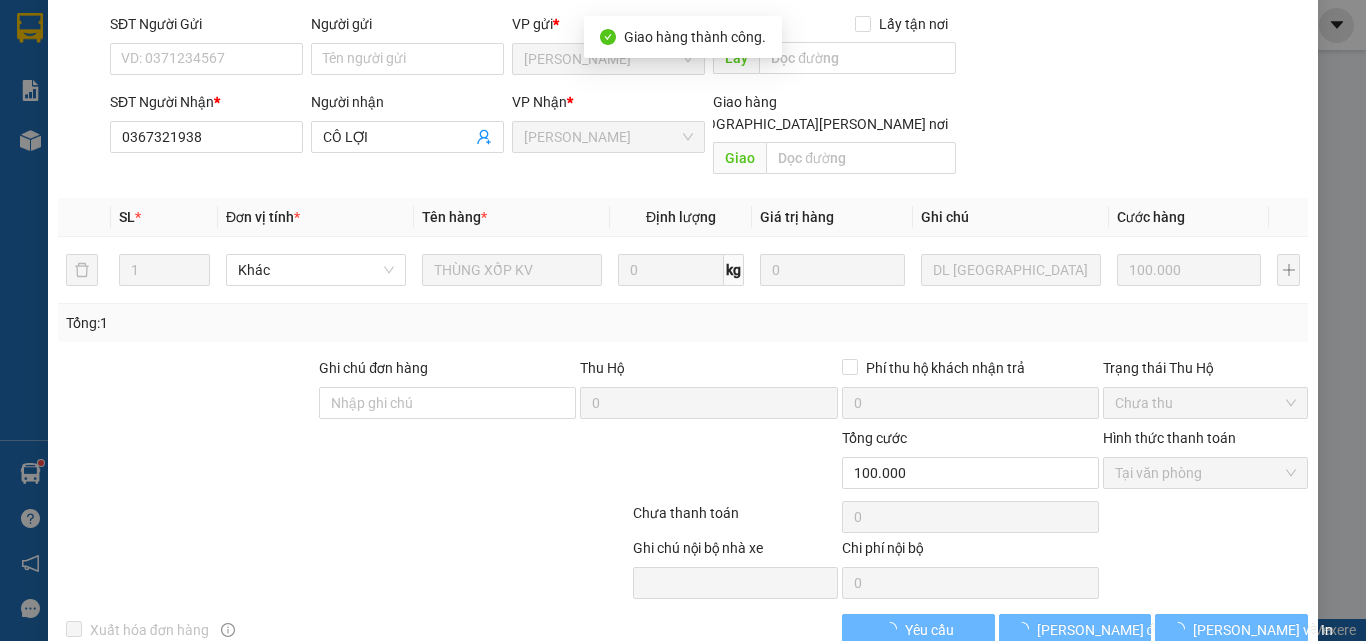 scroll, scrollTop: 187, scrollLeft: 0, axis: vertical 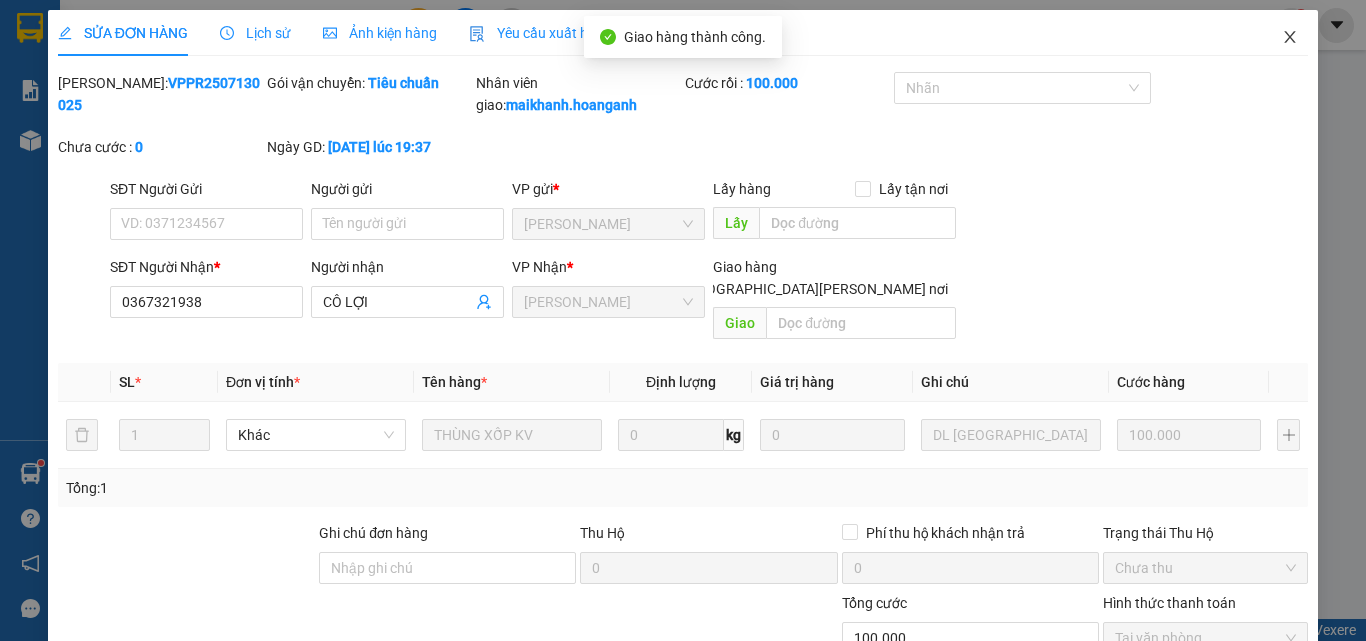 click 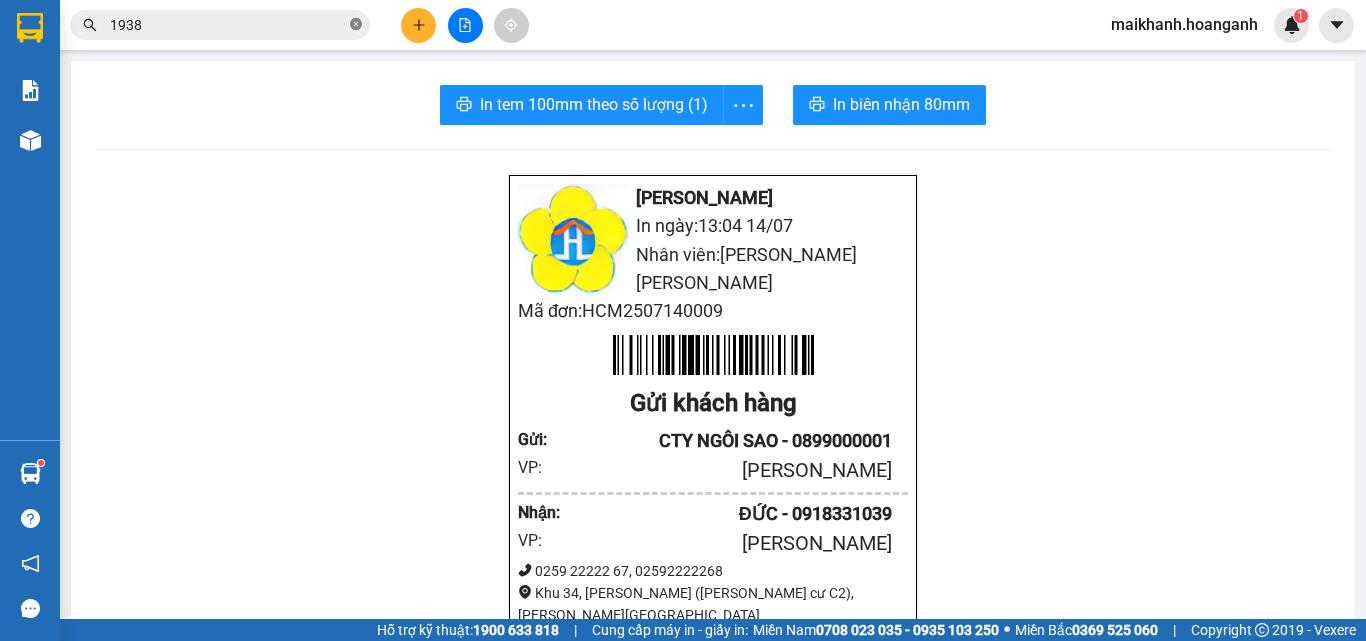 click 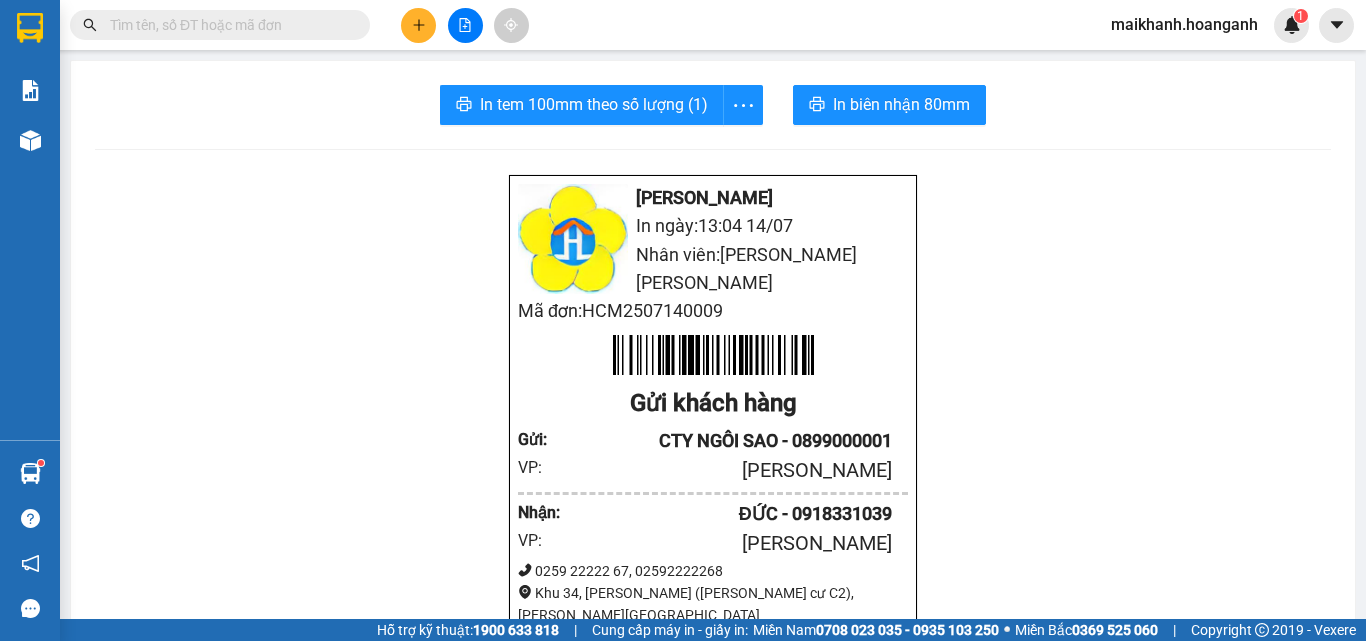 click at bounding box center [228, 25] 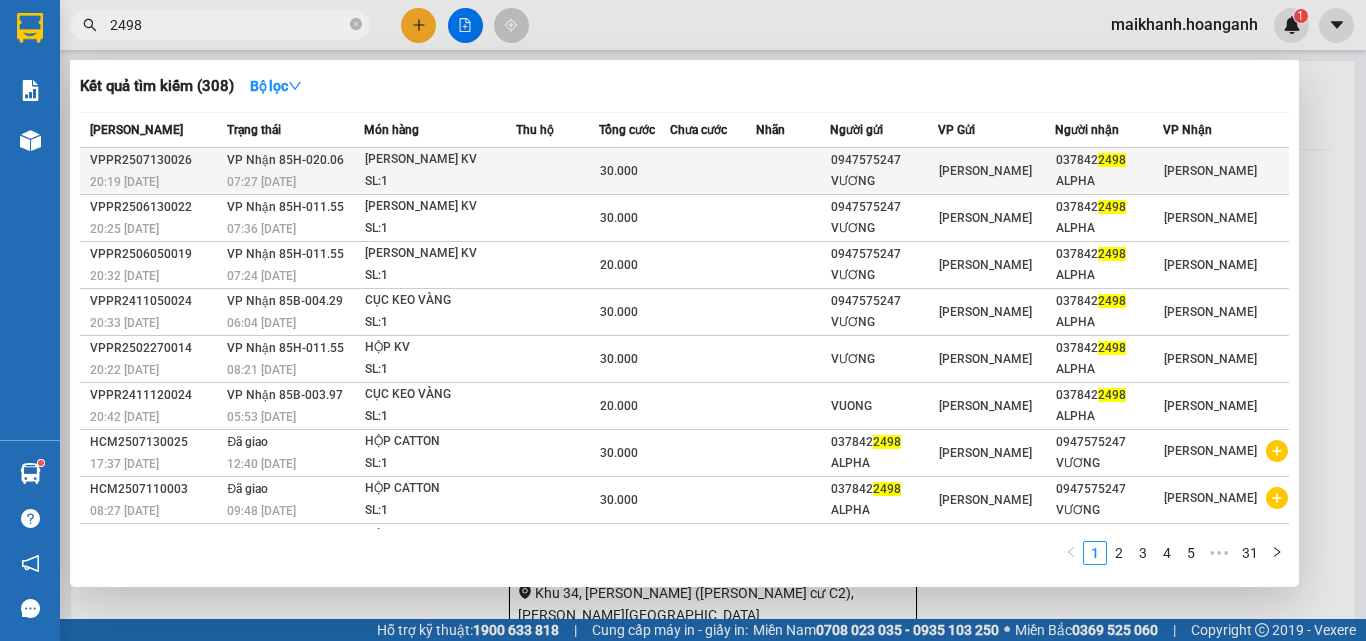type on "2498" 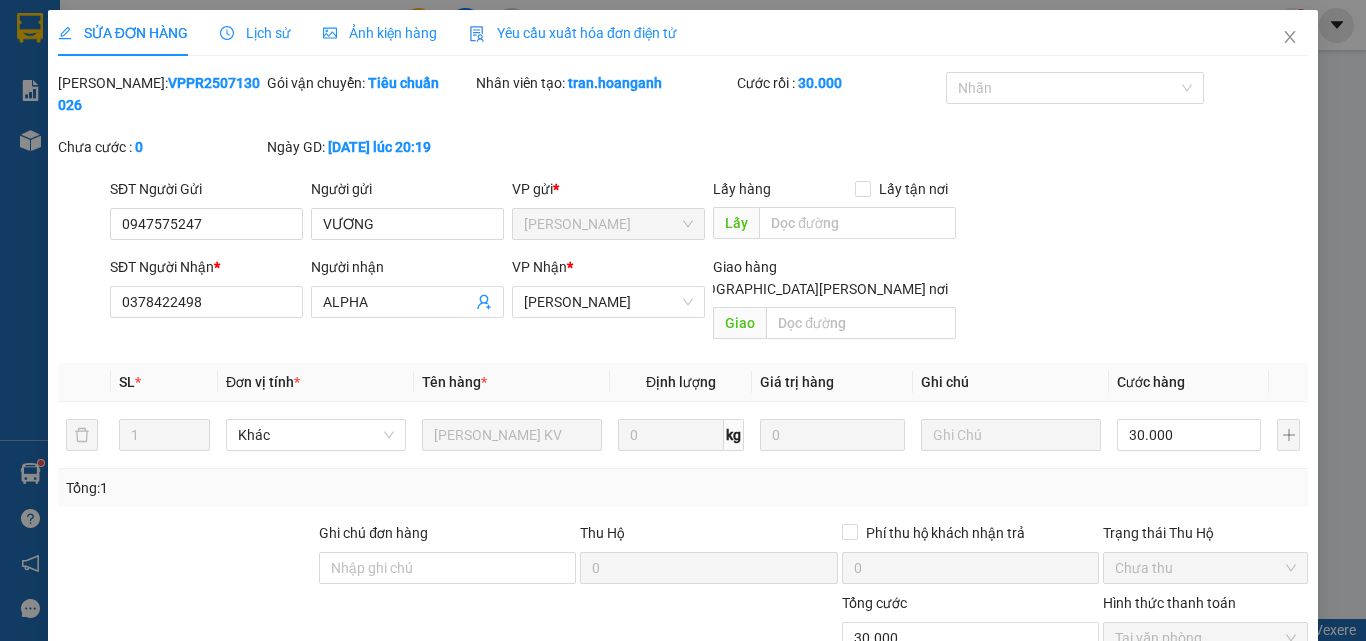 scroll, scrollTop: 165, scrollLeft: 0, axis: vertical 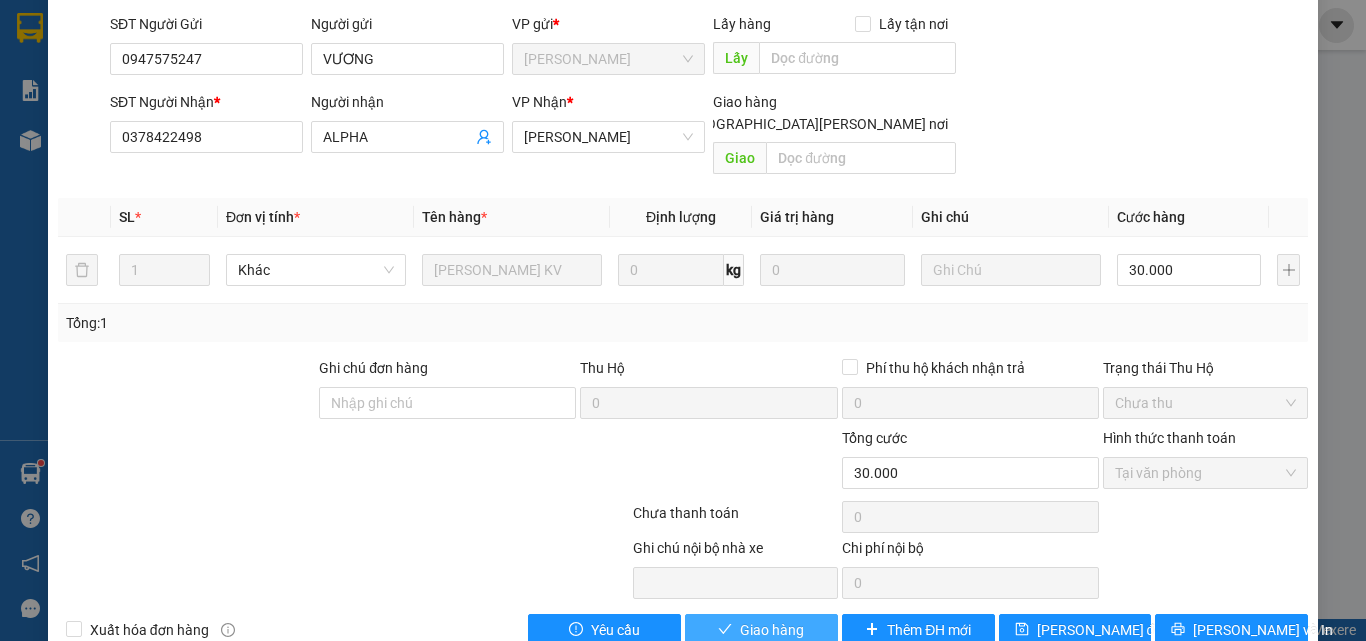 click on "Giao hàng" at bounding box center [761, 630] 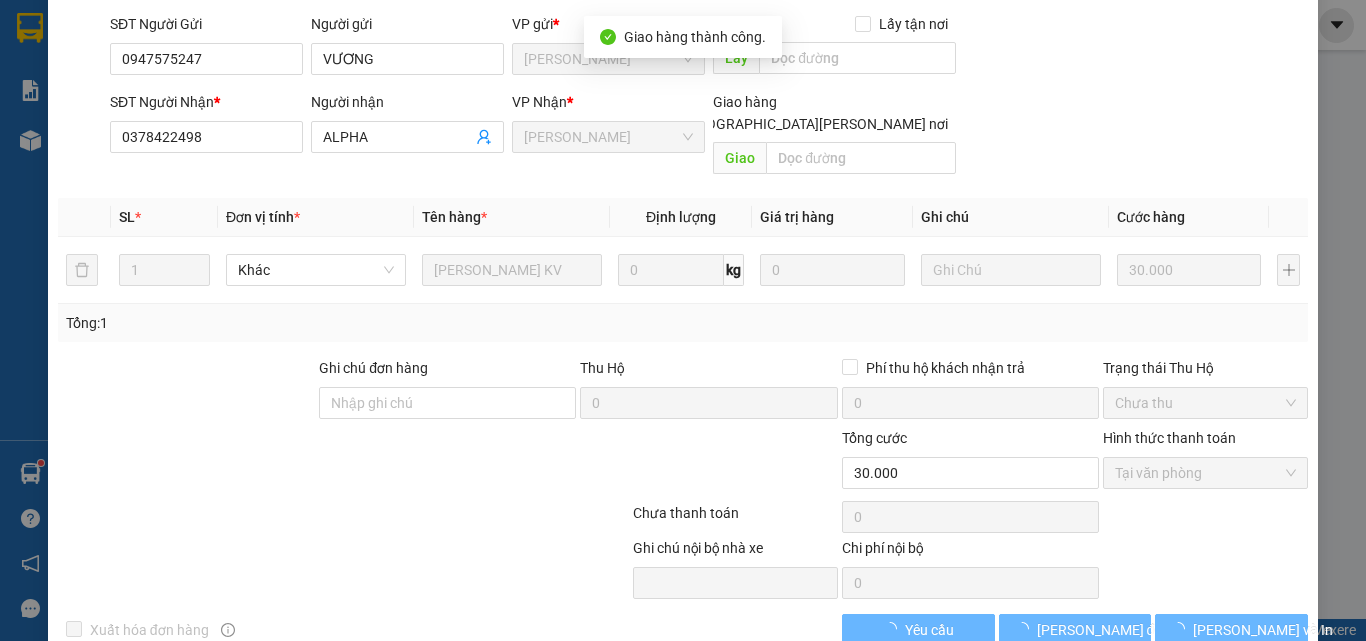 scroll, scrollTop: 187, scrollLeft: 0, axis: vertical 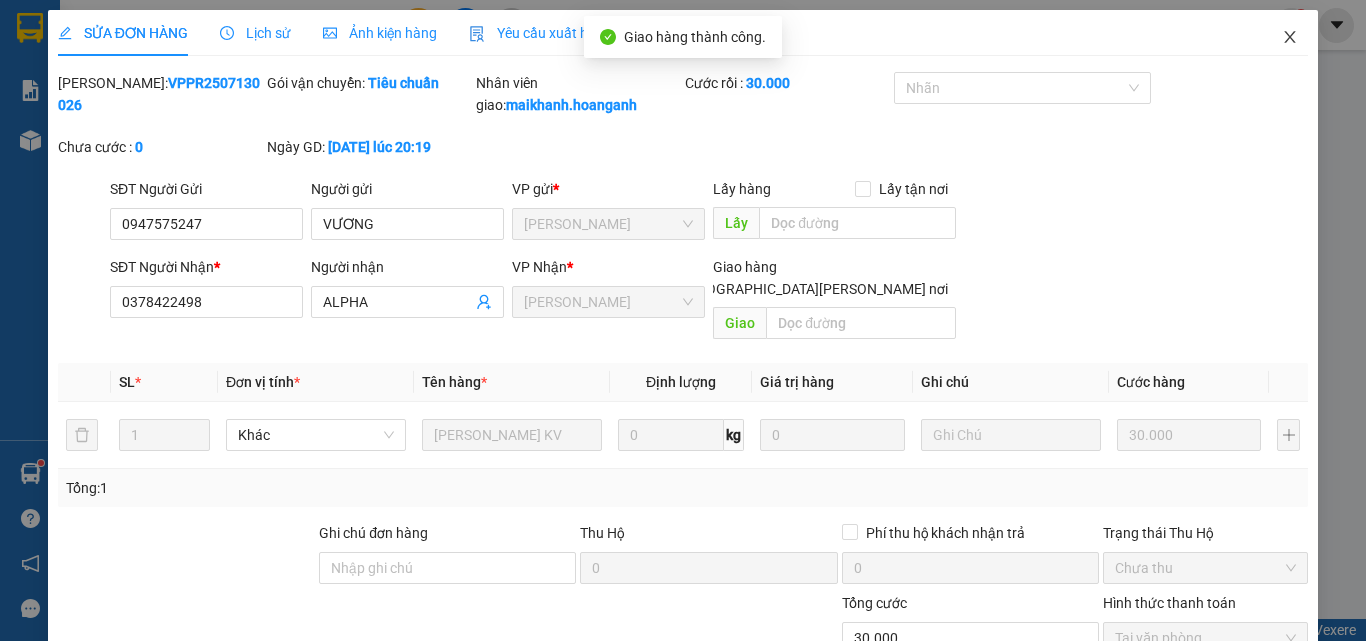 click 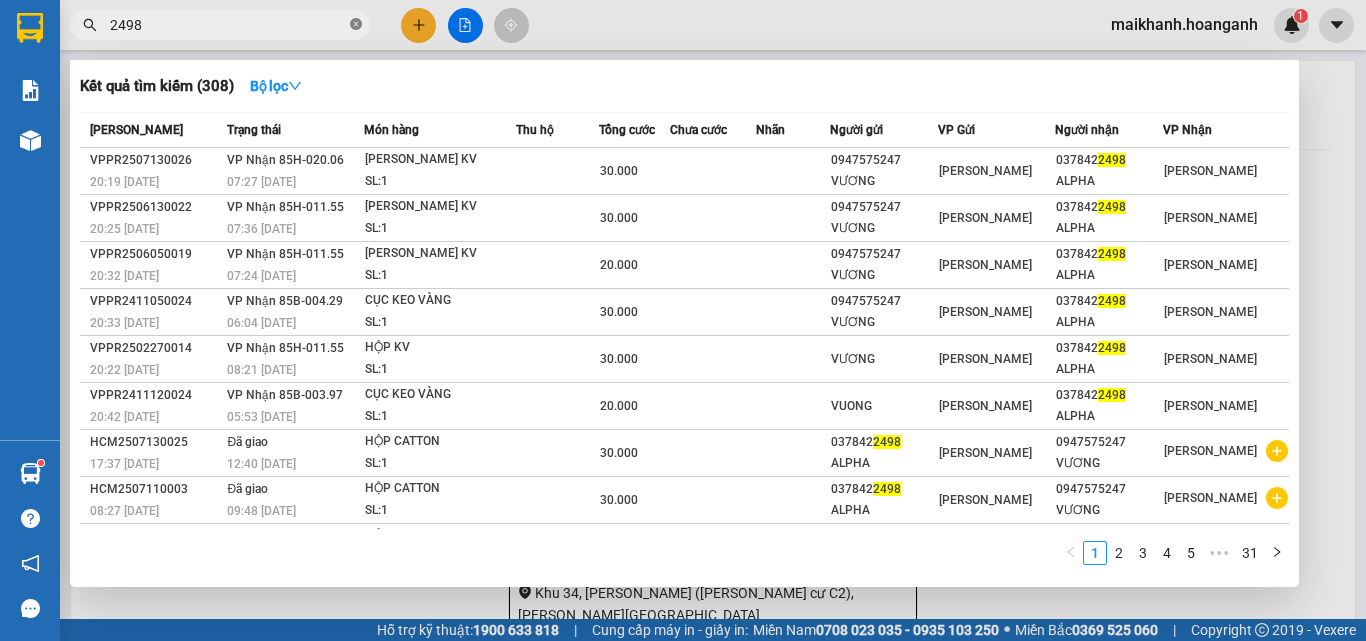 click 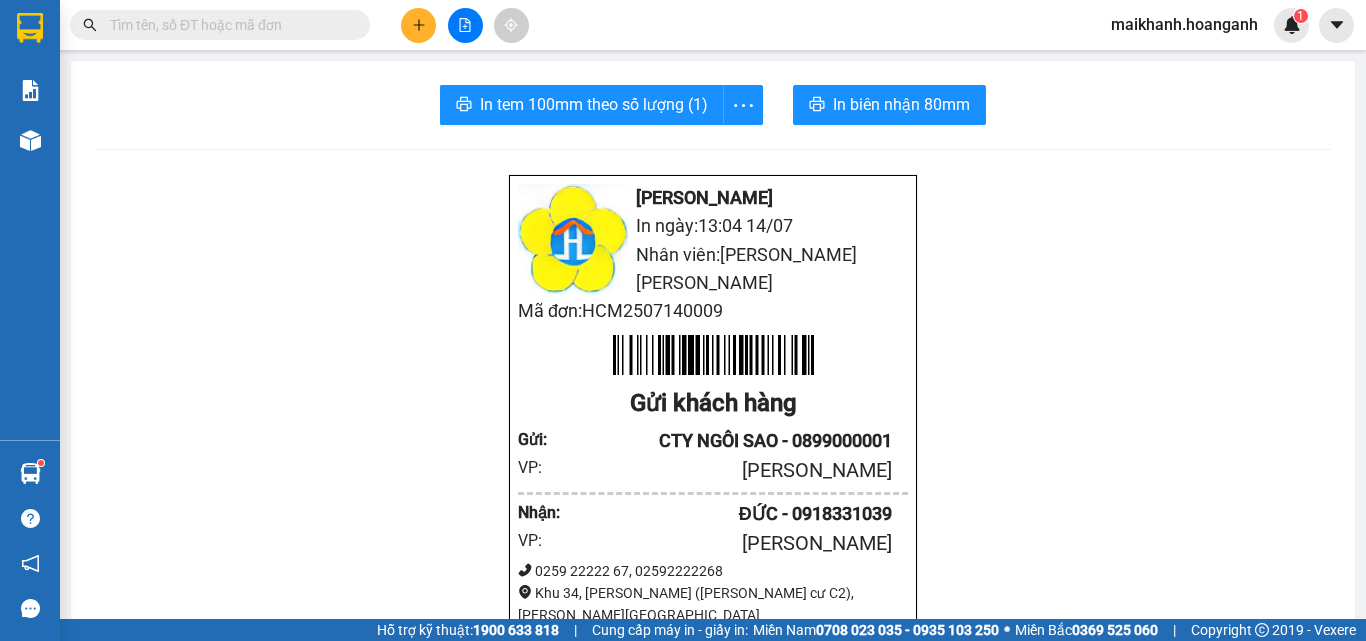 click at bounding box center (228, 25) 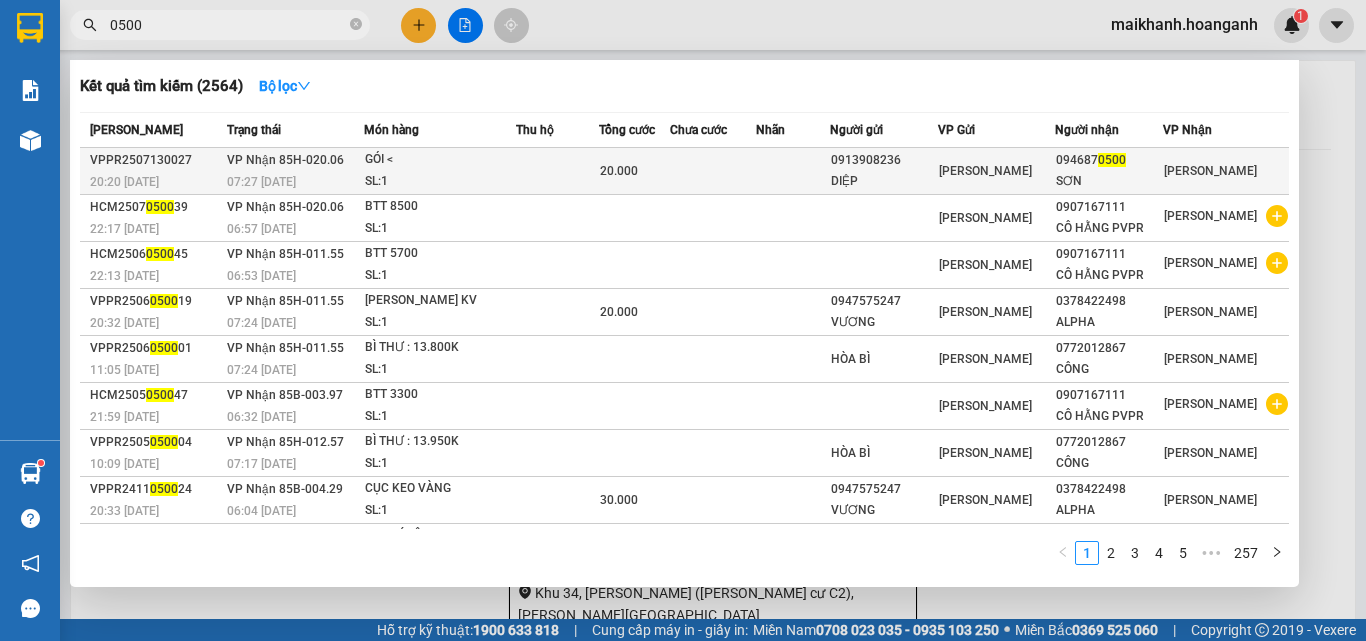 type on "0500" 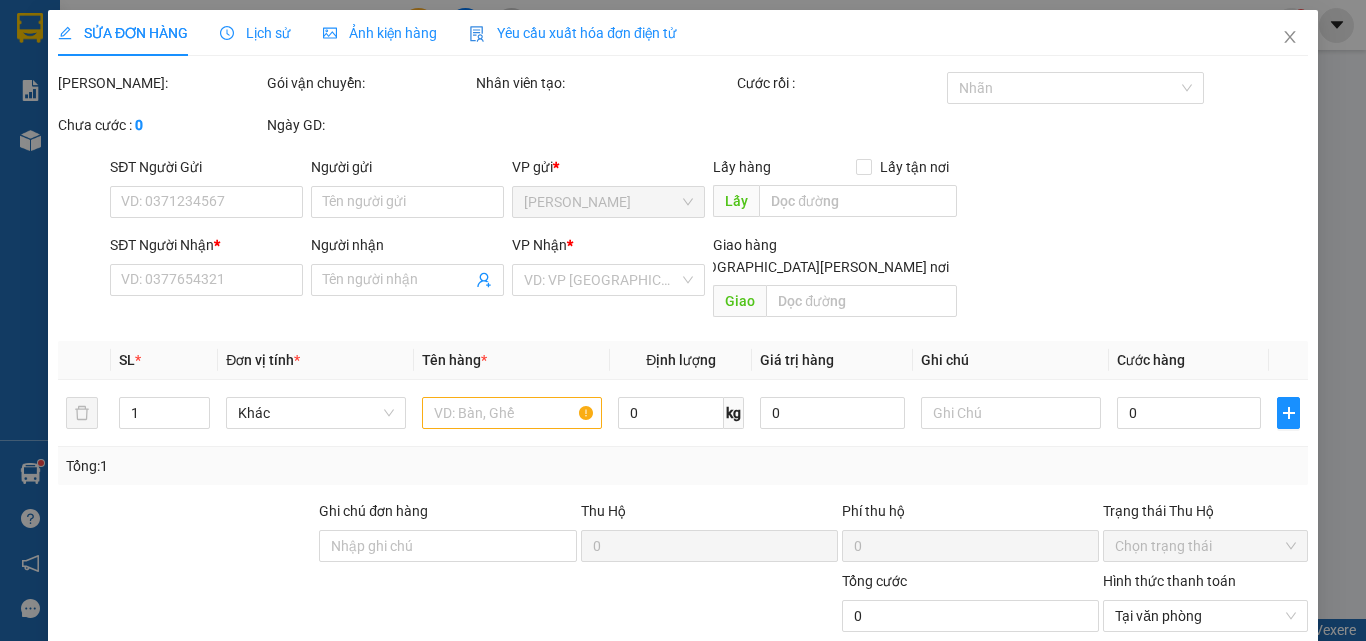type on "0913908236" 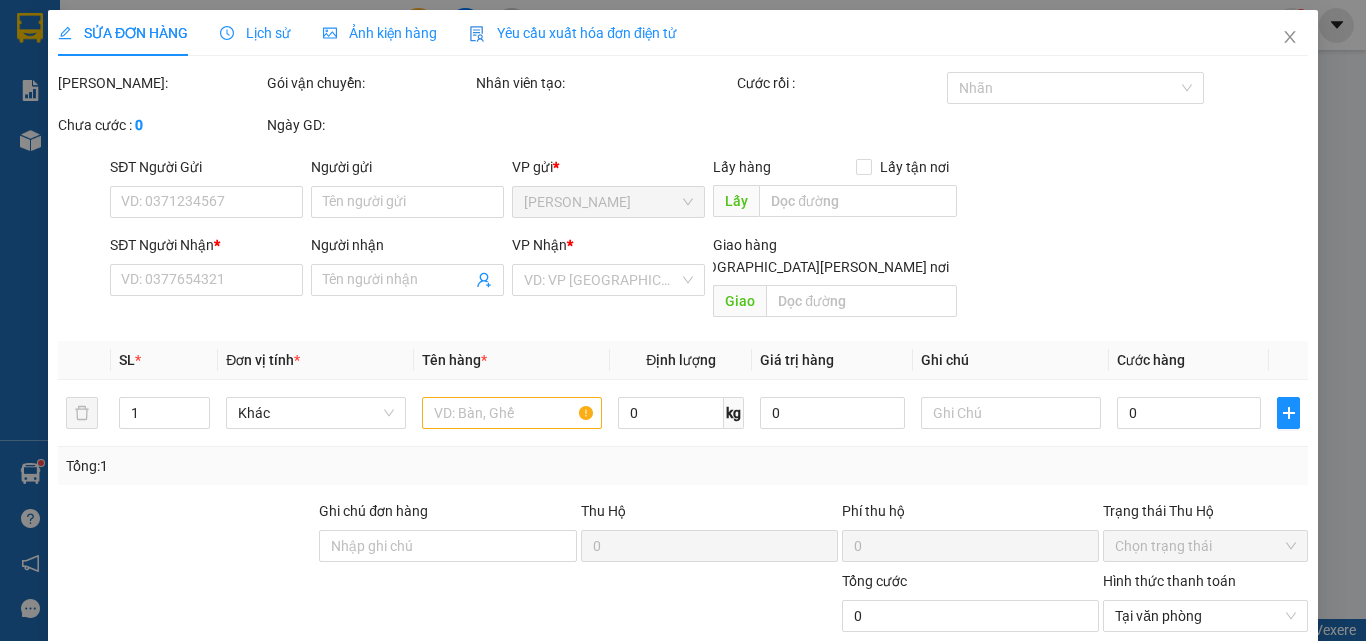 type on "DIỆP" 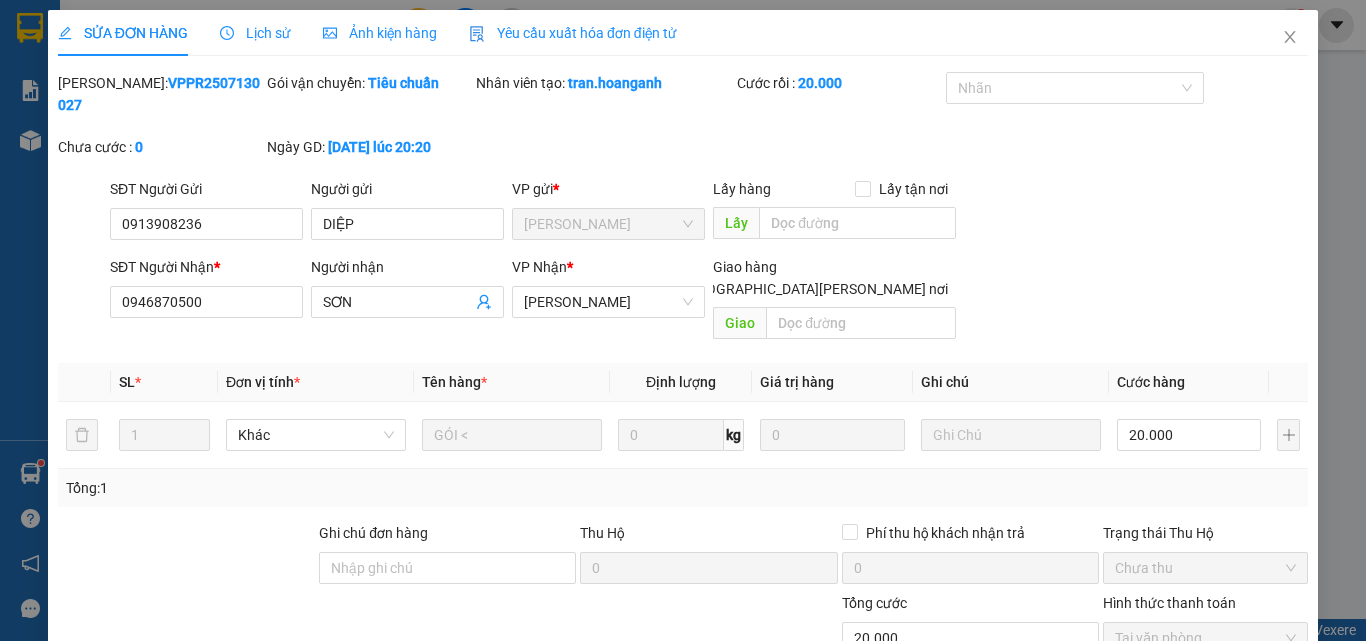 scroll, scrollTop: 165, scrollLeft: 0, axis: vertical 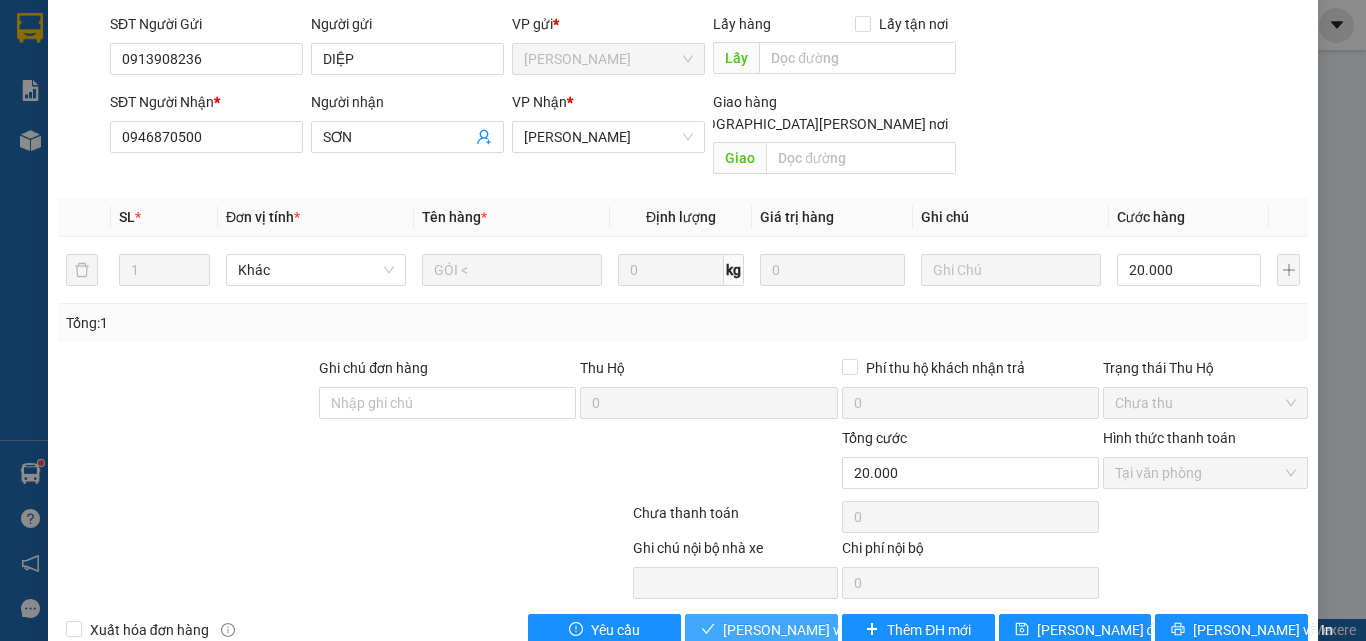 click on "[PERSON_NAME] và [PERSON_NAME] hàng" at bounding box center (858, 630) 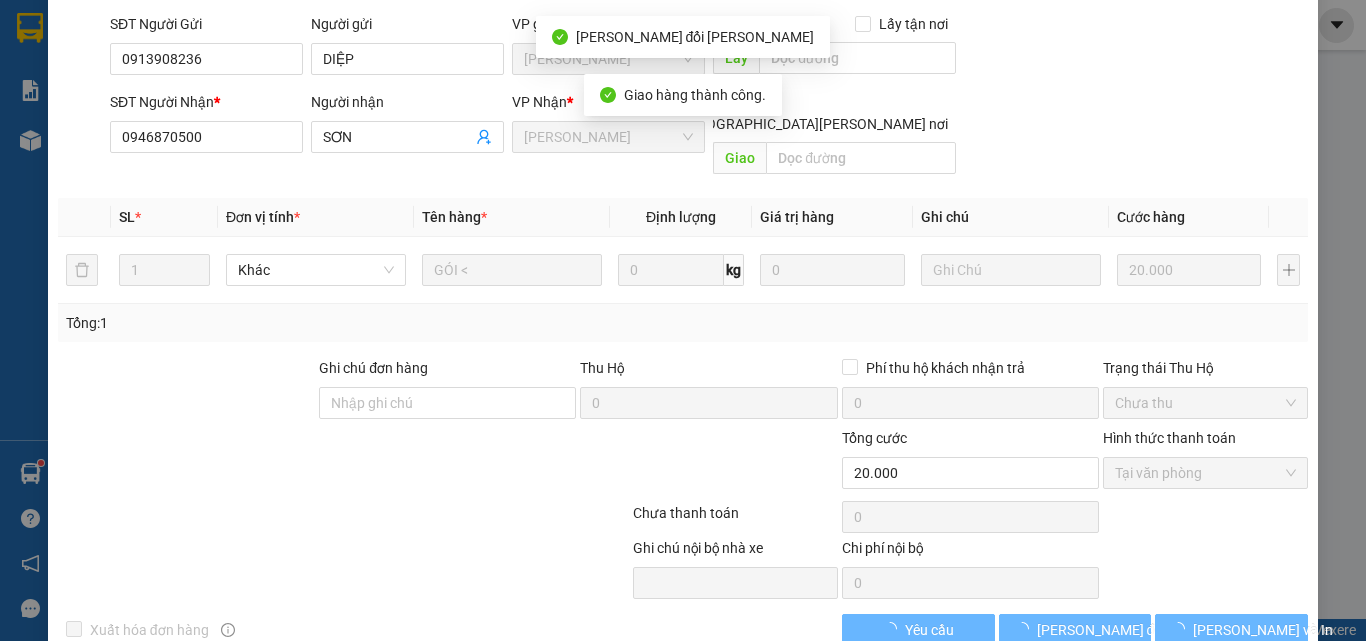 scroll, scrollTop: 187, scrollLeft: 0, axis: vertical 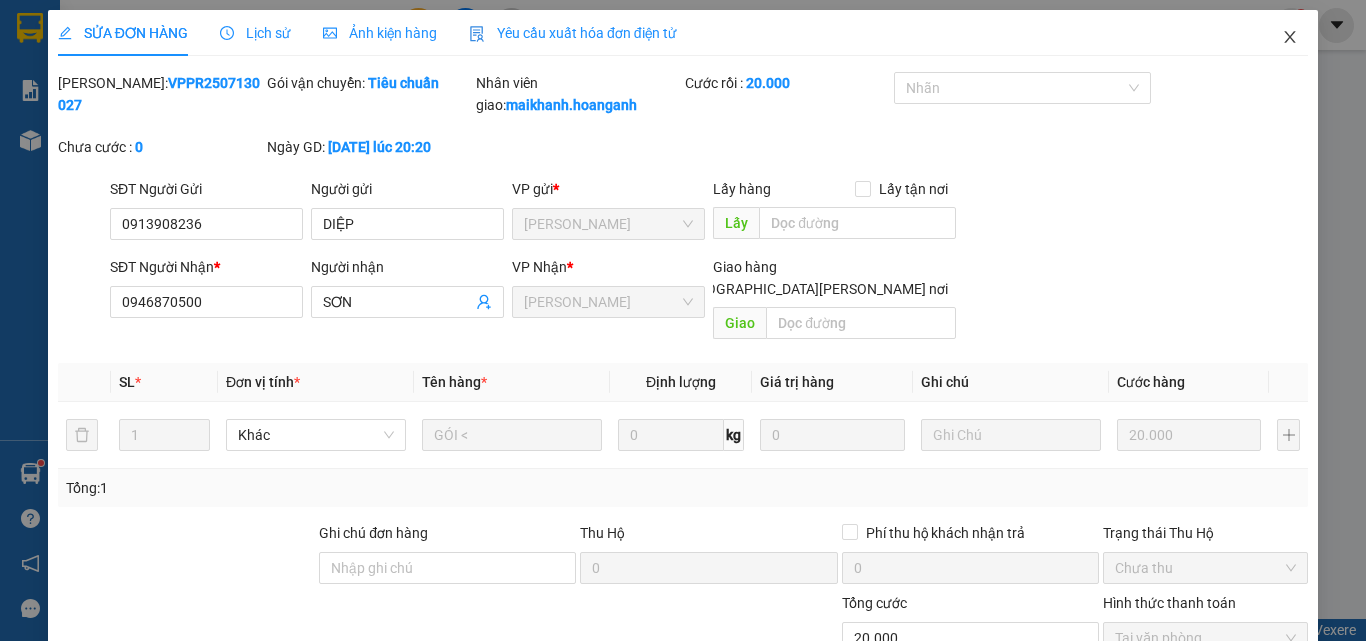 click 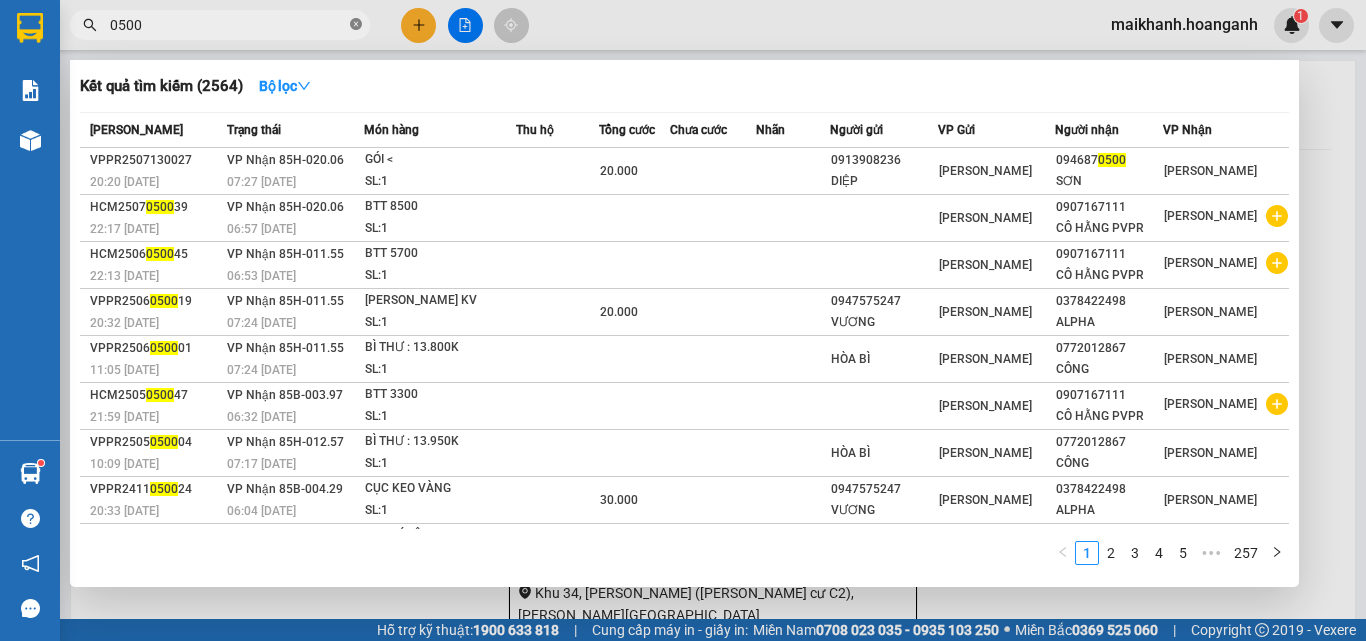 click 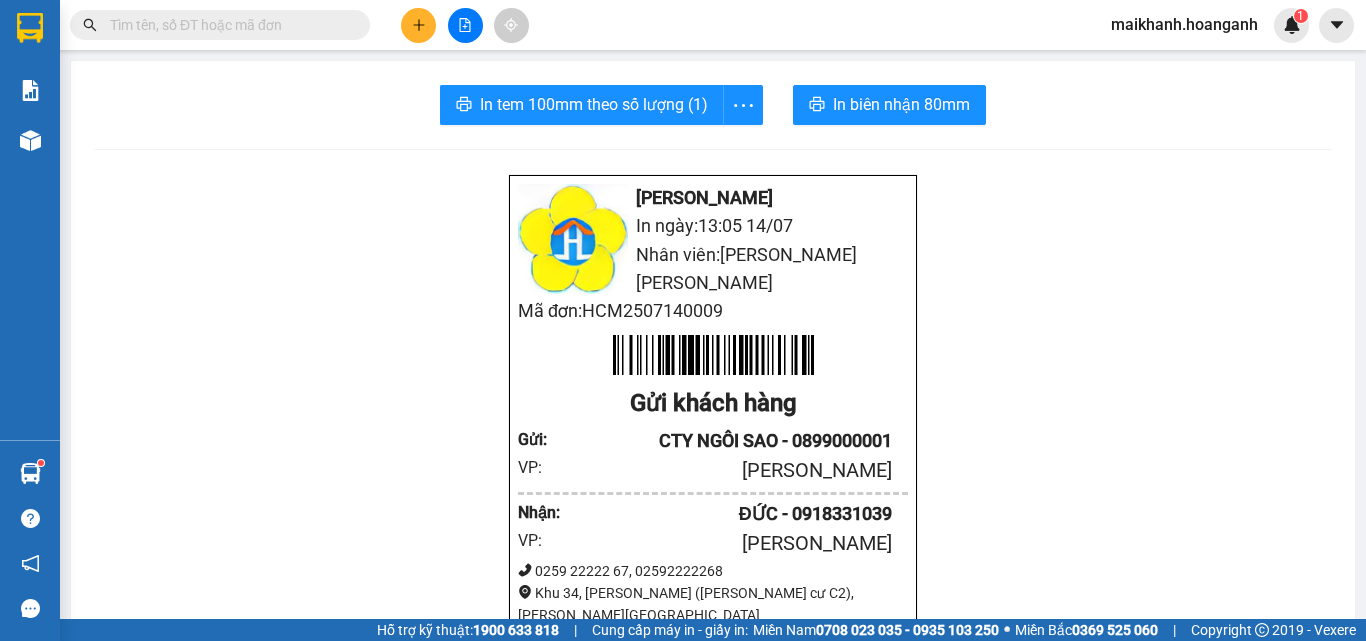 click at bounding box center [228, 25] 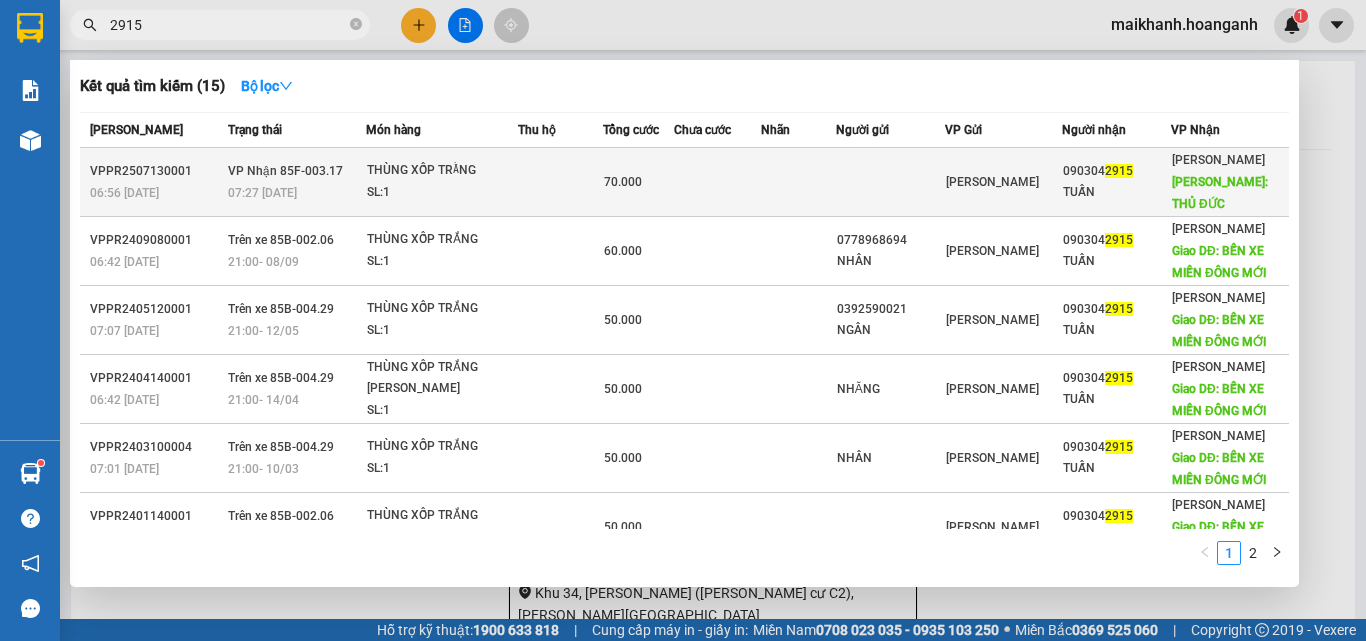 type on "2915" 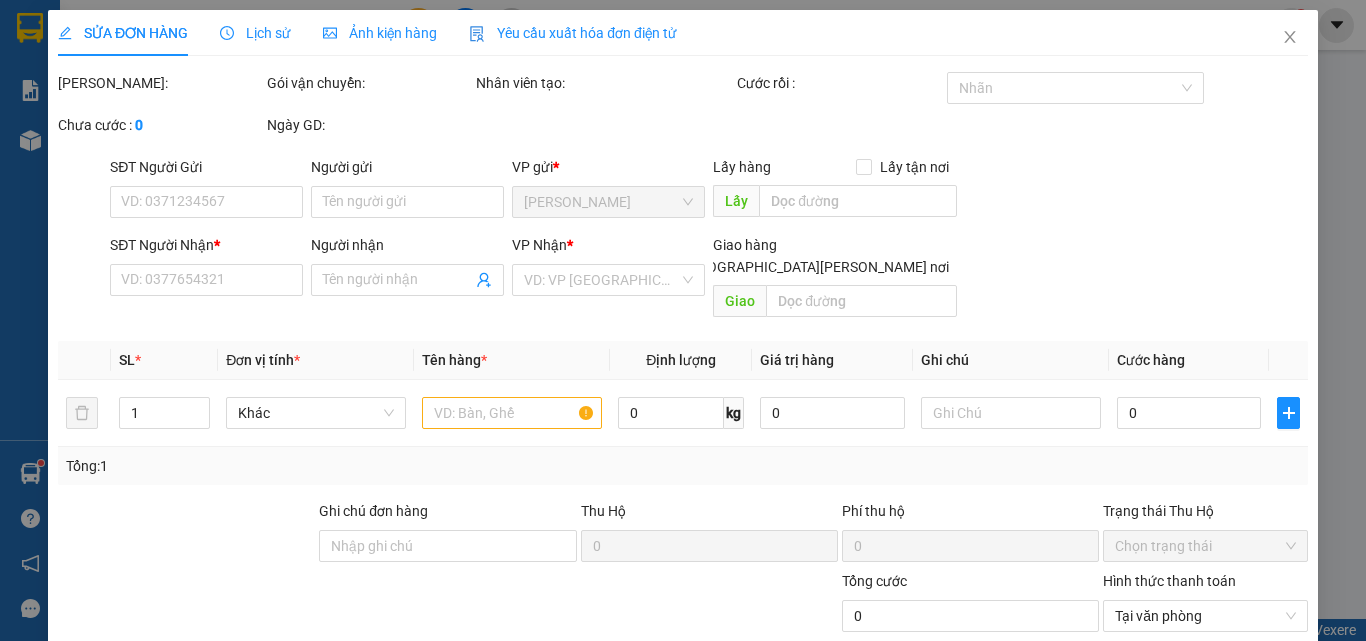 type on "0903042915" 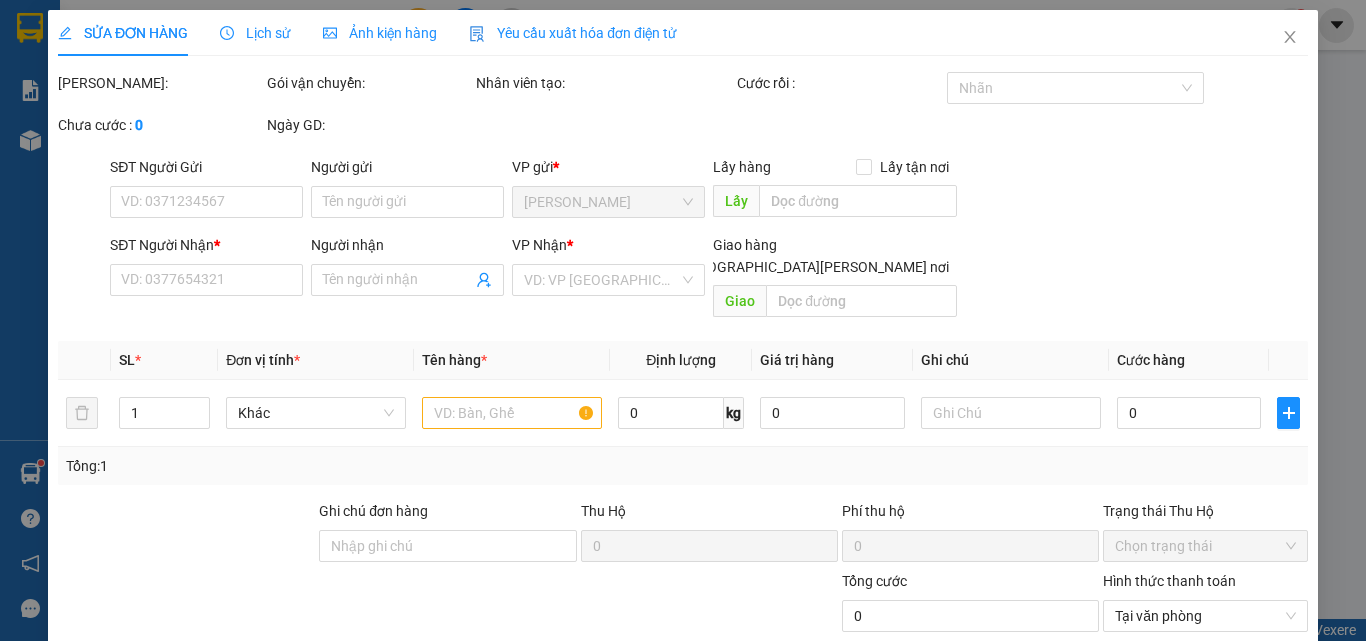 type on "TUẤN" 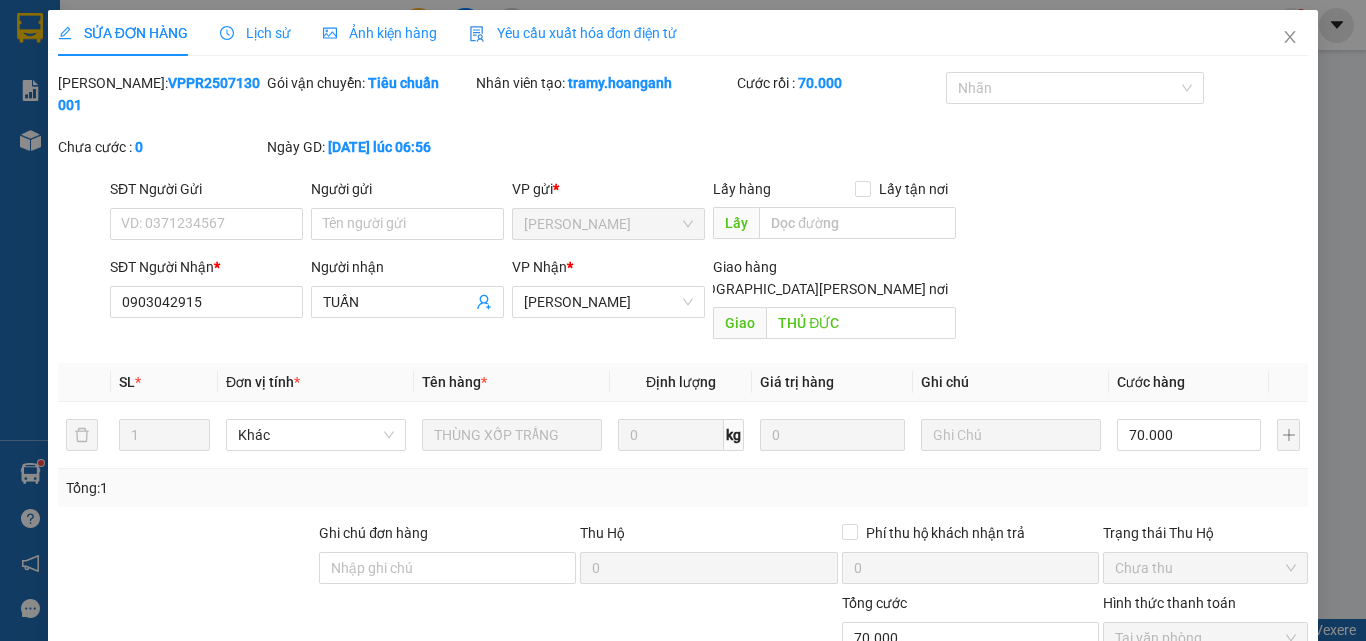 scroll, scrollTop: 165, scrollLeft: 0, axis: vertical 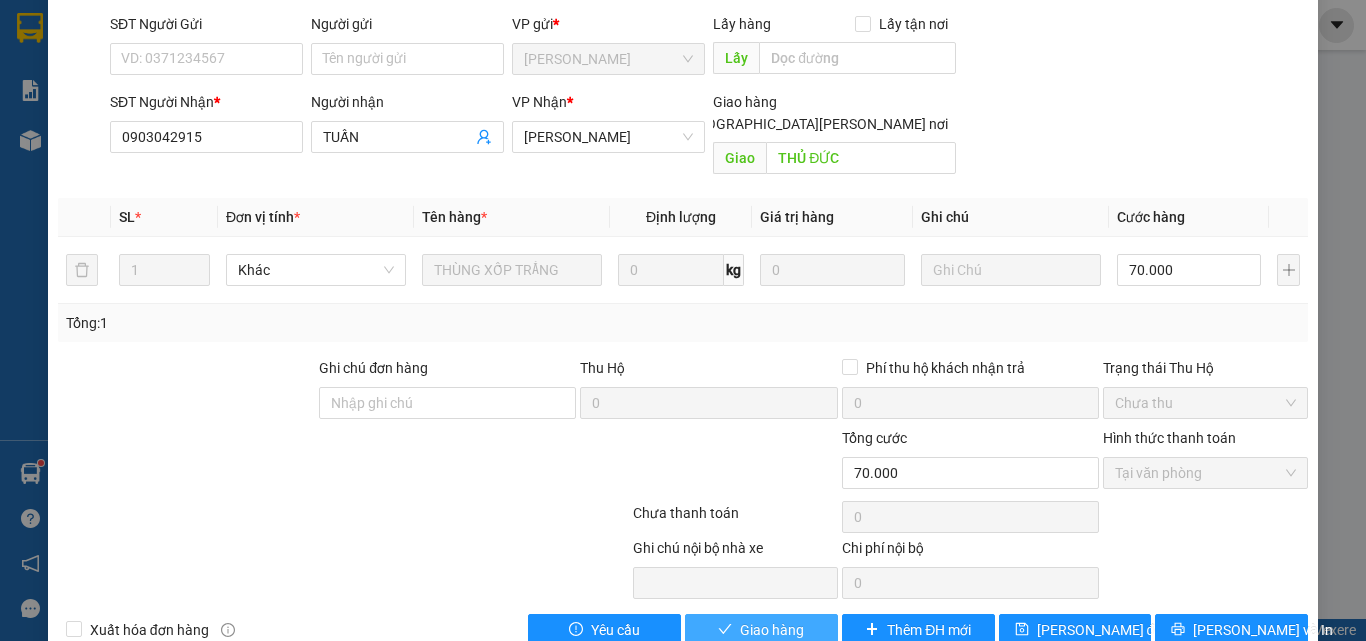 click on "Giao hàng" at bounding box center (761, 630) 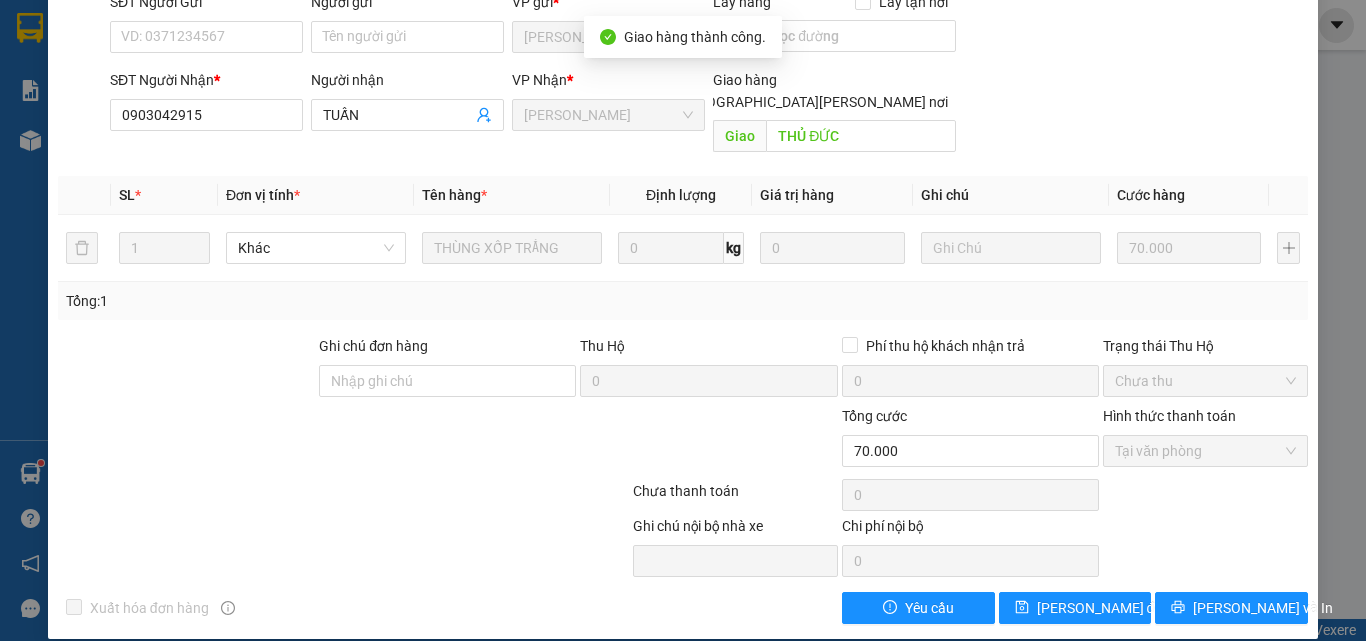 scroll, scrollTop: 0, scrollLeft: 0, axis: both 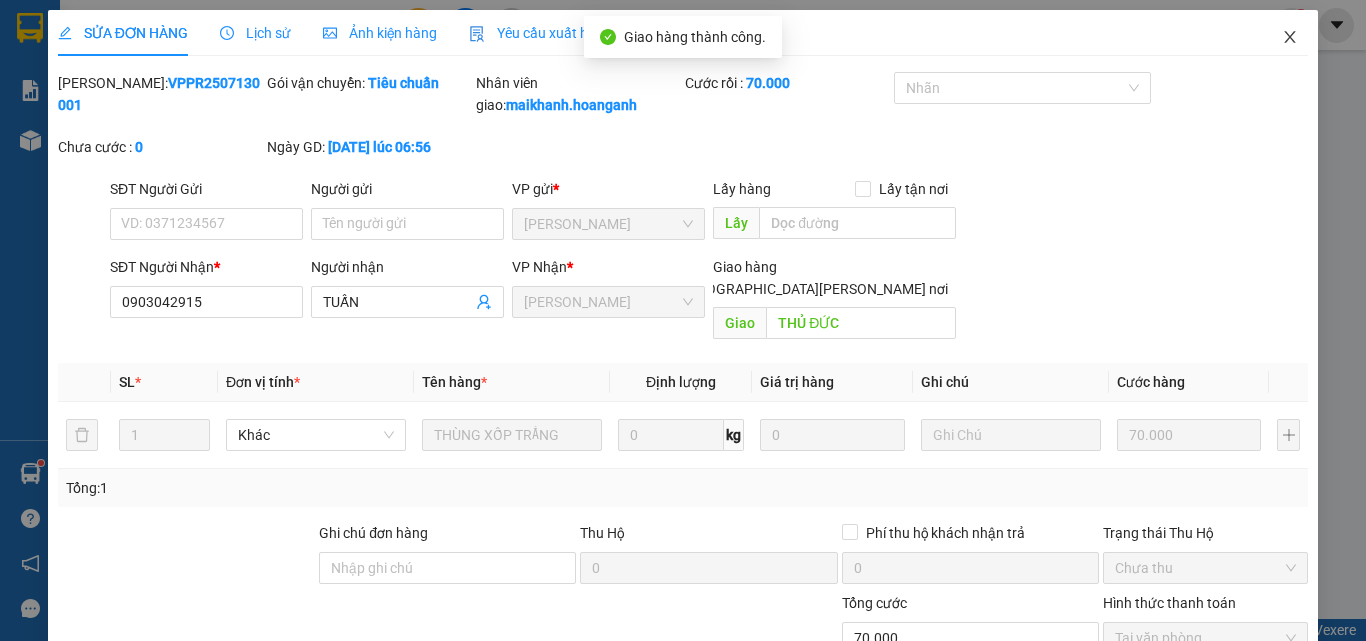click 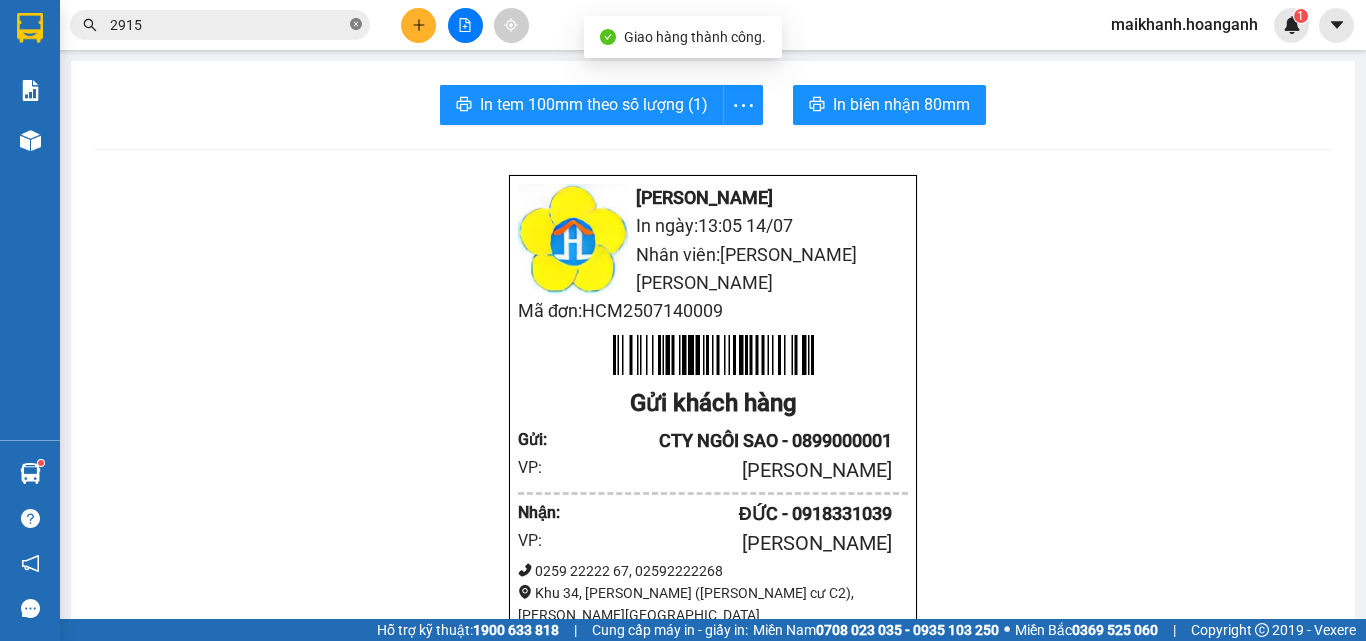 click 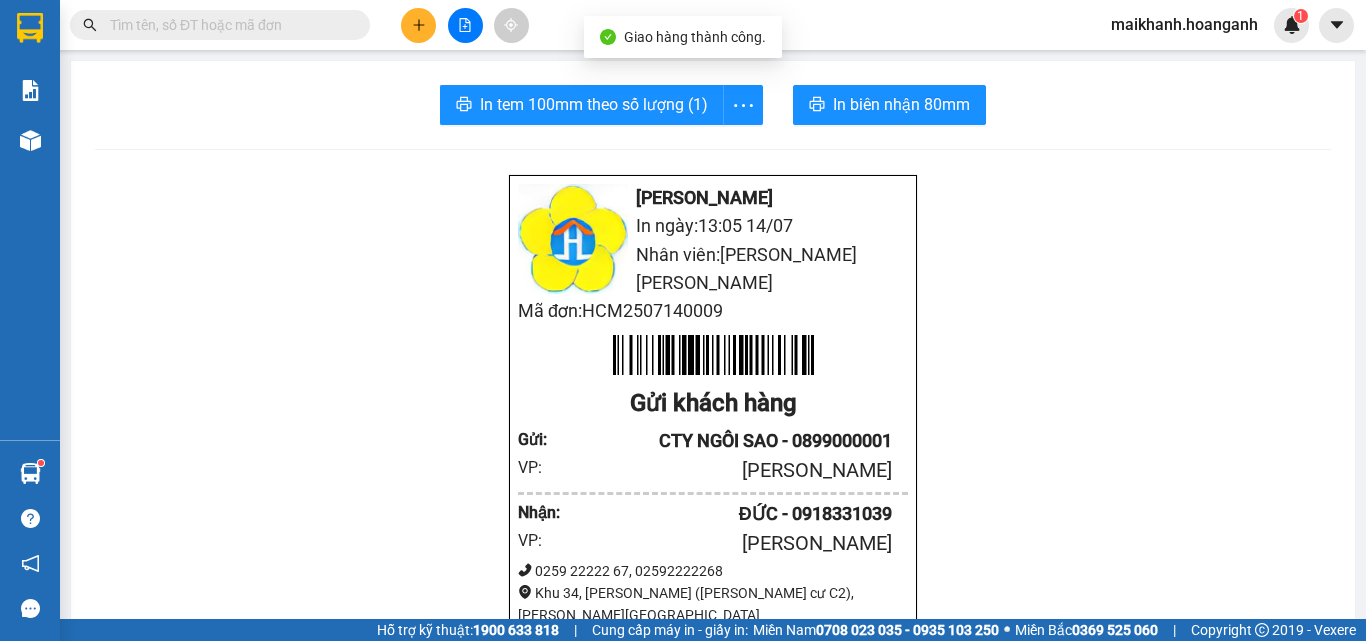 click at bounding box center [228, 25] 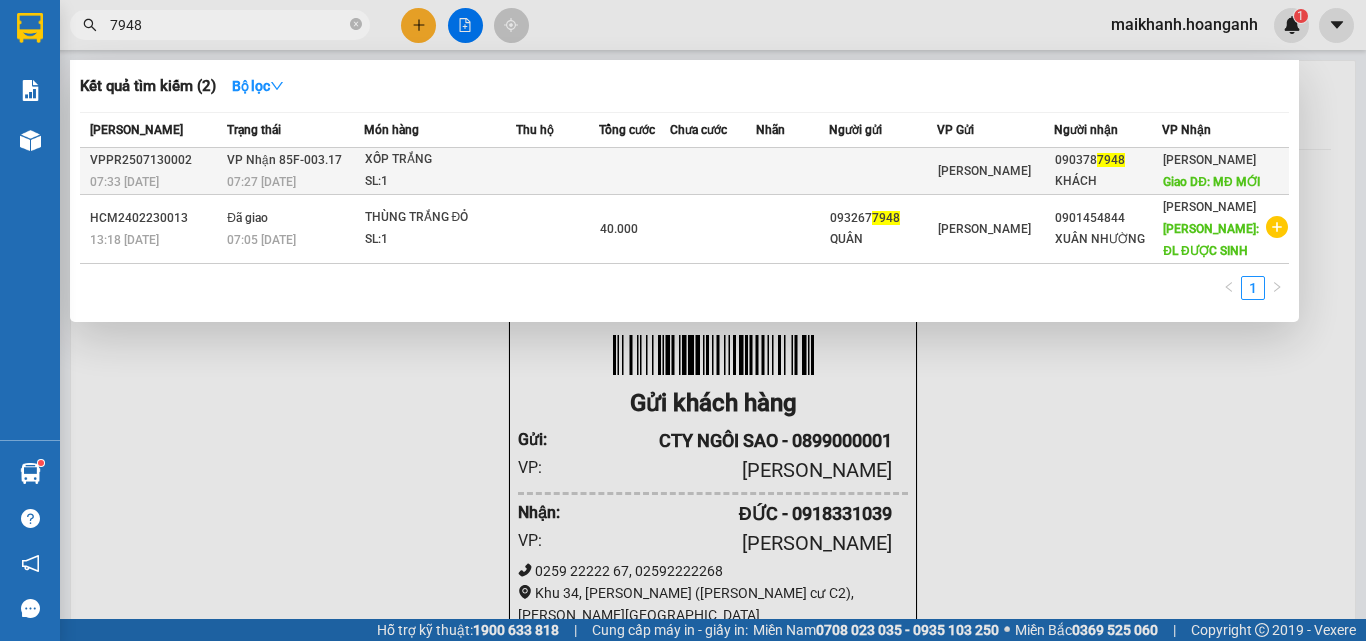 type on "7948" 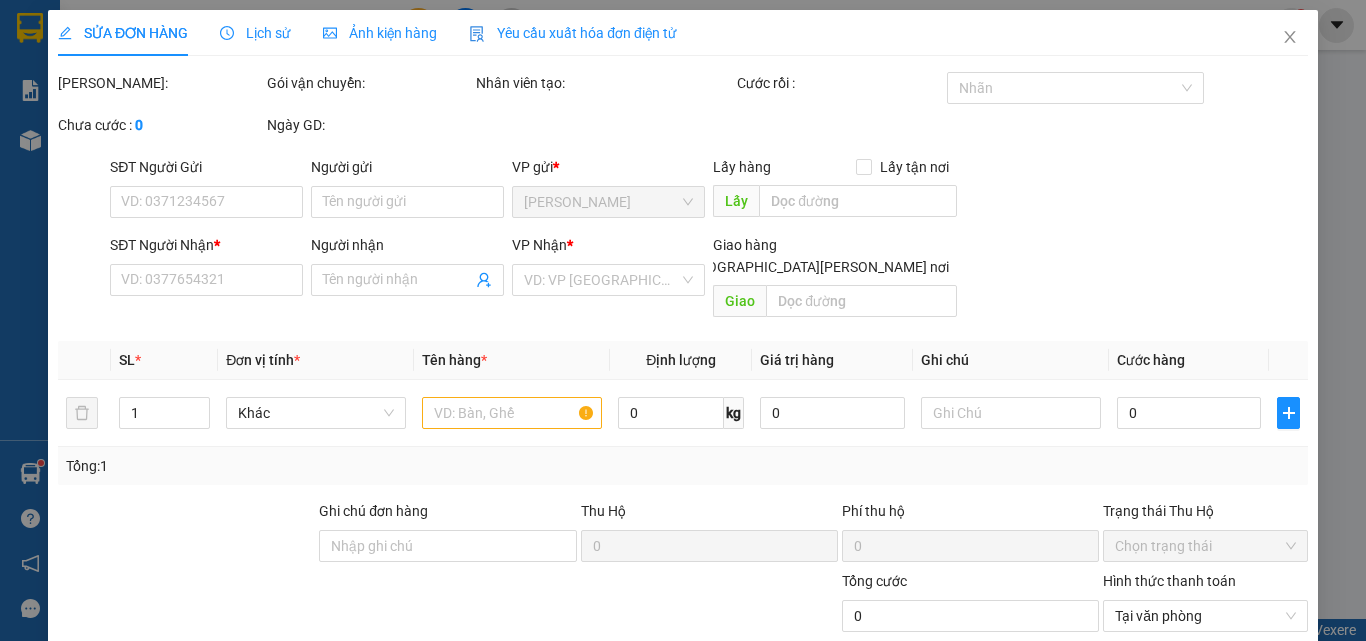 type on "0903787948" 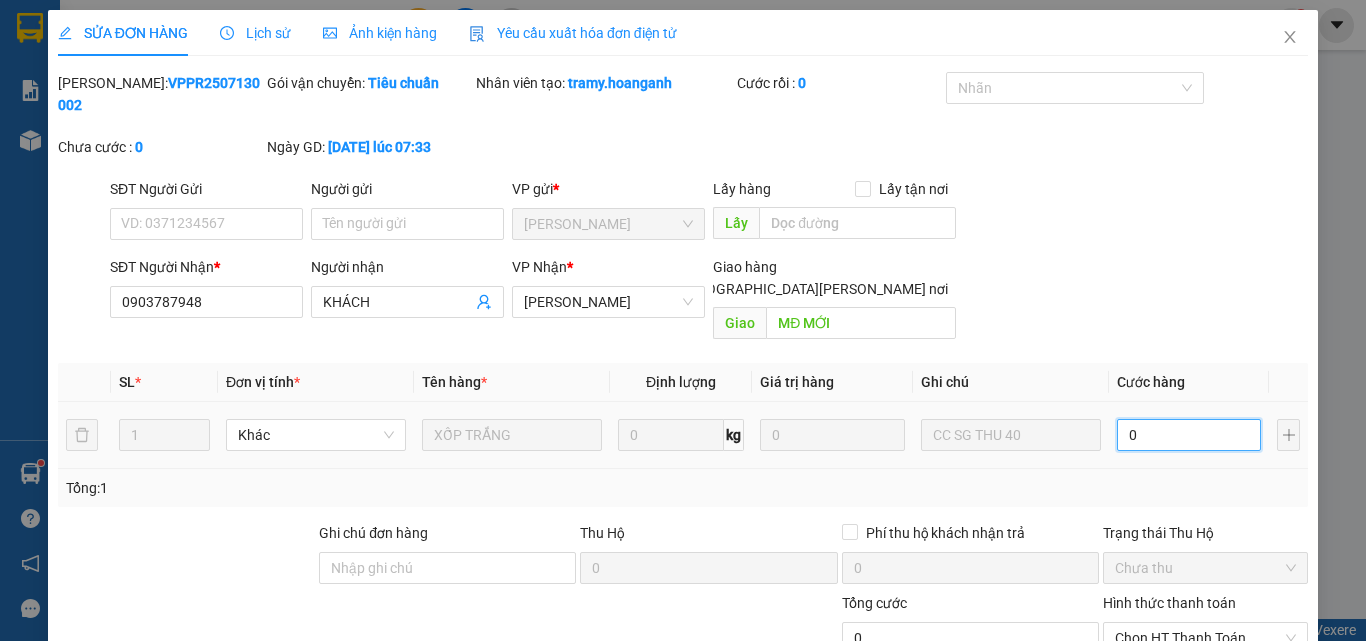 click on "0" at bounding box center [1189, 435] 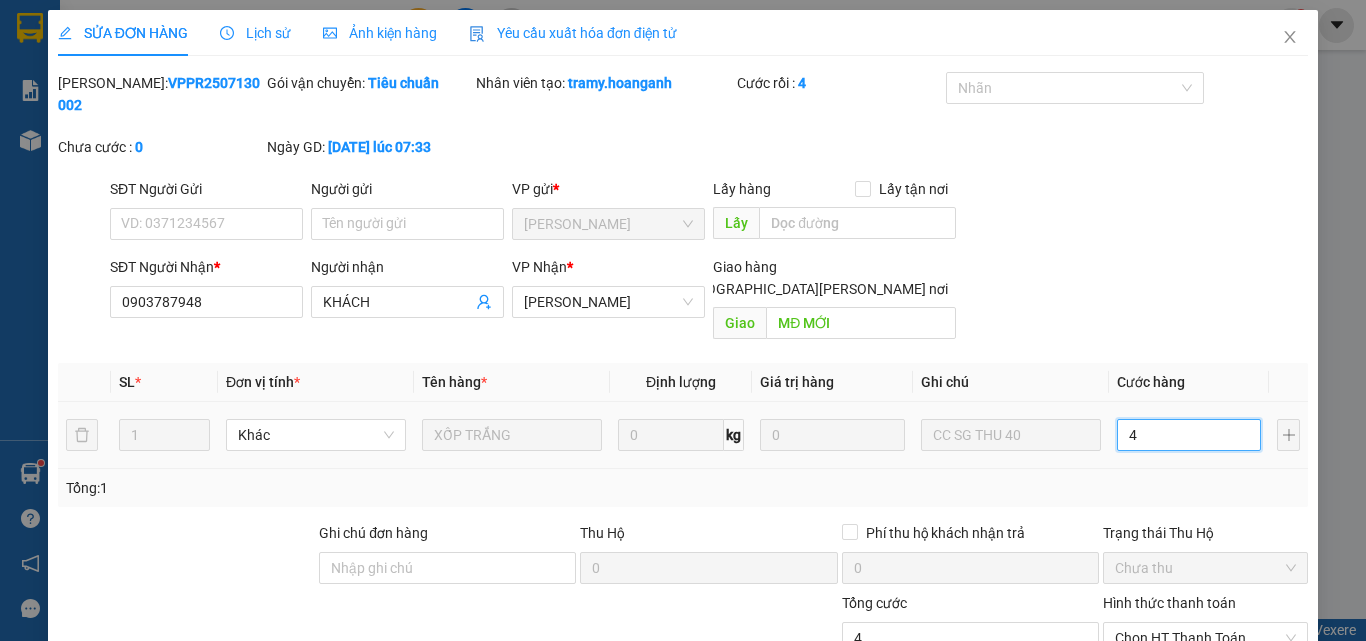 type on "40" 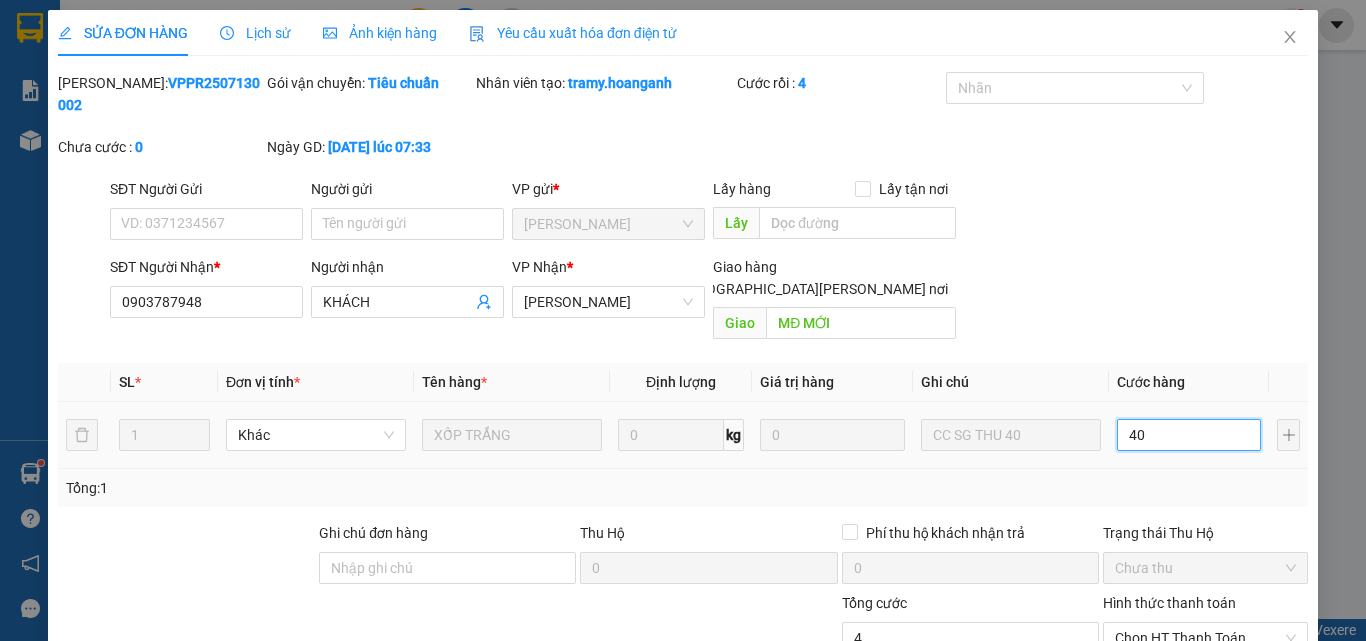 type on "40" 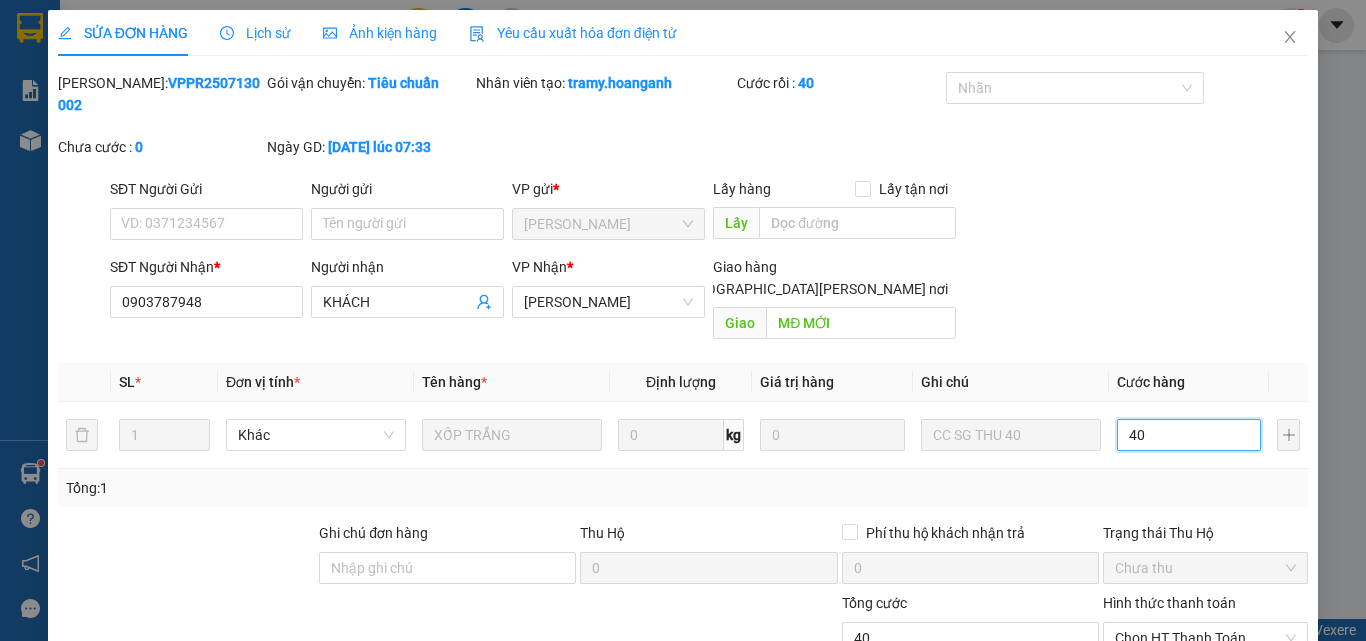 type on "40" 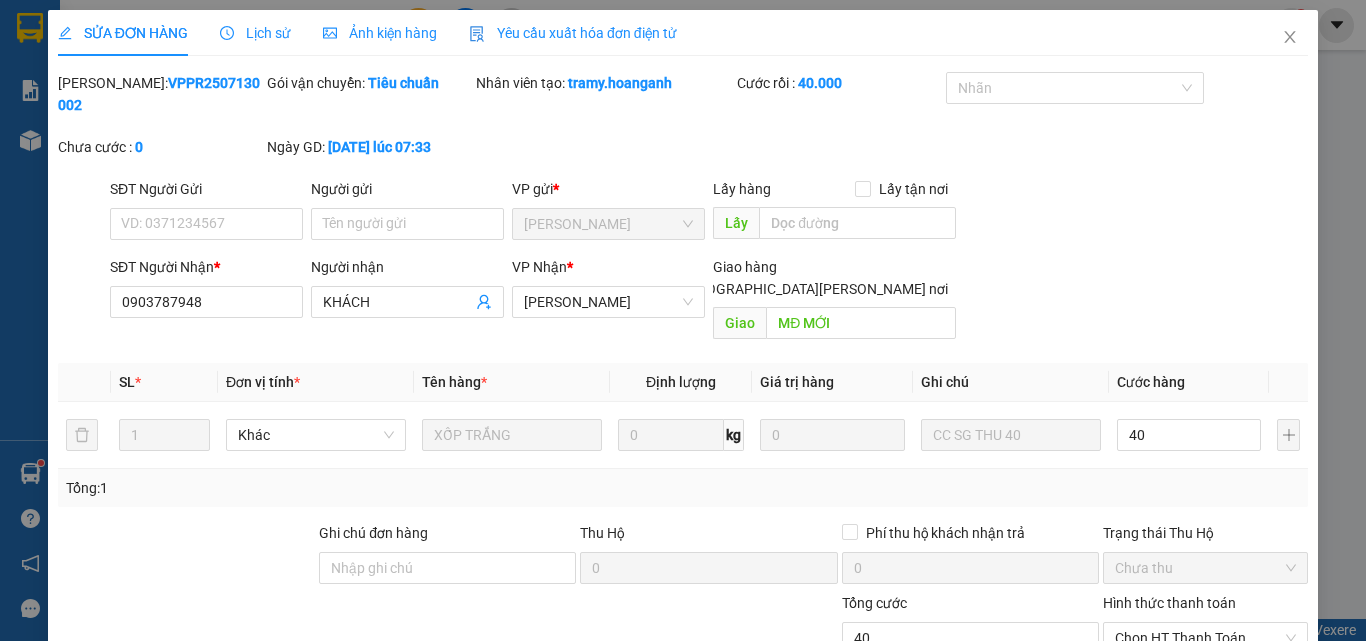 type on "40.000" 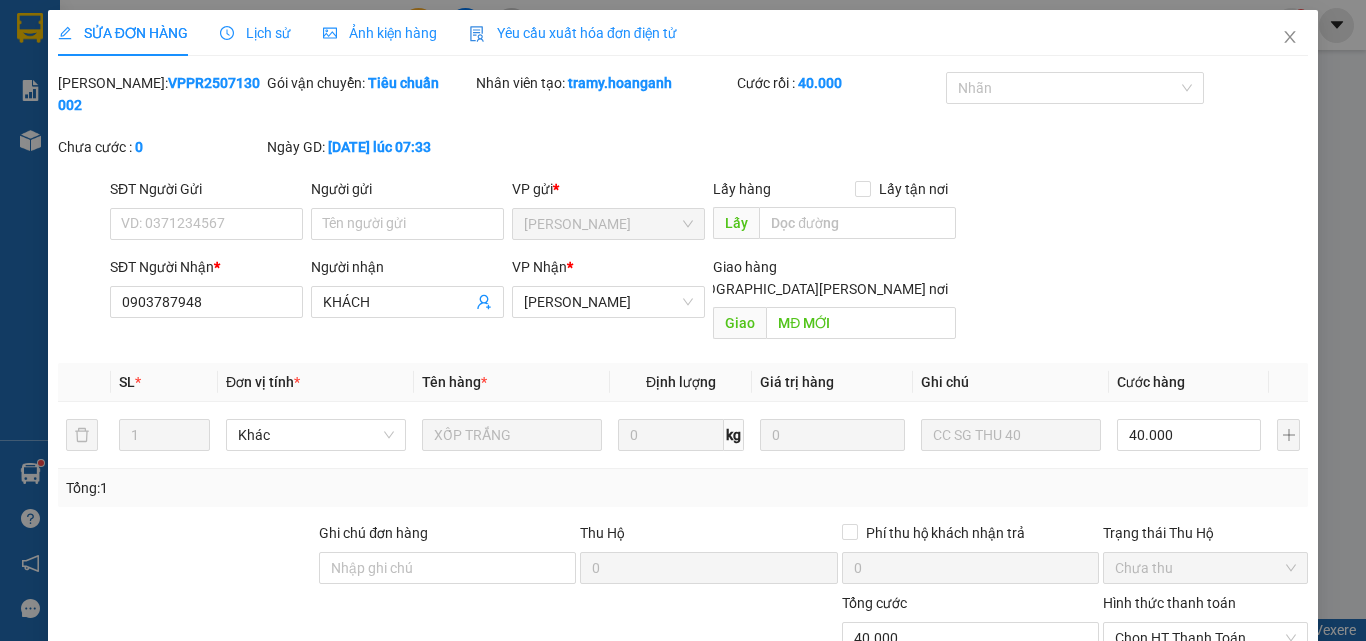 scroll, scrollTop: 165, scrollLeft: 0, axis: vertical 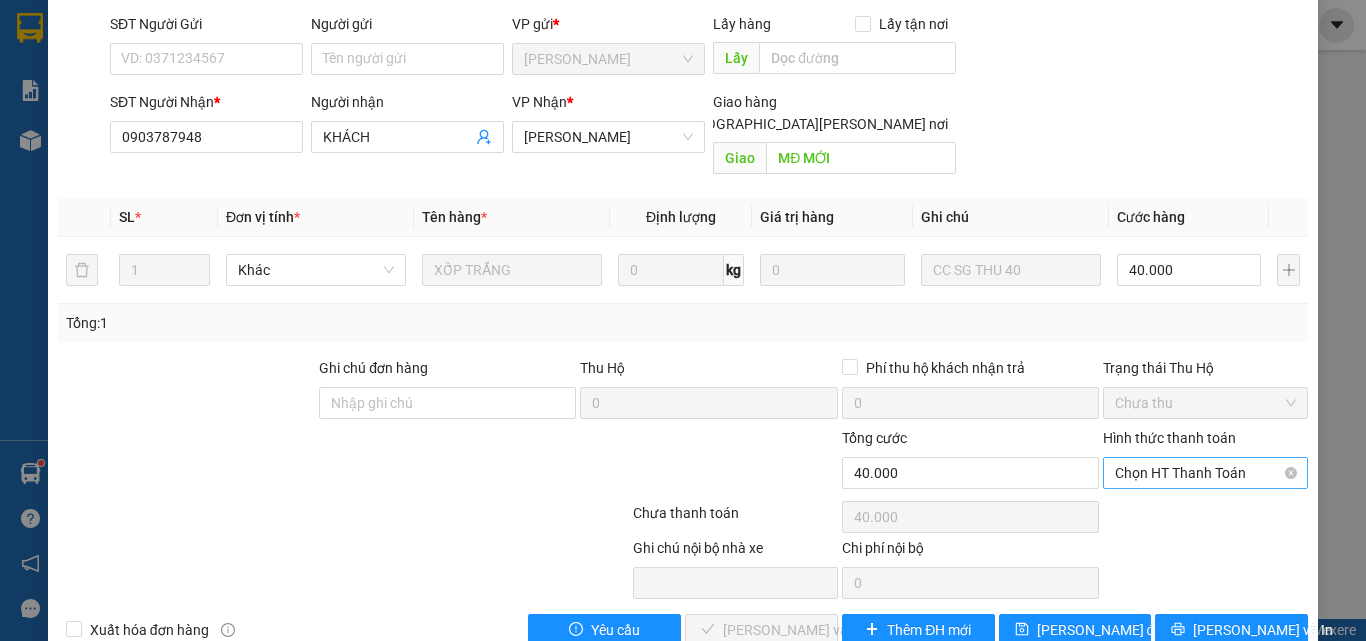 click on "Chọn HT Thanh Toán" at bounding box center (1205, 473) 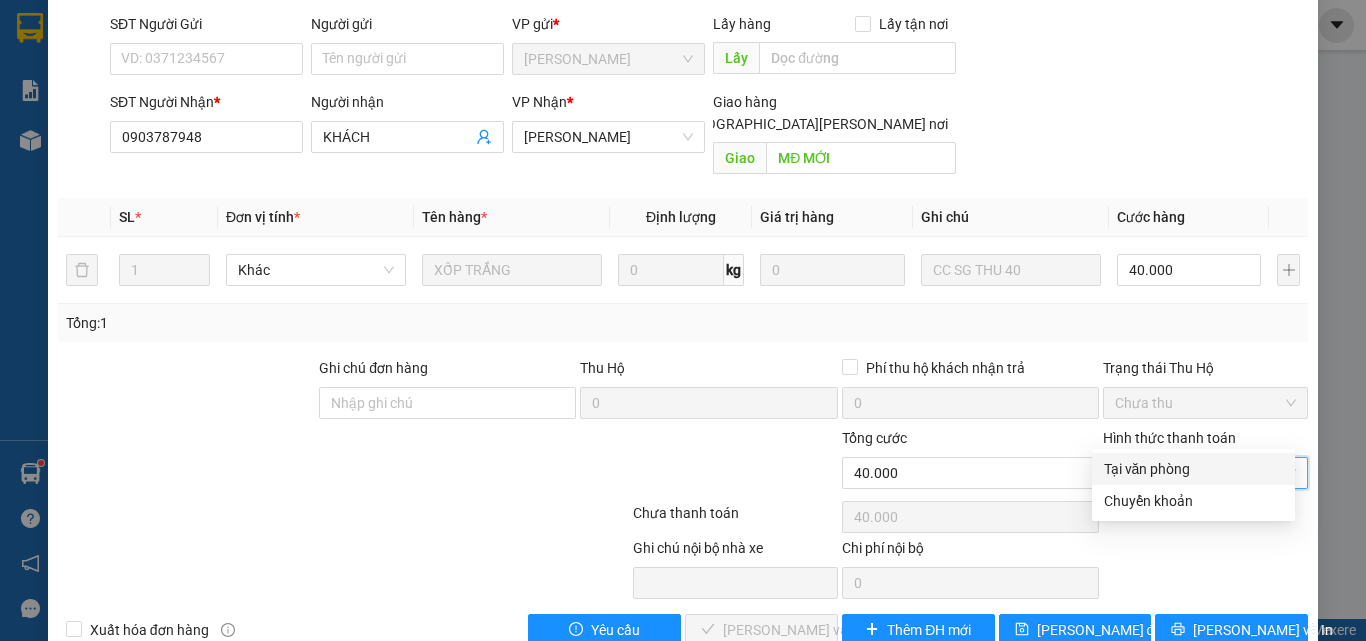 click on "Tại văn phòng" at bounding box center [1193, 469] 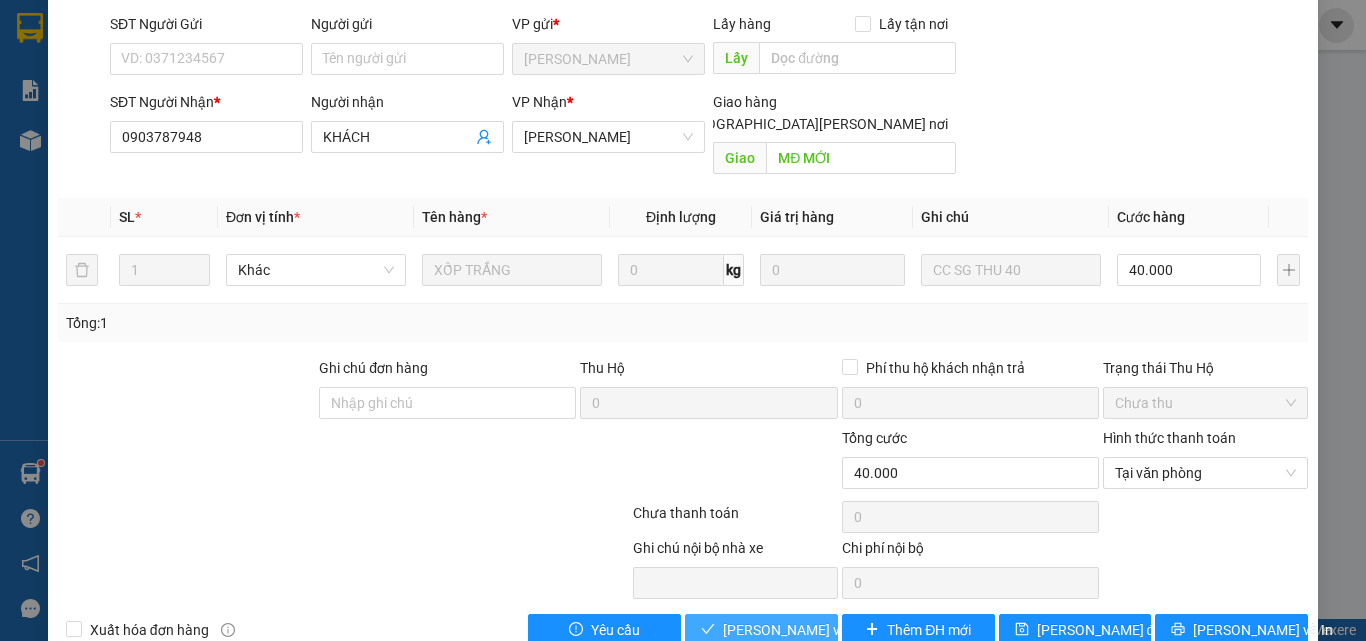 click on "[PERSON_NAME] và [PERSON_NAME] hàng" at bounding box center (858, 630) 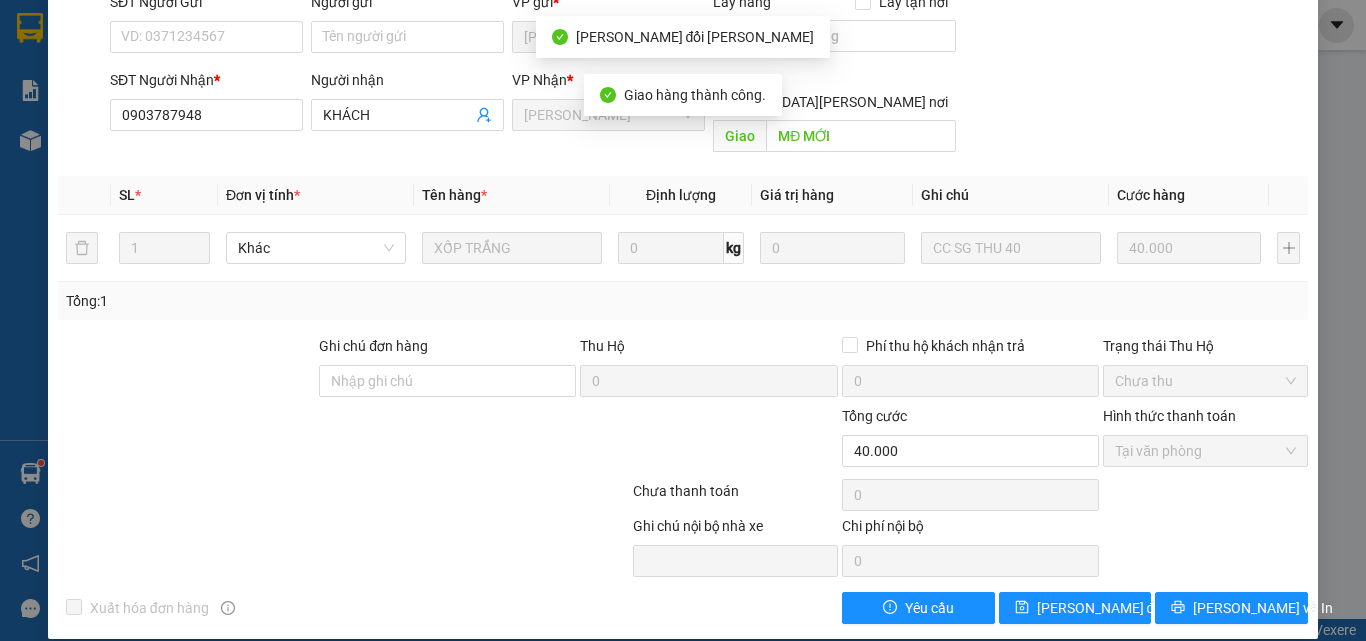 scroll, scrollTop: 0, scrollLeft: 0, axis: both 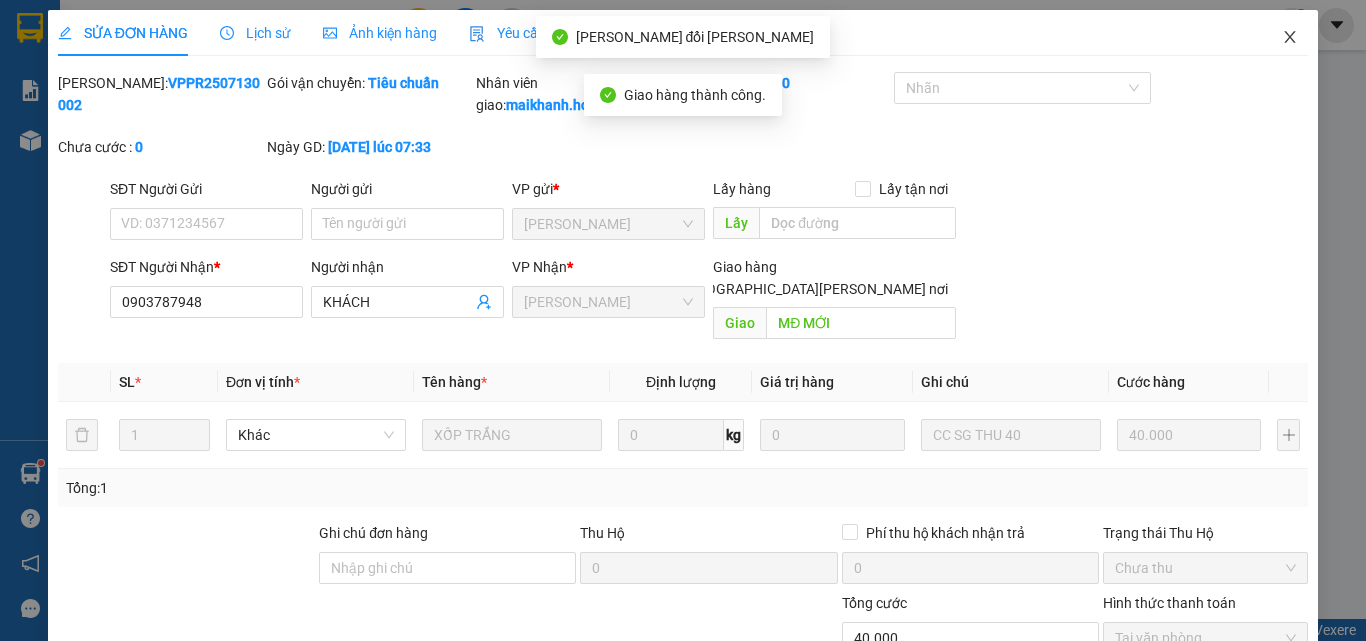 click 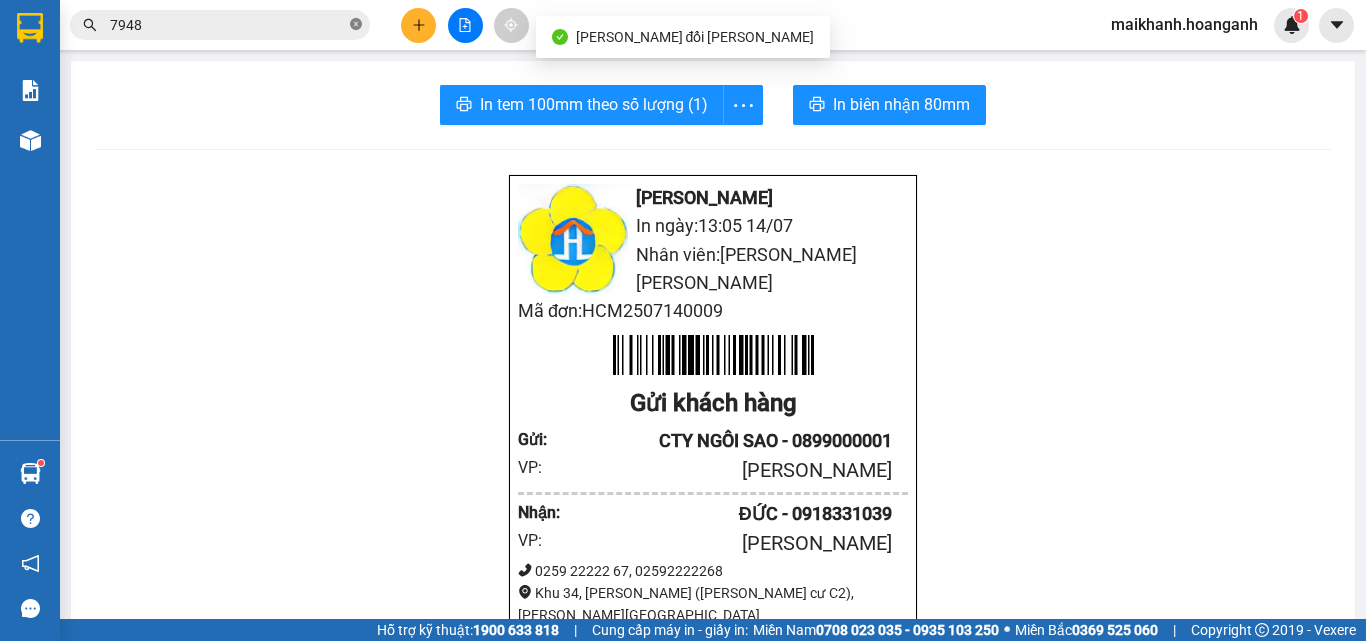 click 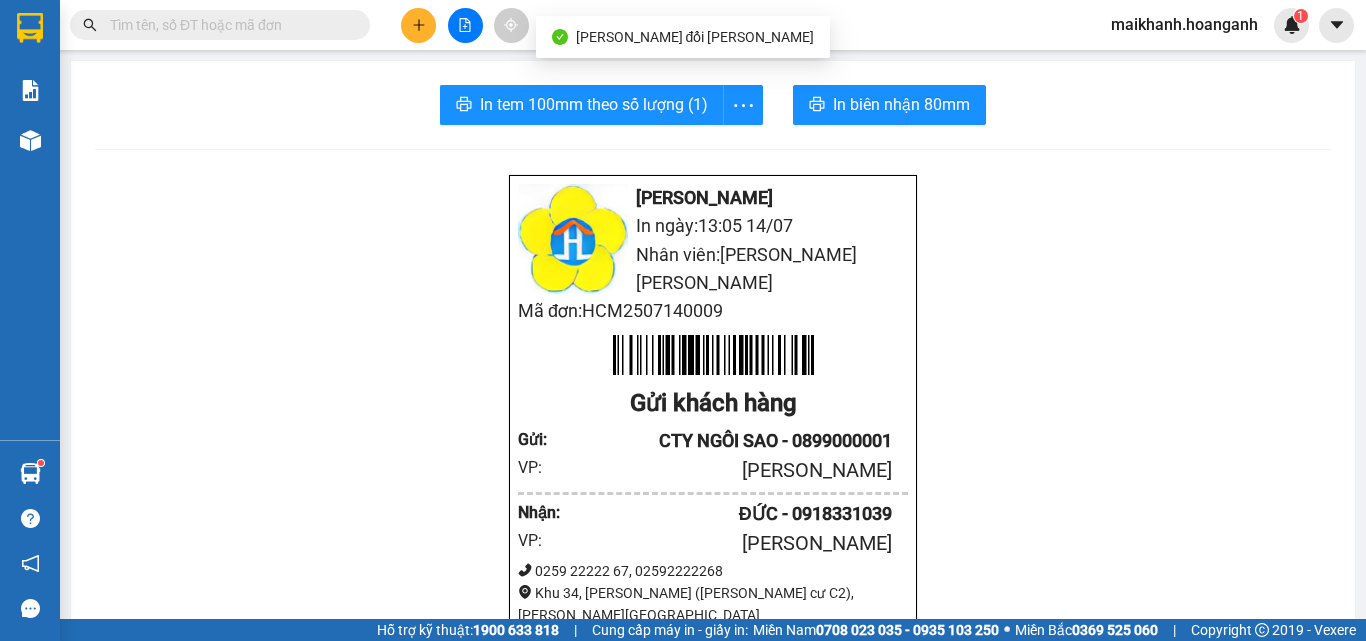 click at bounding box center (228, 25) 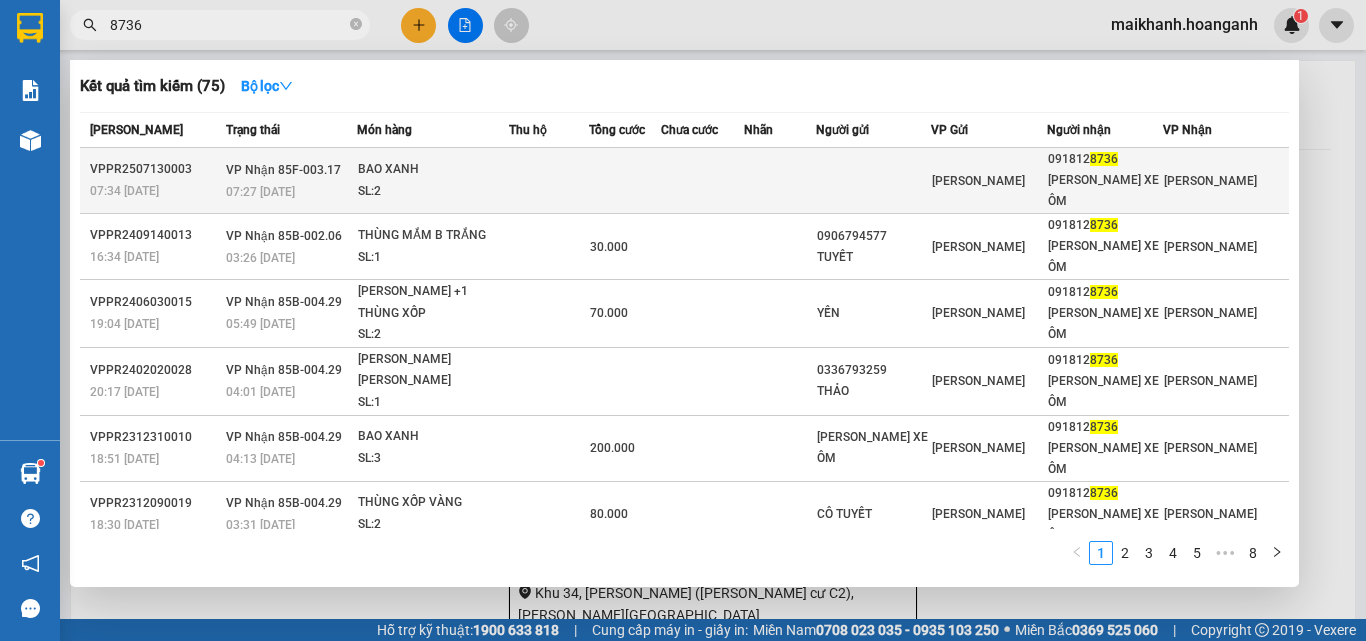 type on "8736" 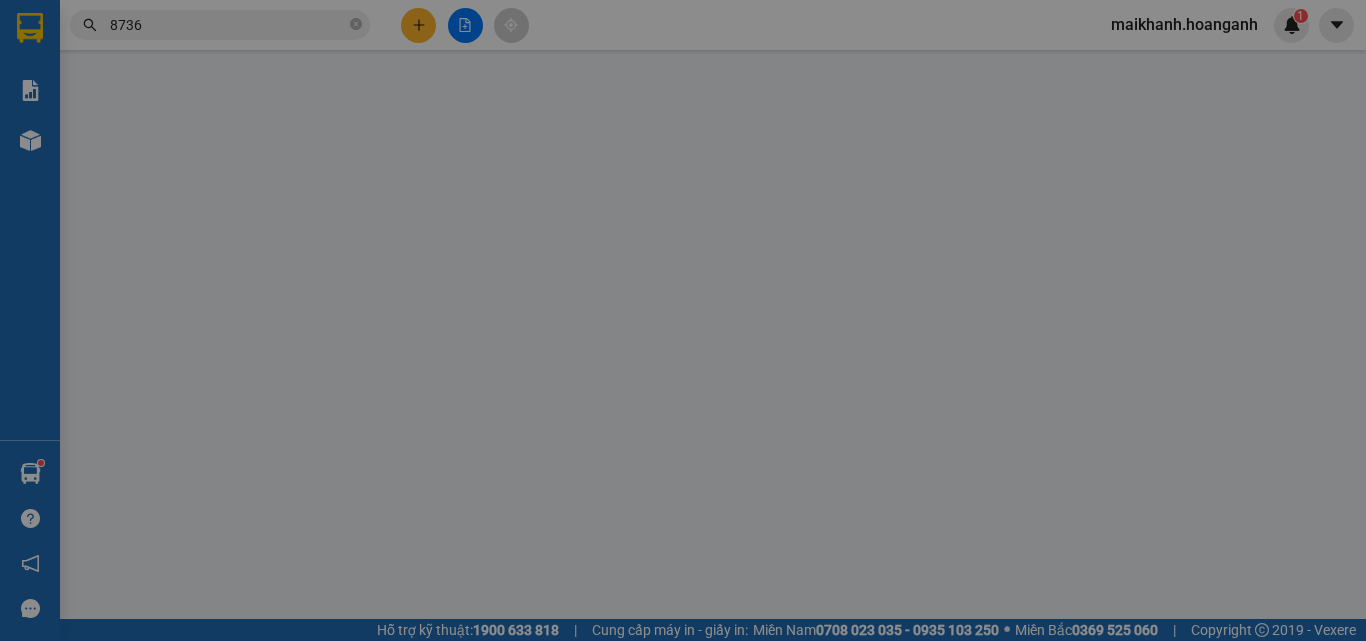 type on "0918128736" 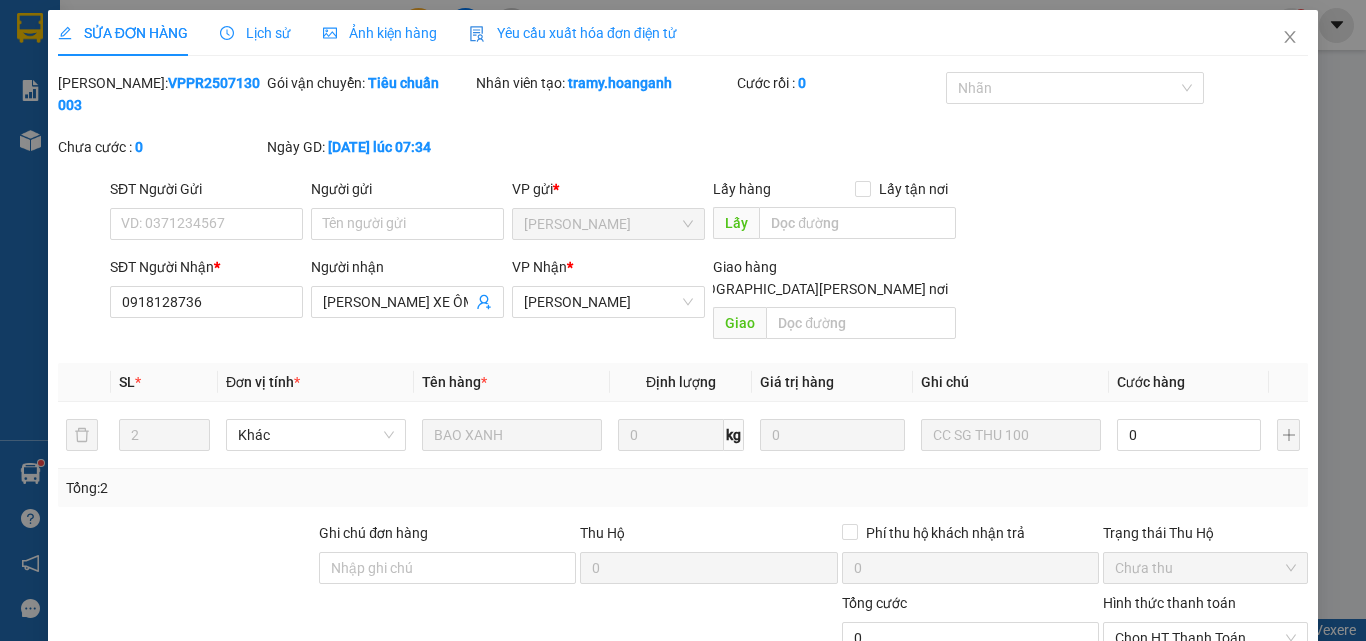 scroll, scrollTop: 165, scrollLeft: 0, axis: vertical 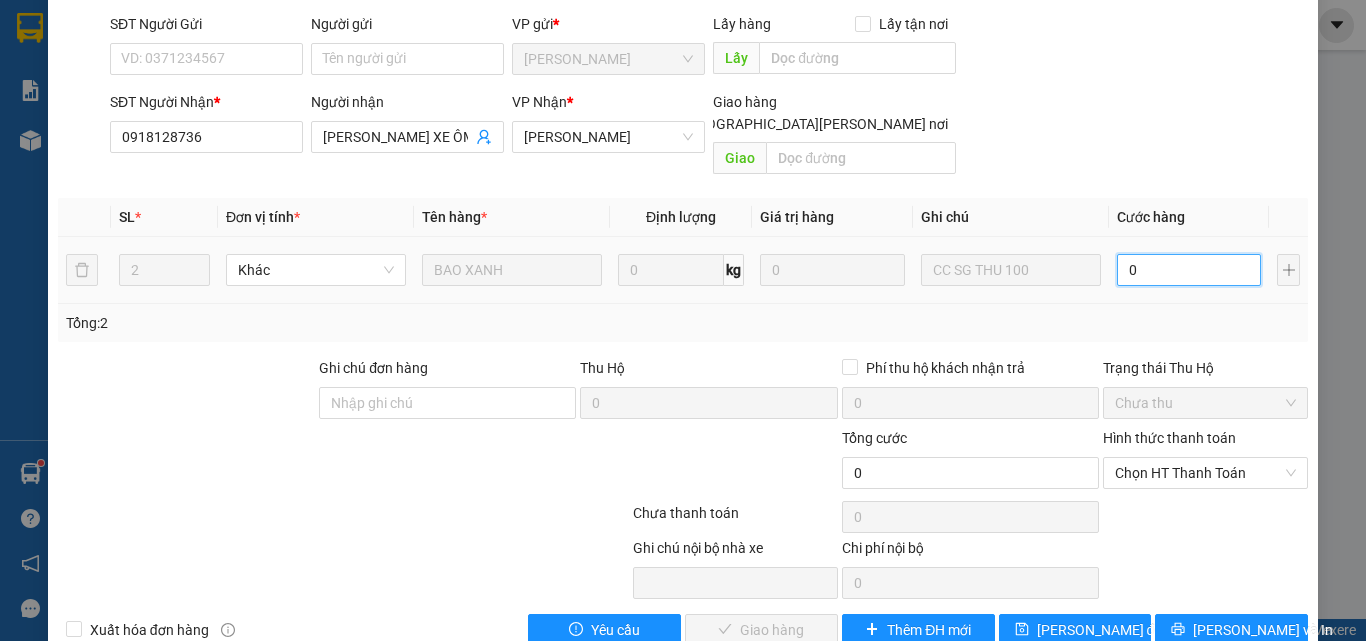 click on "0" at bounding box center (1189, 270) 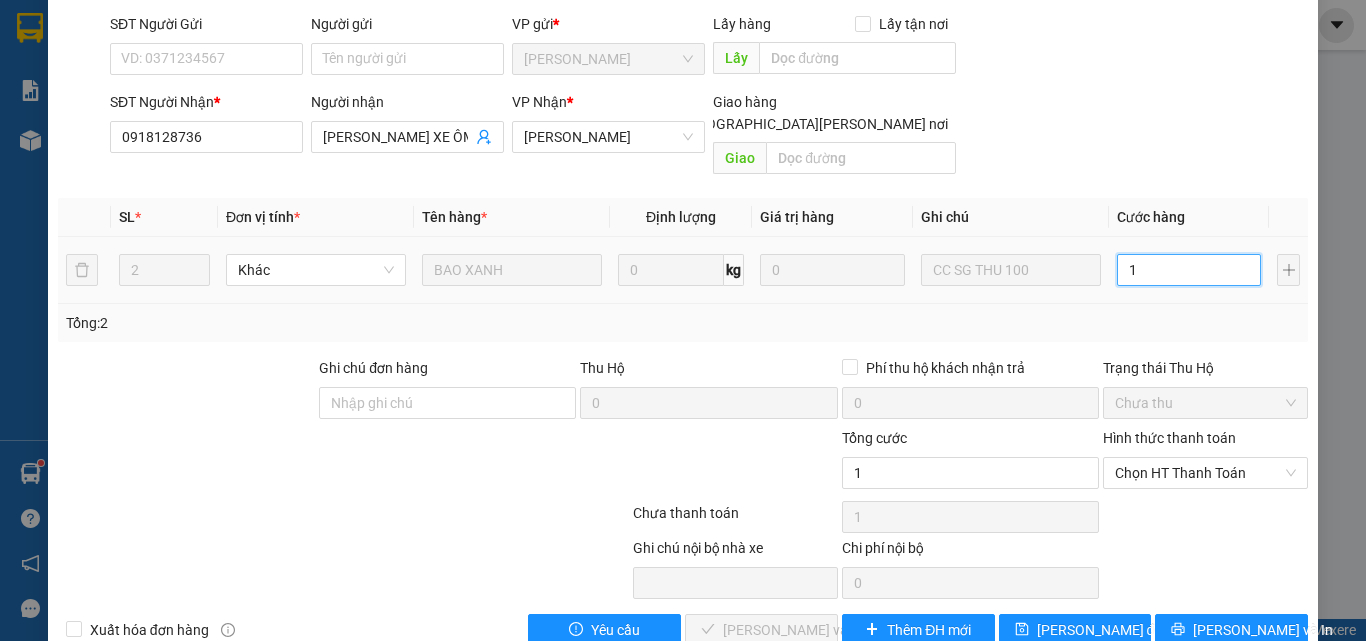 type on "10" 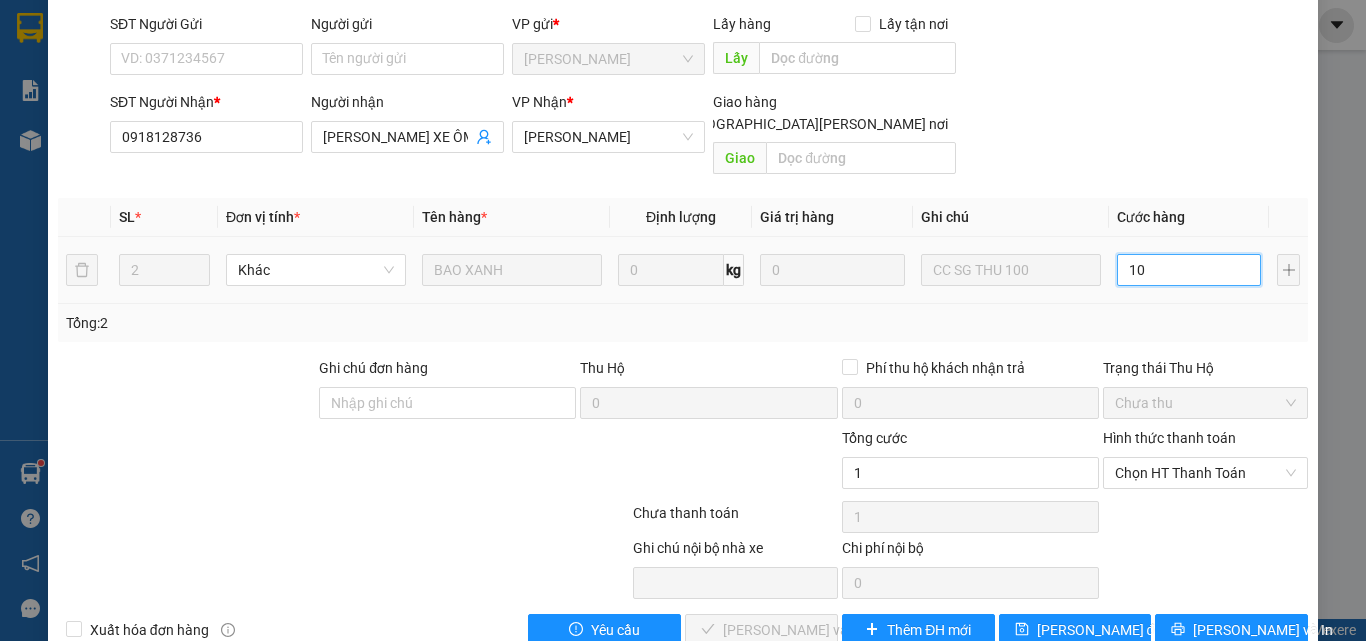 type on "10" 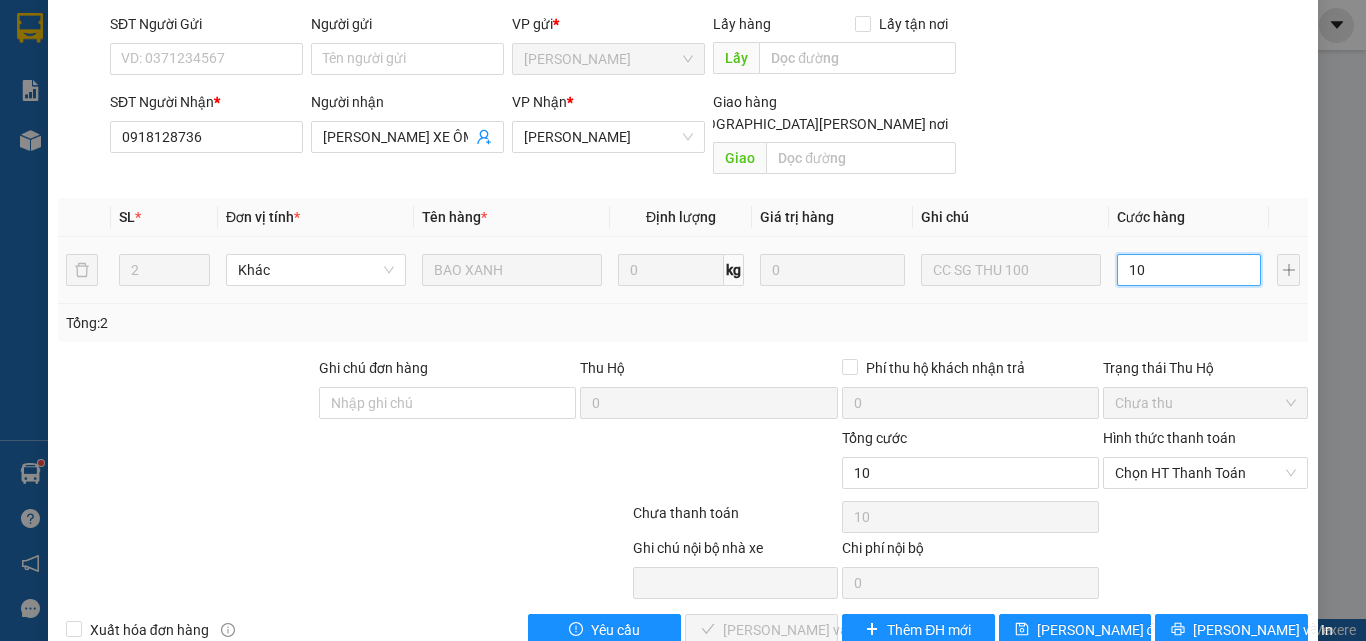 type on "100" 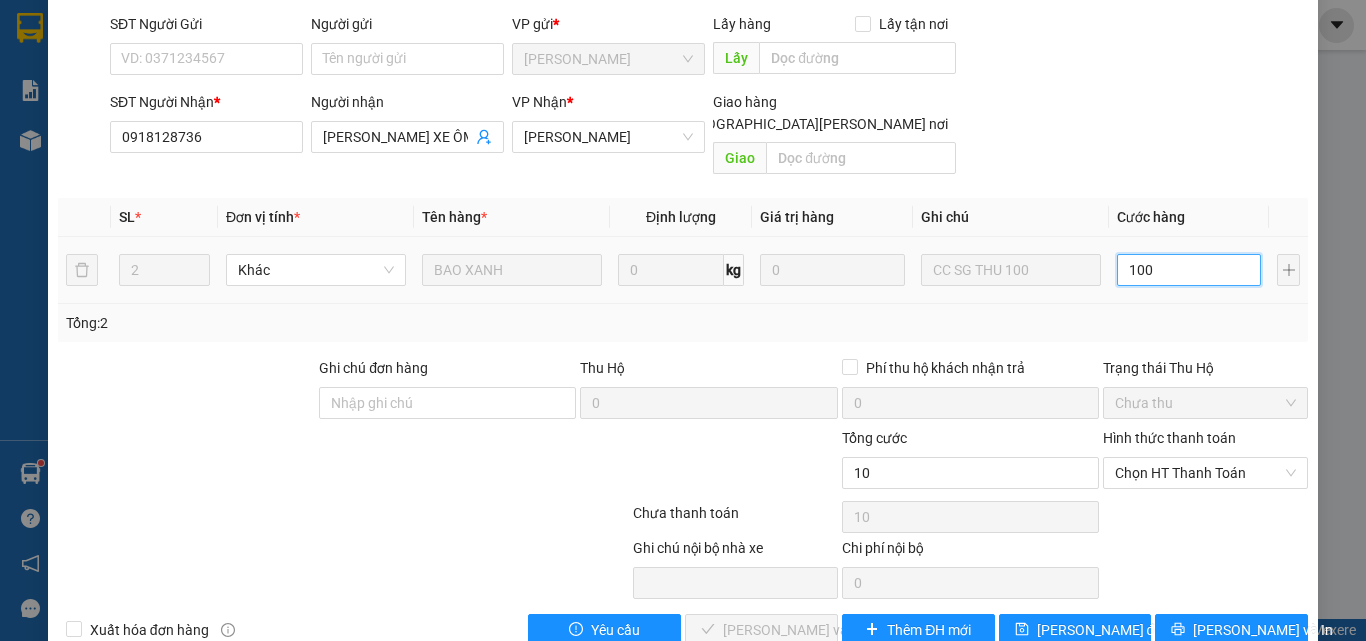 type on "100" 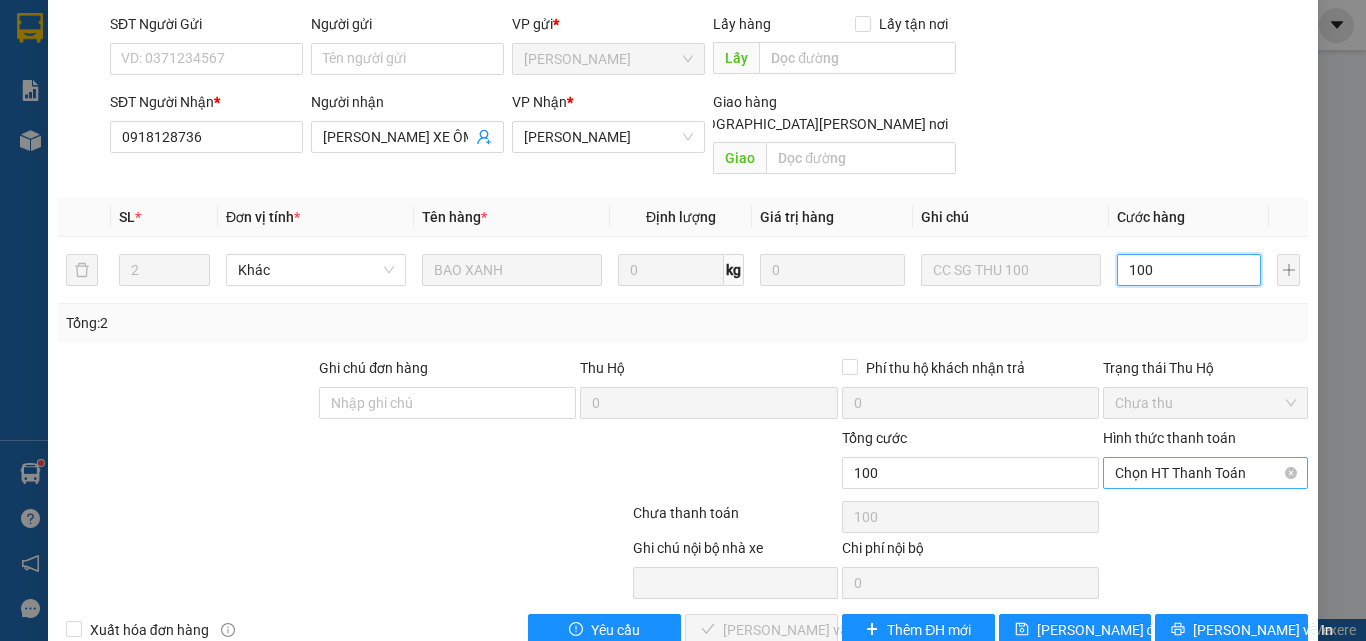 click on "Chọn HT Thanh Toán" at bounding box center (1205, 473) 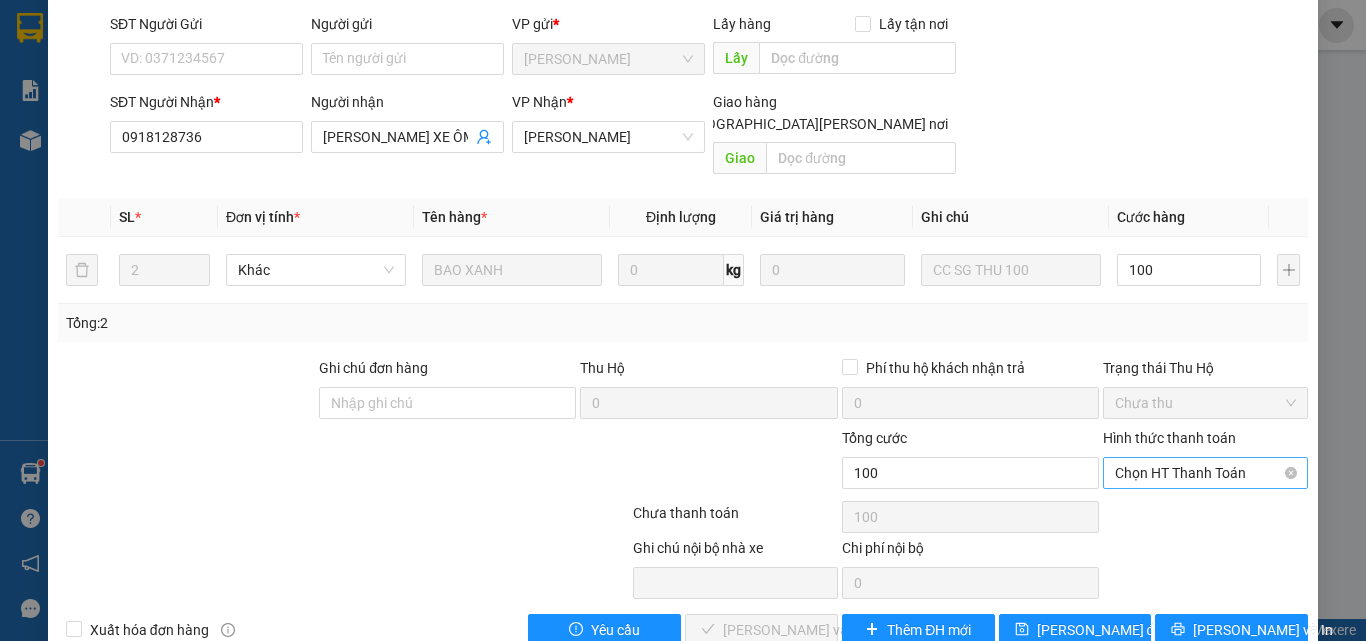 type on "100.000" 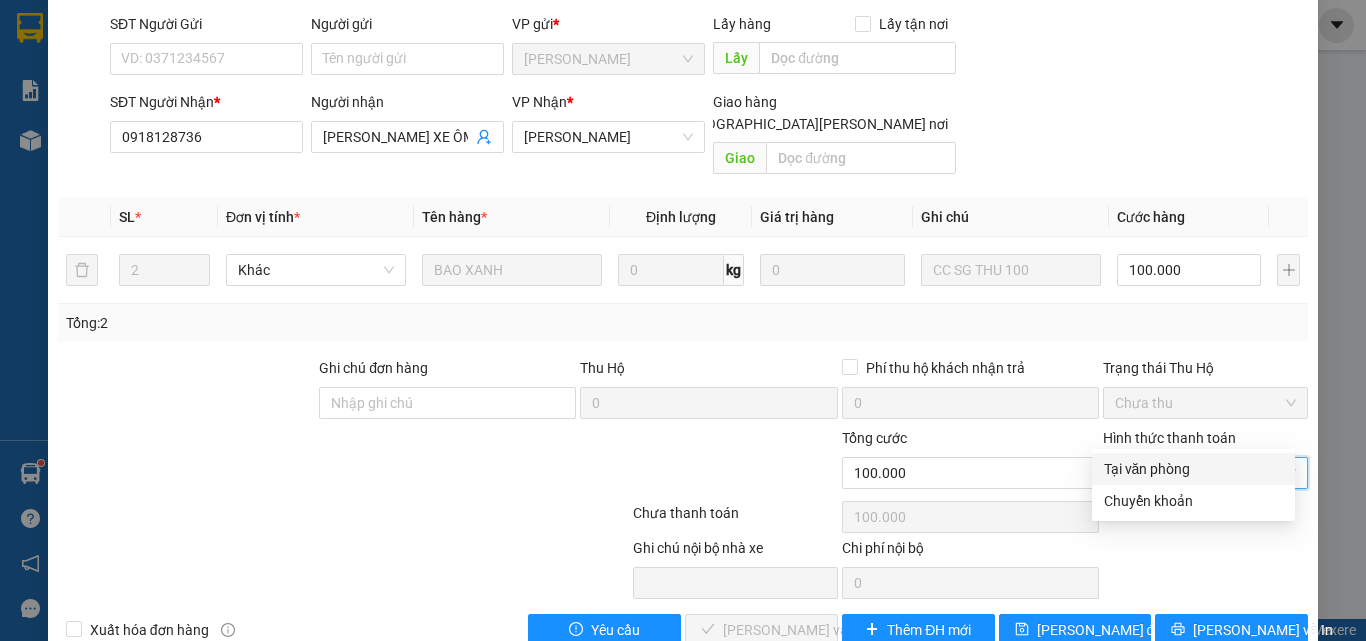 click on "Tại văn phòng" at bounding box center (1193, 469) 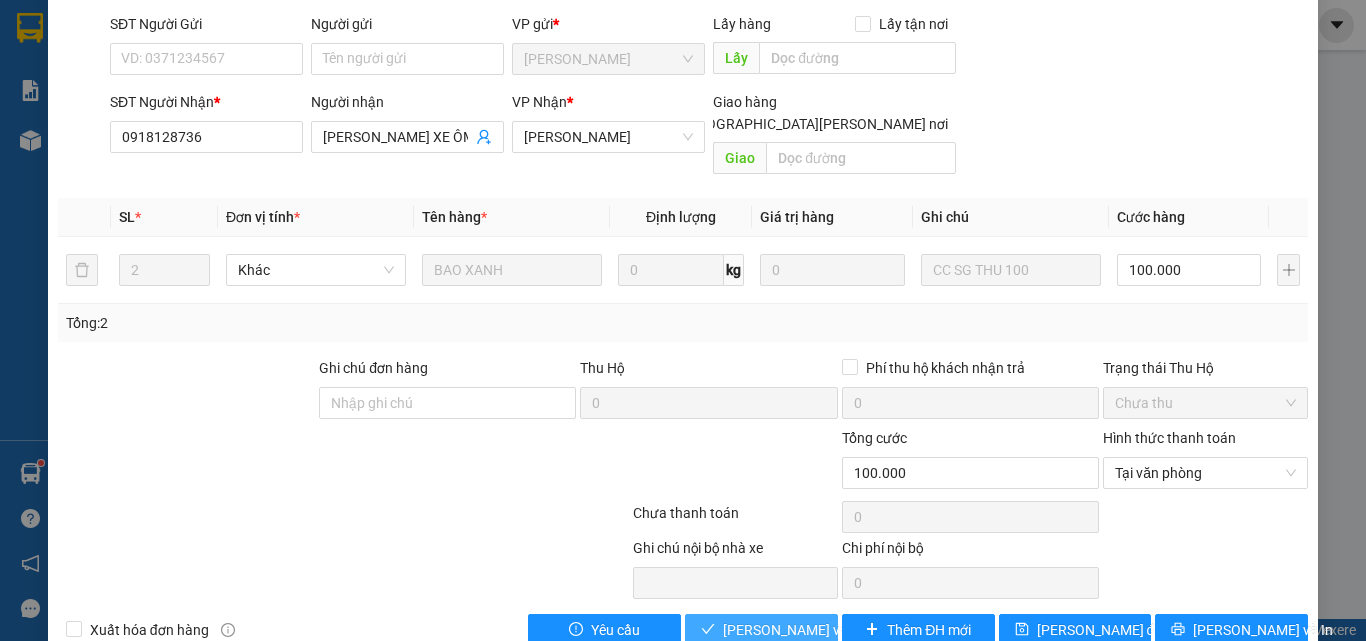 click on "[PERSON_NAME] và [PERSON_NAME] hàng" at bounding box center [858, 630] 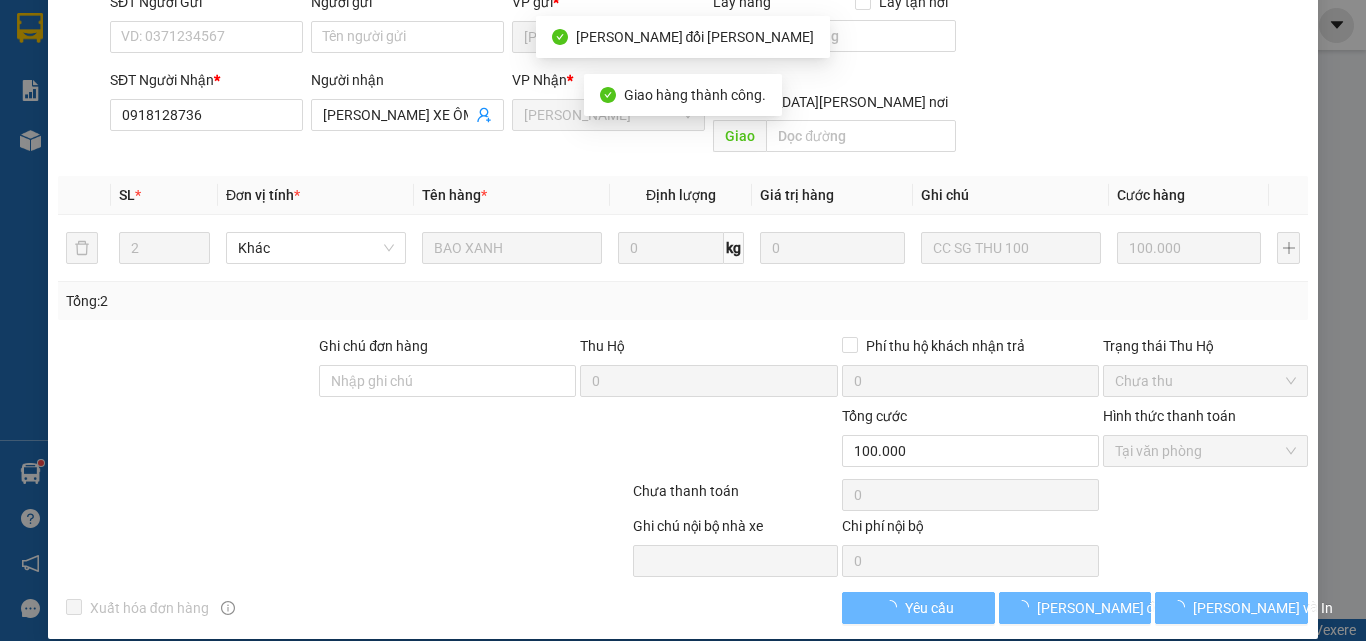 scroll, scrollTop: 0, scrollLeft: 0, axis: both 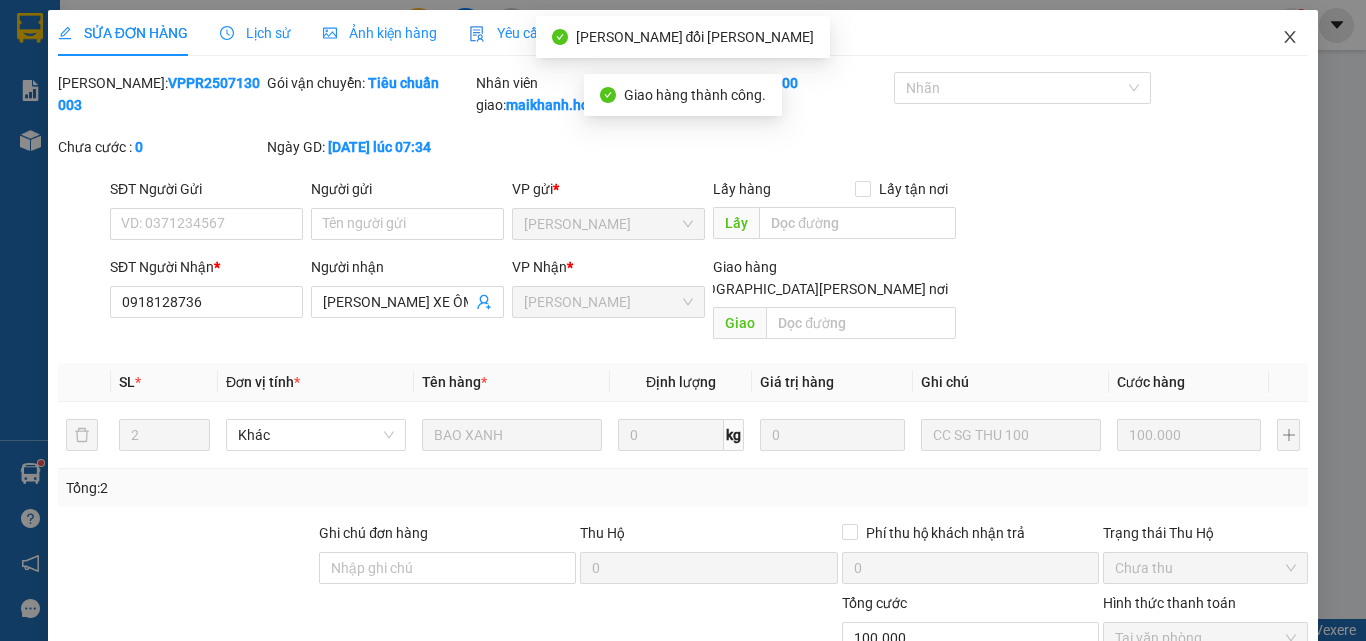click 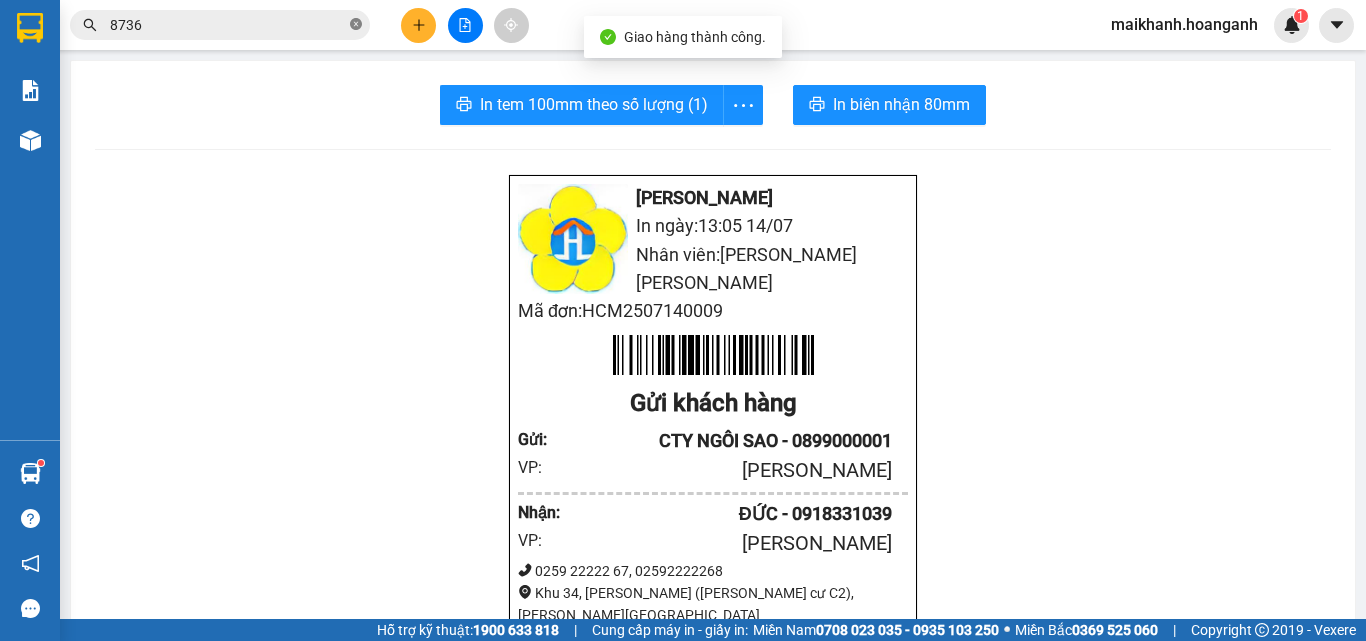 click 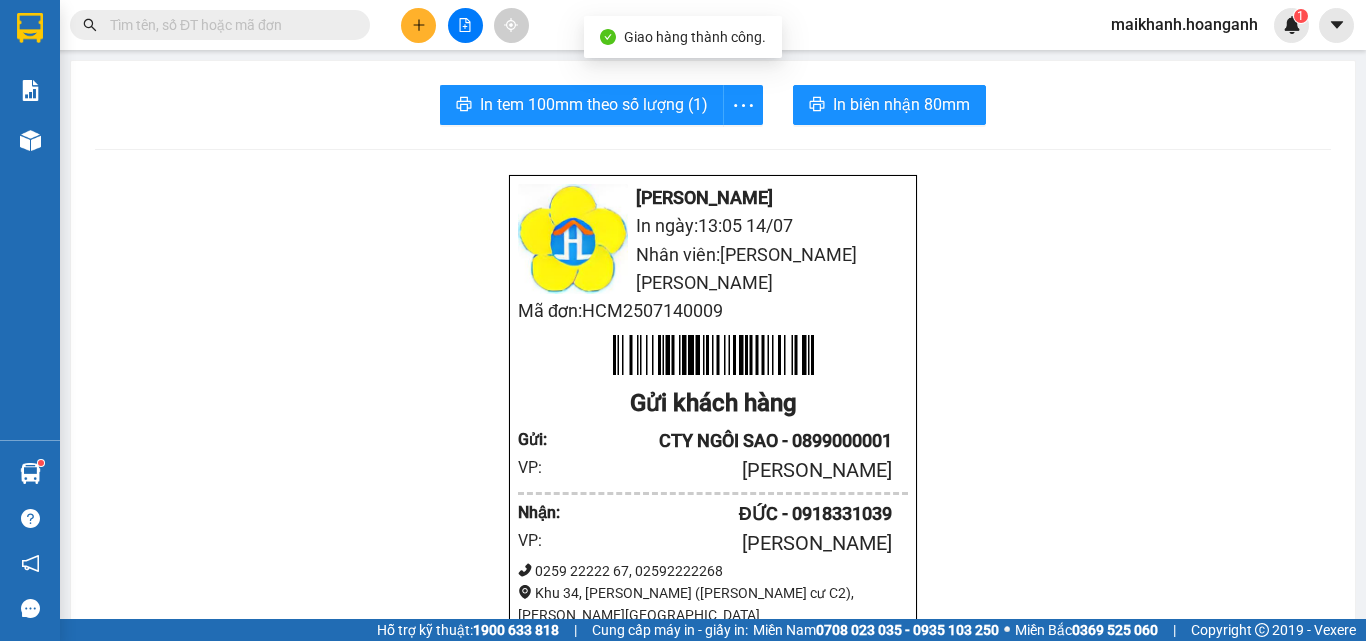 click at bounding box center (228, 25) 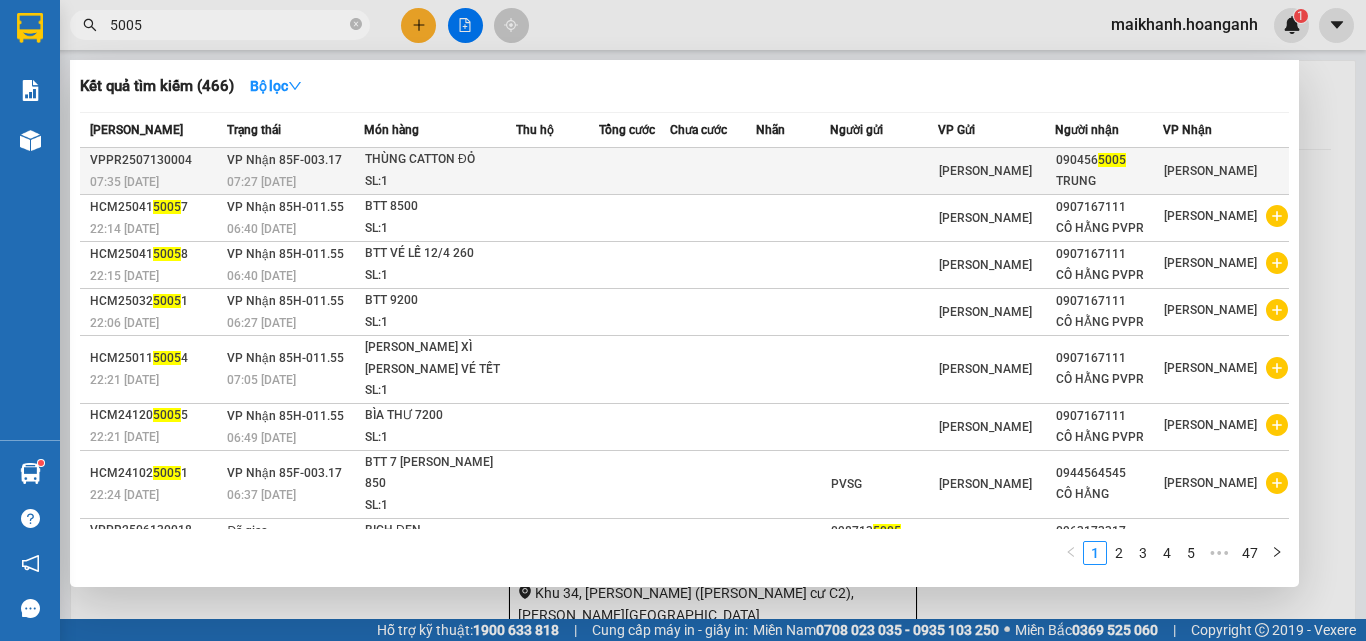 type on "5005" 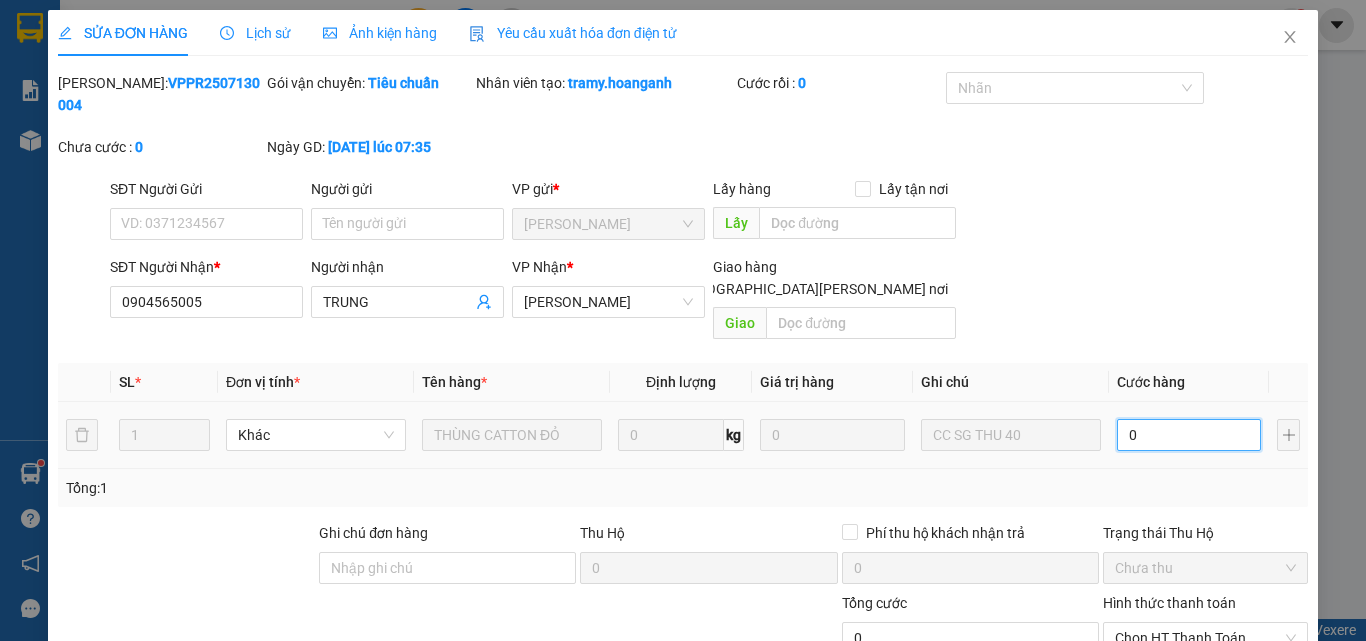 click on "0" at bounding box center [1189, 435] 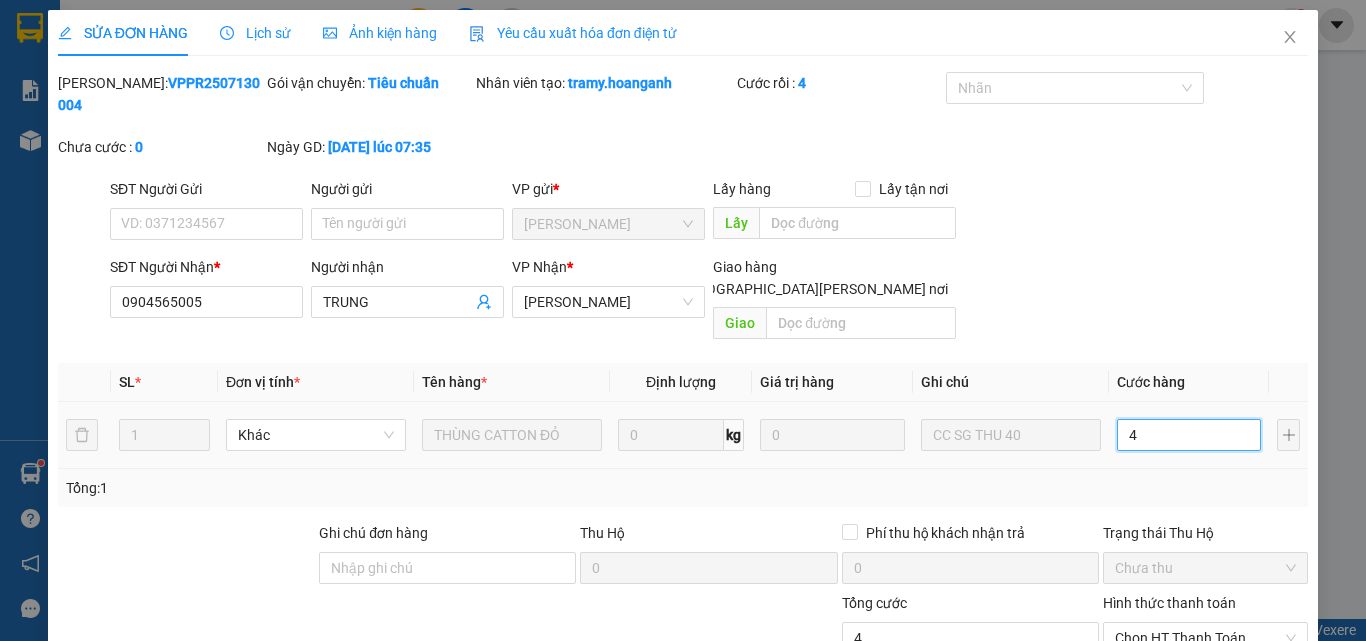 type on "40" 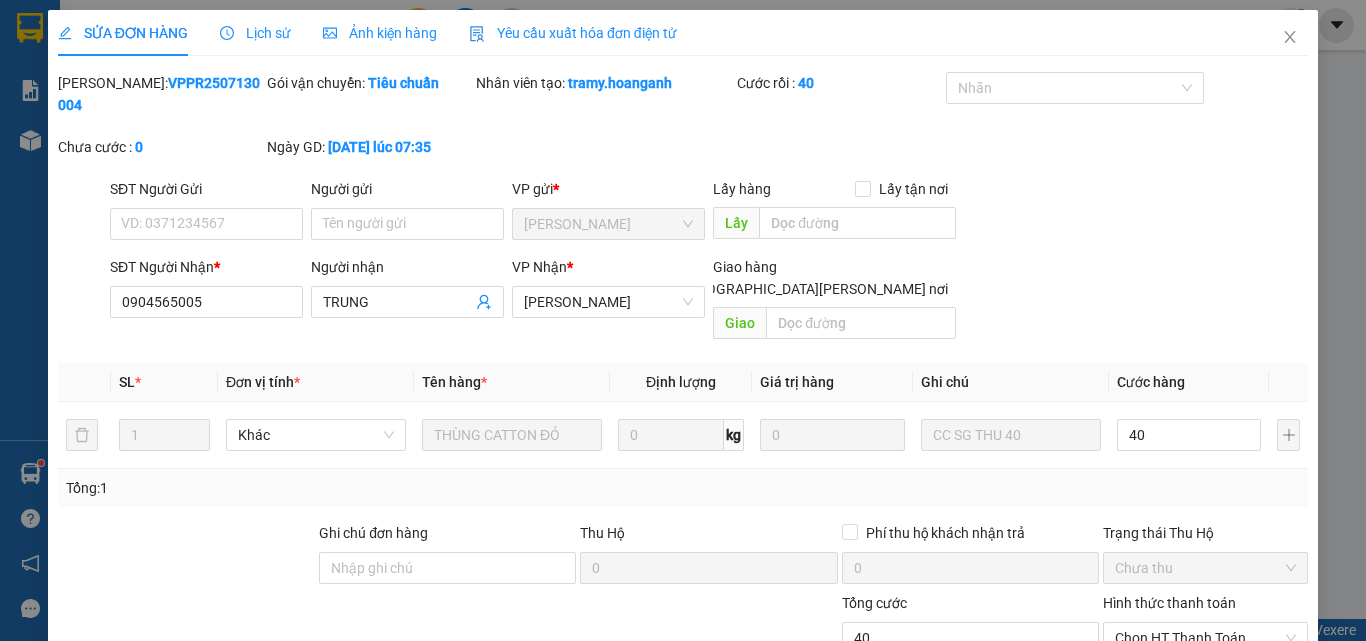 type on "40.000" 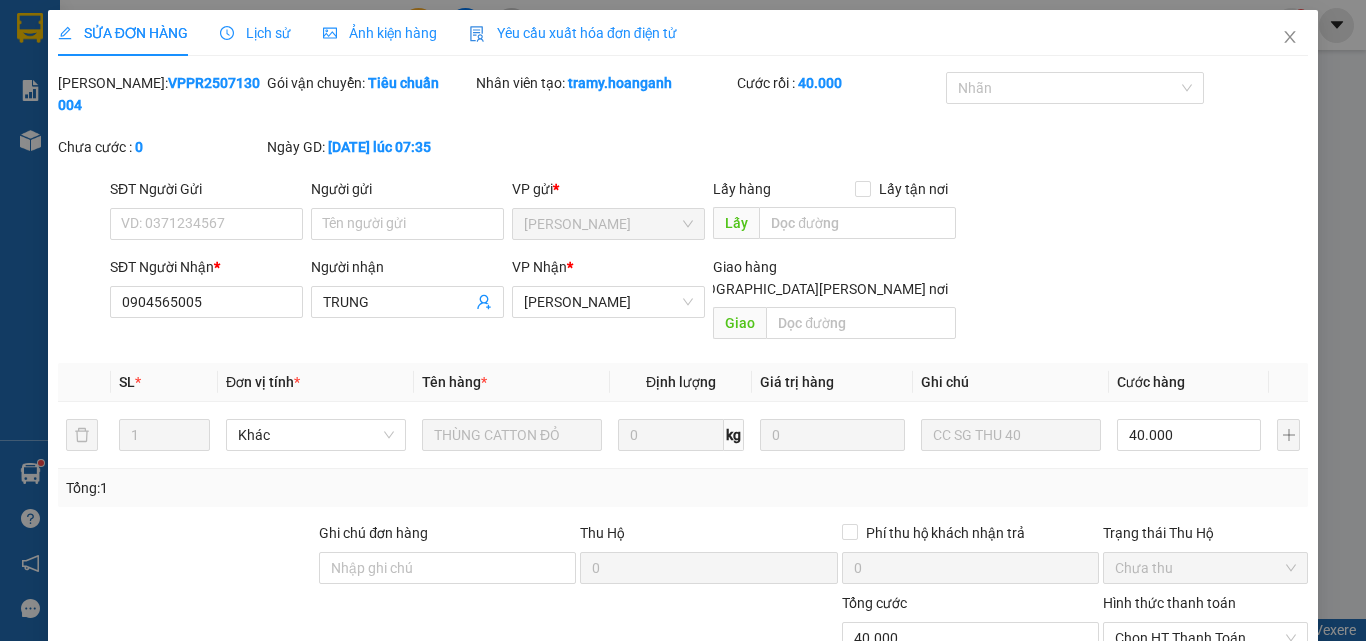 scroll, scrollTop: 165, scrollLeft: 0, axis: vertical 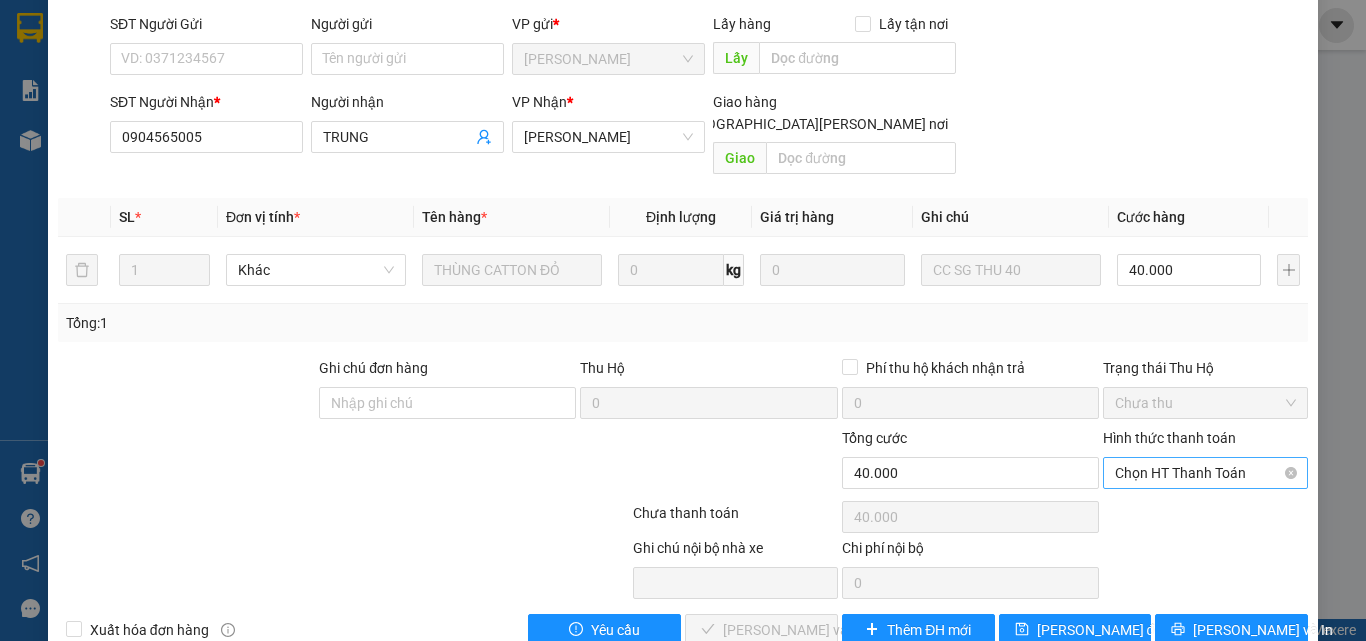 click on "Chọn HT Thanh Toán" at bounding box center (1205, 473) 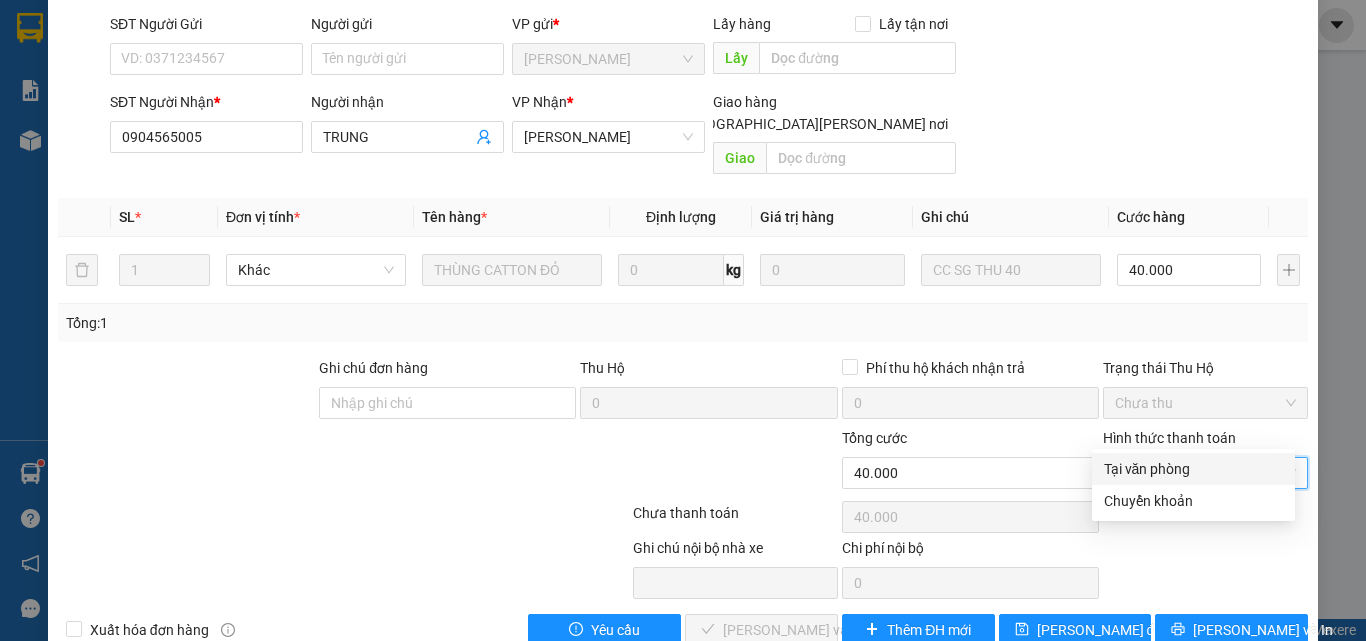 click on "Tại văn phòng" at bounding box center [1193, 469] 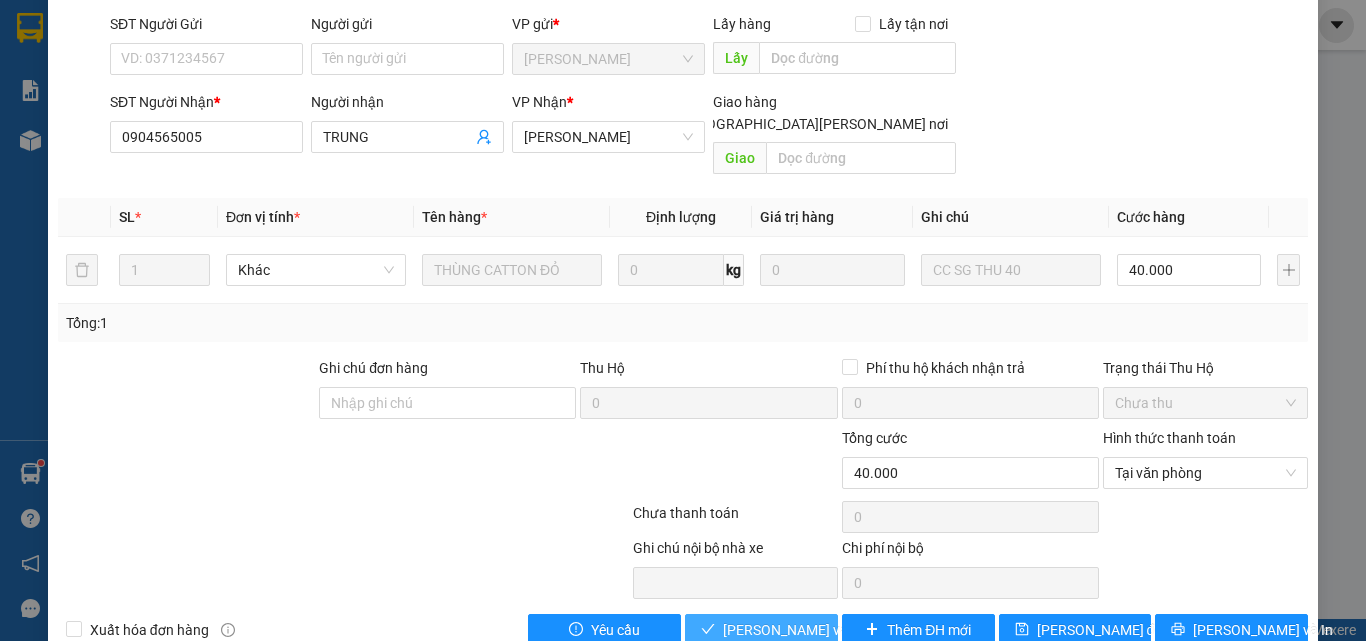 click on "[PERSON_NAME] và [PERSON_NAME] hàng" at bounding box center (858, 630) 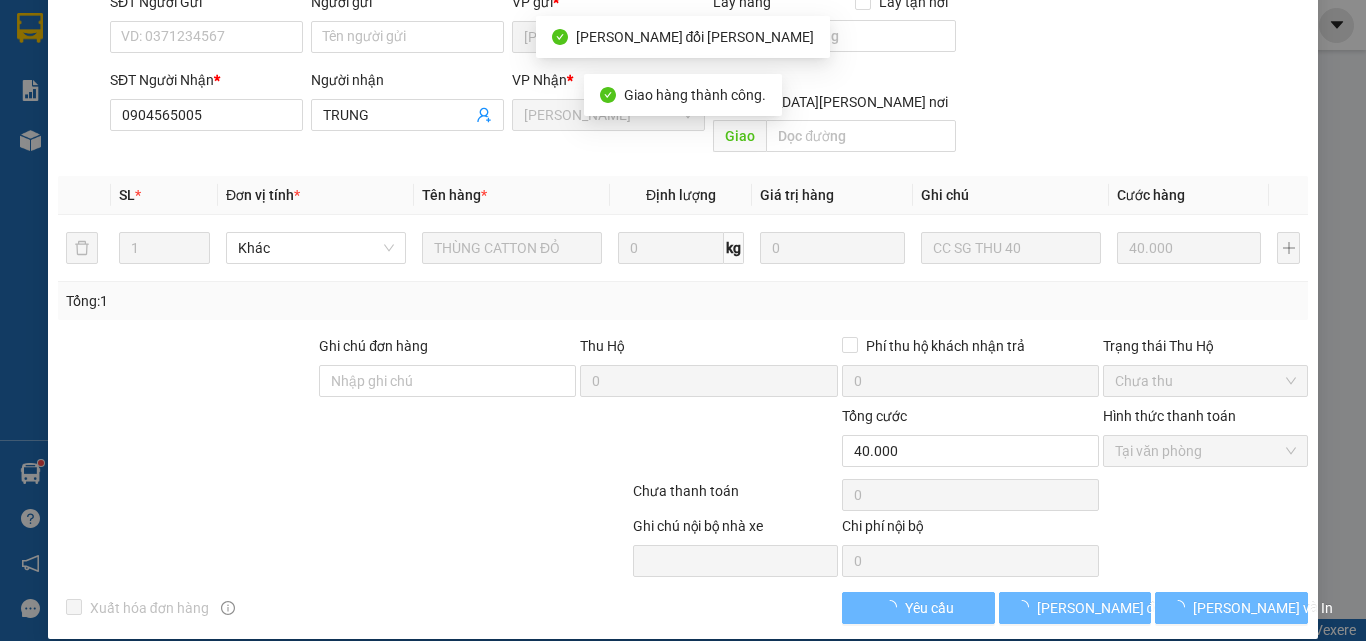 scroll, scrollTop: 0, scrollLeft: 0, axis: both 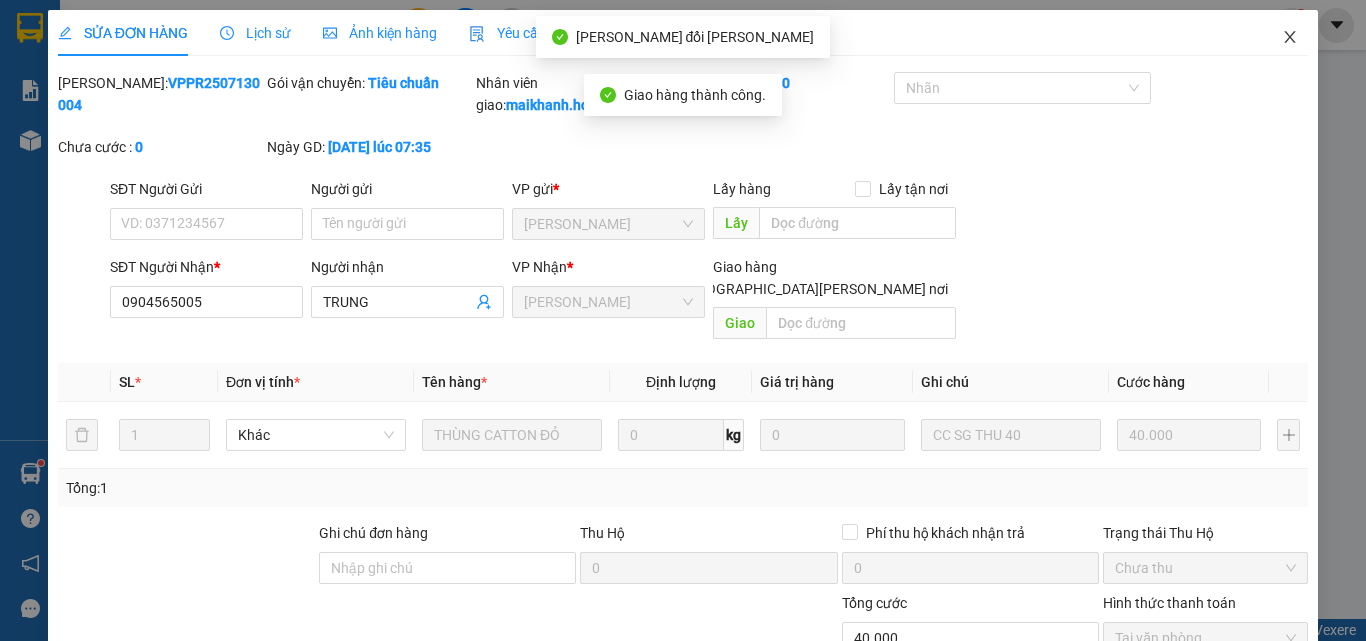 click 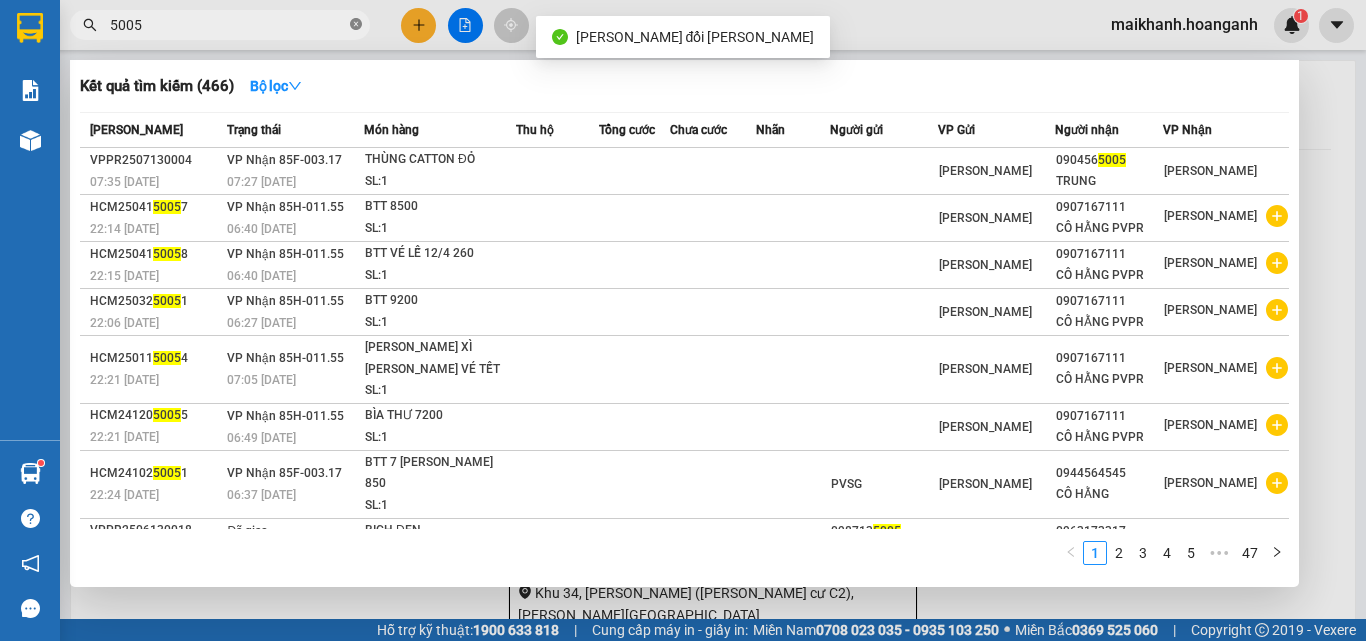 click 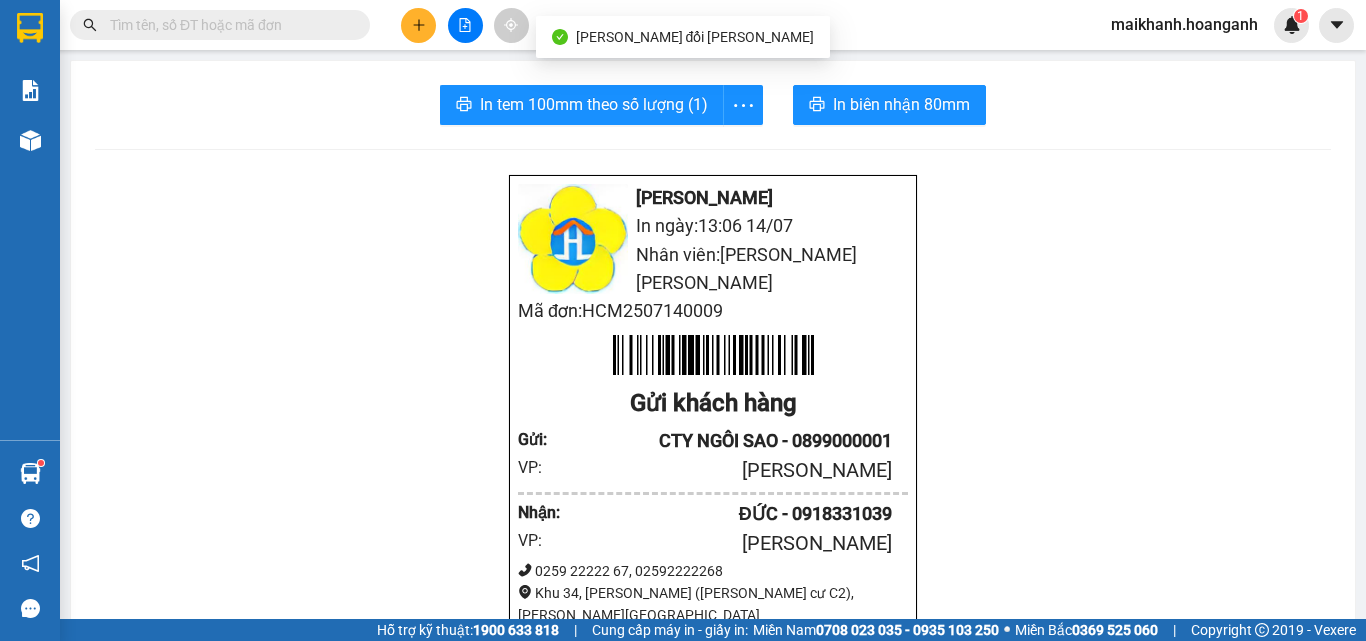 click at bounding box center (228, 25) 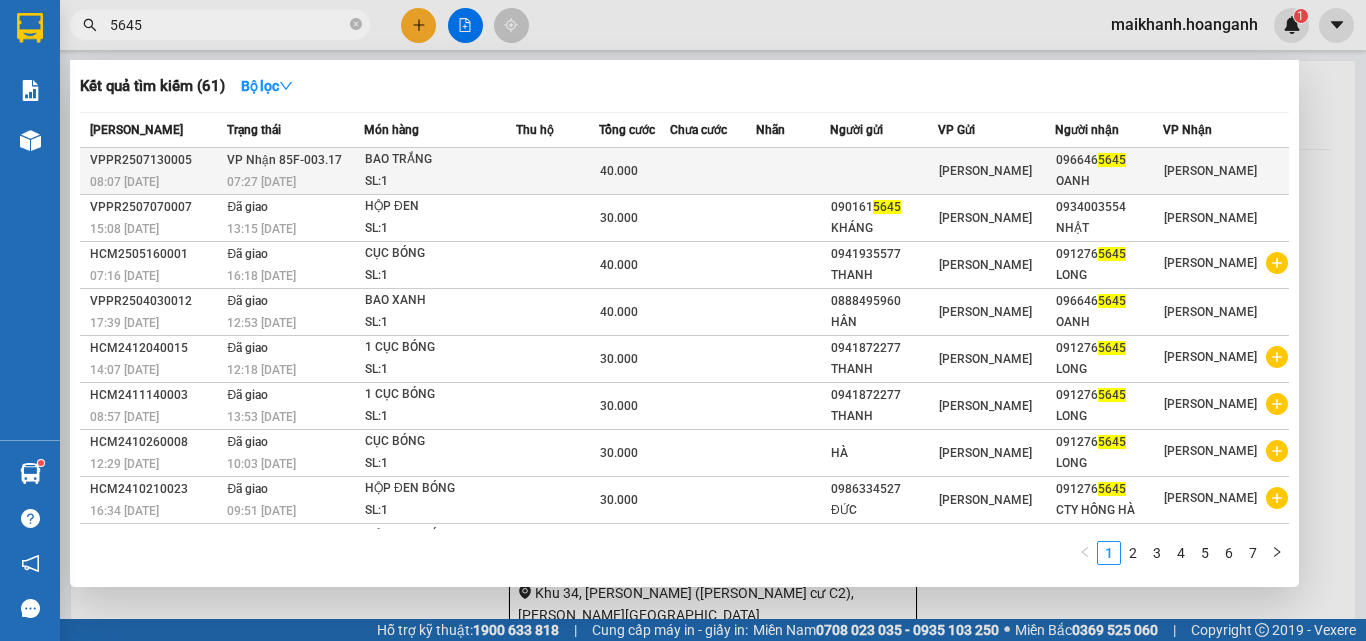 type on "5645" 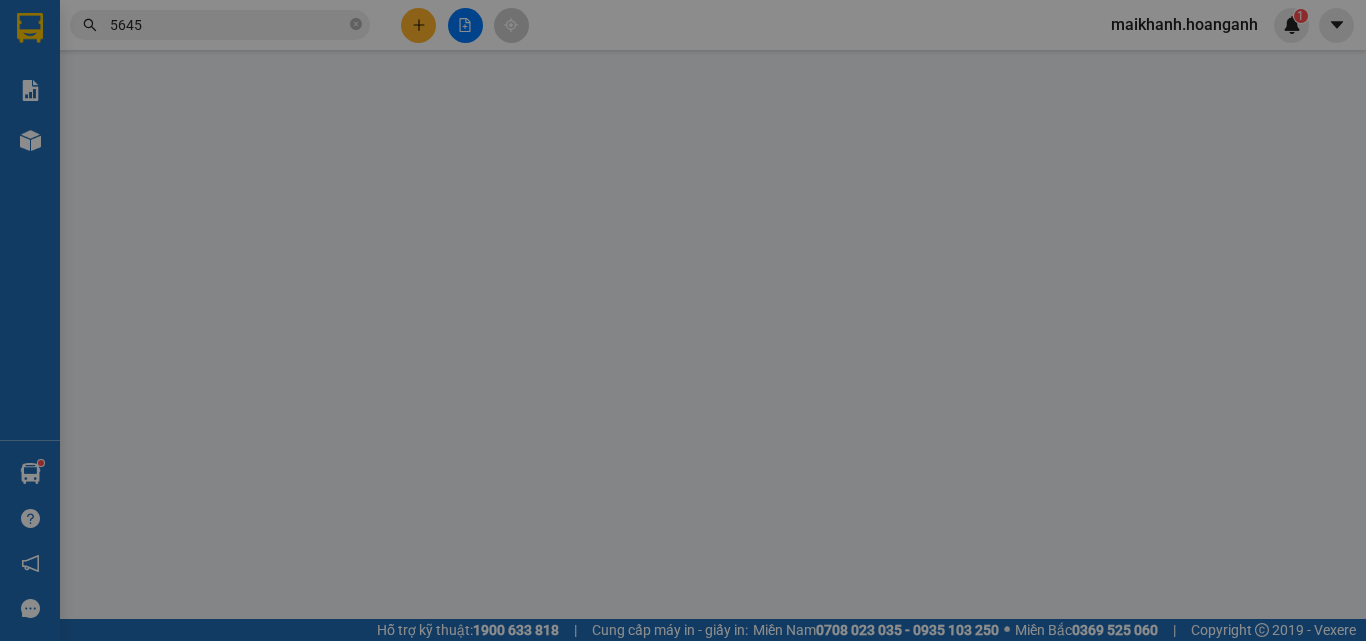 type on "0966465645" 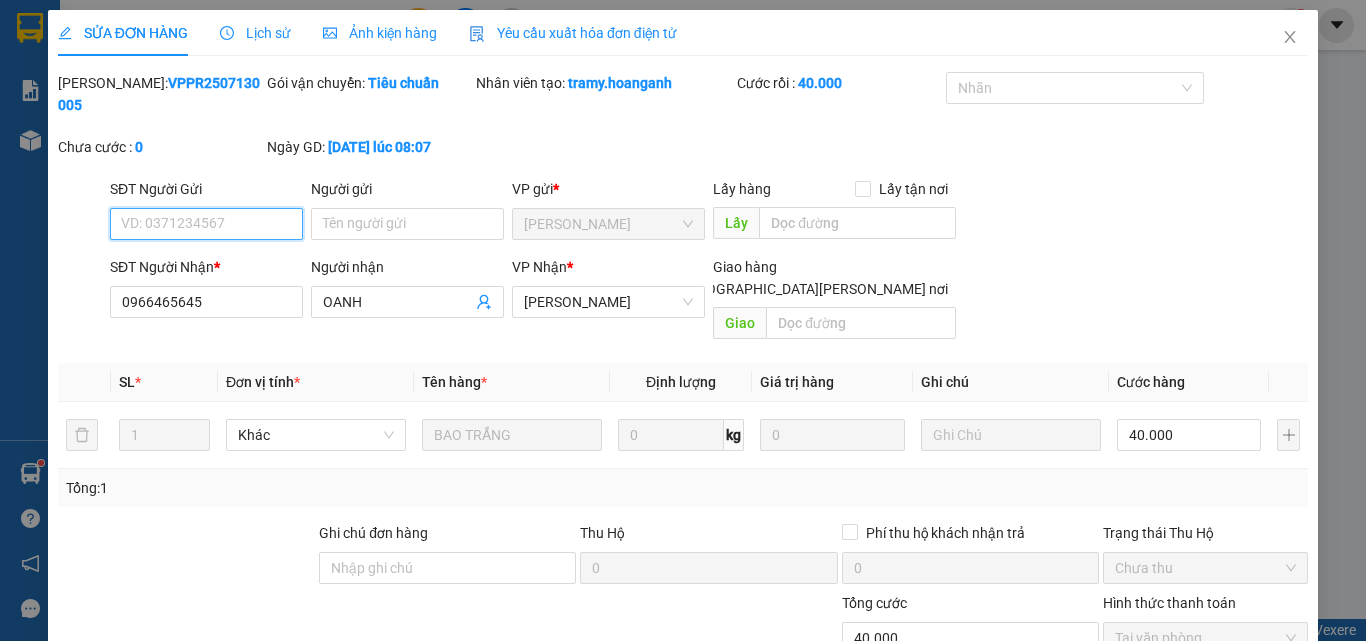 scroll, scrollTop: 165, scrollLeft: 0, axis: vertical 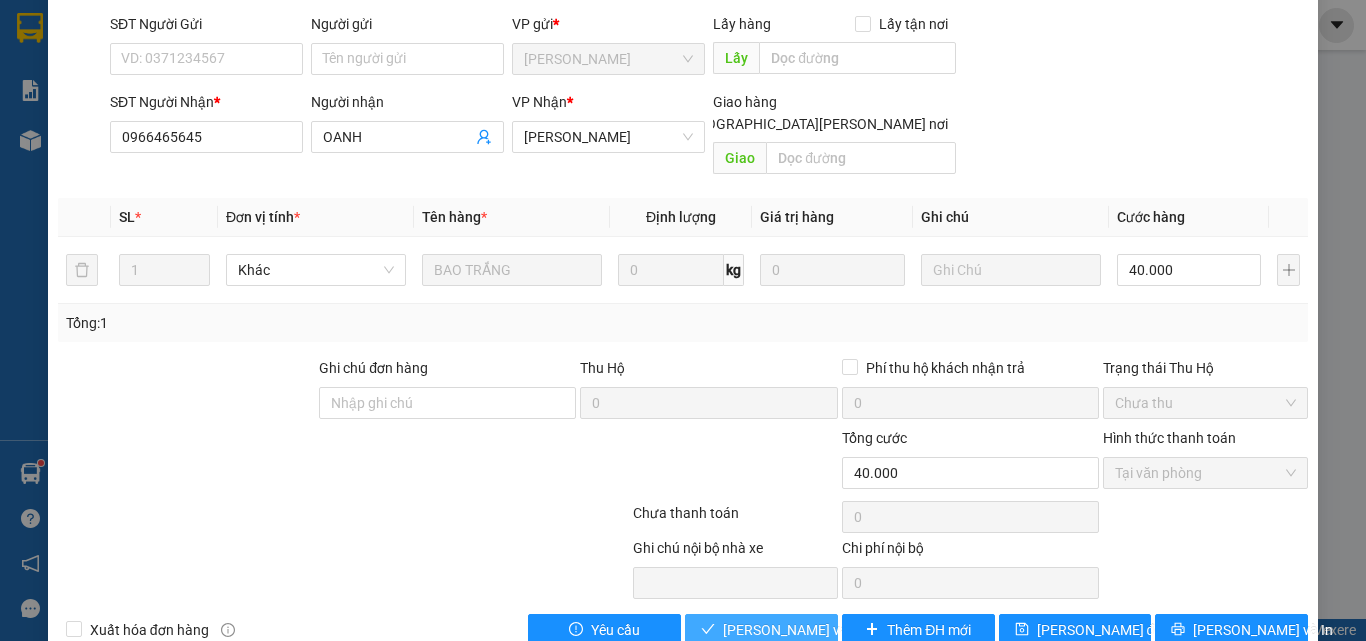 click on "[PERSON_NAME] và [PERSON_NAME] hàng" at bounding box center [858, 630] 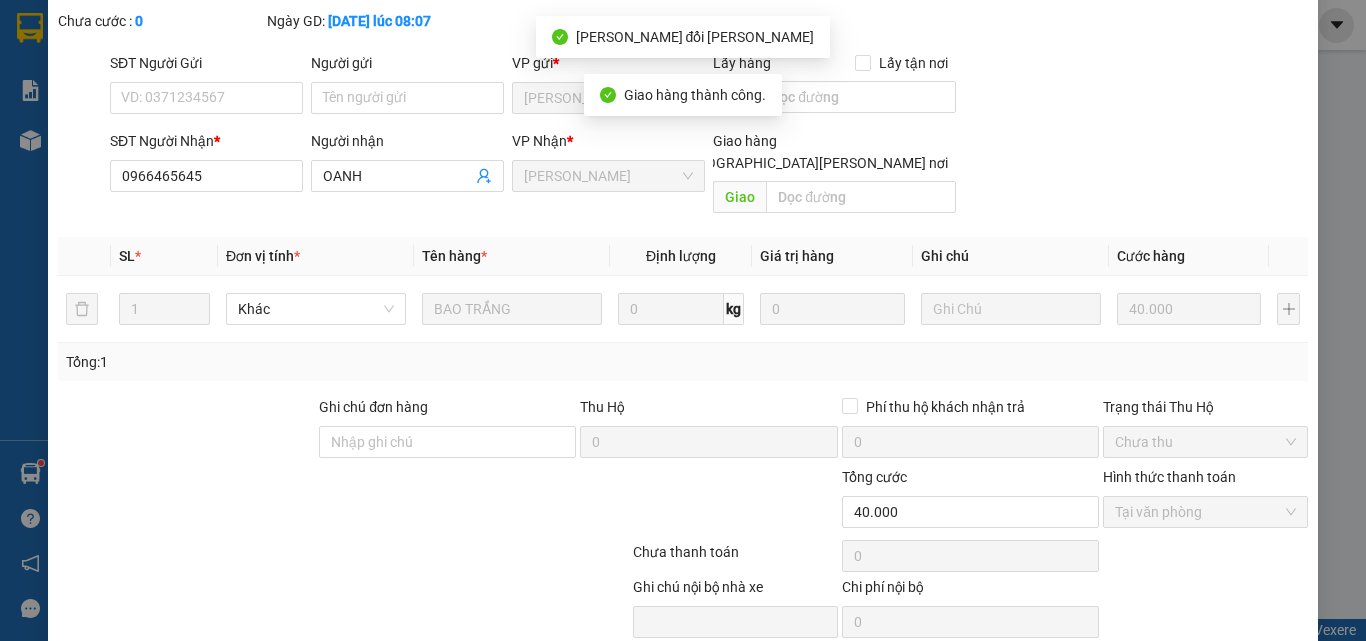 scroll, scrollTop: 0, scrollLeft: 0, axis: both 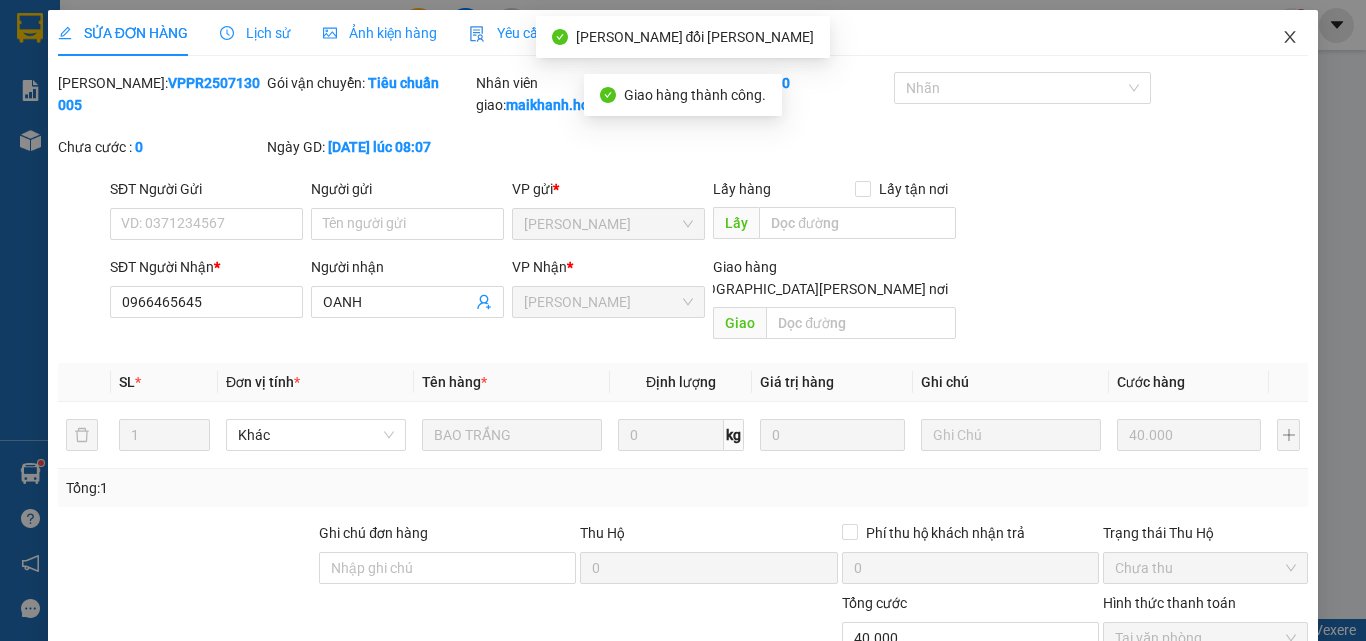 click 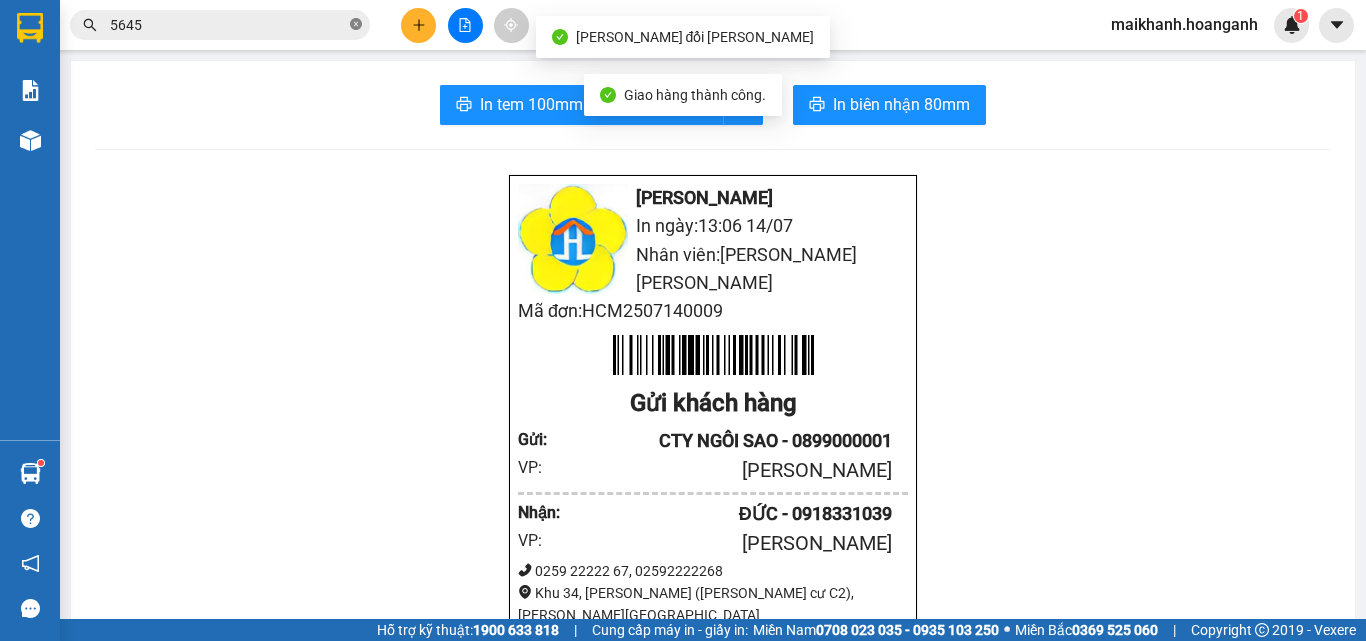click 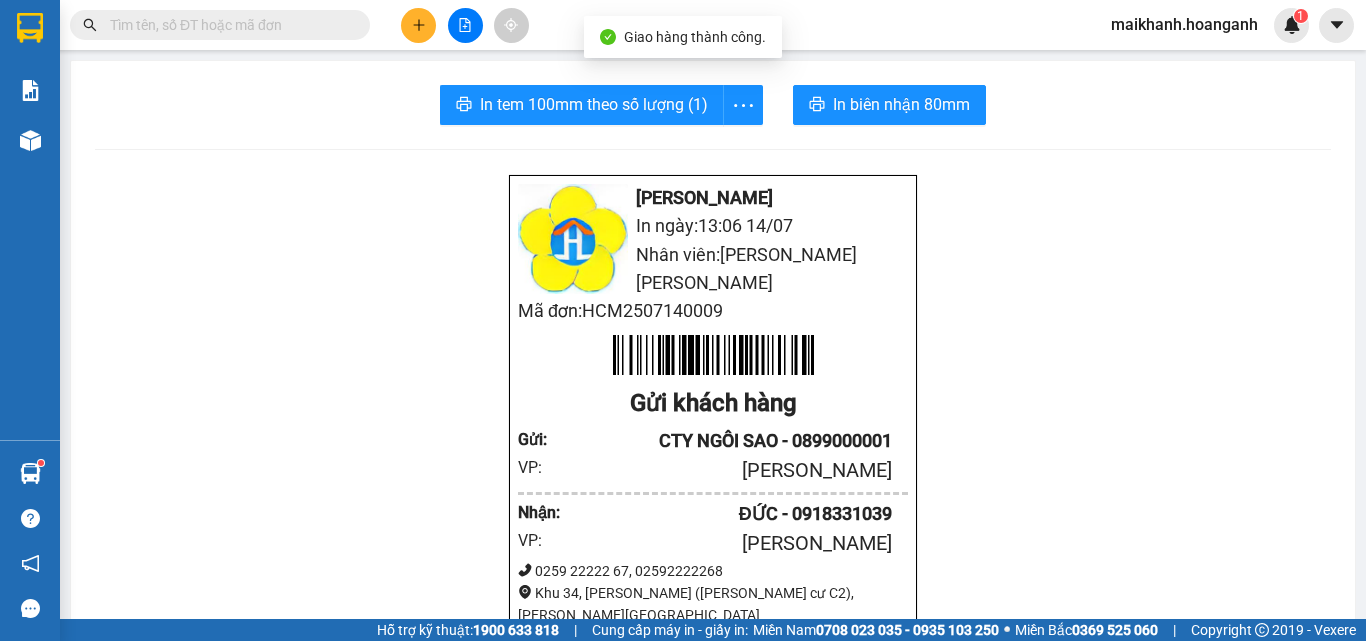 click at bounding box center [228, 25] 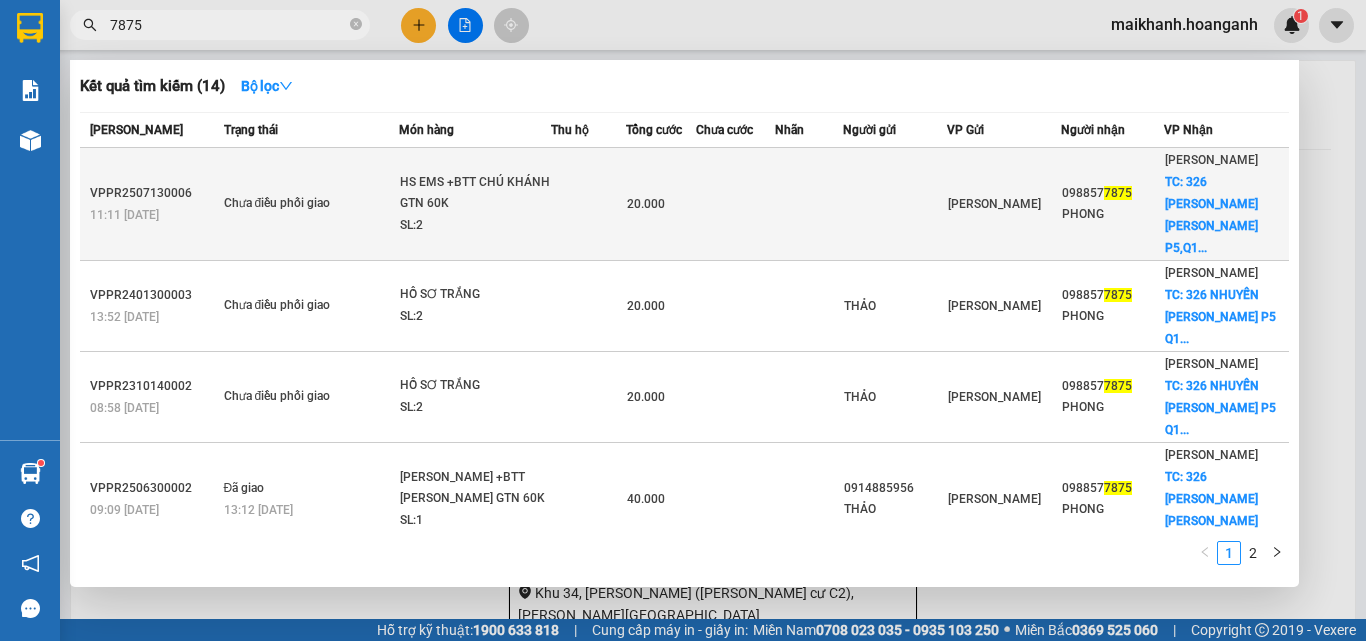 click on "HS EMS +BTT CHÚ KHÁNH GTN 60K" at bounding box center [475, 193] 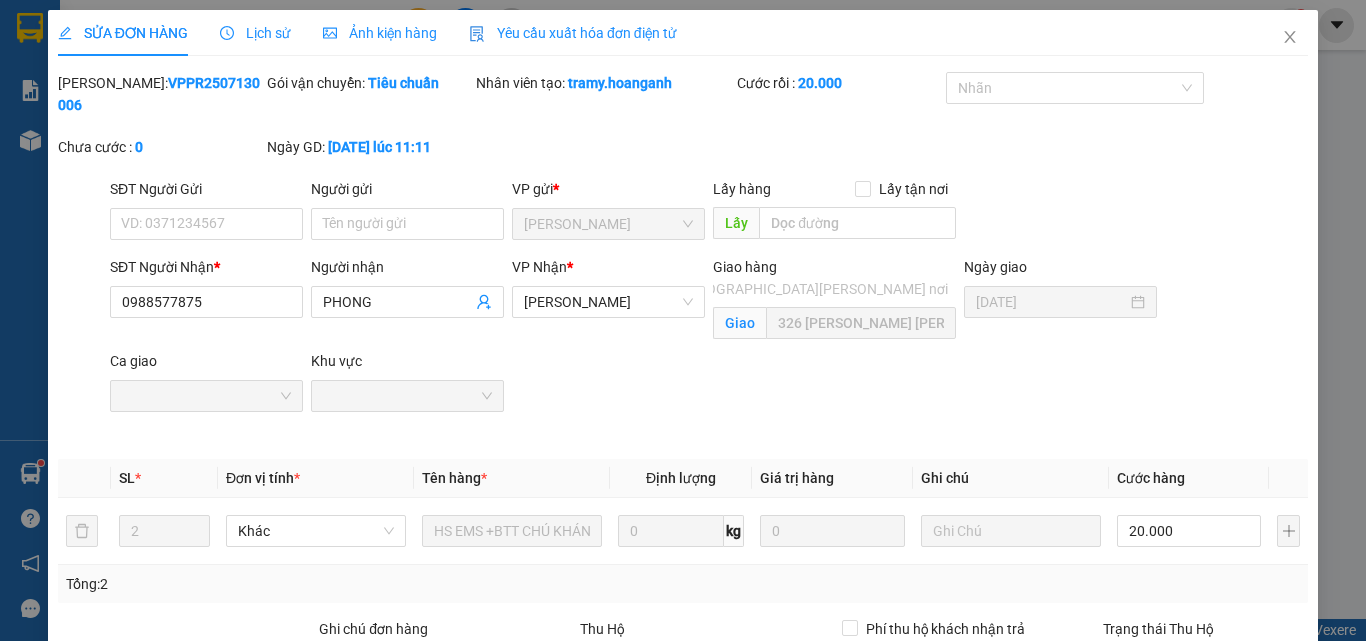 scroll, scrollTop: 283, scrollLeft: 0, axis: vertical 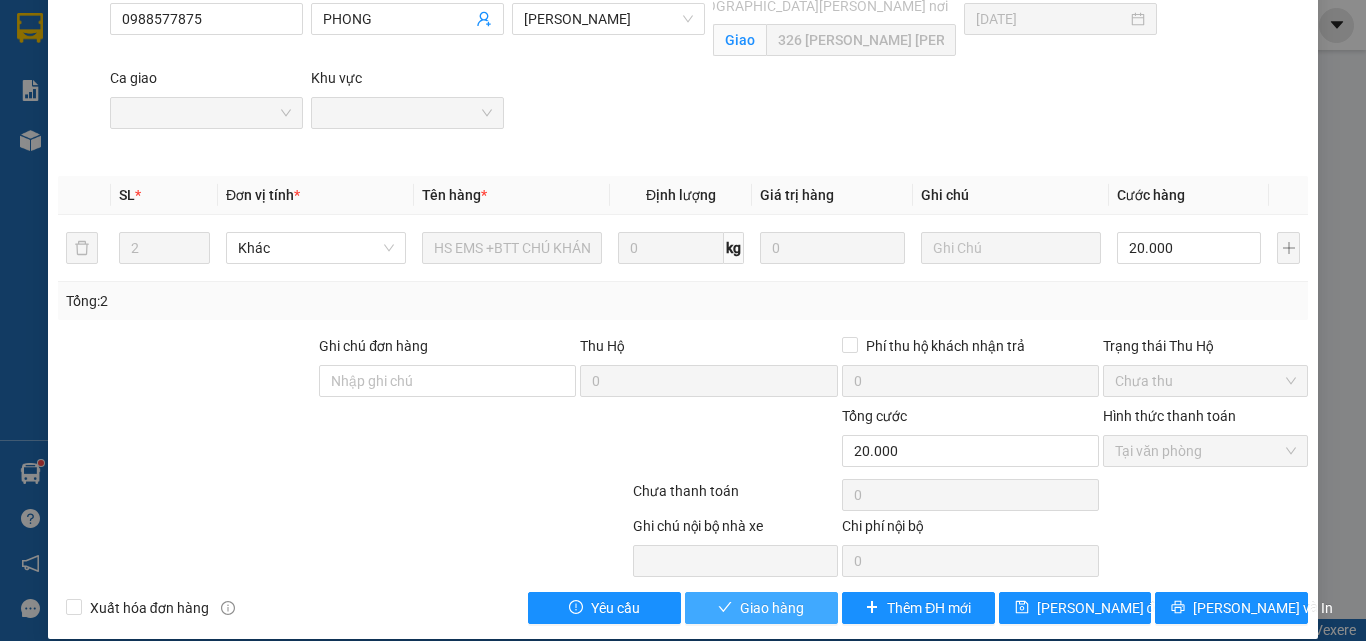click on "Giao hàng" at bounding box center (772, 608) 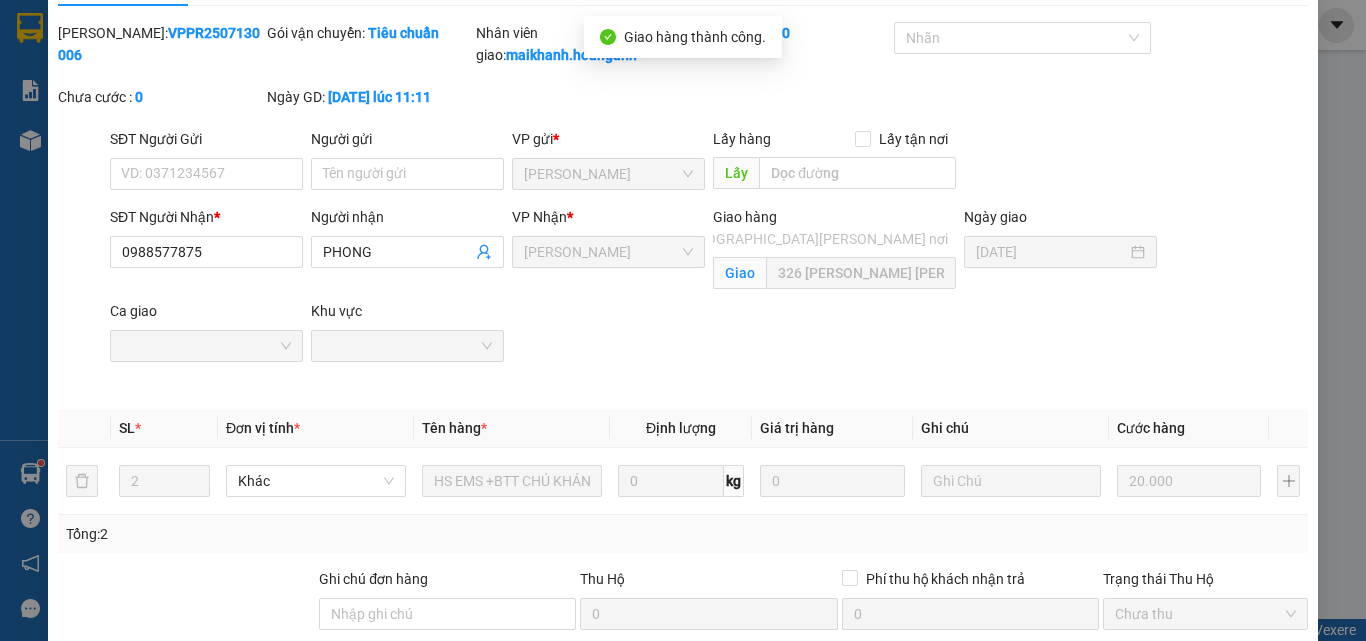 scroll, scrollTop: 0, scrollLeft: 0, axis: both 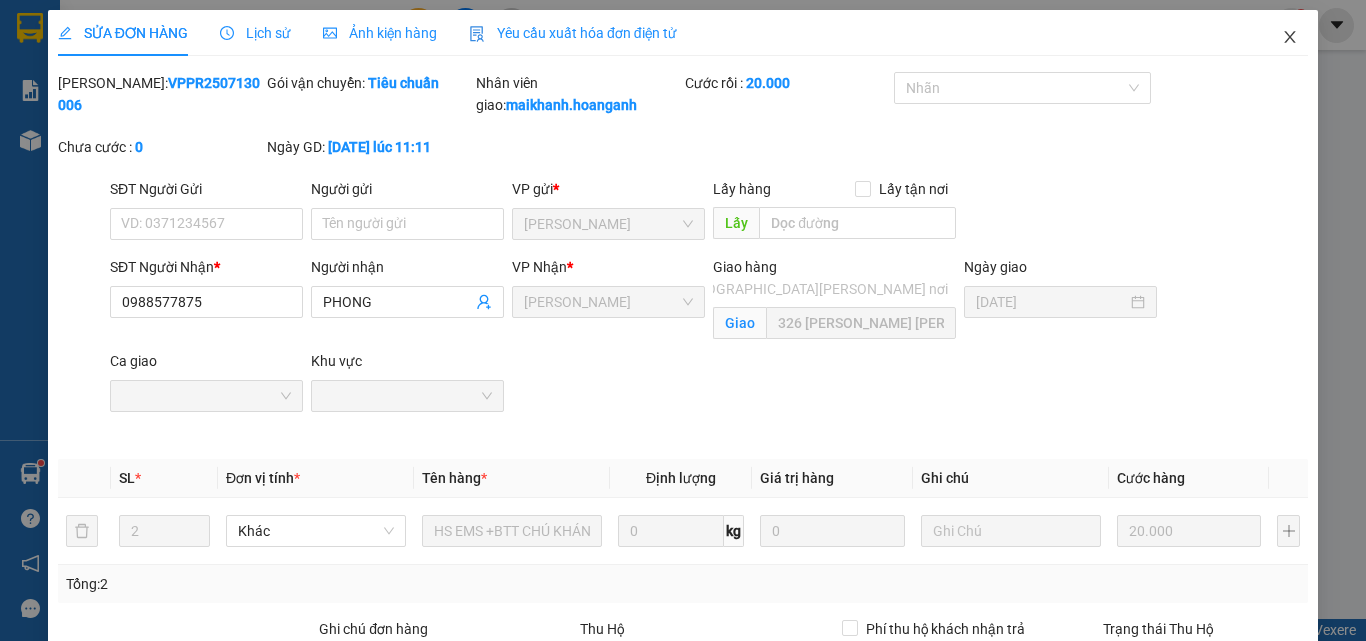 click 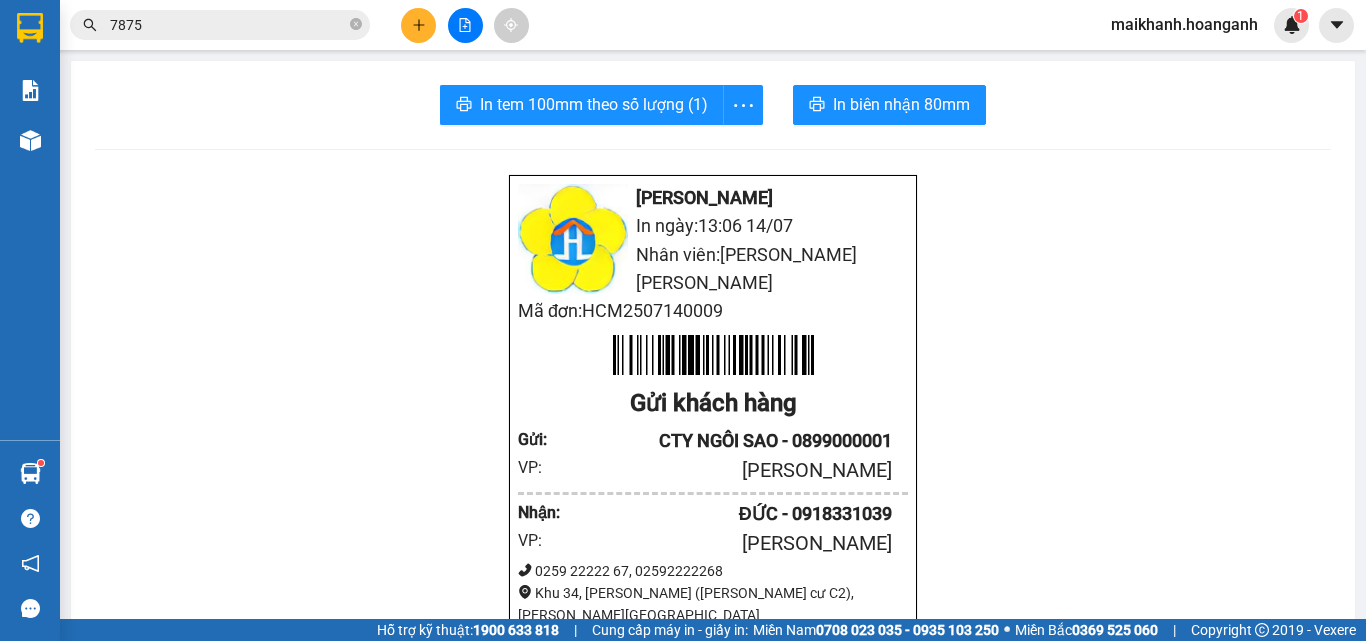 click on "7875" at bounding box center (228, 25) 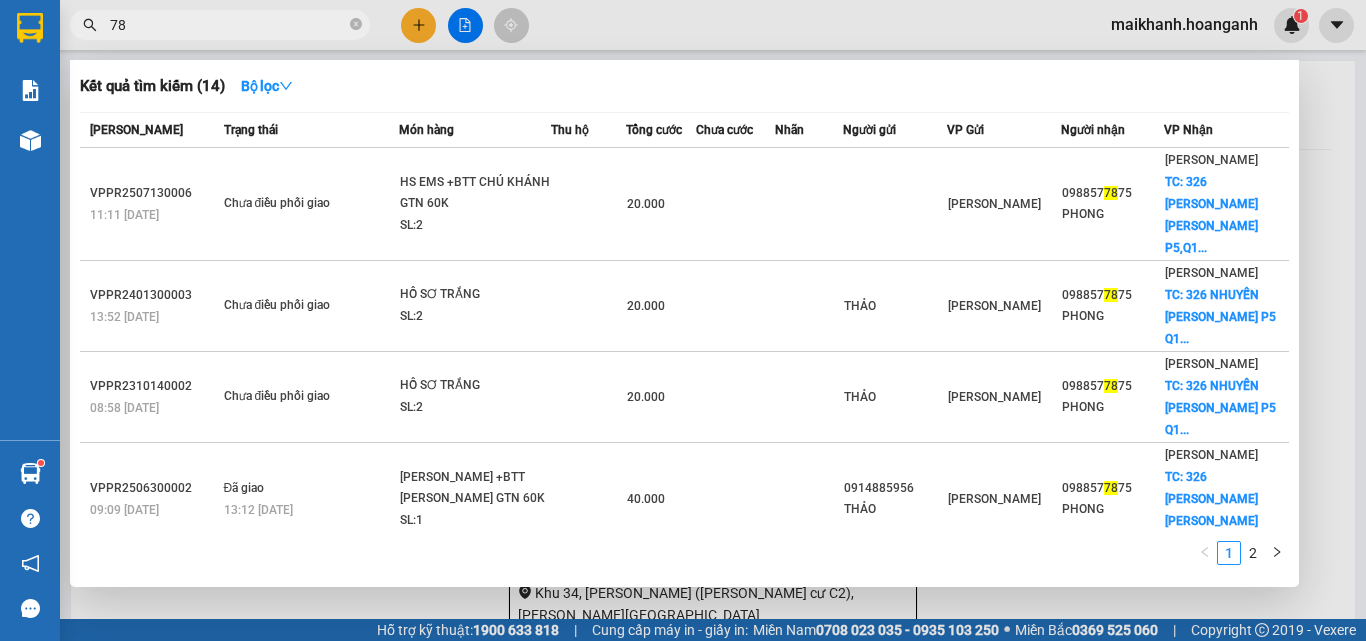 type on "7" 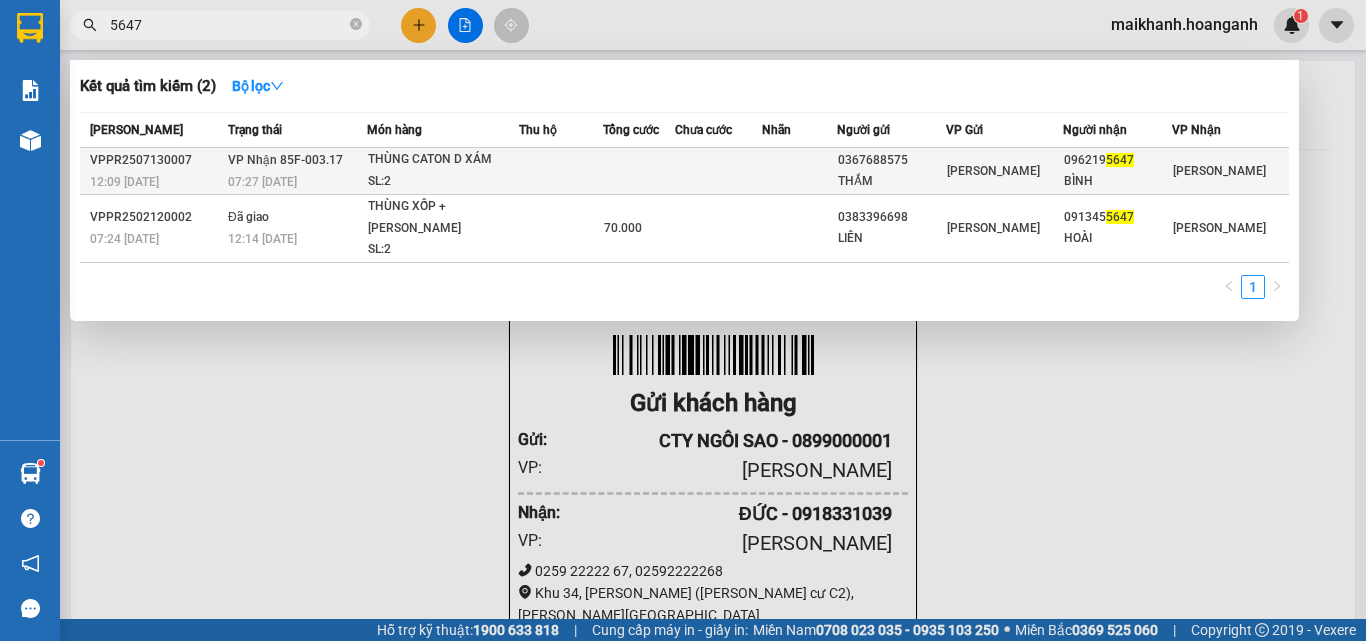 type on "5647" 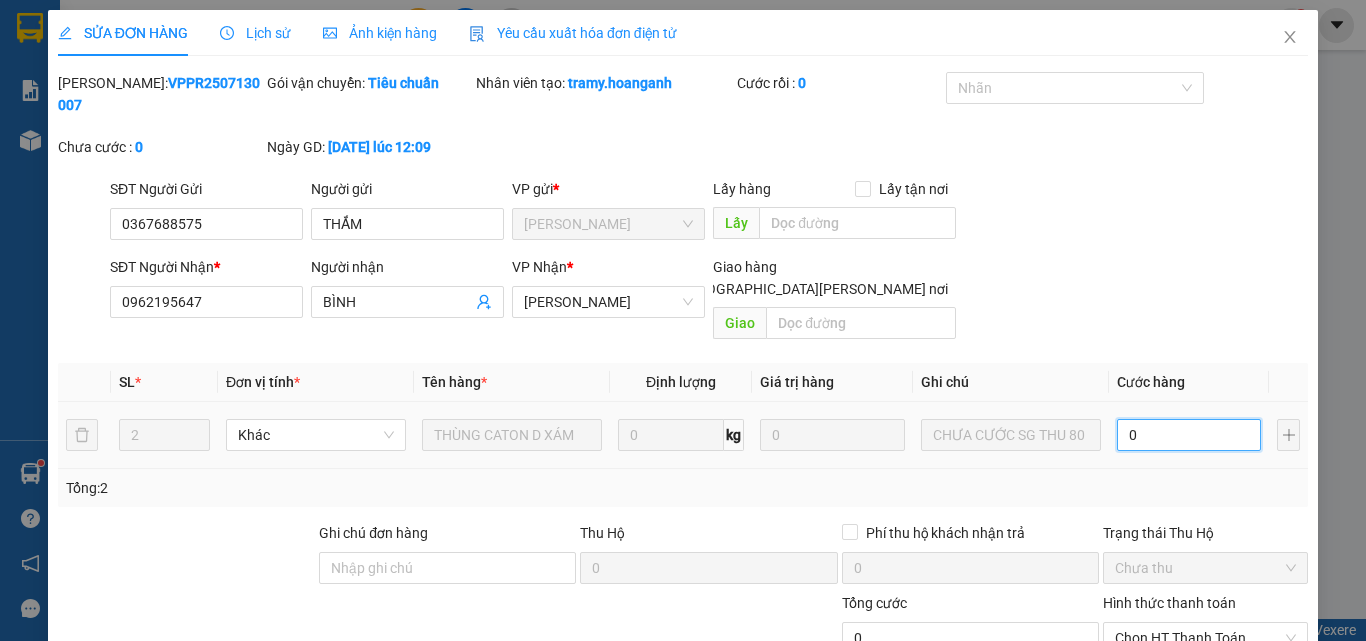 click on "0" at bounding box center (1189, 435) 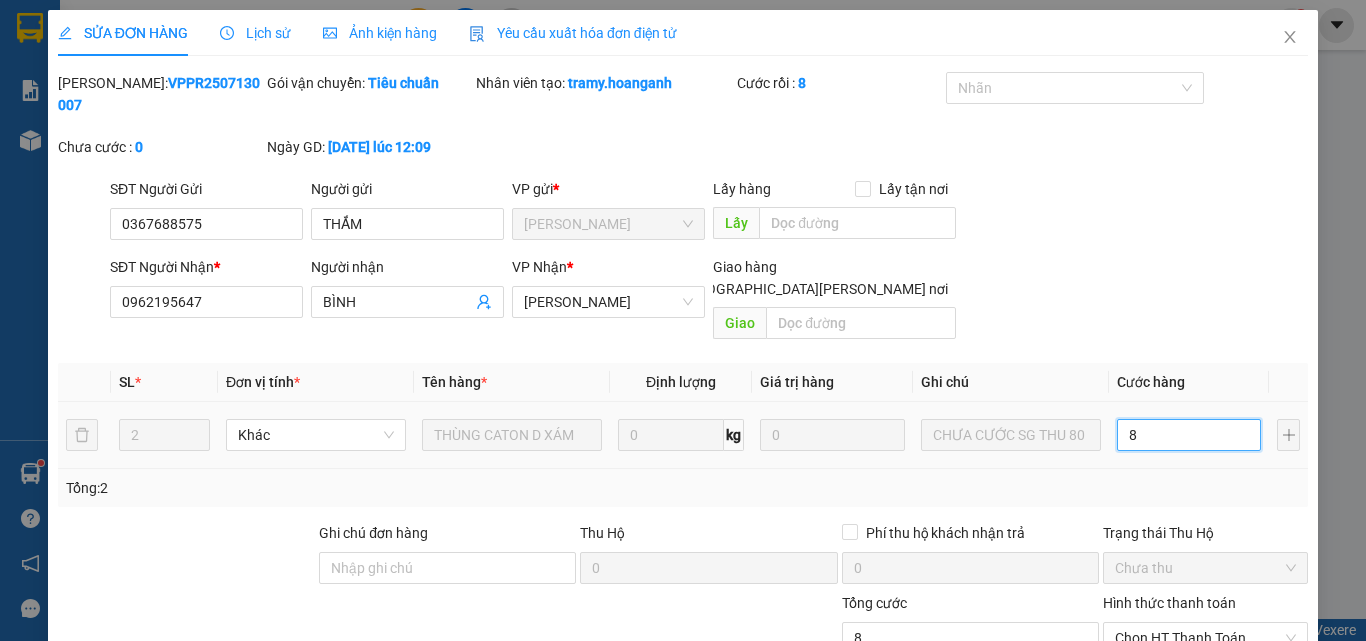 type on "80" 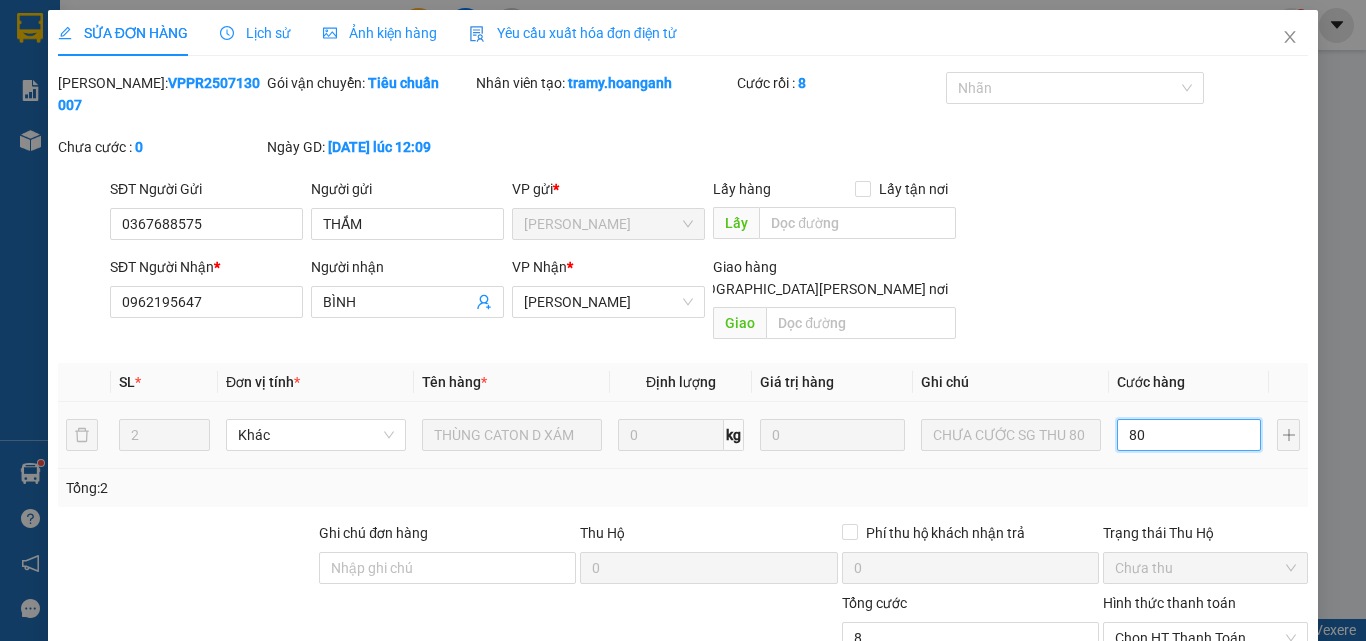 type on "80" 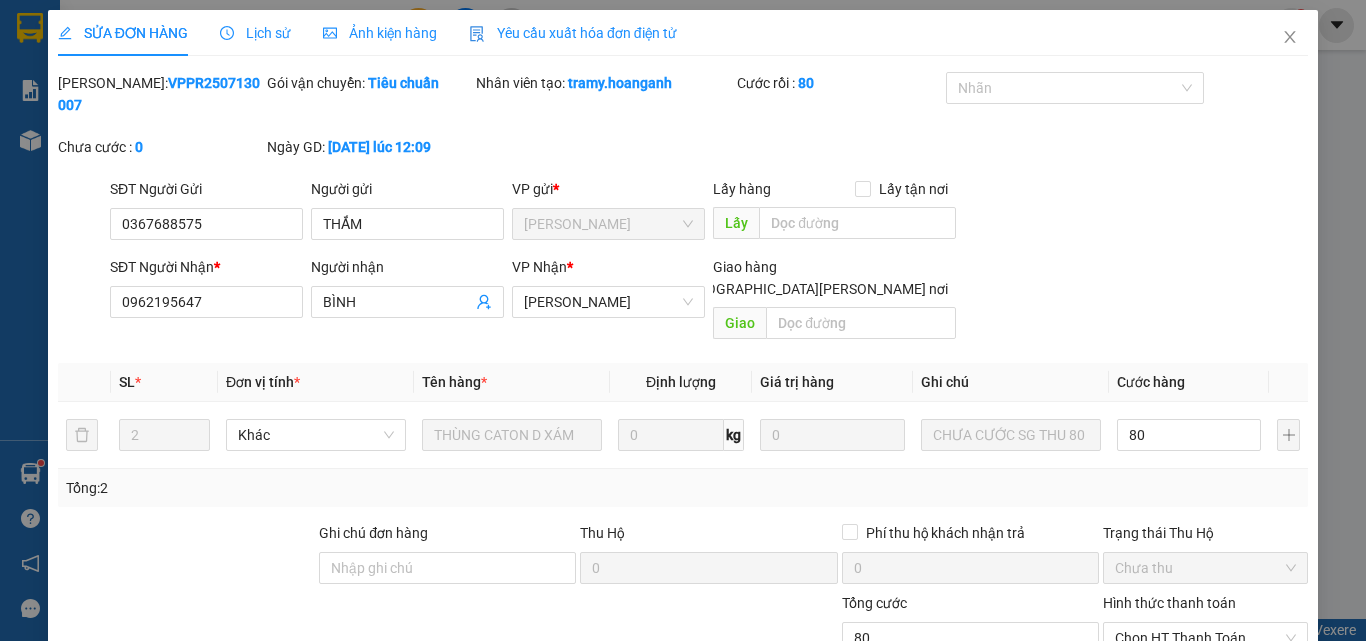type on "80.000" 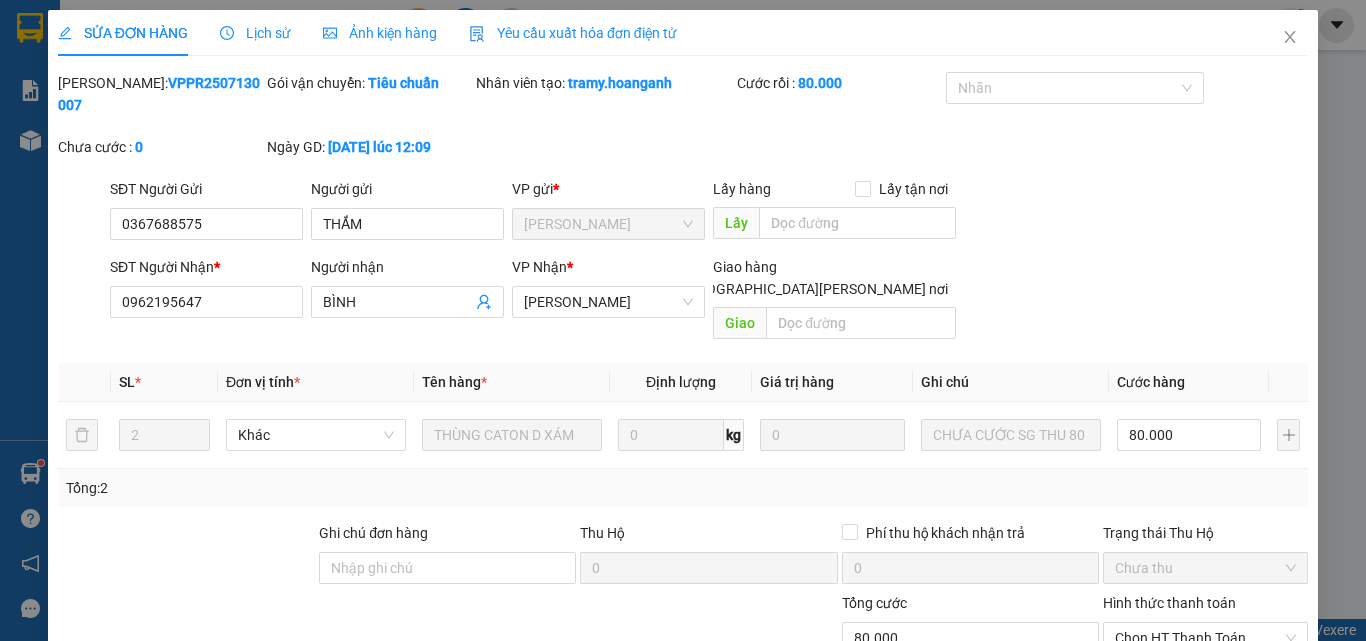 scroll, scrollTop: 165, scrollLeft: 0, axis: vertical 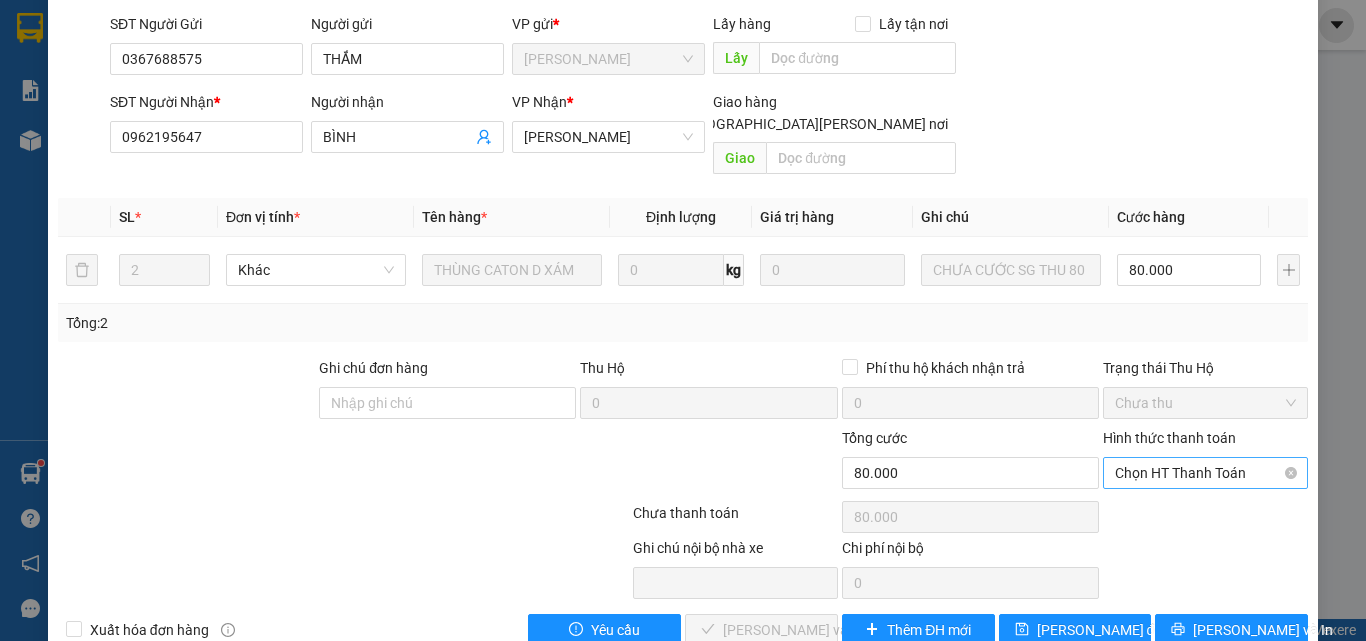 click on "Chọn HT Thanh Toán" at bounding box center (1205, 473) 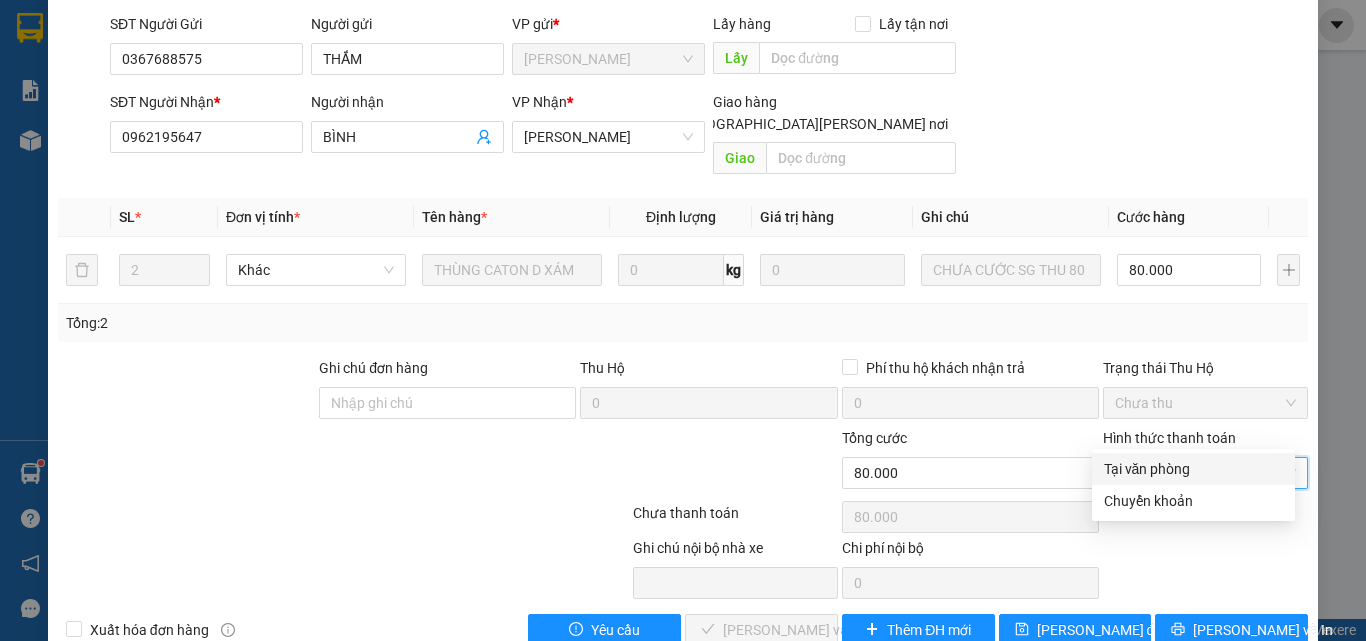click on "Tại văn phòng" at bounding box center [1193, 469] 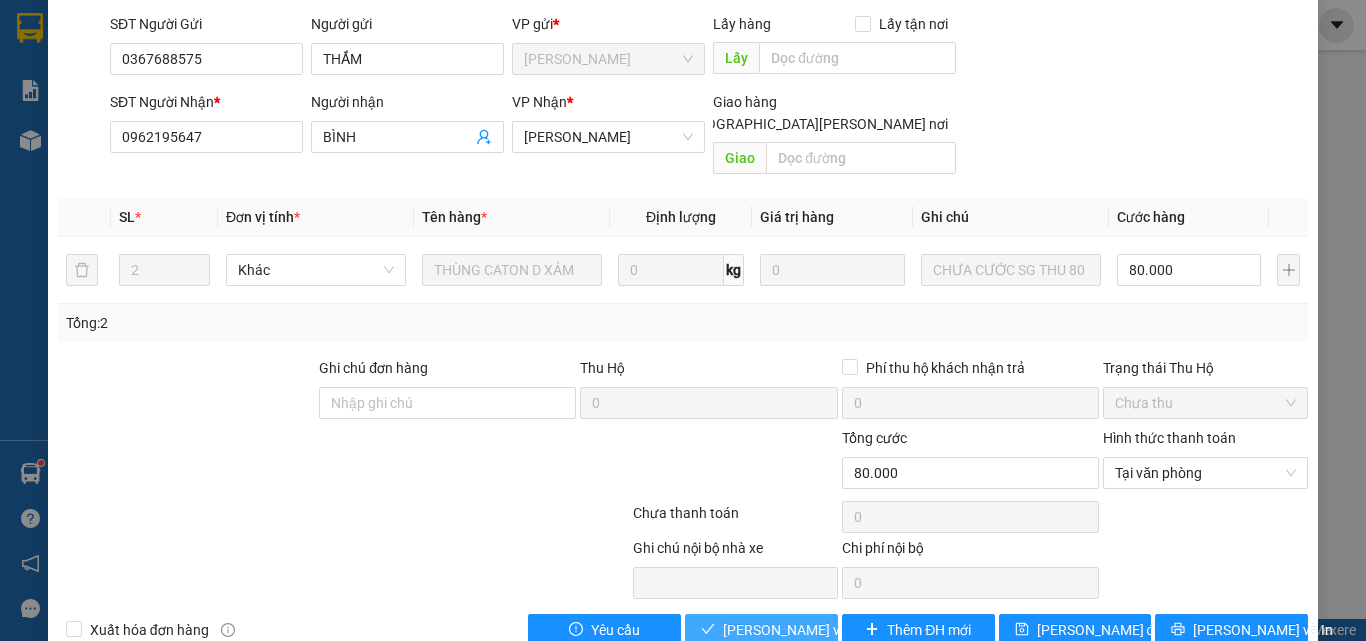 click on "[PERSON_NAME] và [PERSON_NAME] hàng" at bounding box center (858, 630) 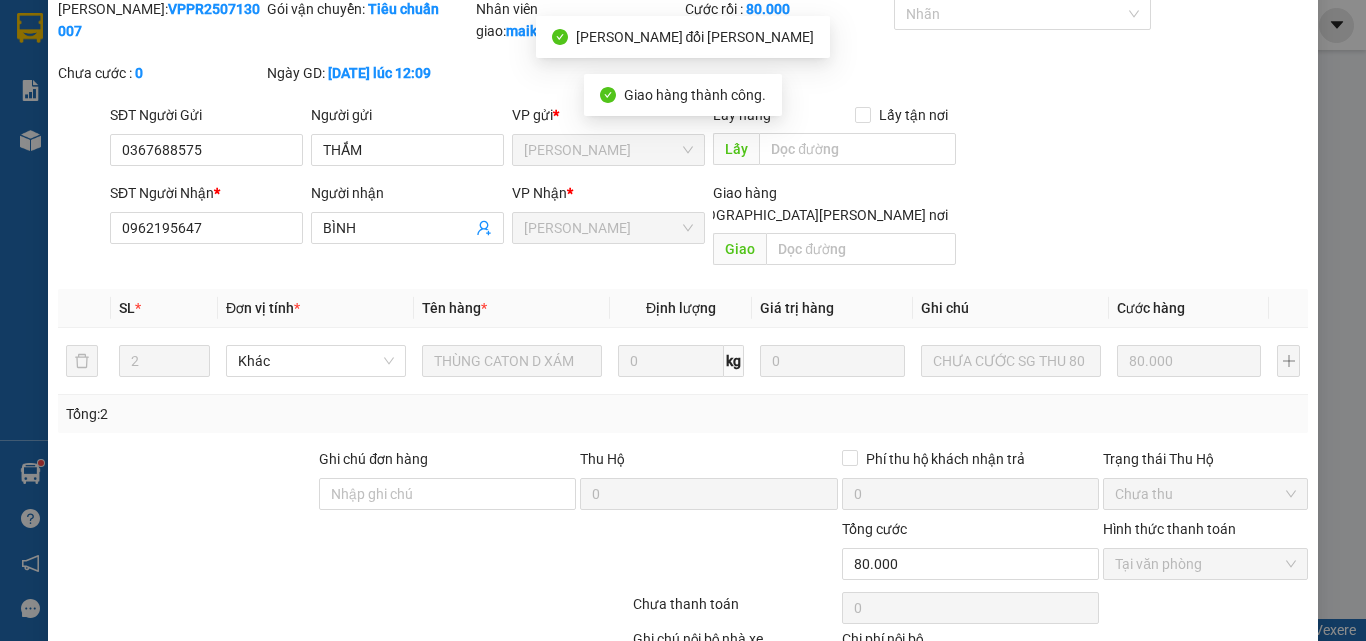 scroll, scrollTop: 0, scrollLeft: 0, axis: both 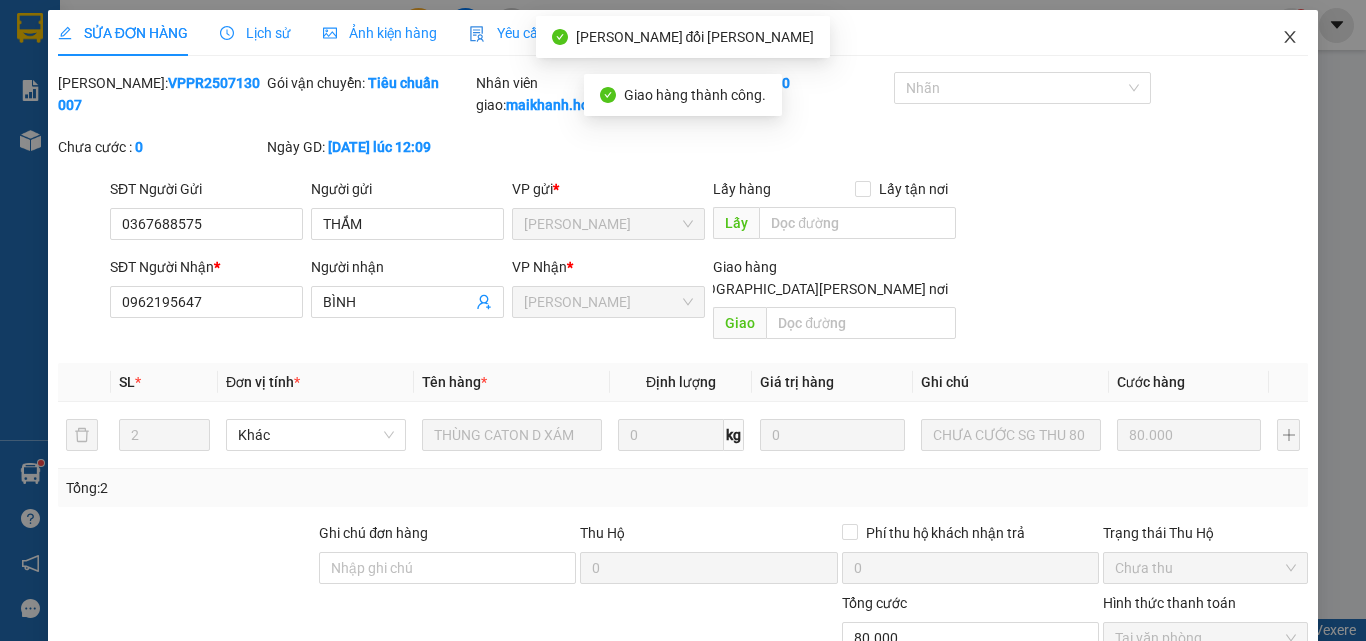 click 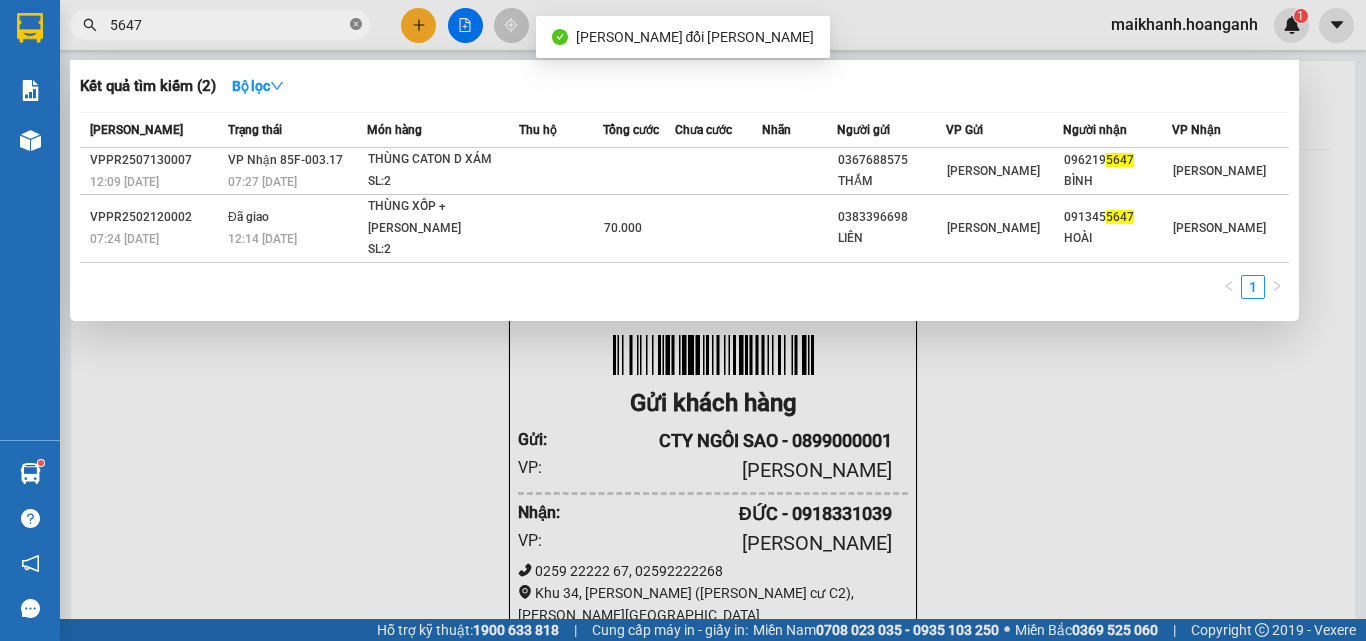 click 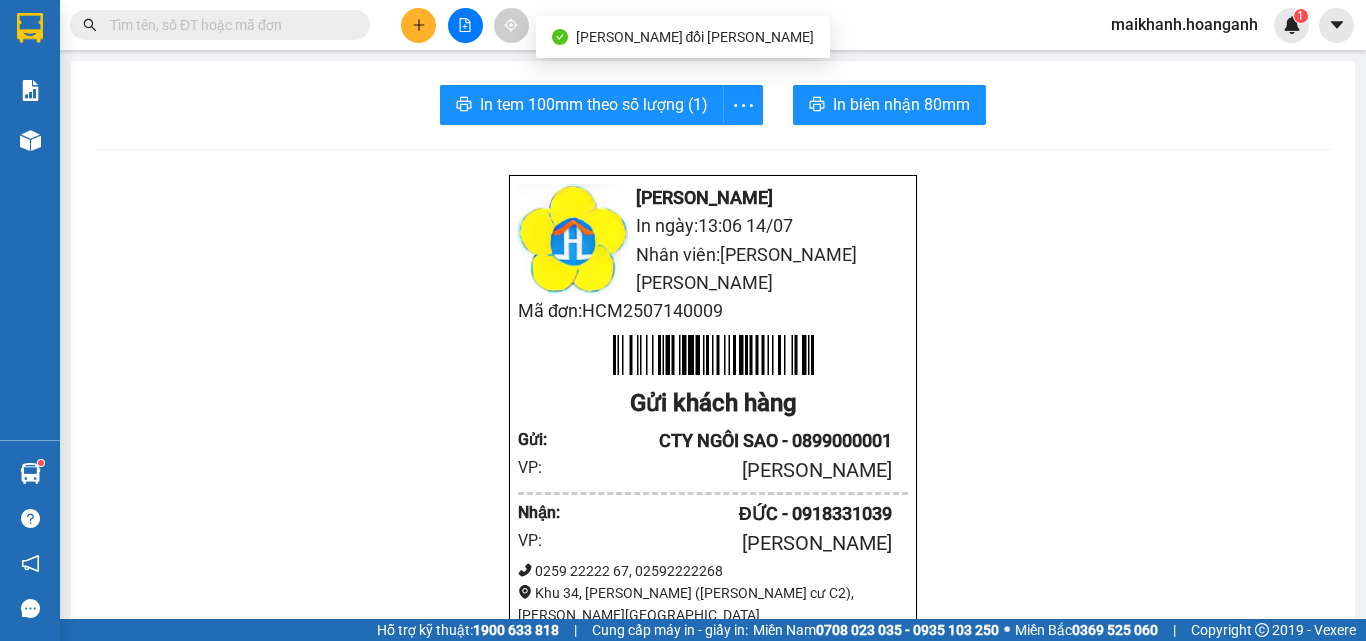 click at bounding box center [228, 25] 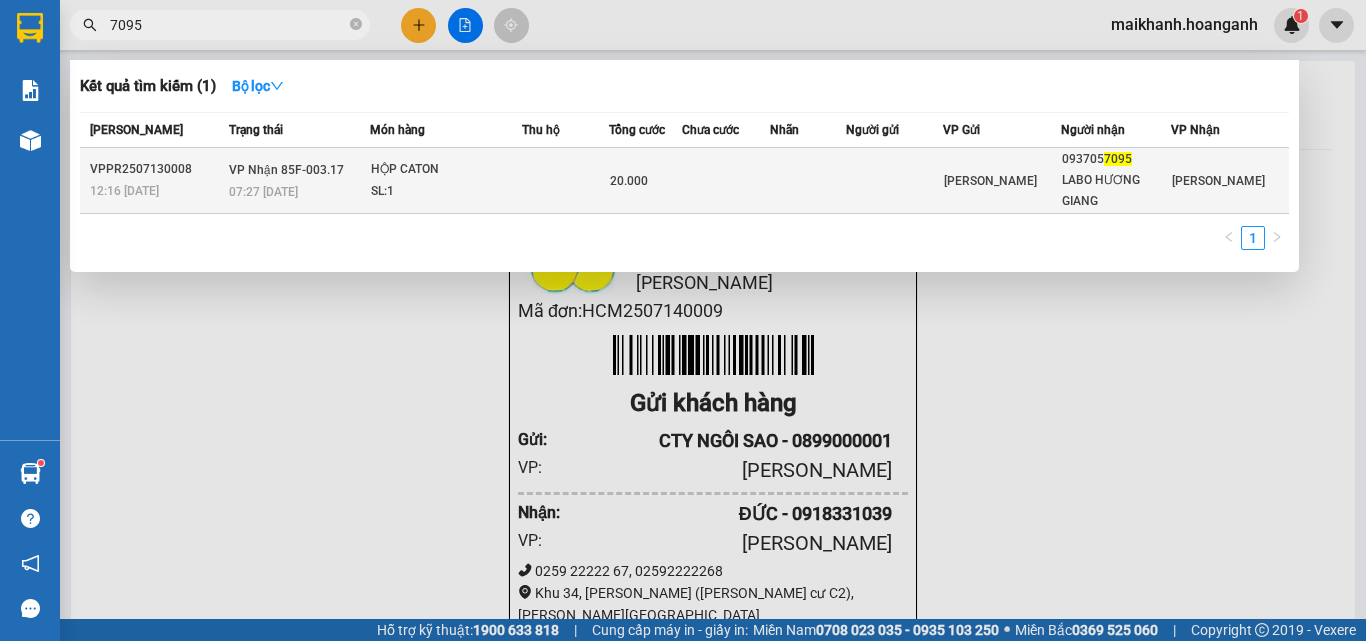 type on "7095" 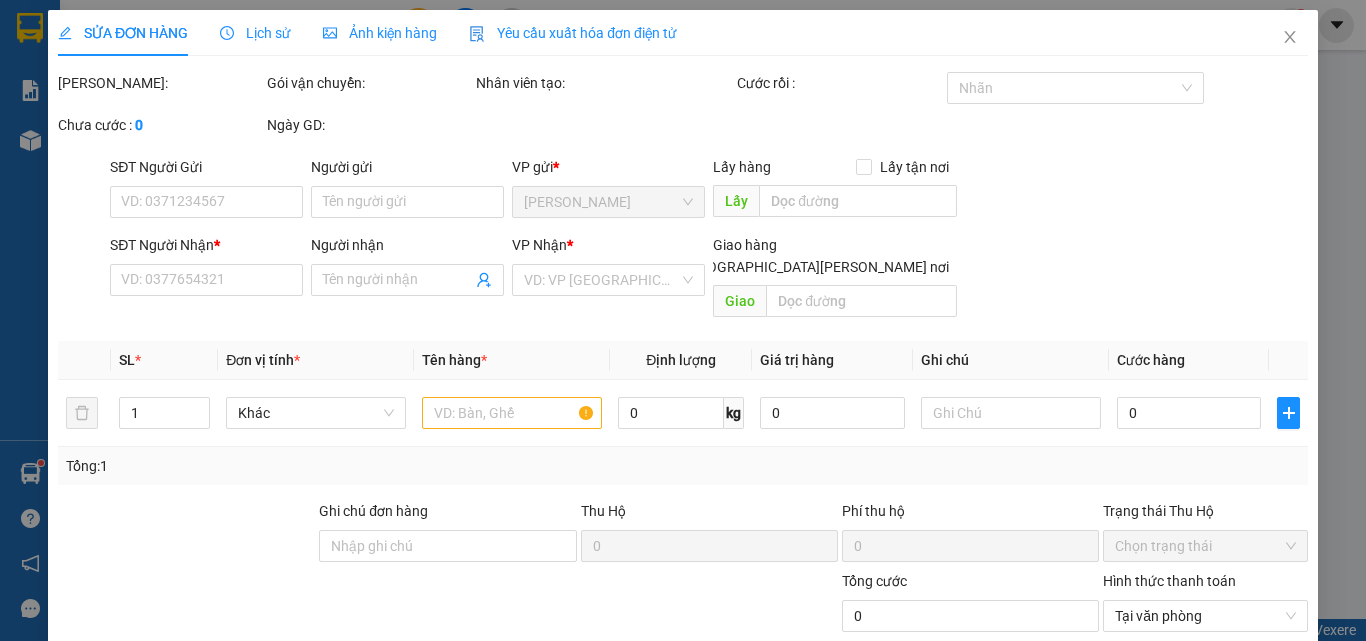 type on "0937057095" 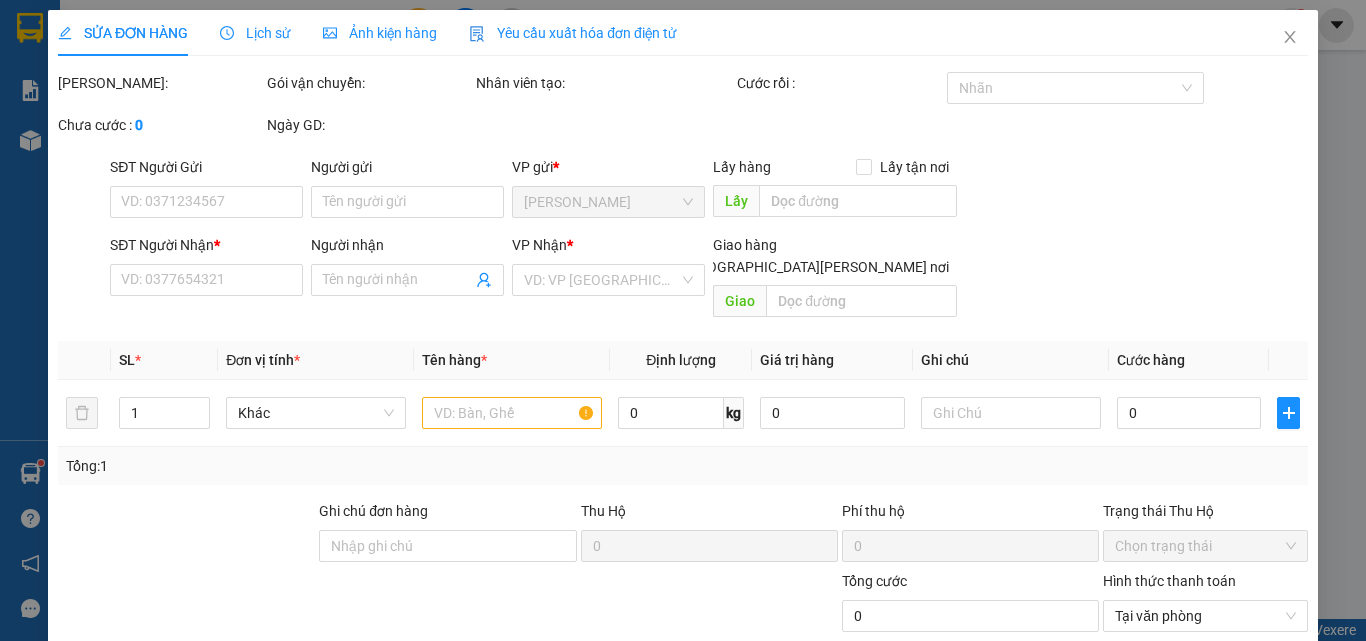 type on "LABO HƯƠNG GIANG" 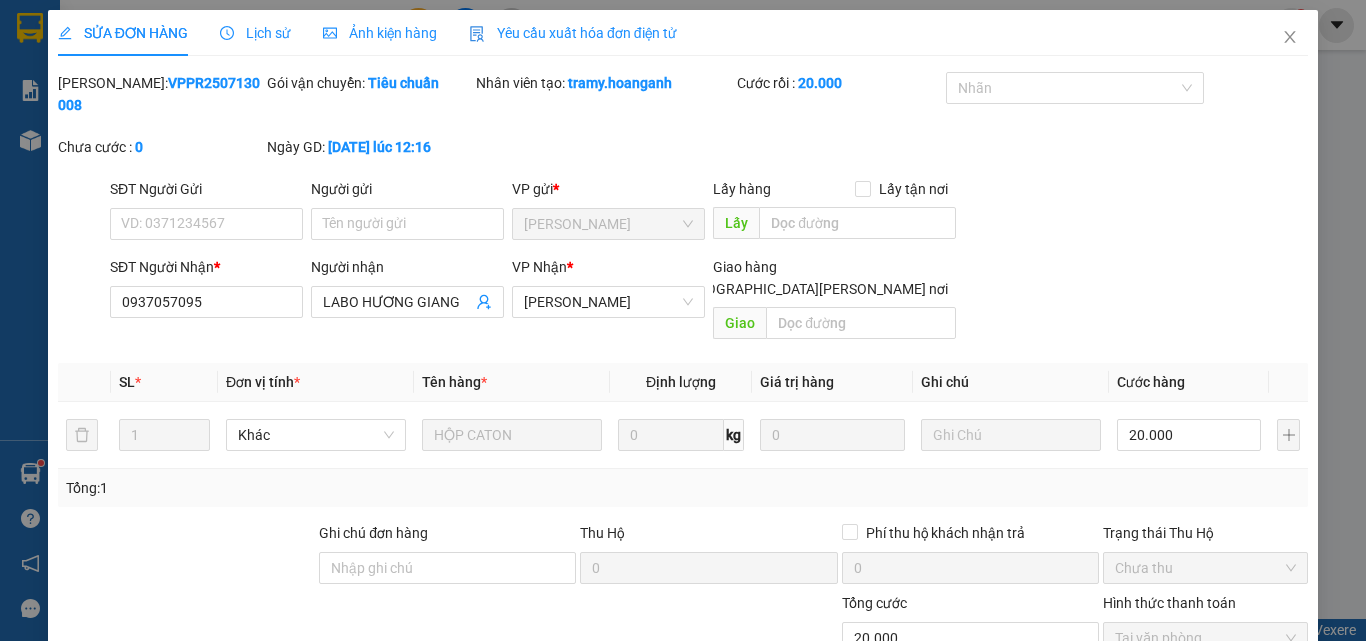 scroll, scrollTop: 165, scrollLeft: 0, axis: vertical 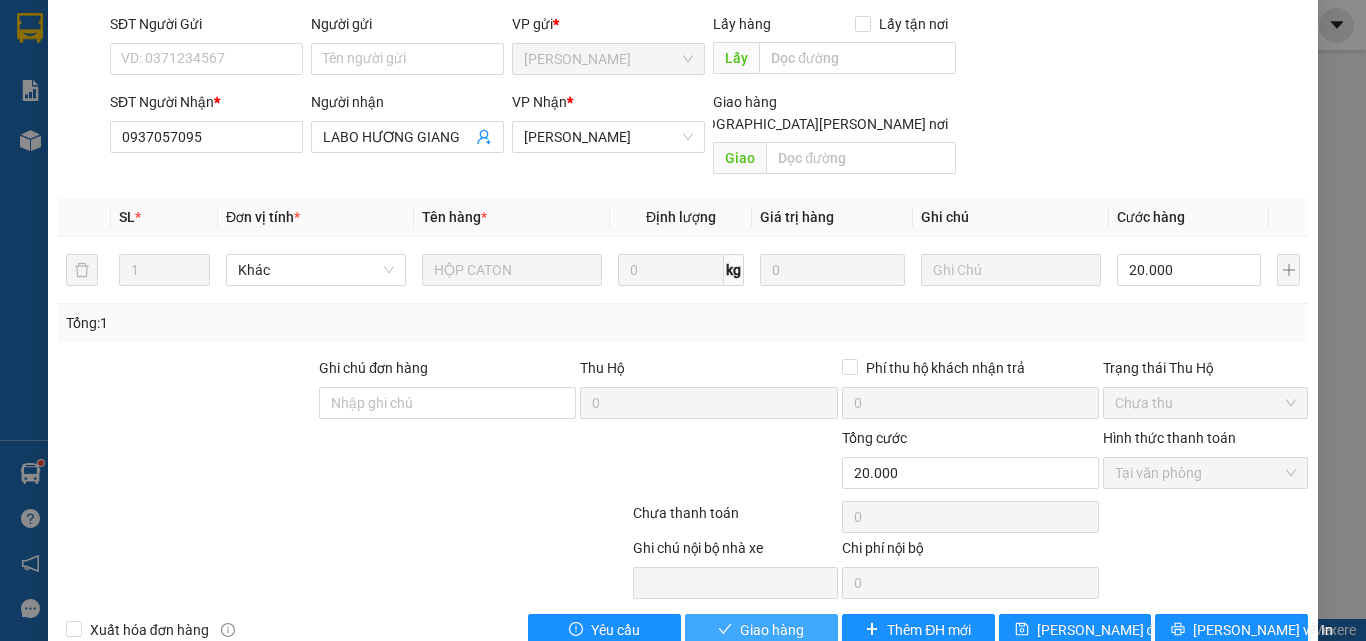 click on "Giao hàng" at bounding box center (772, 630) 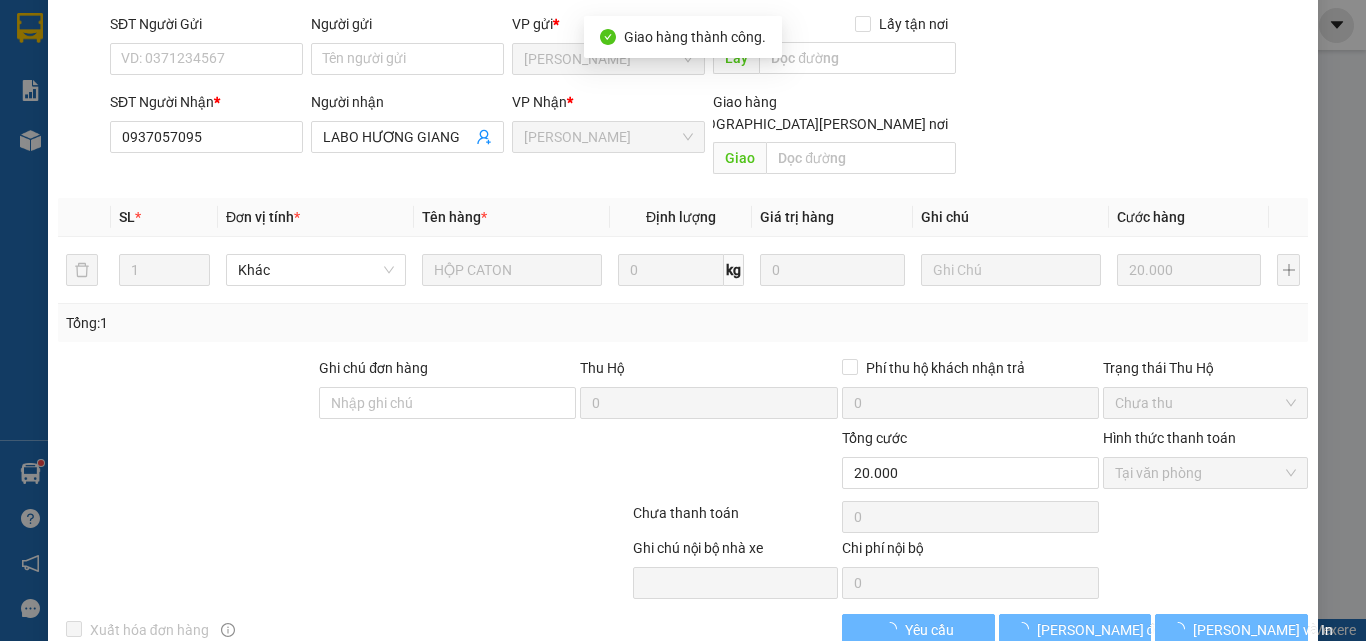 scroll, scrollTop: 187, scrollLeft: 0, axis: vertical 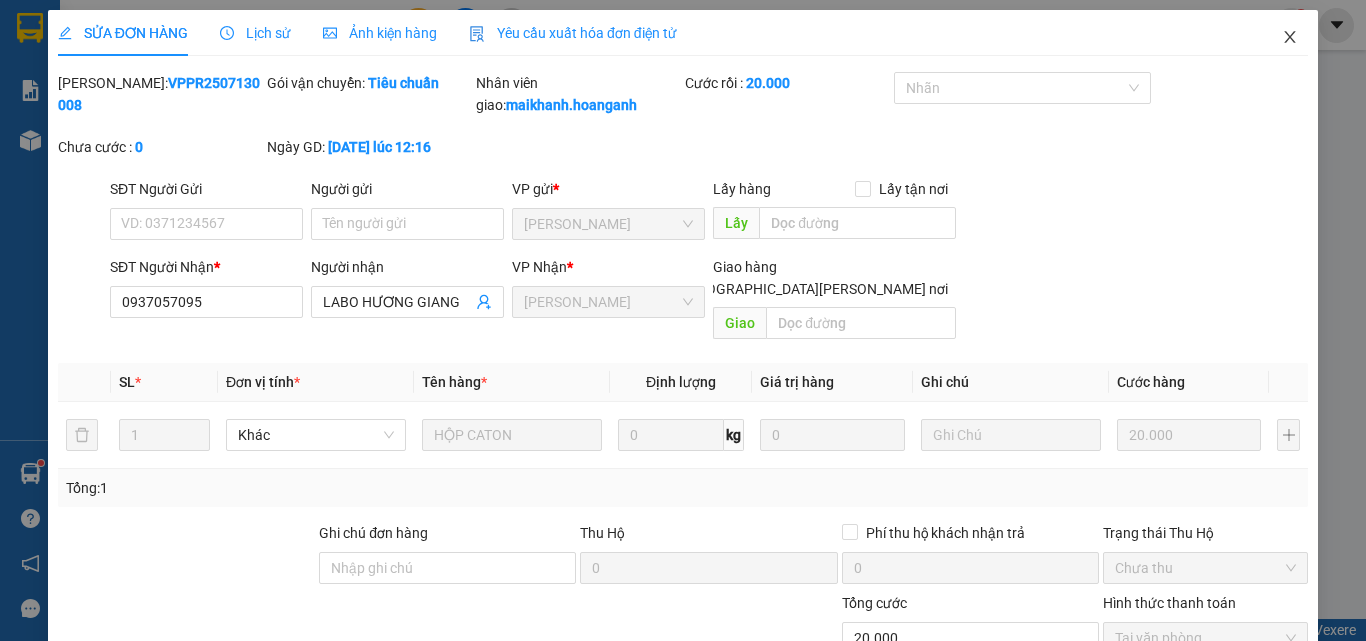 click 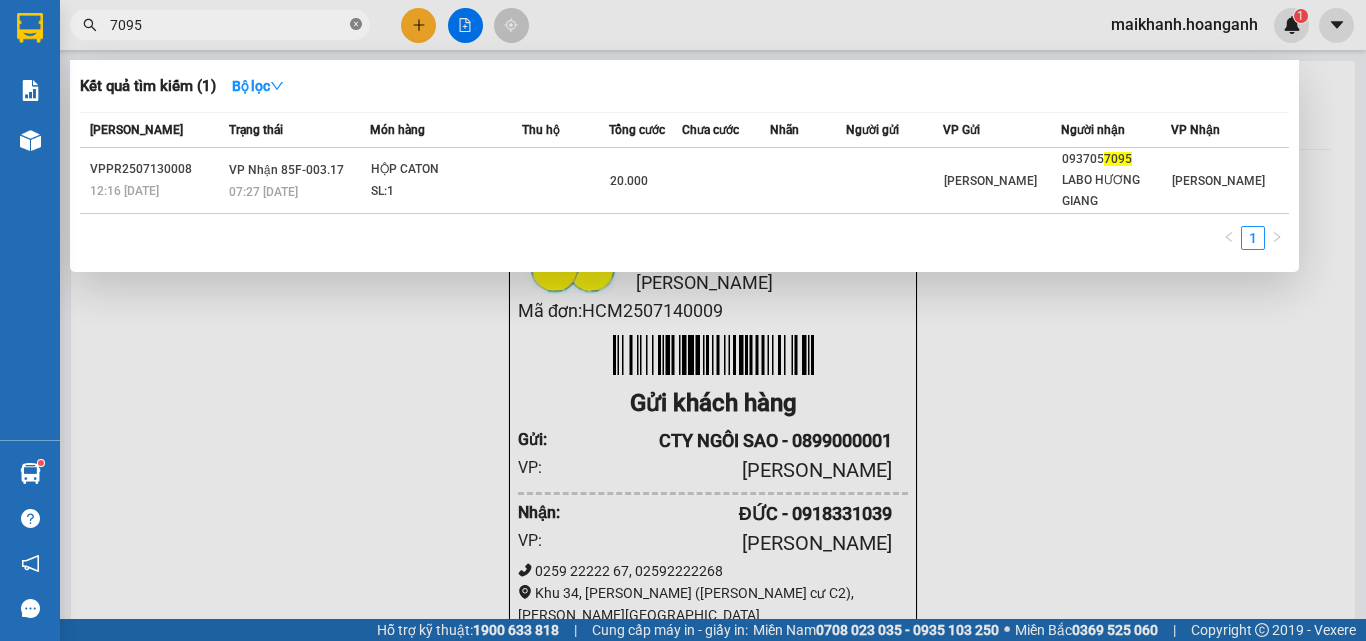 click 